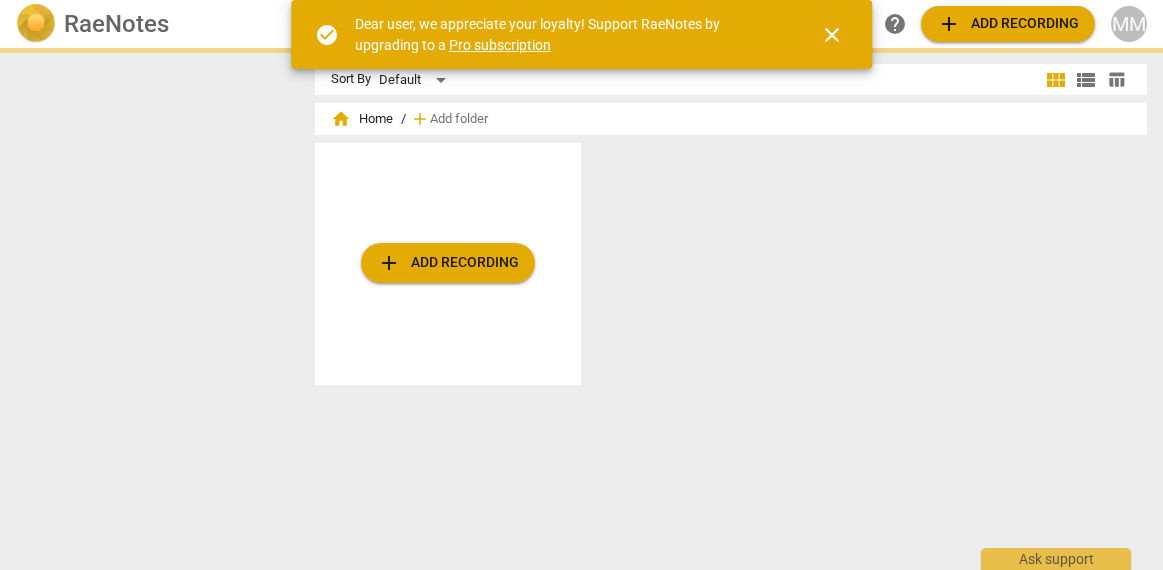 scroll, scrollTop: 0, scrollLeft: 0, axis: both 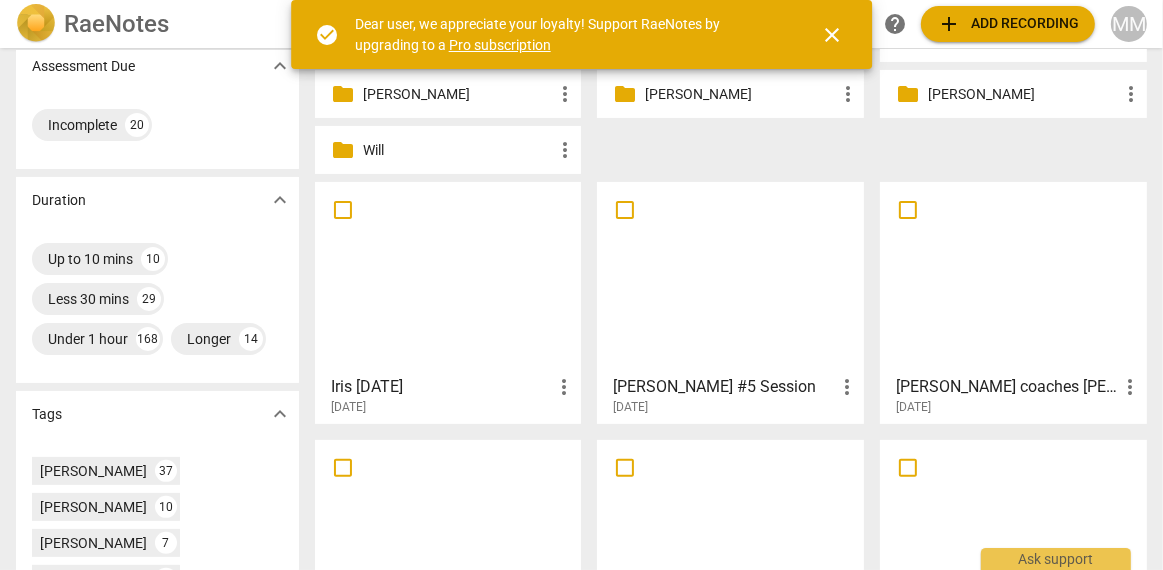 click at bounding box center [1013, 277] 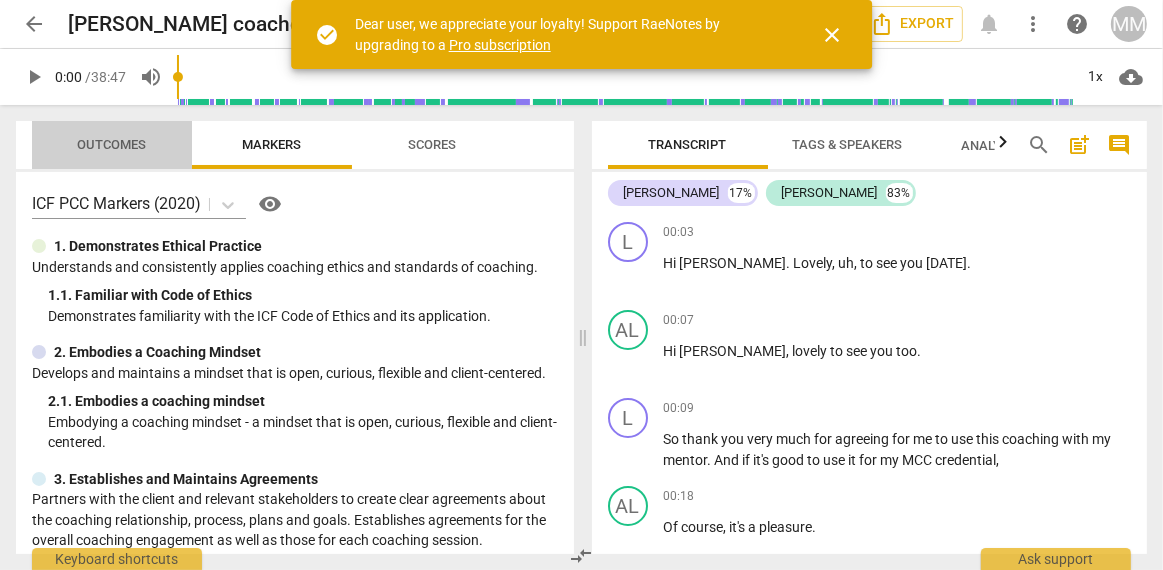 click on "Outcomes" at bounding box center [112, 144] 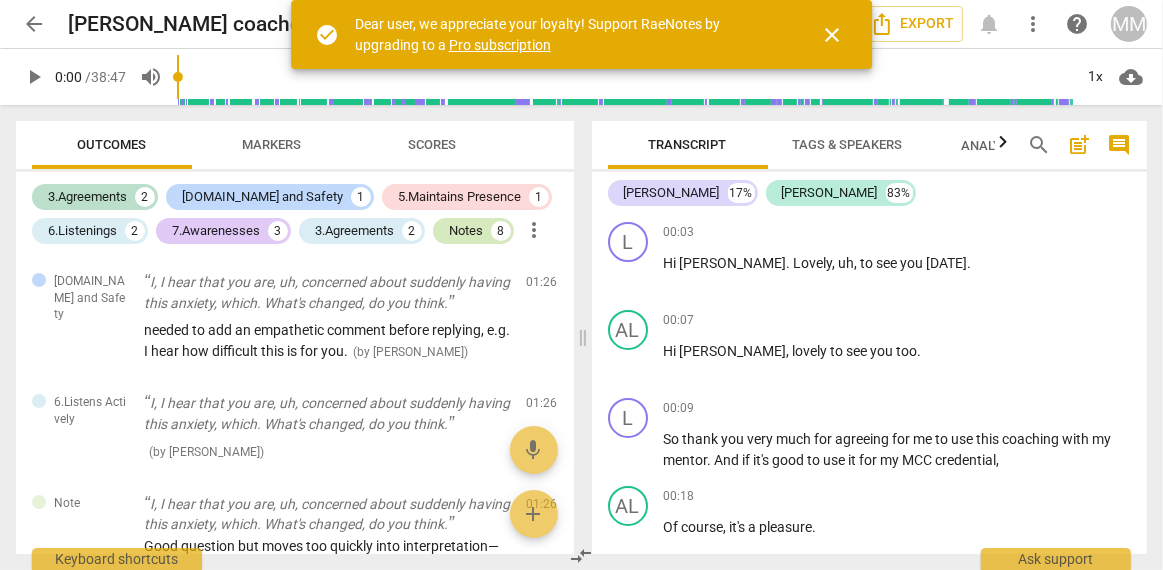 click on "Notes" at bounding box center [466, 231] 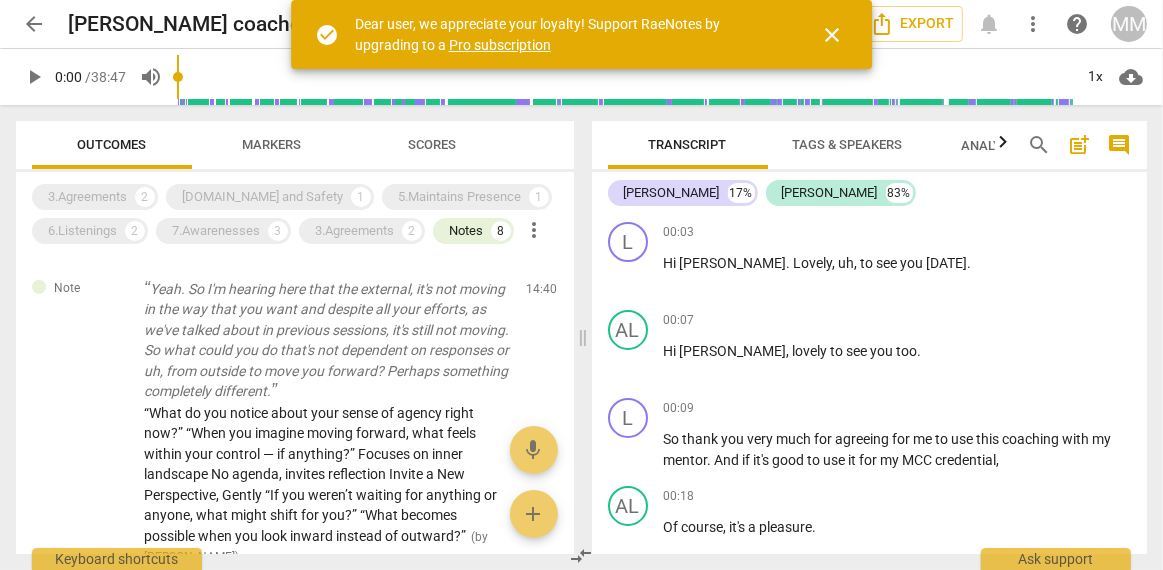 scroll, scrollTop: 1290, scrollLeft: 0, axis: vertical 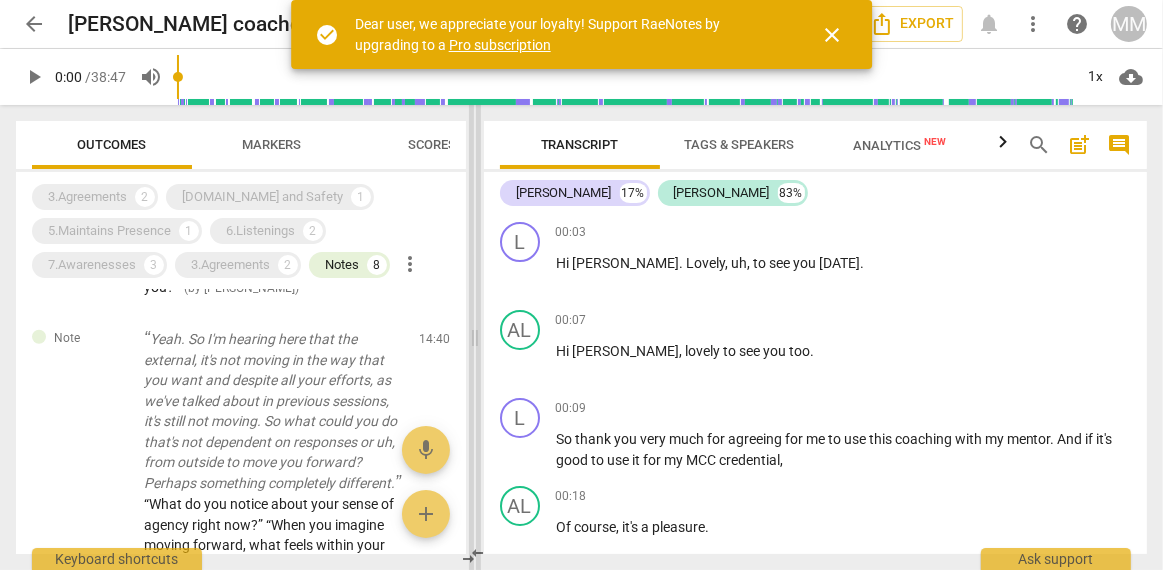 drag, startPoint x: 585, startPoint y: 343, endPoint x: 477, endPoint y: 342, distance: 108.00463 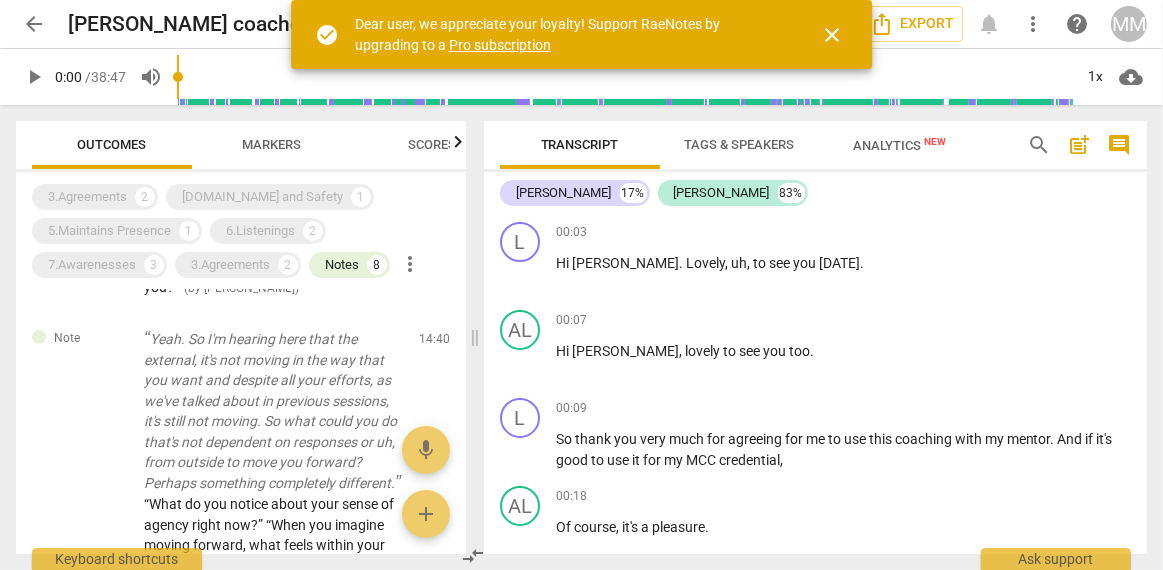 click on "arrow_back" at bounding box center (34, 24) 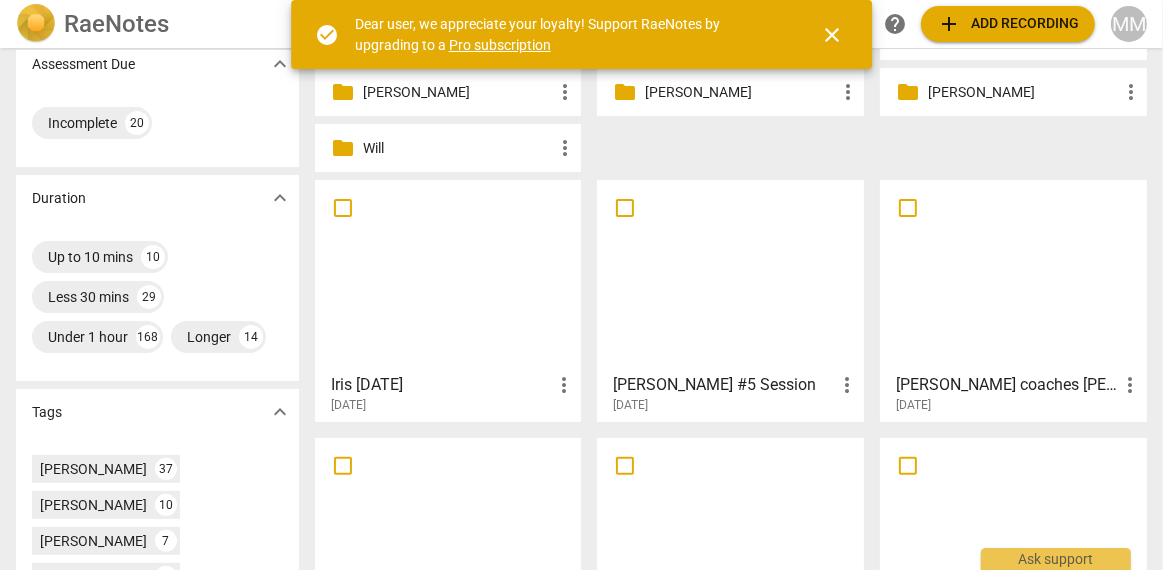 scroll, scrollTop: 413, scrollLeft: 0, axis: vertical 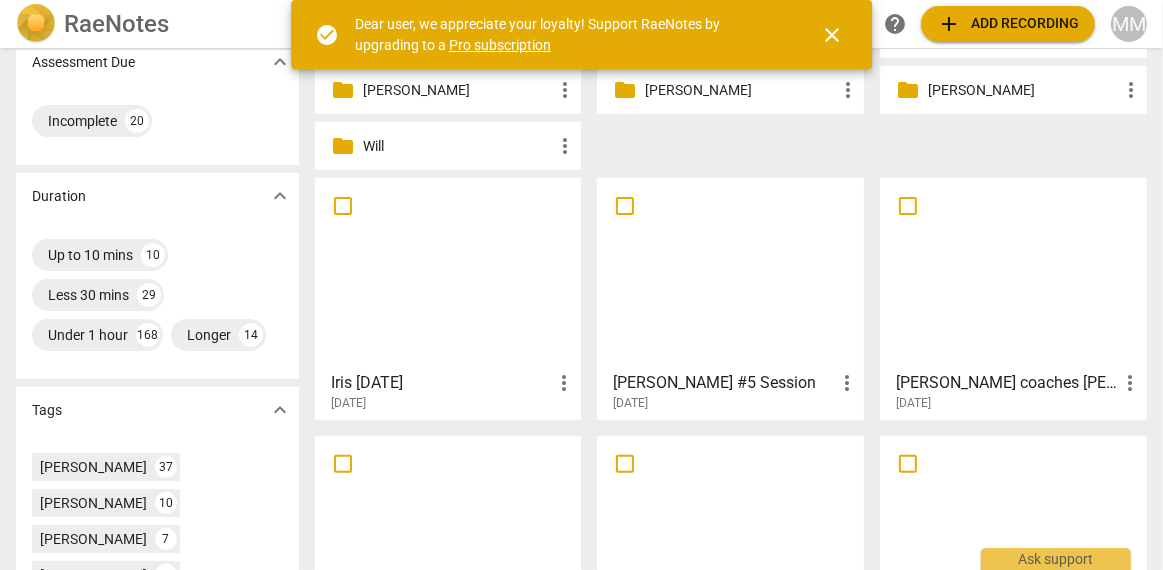 click at bounding box center [730, 273] 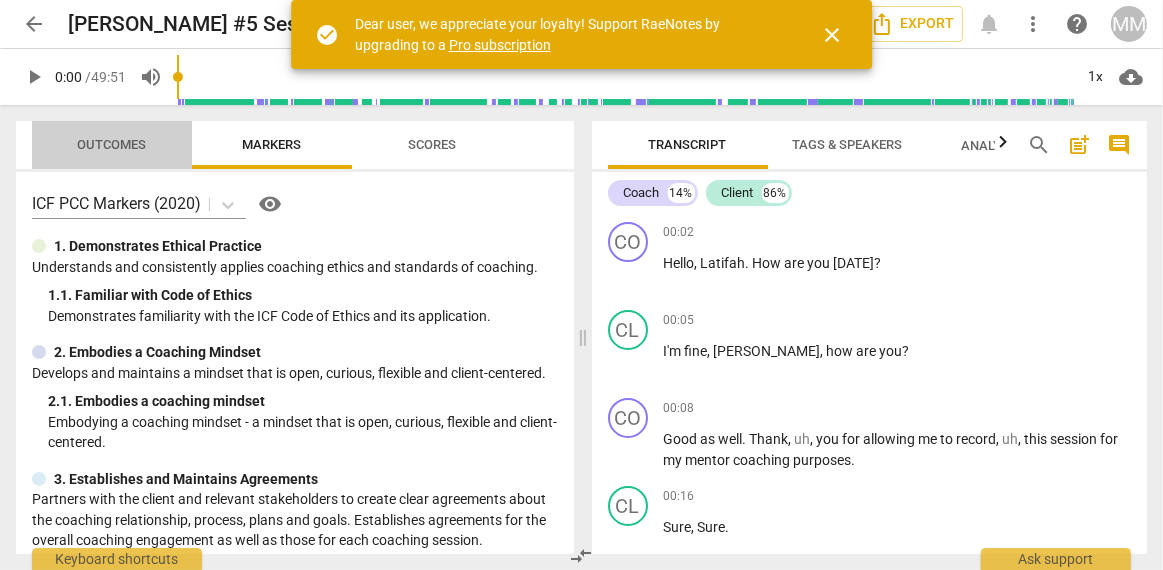 click on "Outcomes" at bounding box center (112, 144) 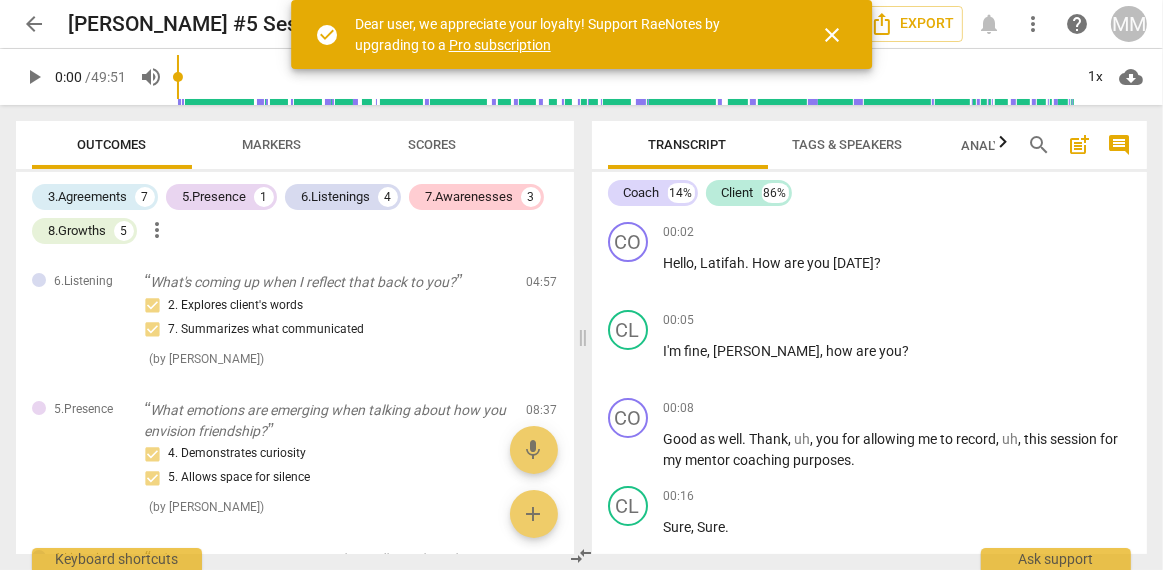 click on "more_vert" at bounding box center (157, 230) 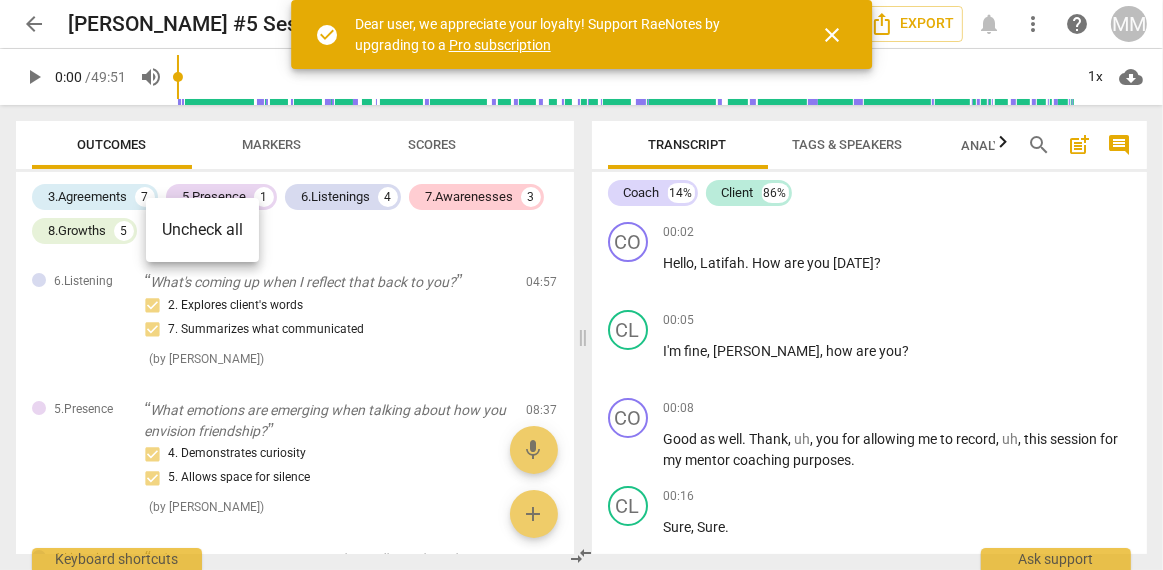 click at bounding box center [581, 285] 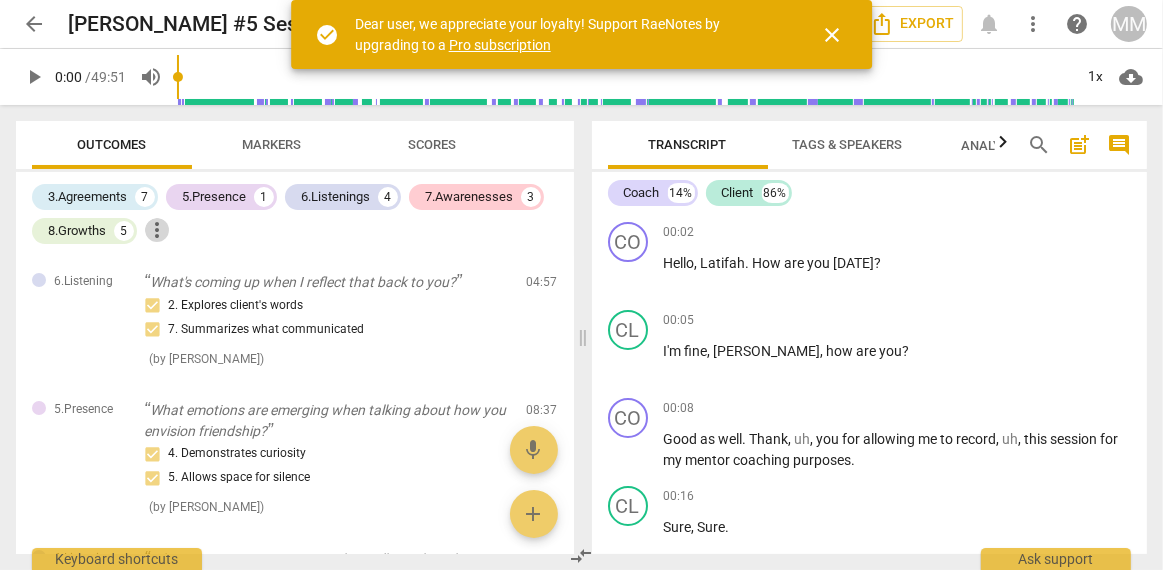 click on "more_vert" at bounding box center [157, 230] 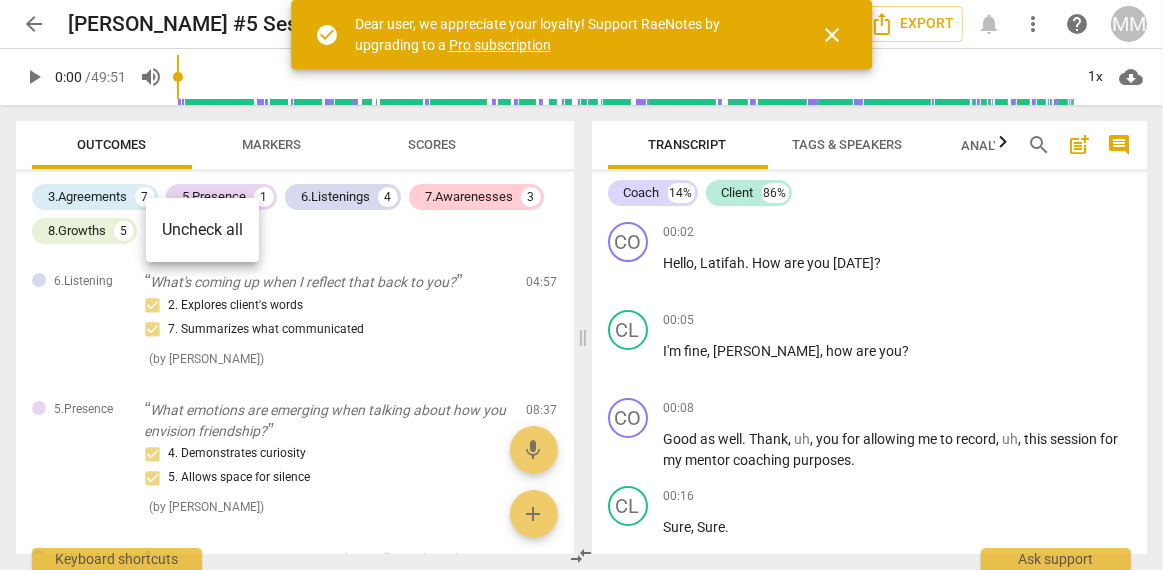 click on "Uncheck all" at bounding box center (202, 230) 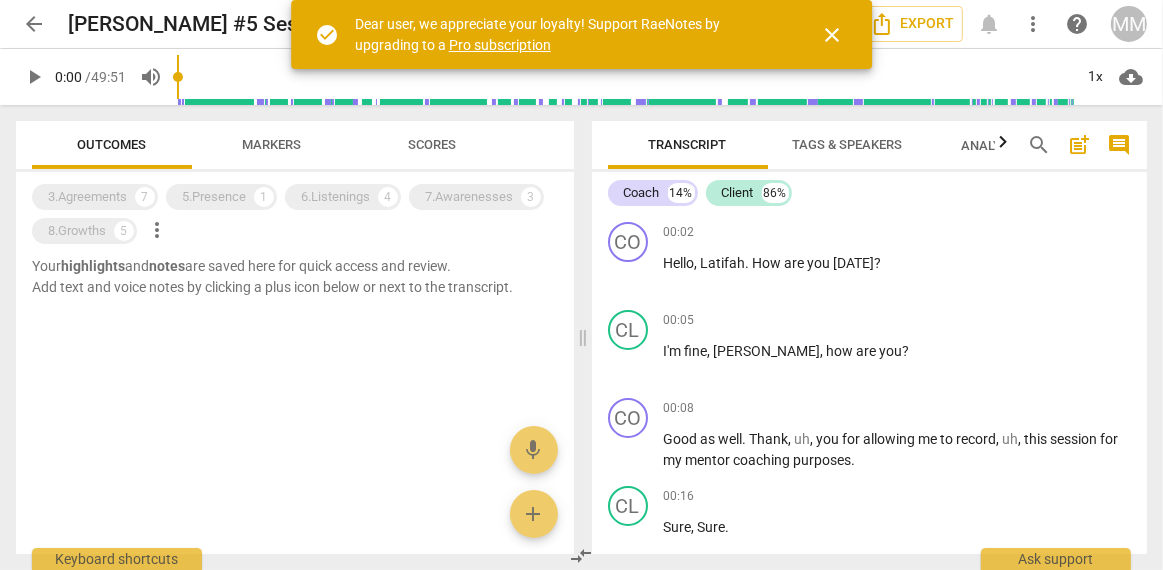 click on "3.Agreements 7 5.Presence 1 6.Listenings 4 7.Awarenesses 3 8.Growths 5 more_vert" at bounding box center [303, 214] 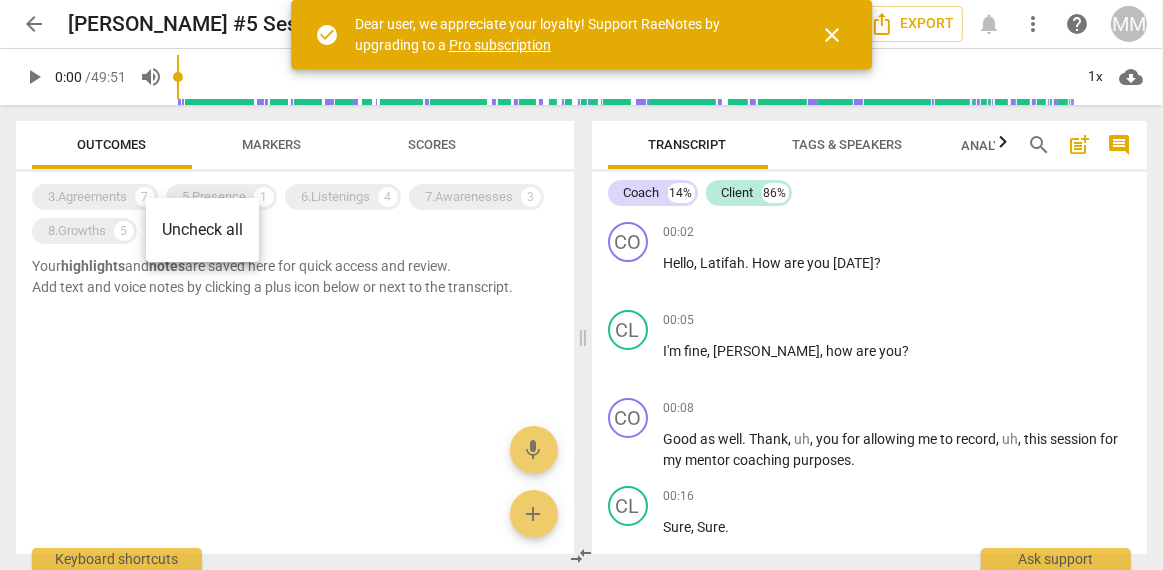 click at bounding box center (581, 285) 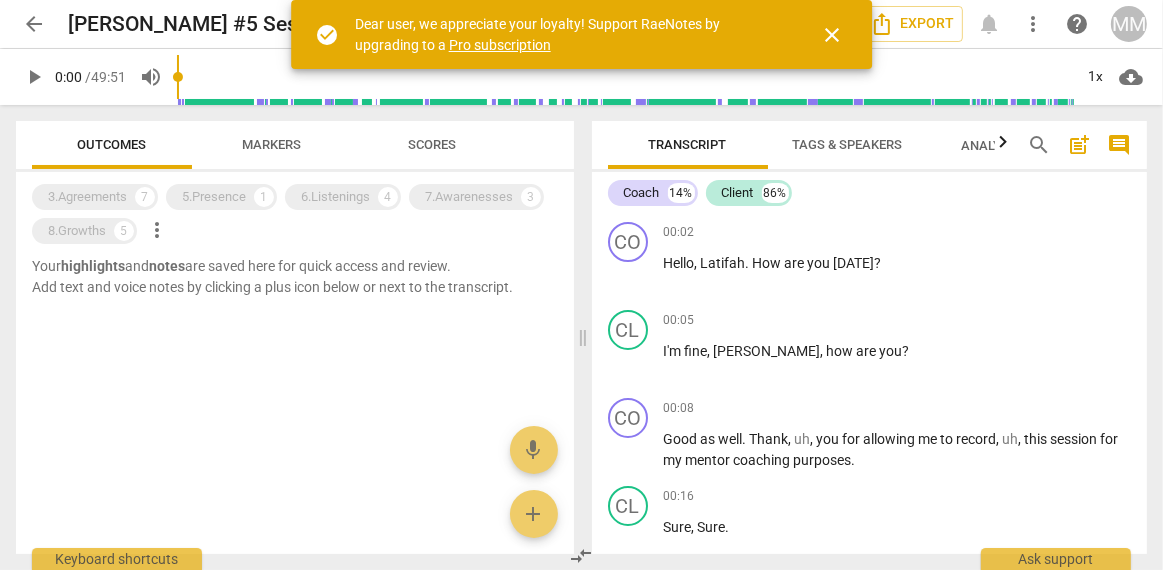 click on "Markers" at bounding box center (272, 144) 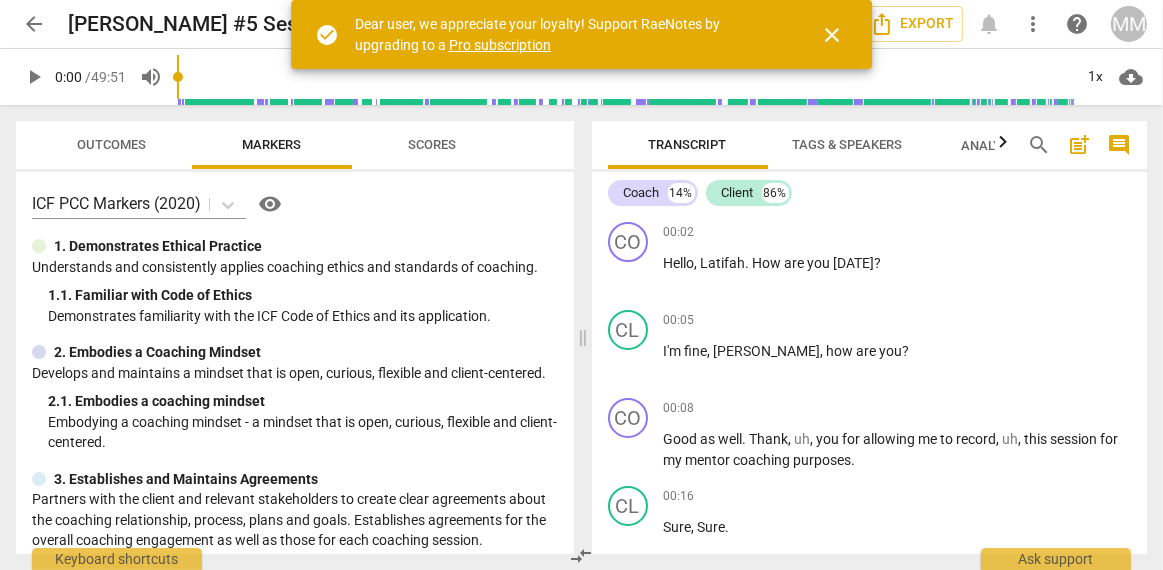 click on "Outcomes" at bounding box center (112, 144) 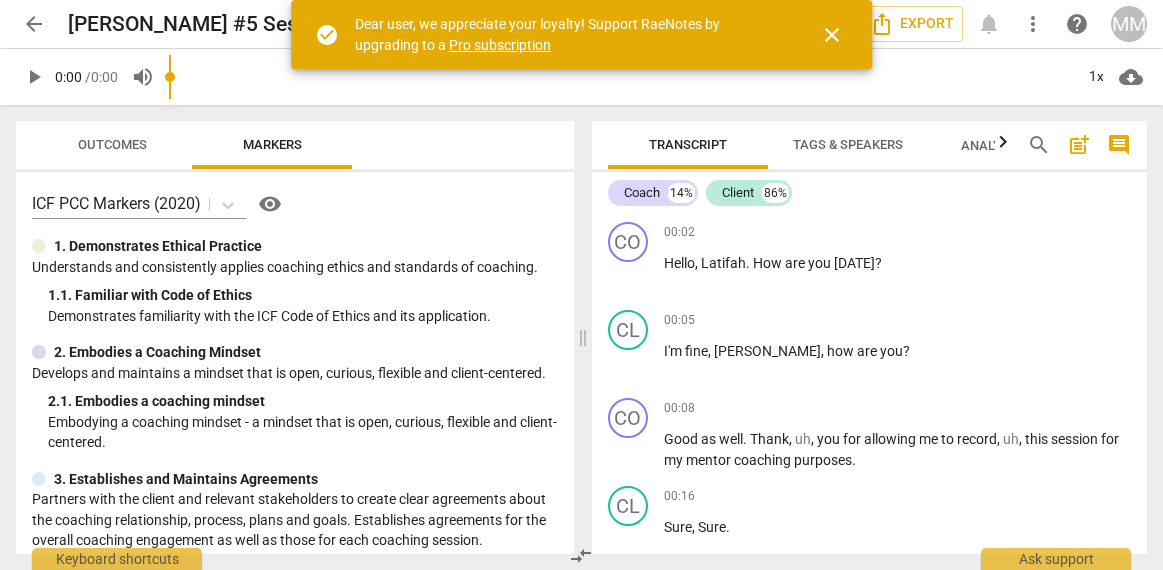 scroll, scrollTop: 0, scrollLeft: 0, axis: both 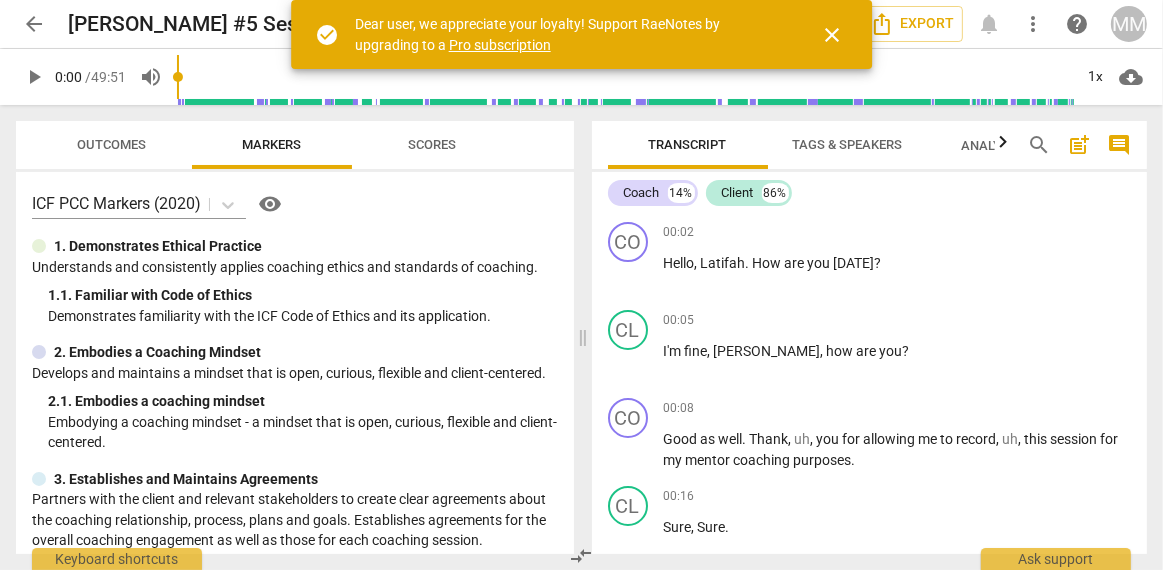 click on "Outcomes" at bounding box center [112, 145] 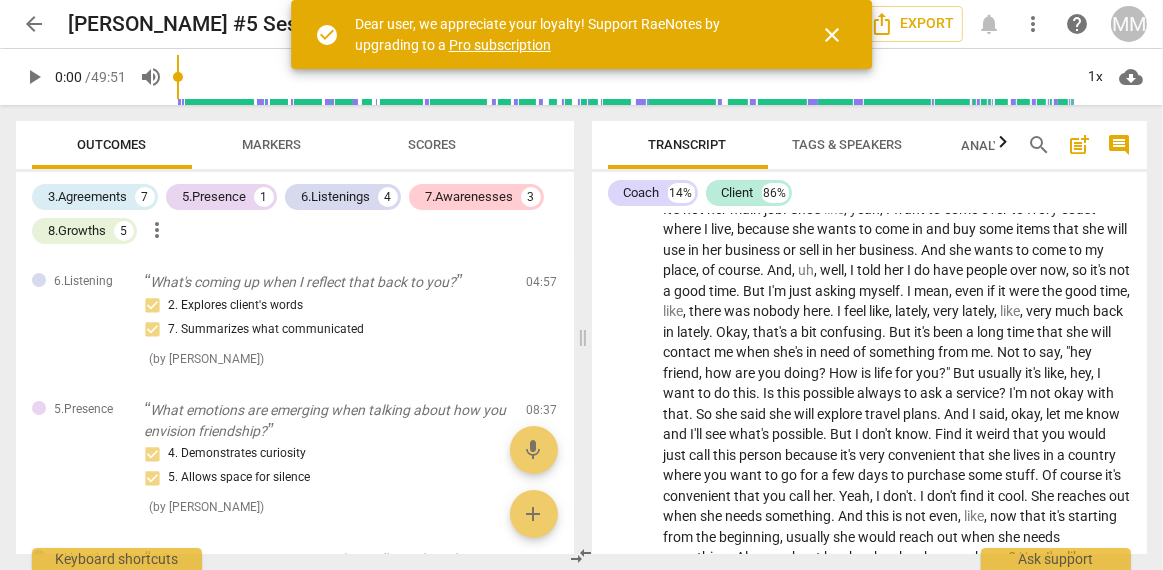 scroll, scrollTop: 605, scrollLeft: 0, axis: vertical 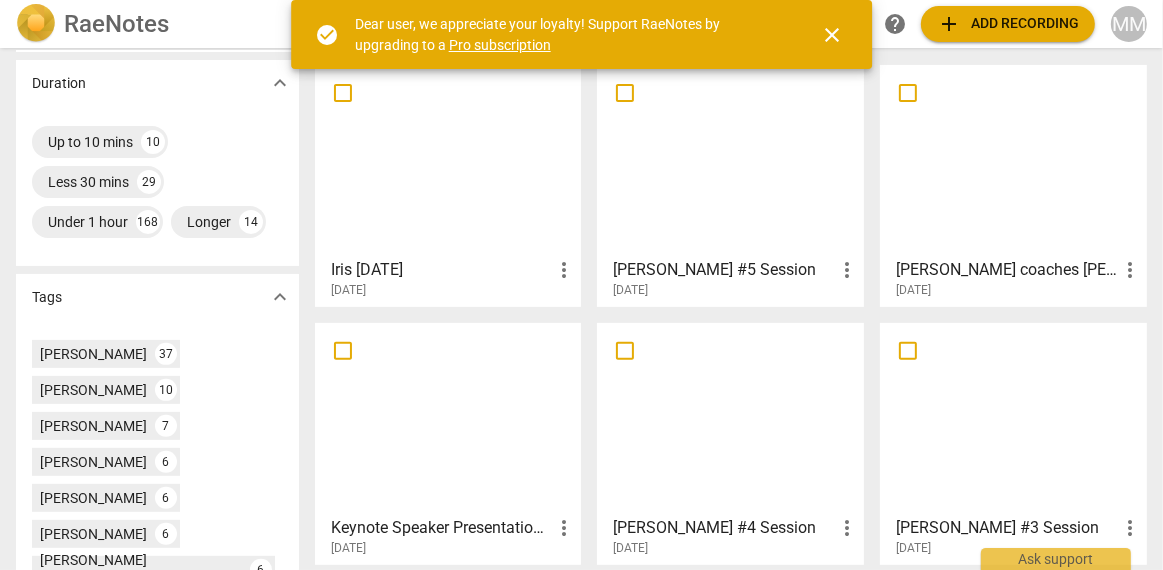 click at bounding box center (448, 160) 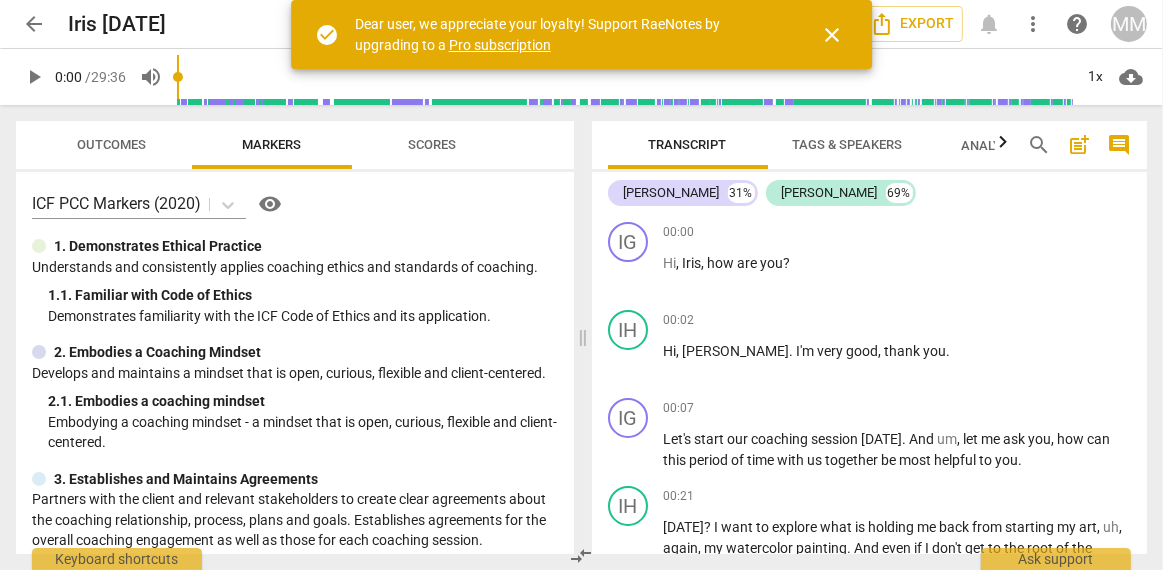 click on "arrow_back" at bounding box center [34, 24] 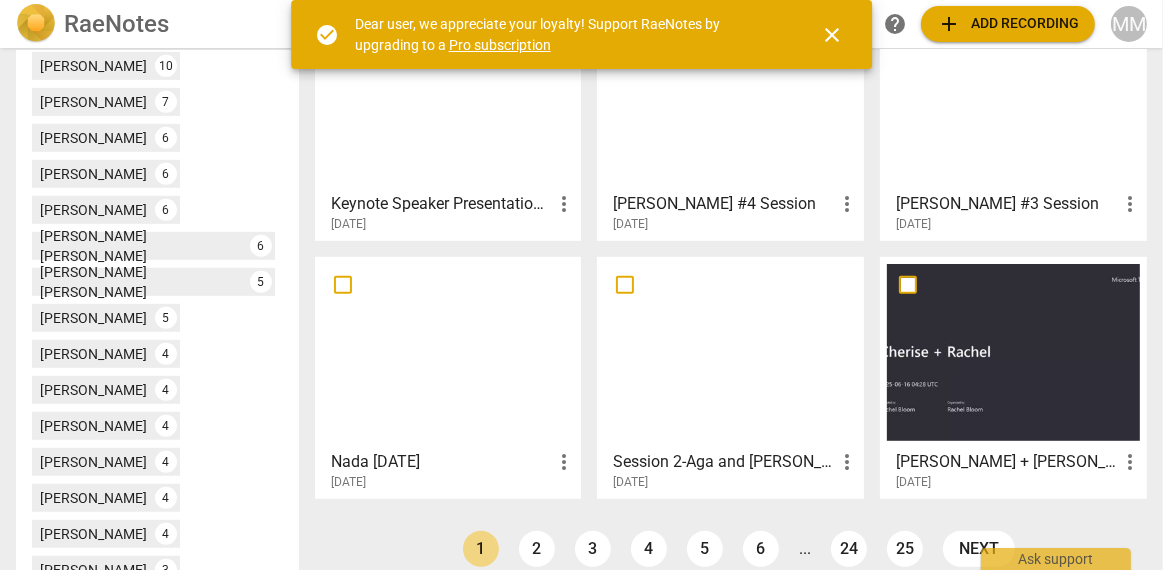 scroll, scrollTop: 861, scrollLeft: 0, axis: vertical 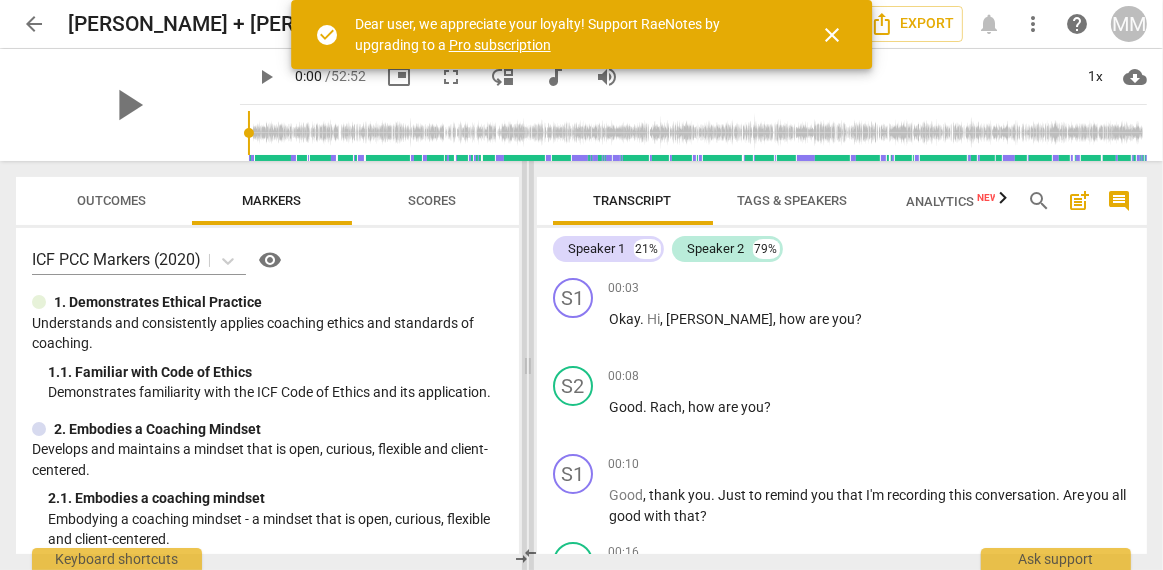 drag, startPoint x: 584, startPoint y: 364, endPoint x: 516, endPoint y: 364, distance: 68 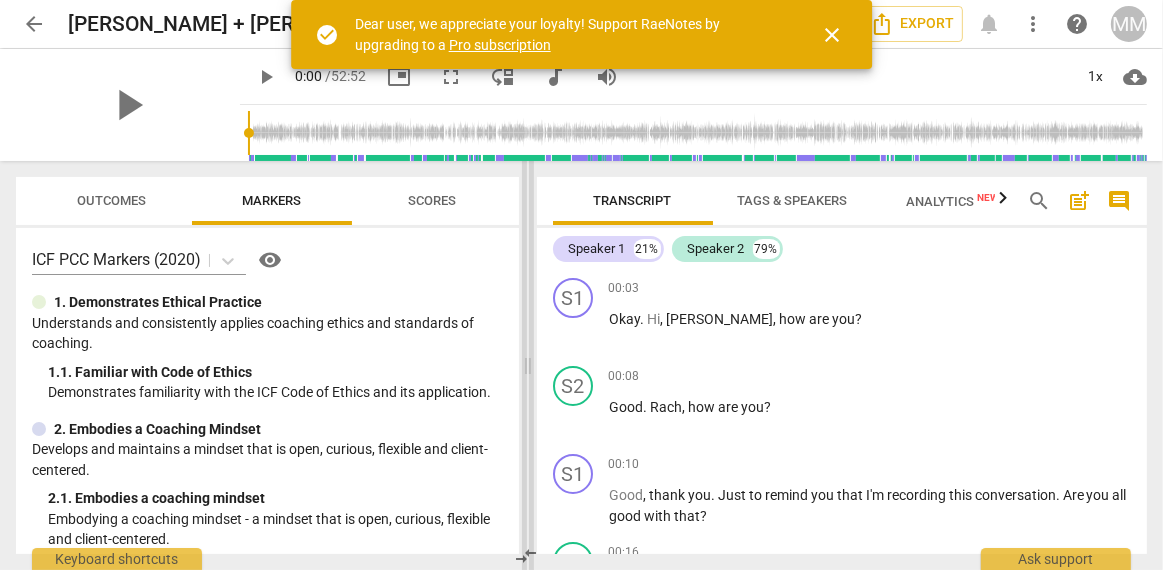 click at bounding box center [528, 365] 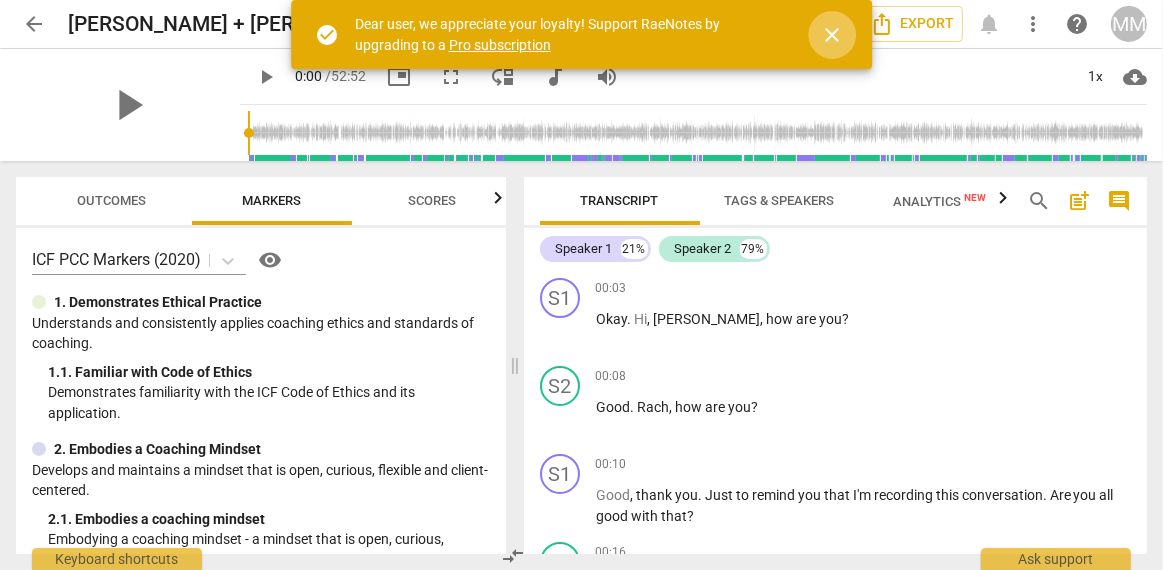 click on "close" at bounding box center [832, 35] 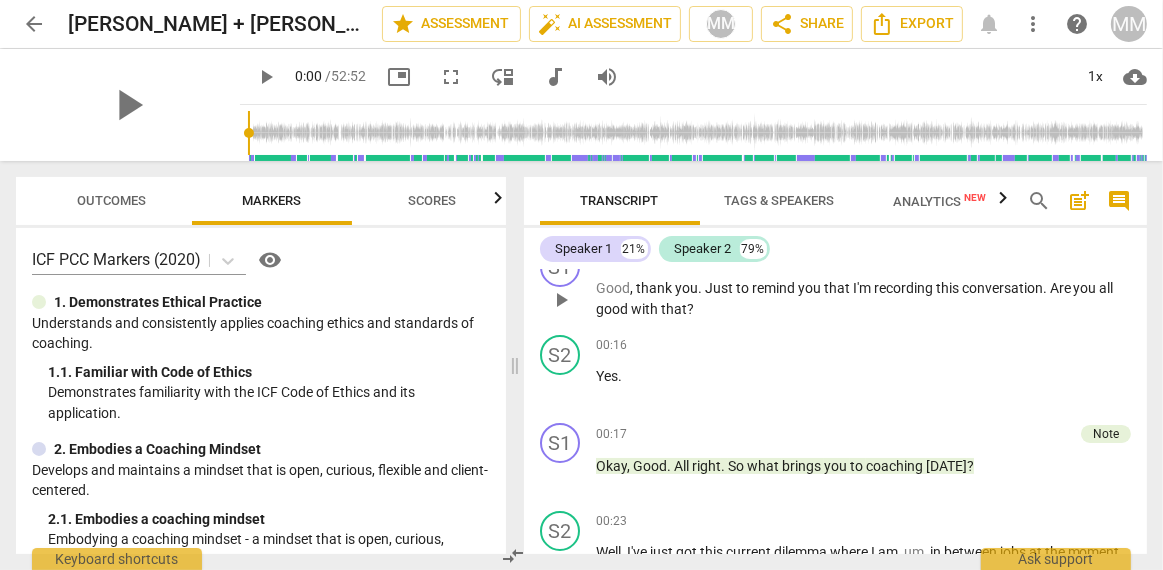 scroll, scrollTop: 229, scrollLeft: 0, axis: vertical 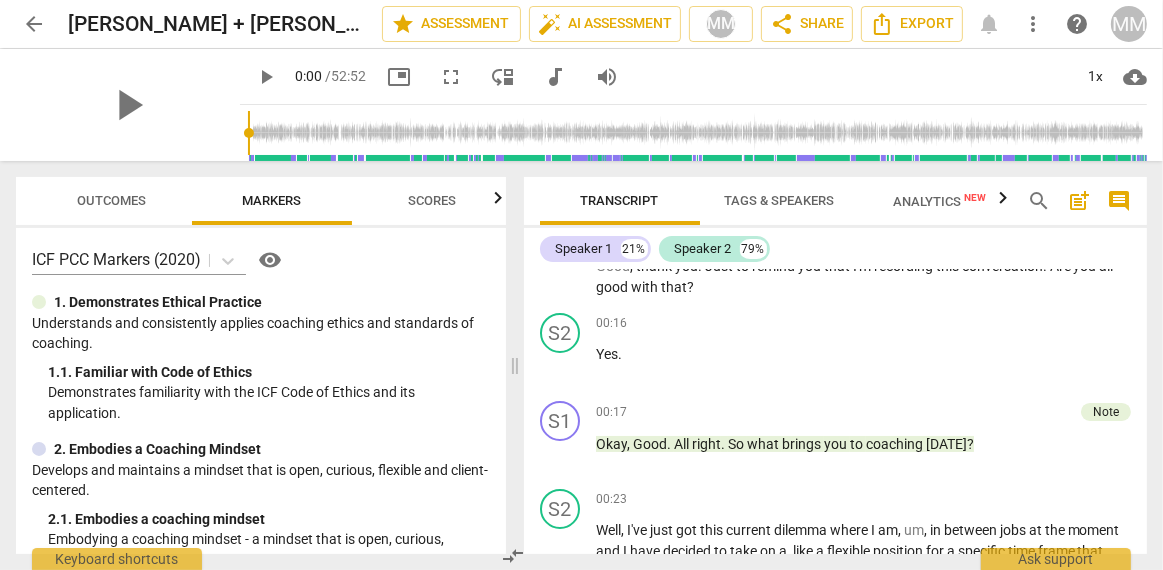 click on "Outcomes" at bounding box center (112, 200) 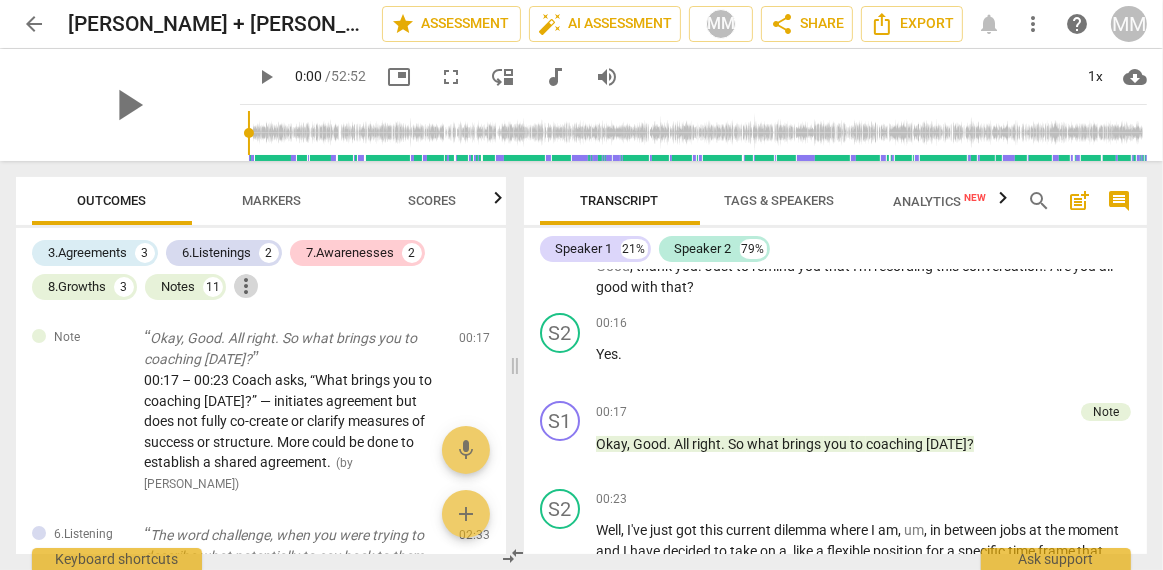 click on "more_vert" at bounding box center [246, 286] 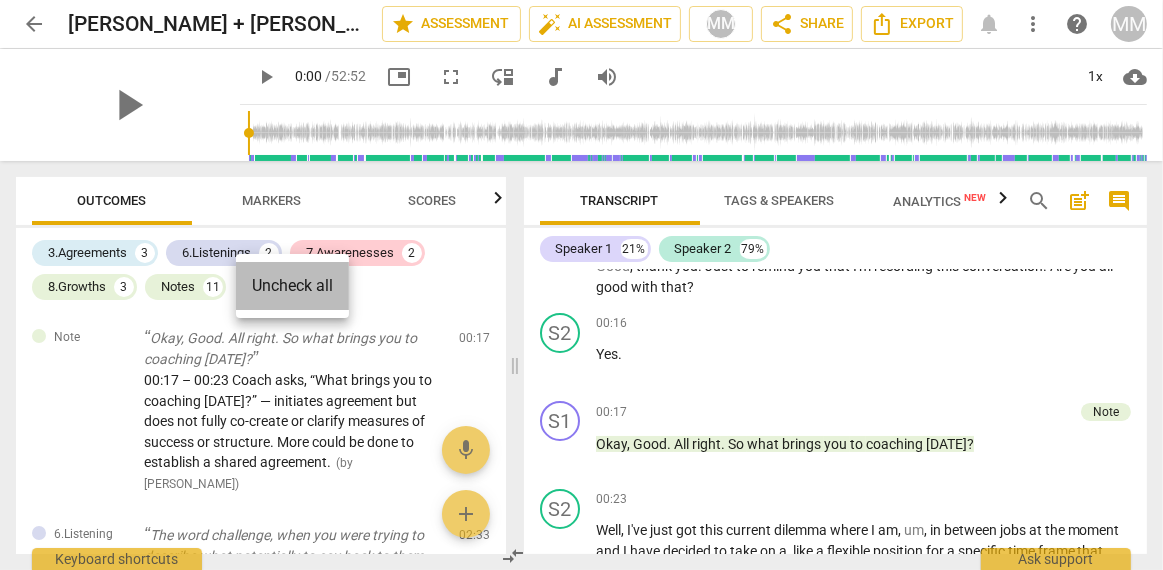 click on "Uncheck all" at bounding box center [292, 286] 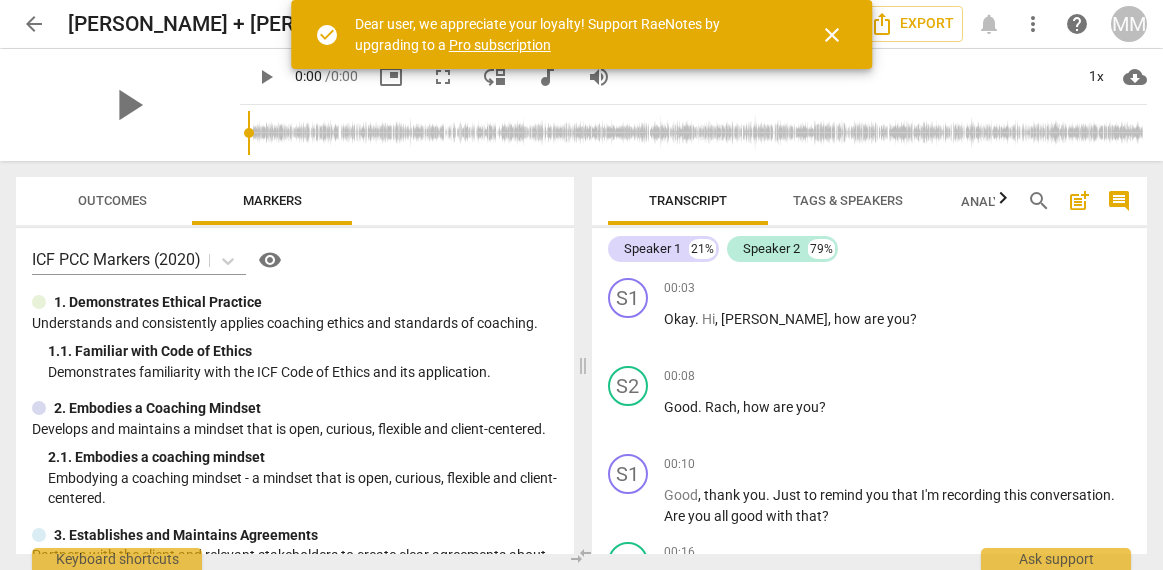 scroll, scrollTop: 0, scrollLeft: 0, axis: both 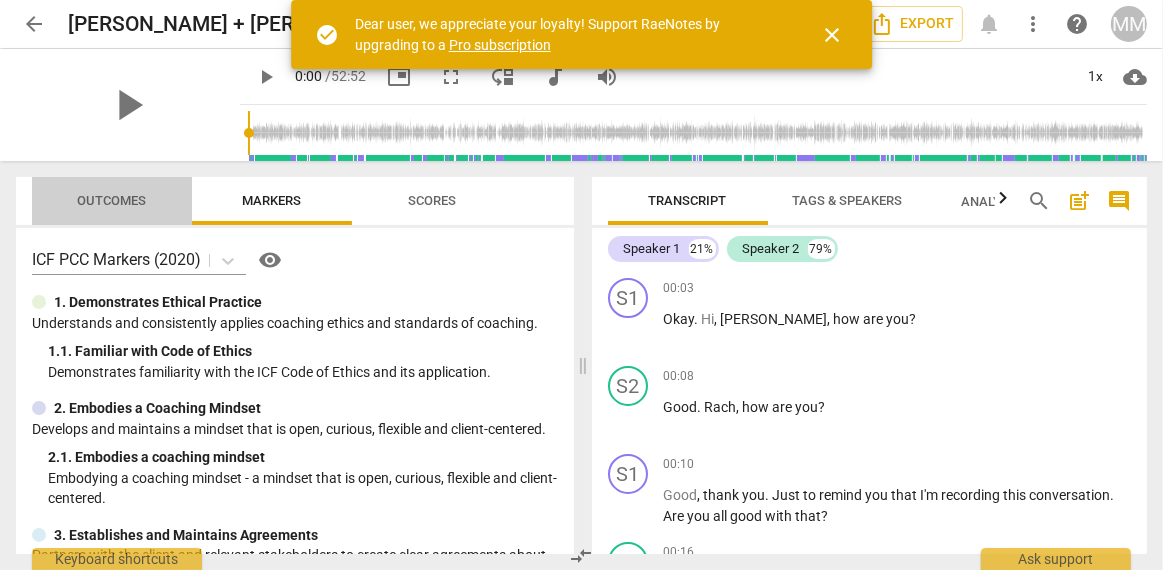 click on "Outcomes" at bounding box center [112, 200] 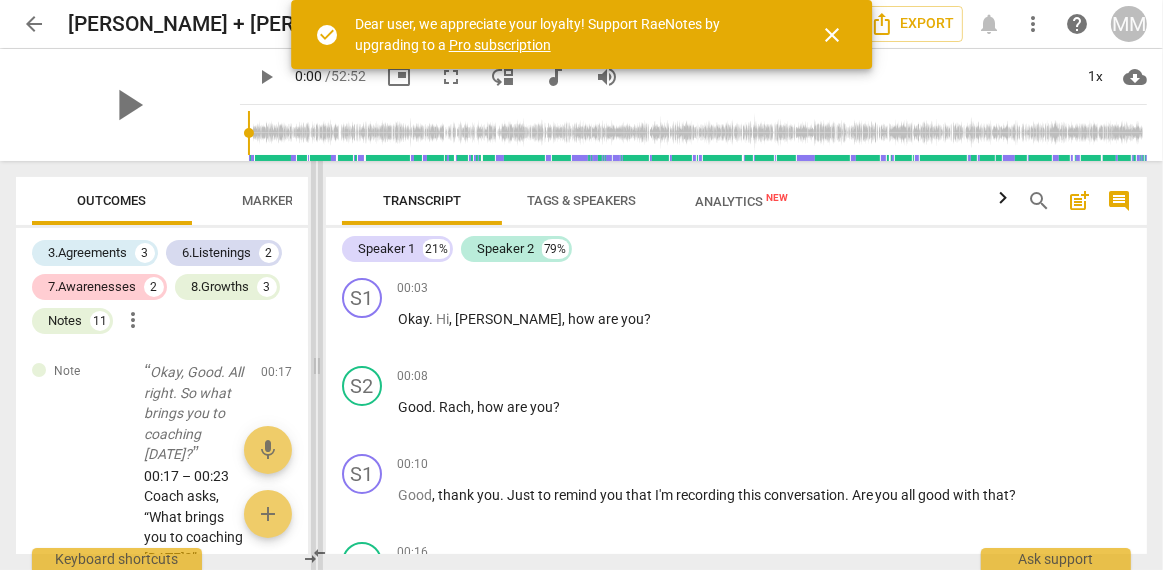 drag, startPoint x: 582, startPoint y: 359, endPoint x: 314, endPoint y: 377, distance: 268.6038 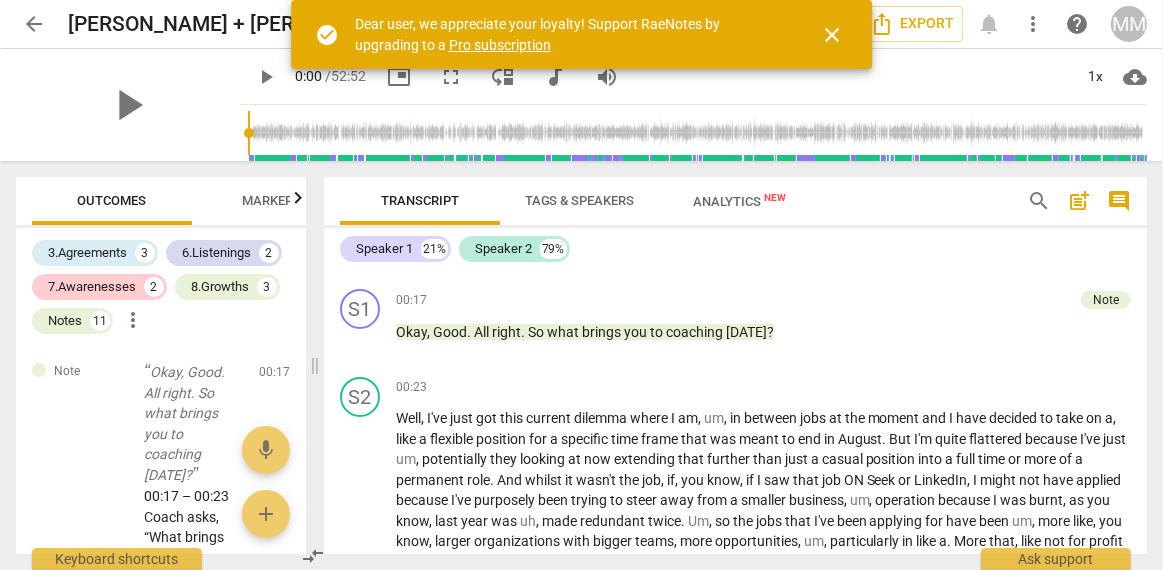 scroll, scrollTop: 334, scrollLeft: 0, axis: vertical 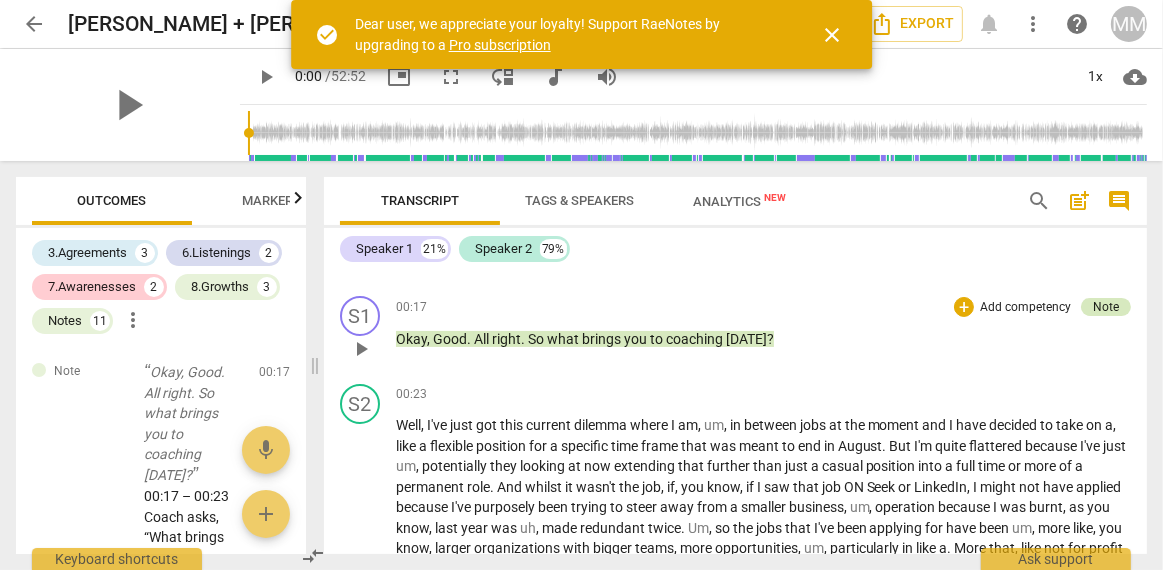 click on "Note" at bounding box center [1106, 307] 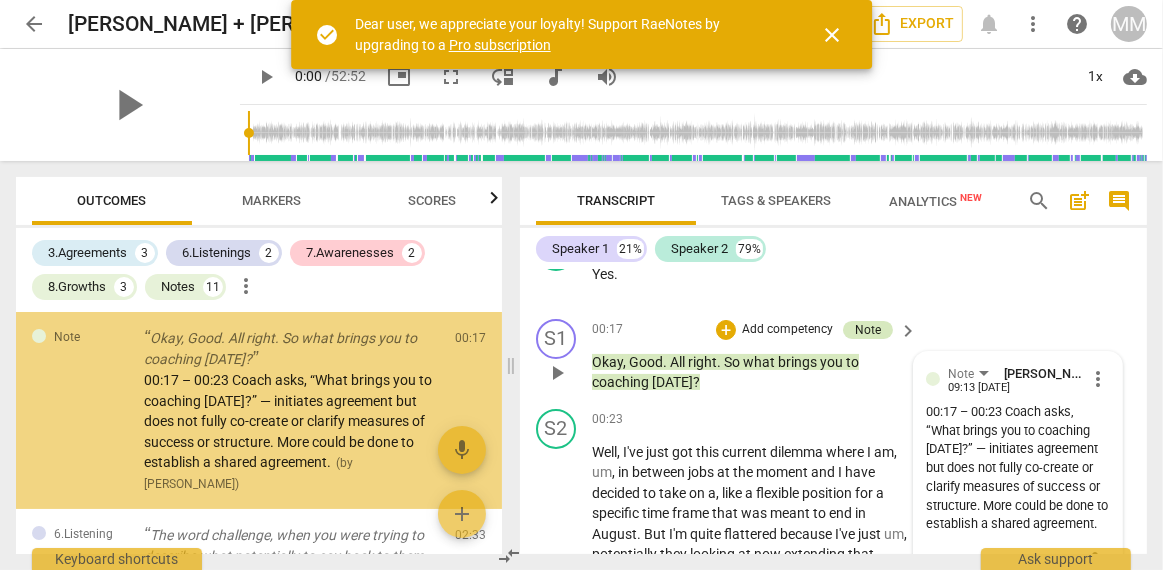 scroll, scrollTop: 356, scrollLeft: 0, axis: vertical 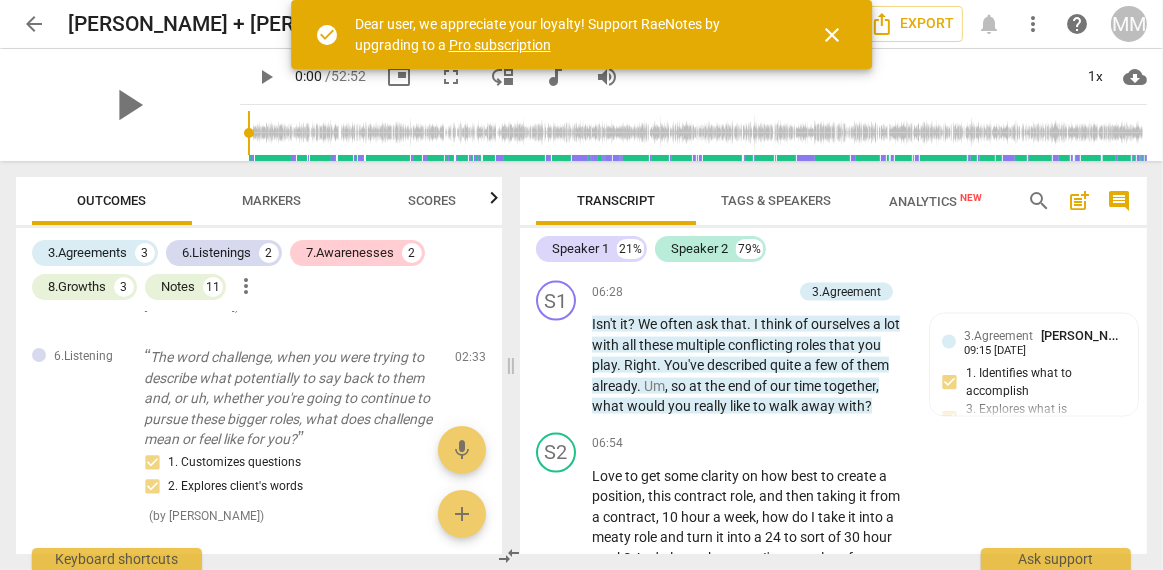 click on "close" at bounding box center (832, 35) 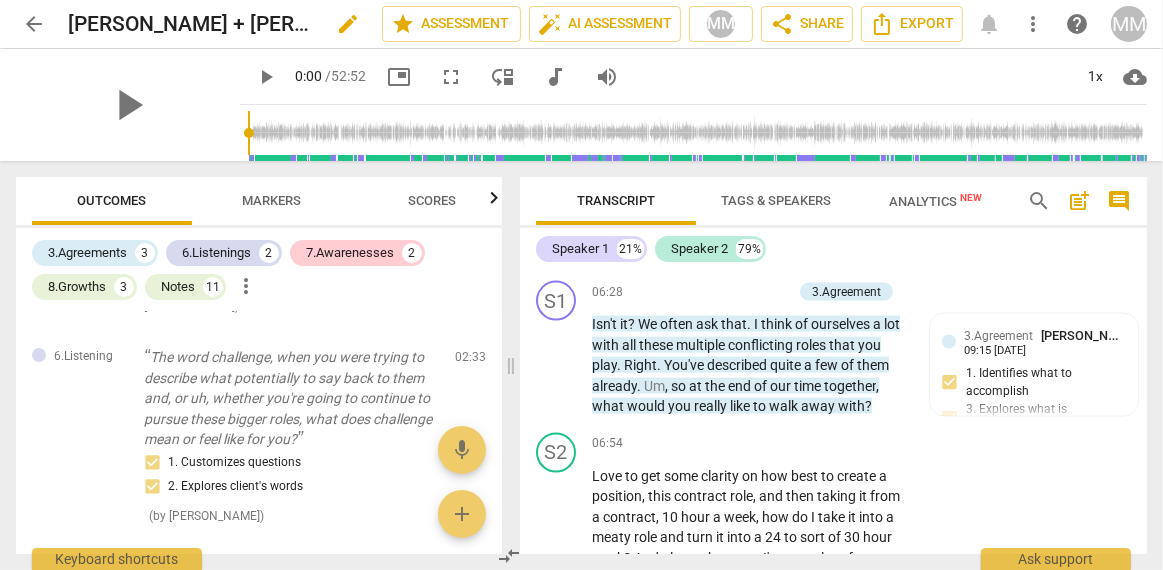 click on "edit" at bounding box center [348, 24] 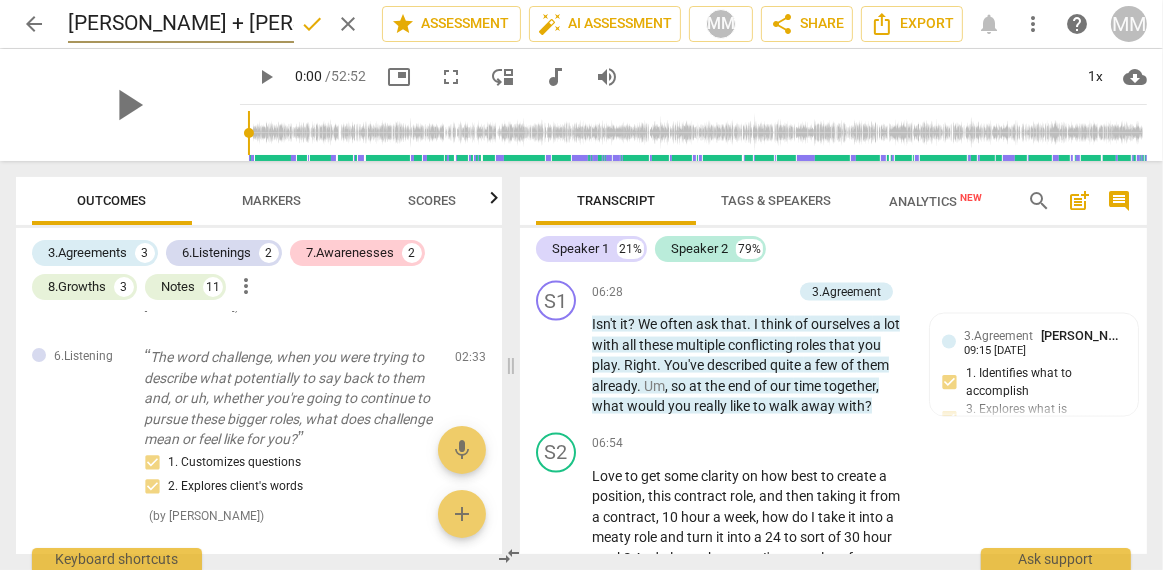 scroll, scrollTop: 0, scrollLeft: 297, axis: horizontal 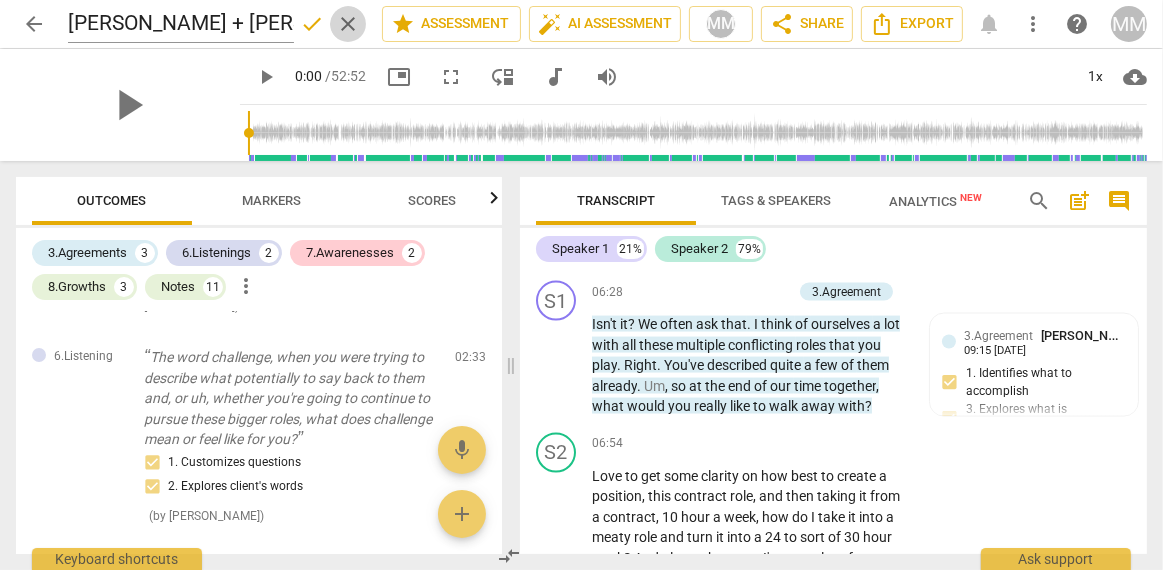 click on "clear" at bounding box center (348, 24) 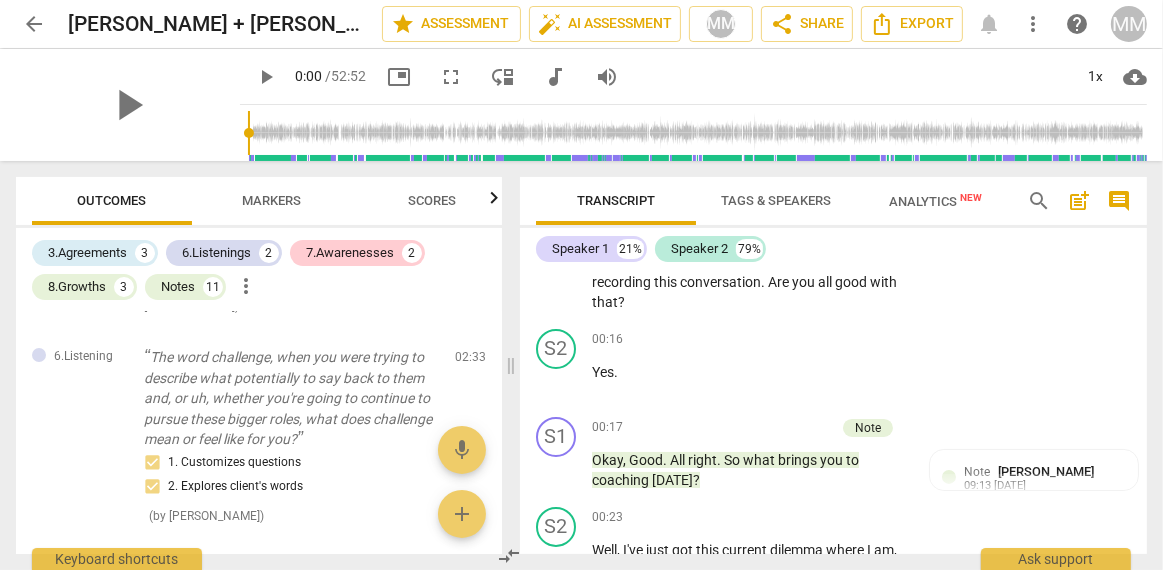 scroll, scrollTop: 235, scrollLeft: 0, axis: vertical 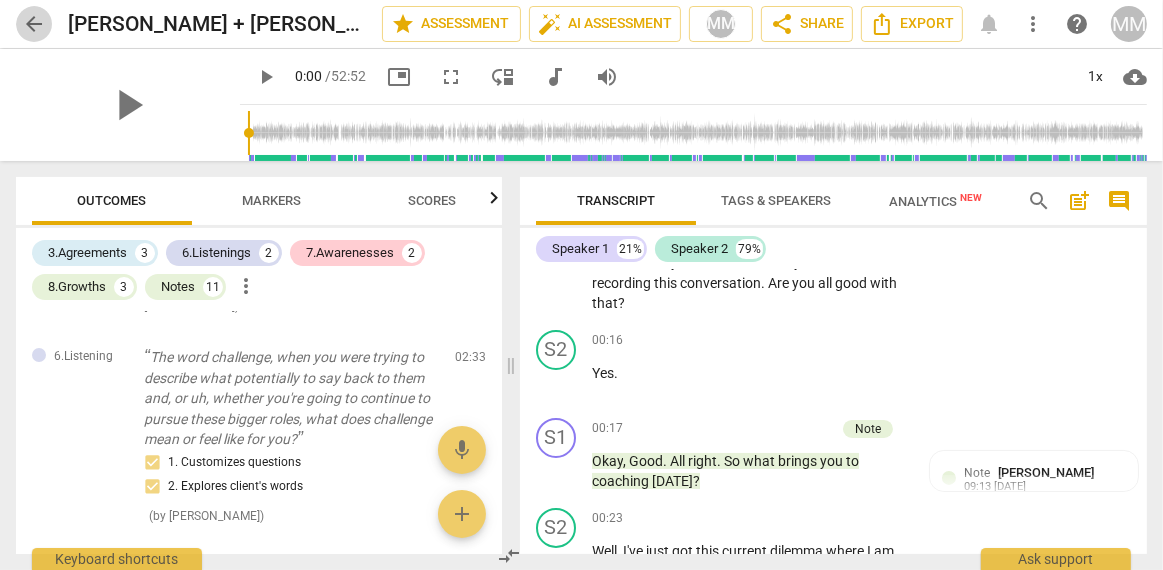 click on "arrow_back" at bounding box center [34, 24] 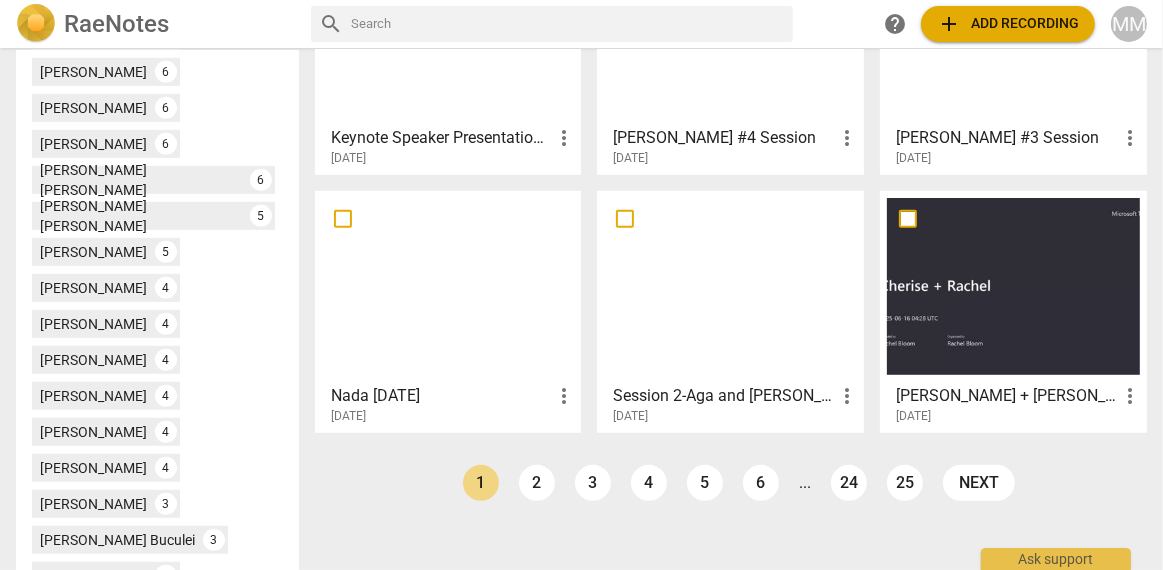 scroll, scrollTop: 920, scrollLeft: 0, axis: vertical 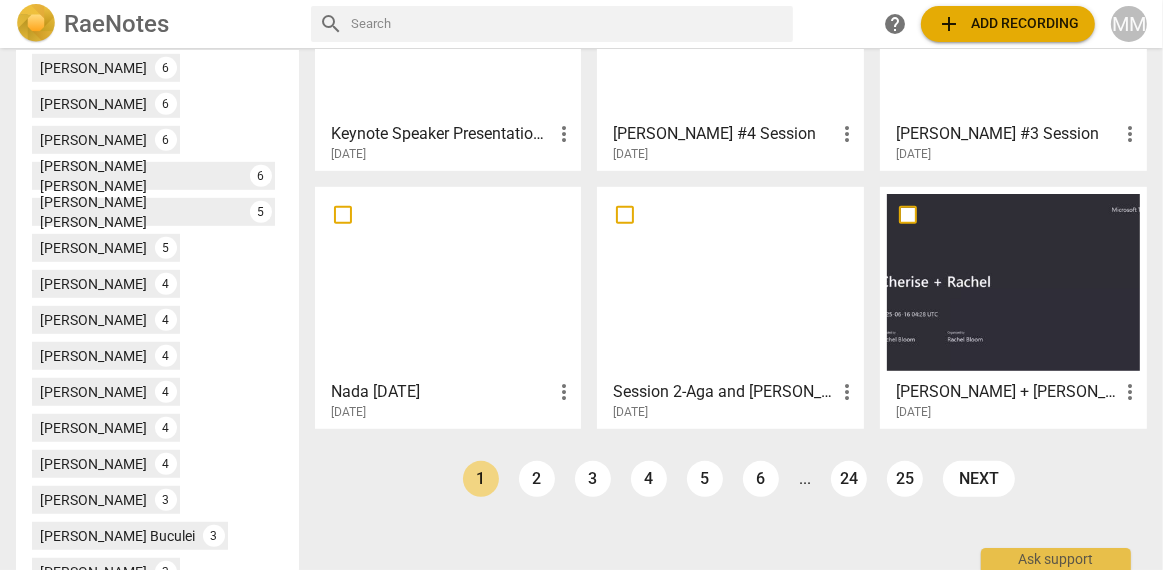 click at bounding box center [448, 282] 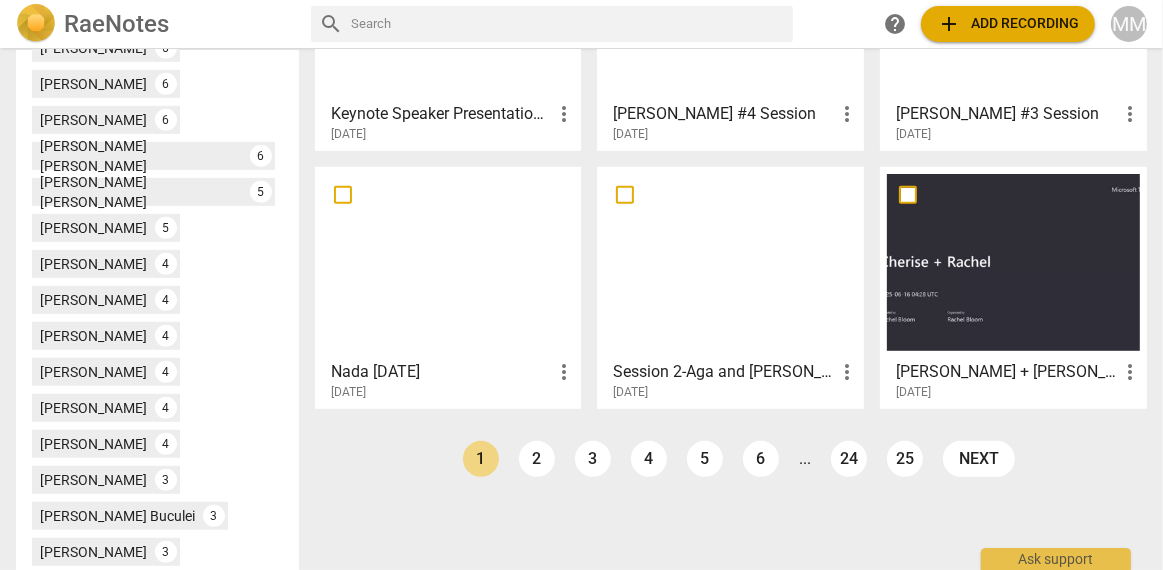 scroll, scrollTop: 940, scrollLeft: 0, axis: vertical 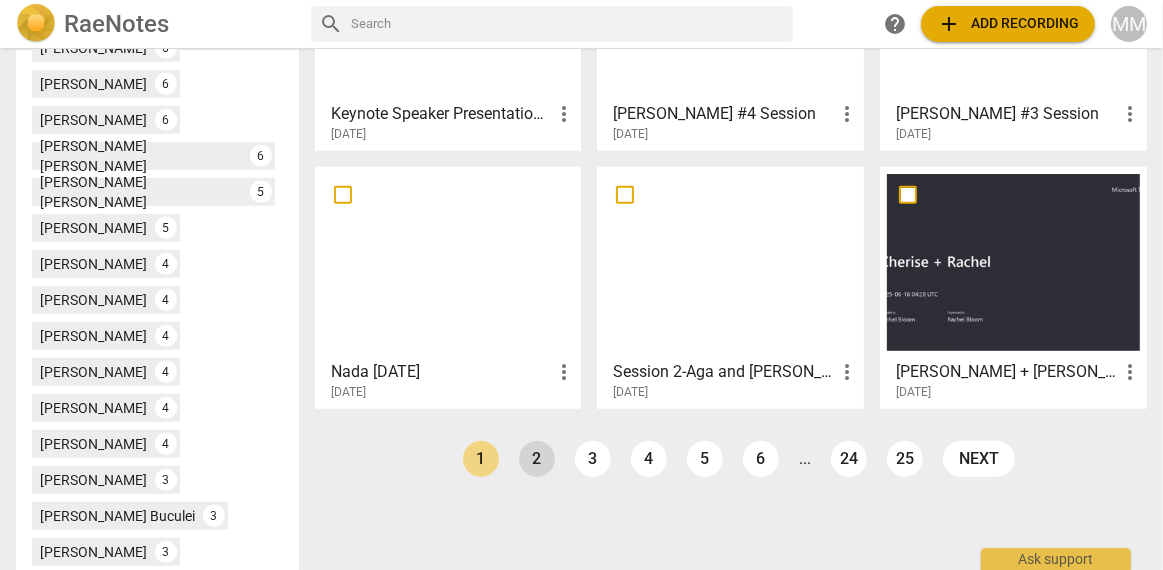 click on "2" at bounding box center (537, 459) 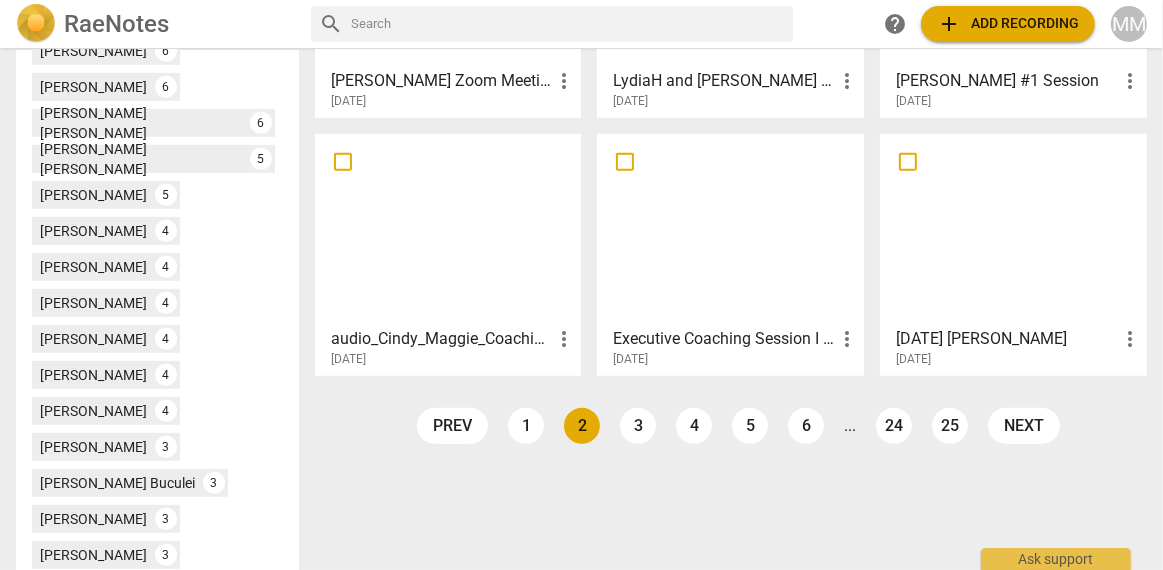 scroll, scrollTop: 984, scrollLeft: 0, axis: vertical 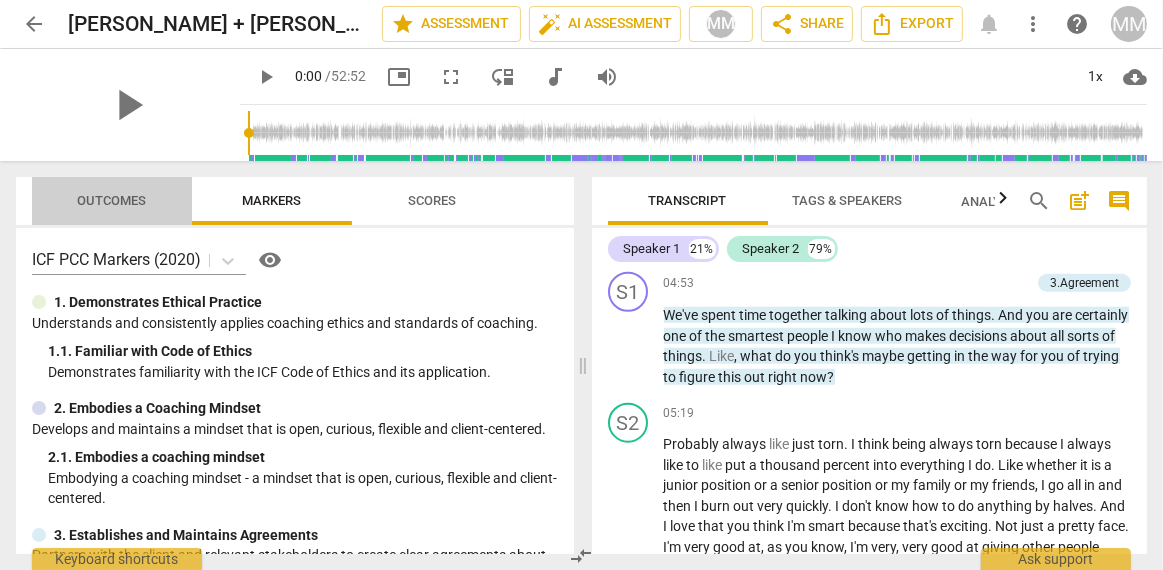 click on "Outcomes" at bounding box center [112, 200] 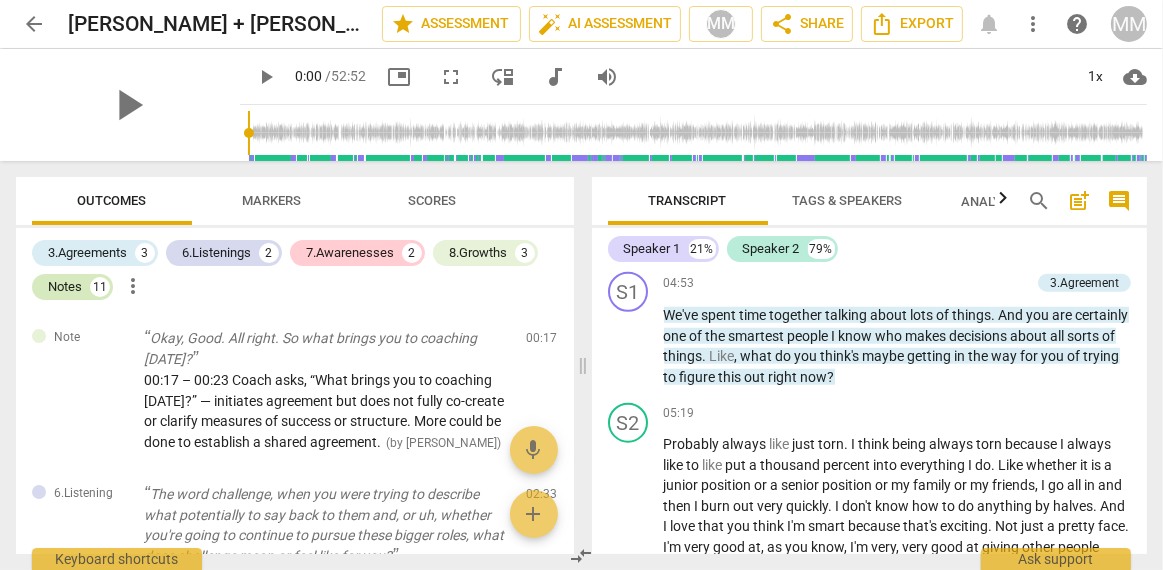 click on "Notes" at bounding box center (65, 287) 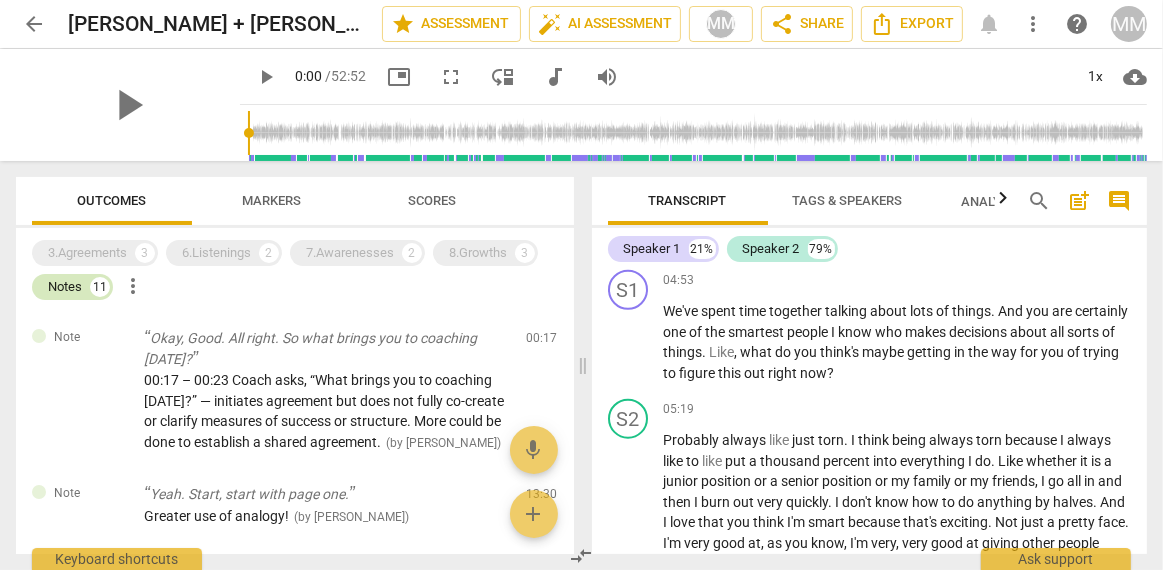 scroll, scrollTop: 1501, scrollLeft: 0, axis: vertical 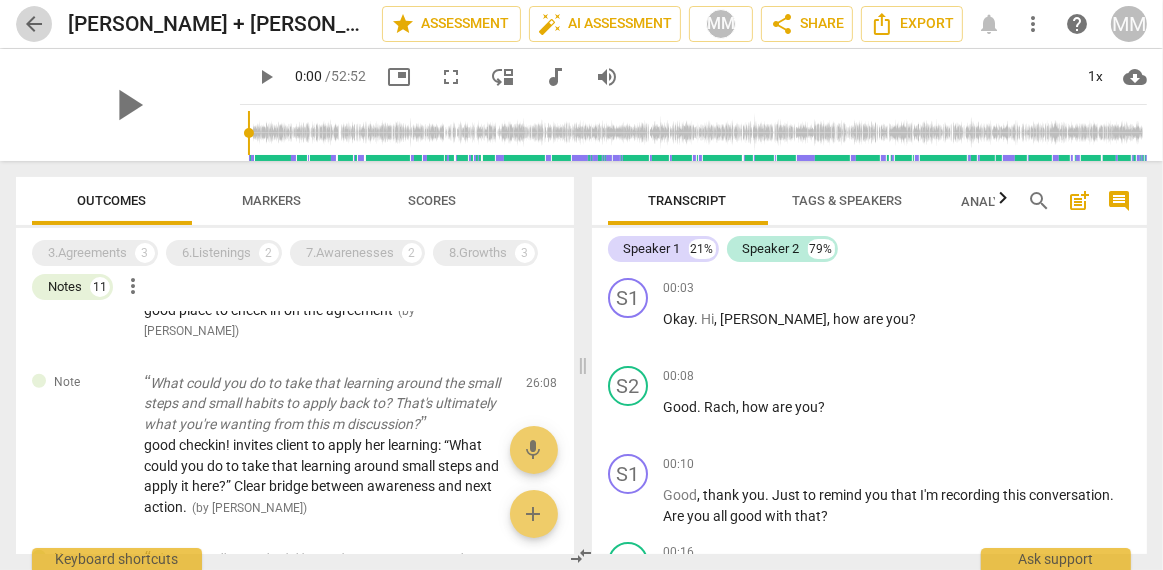 click on "arrow_back" at bounding box center (34, 24) 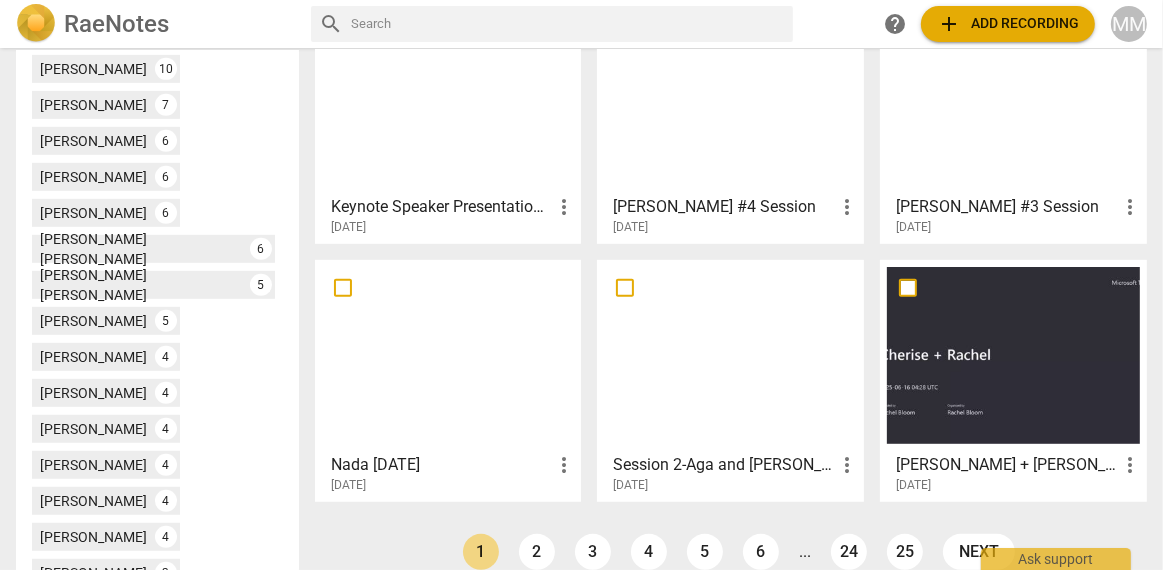 scroll, scrollTop: 852, scrollLeft: 0, axis: vertical 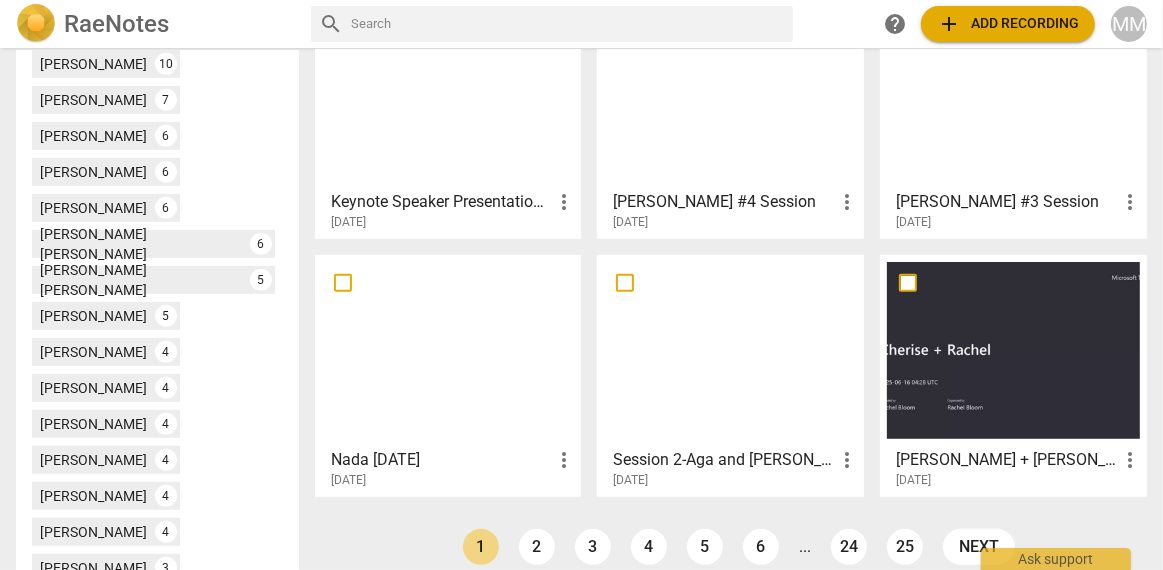 click at bounding box center [1013, 350] 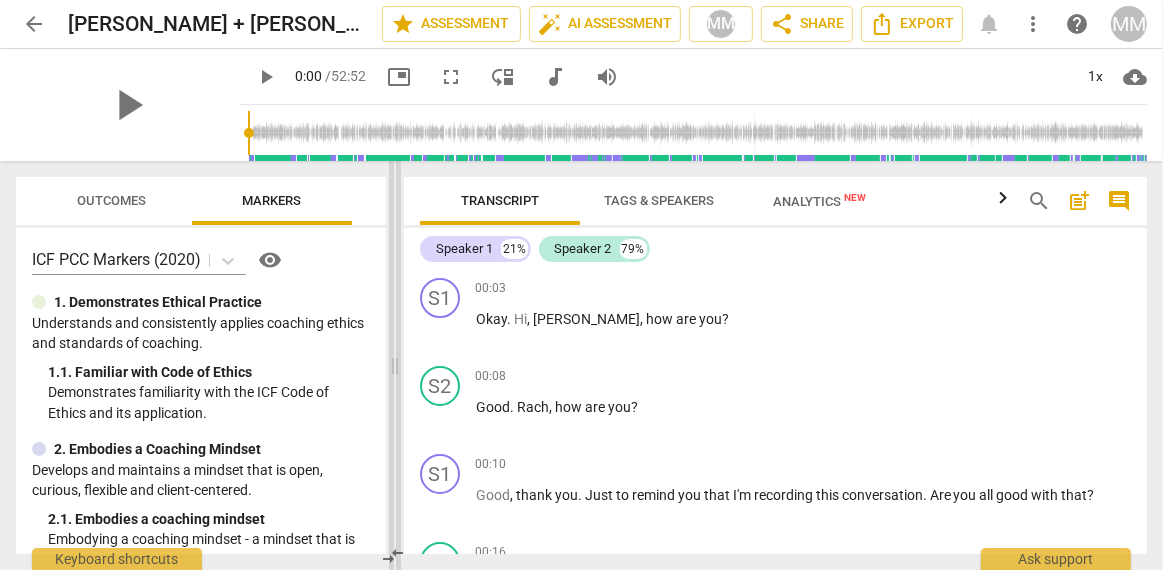 drag, startPoint x: 584, startPoint y: 365, endPoint x: 395, endPoint y: 349, distance: 189.67604 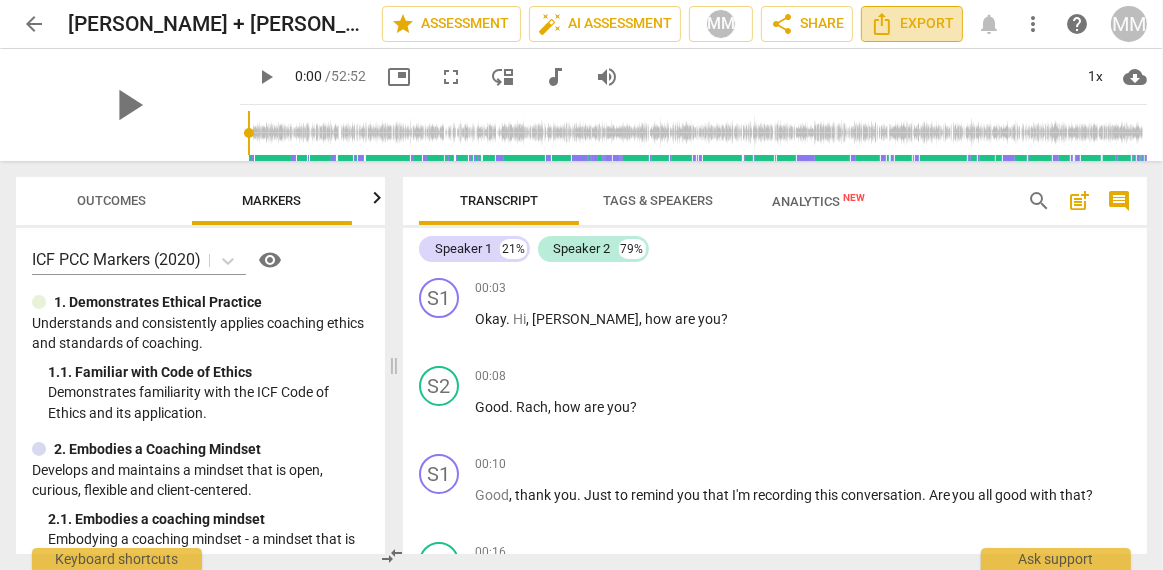 click on "Export" at bounding box center (912, 24) 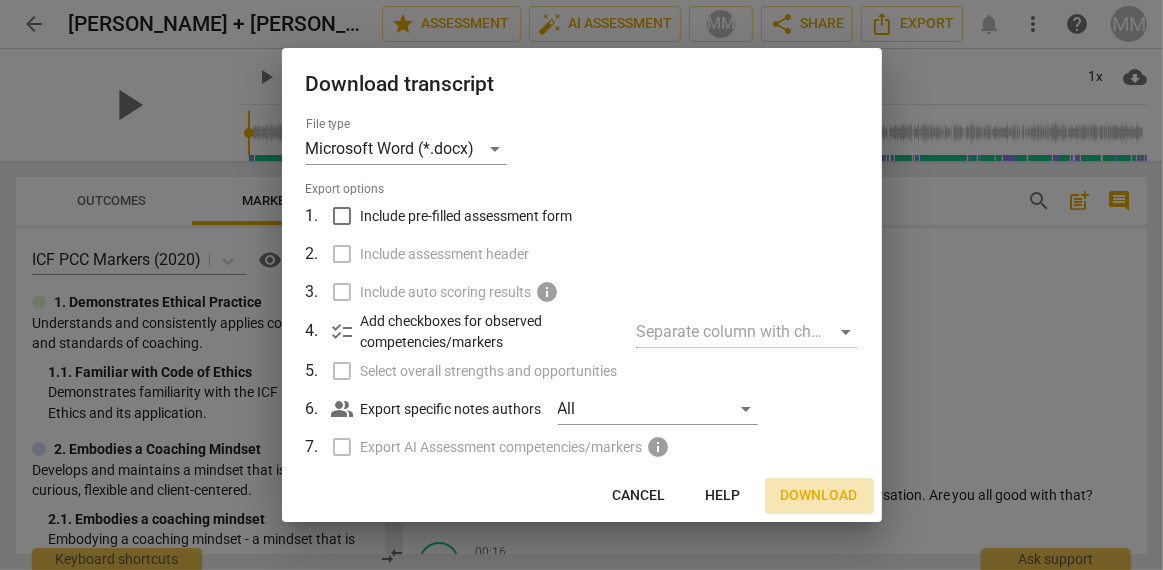 click on "Download" at bounding box center (819, 496) 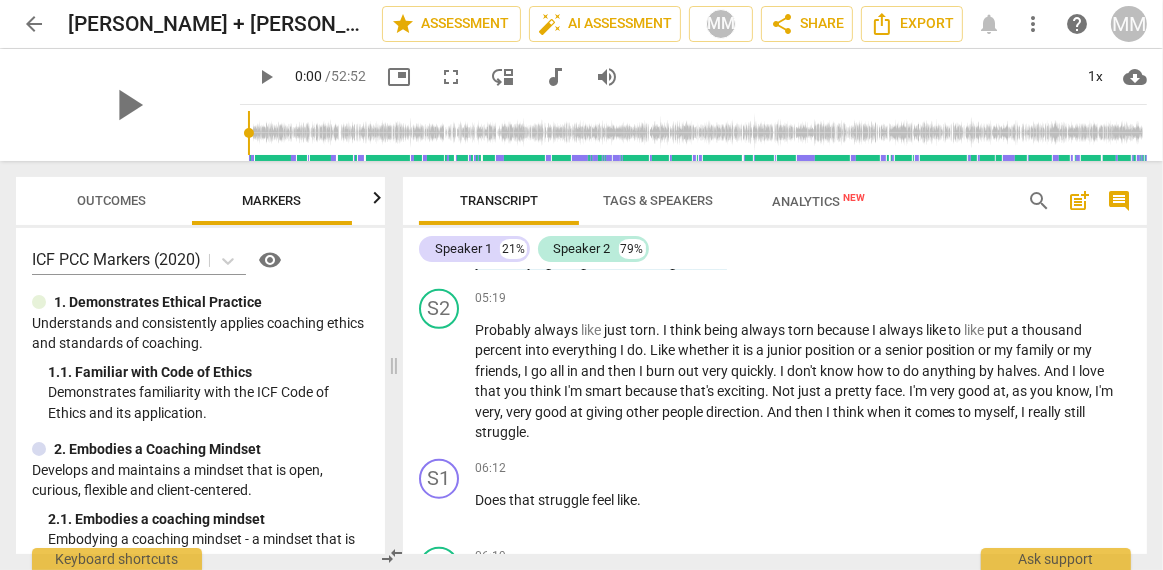 scroll, scrollTop: 1388, scrollLeft: 0, axis: vertical 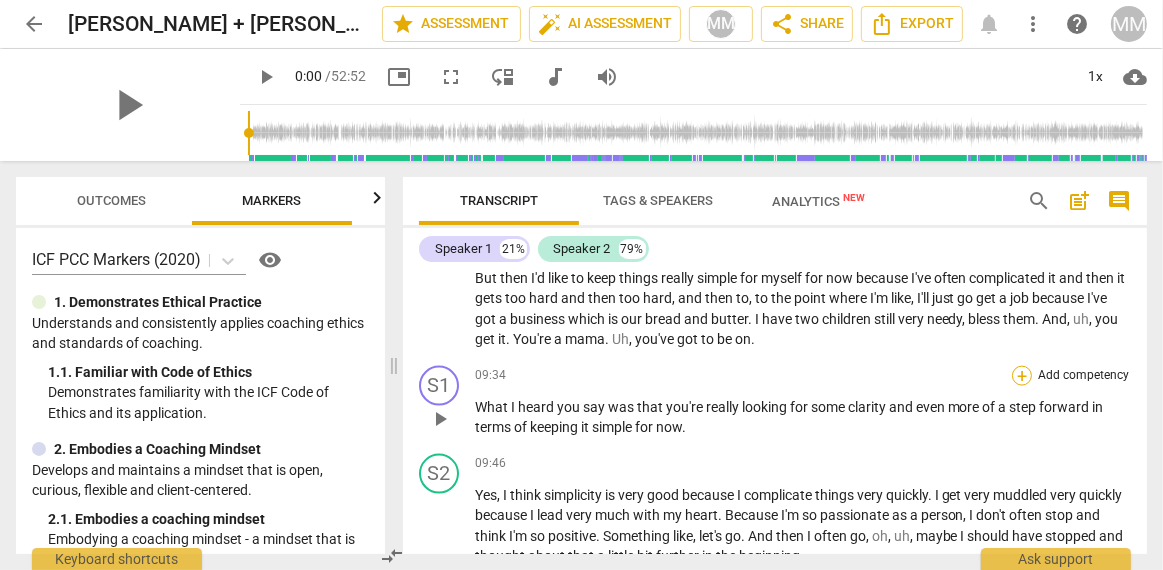 click on "+" at bounding box center (1022, 376) 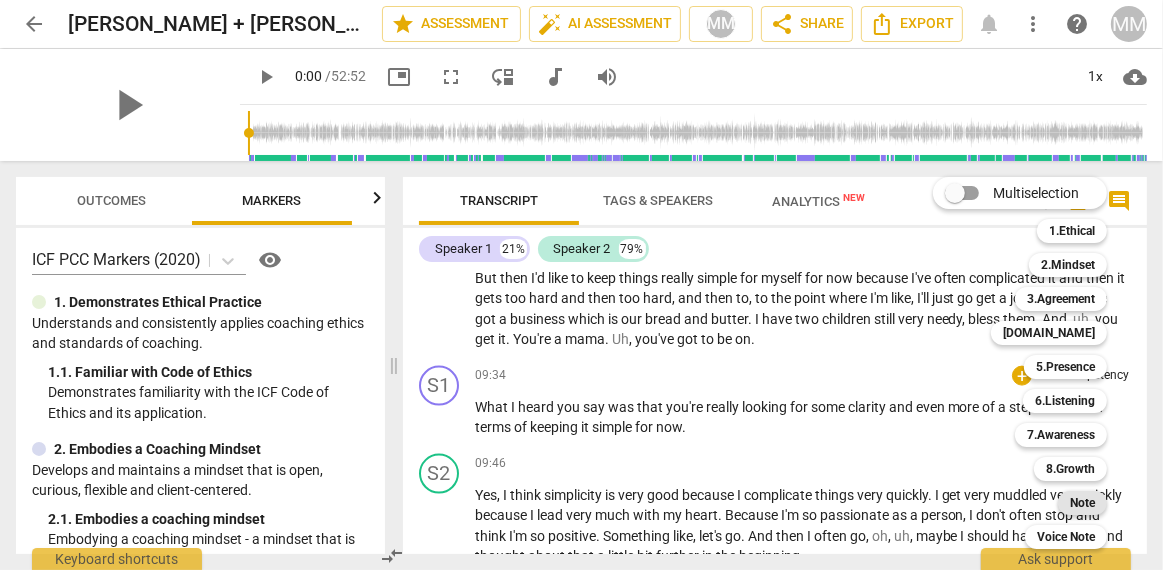 click on "Note" at bounding box center [1082, 503] 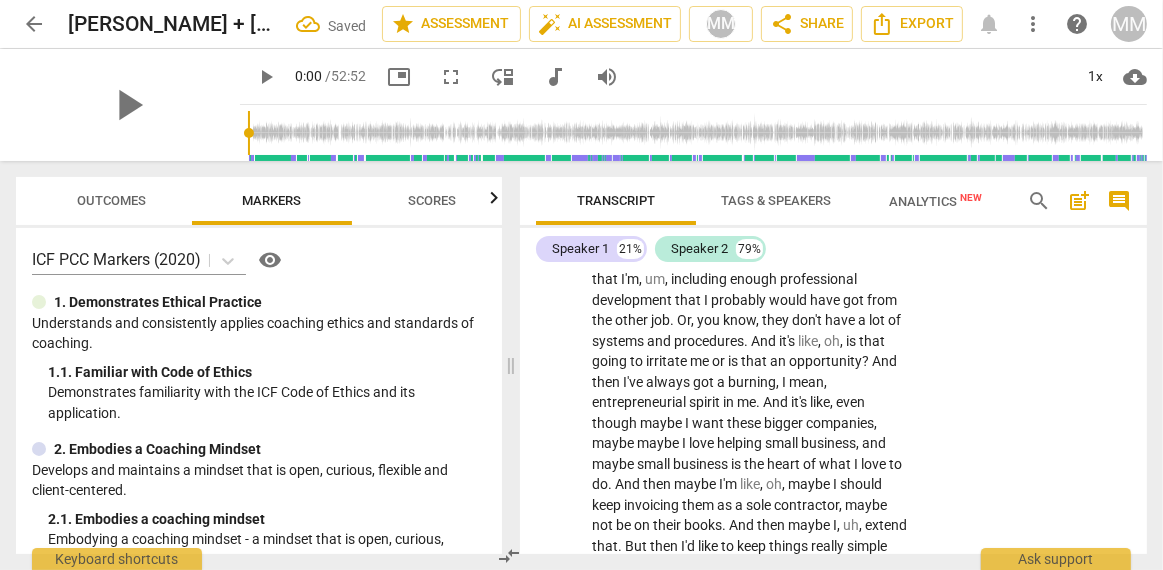 scroll, scrollTop: 3476, scrollLeft: 0, axis: vertical 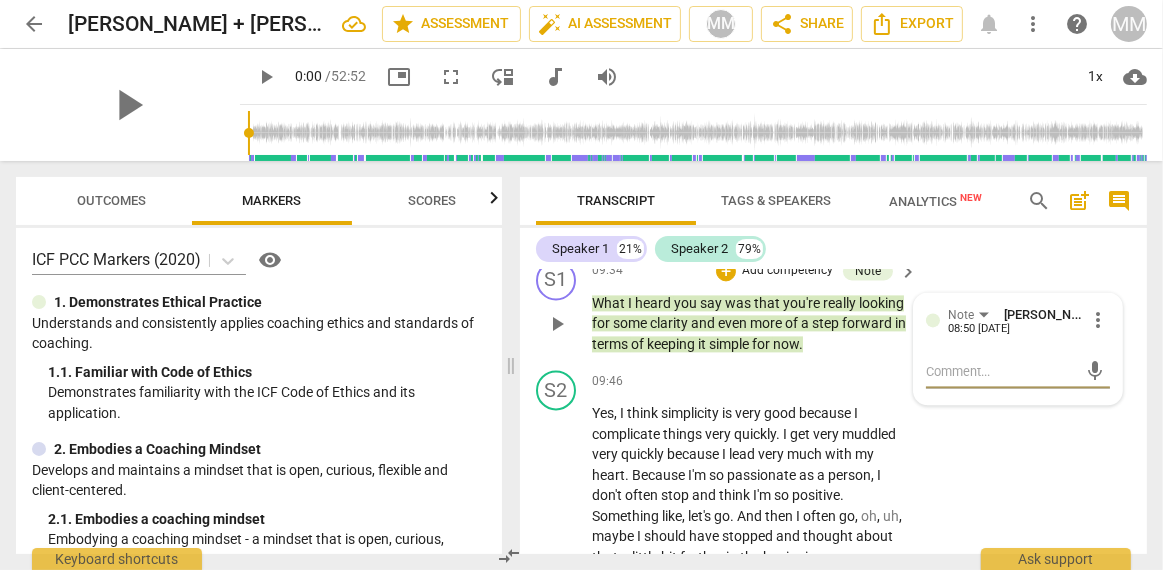 paste on "Slight interpretation; while generally accurate, this could verge on reframing rather than reflecting the client’s exact language." 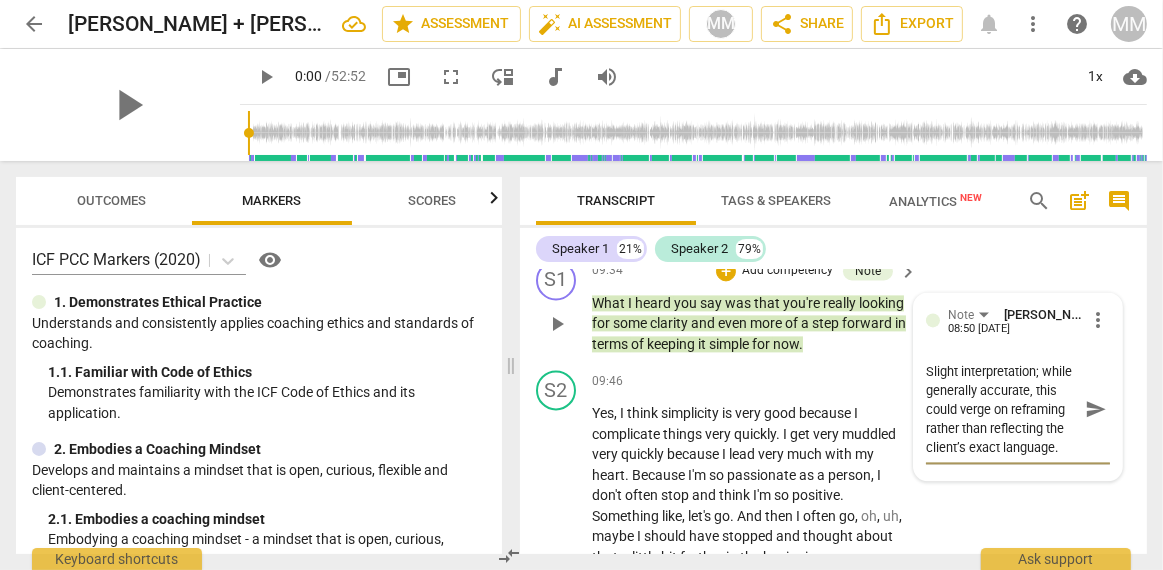 scroll, scrollTop: 16, scrollLeft: 0, axis: vertical 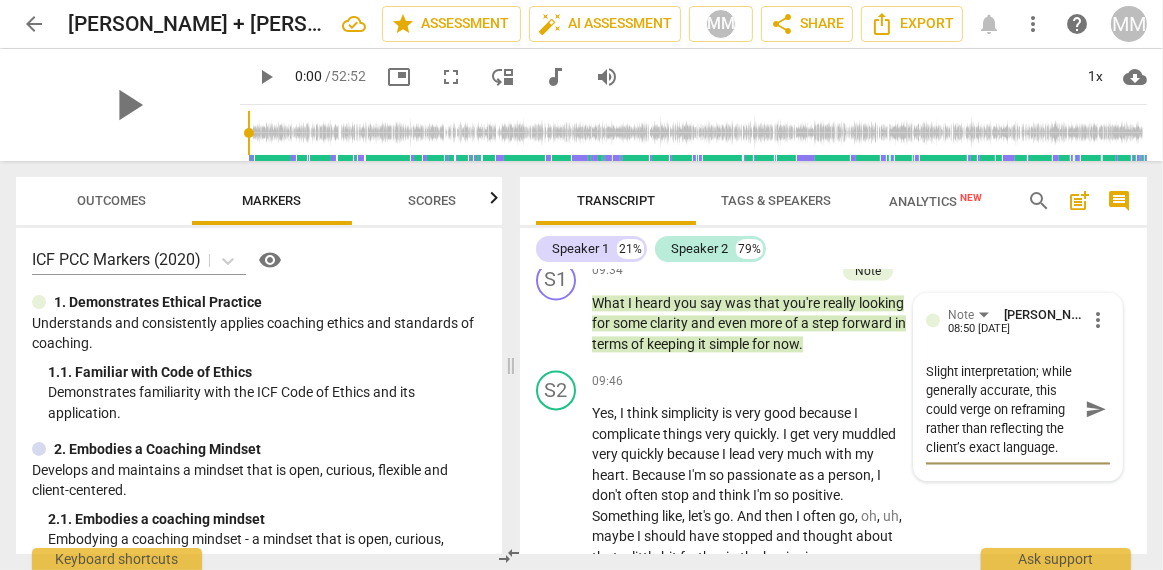 type on "Slight interpretation; while generally accurate, this could verge on reframing rather than reflecting the client’s exact language." 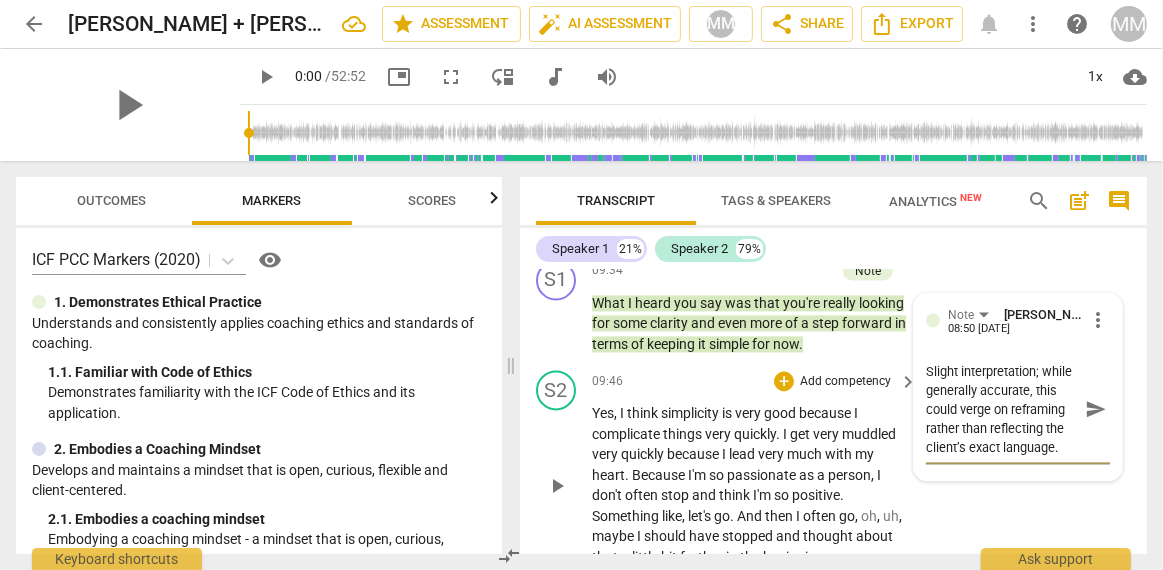 type on "Slight interpretation; while generally accurate, this could verge on reframing rather than reflecting the client’s exact language." 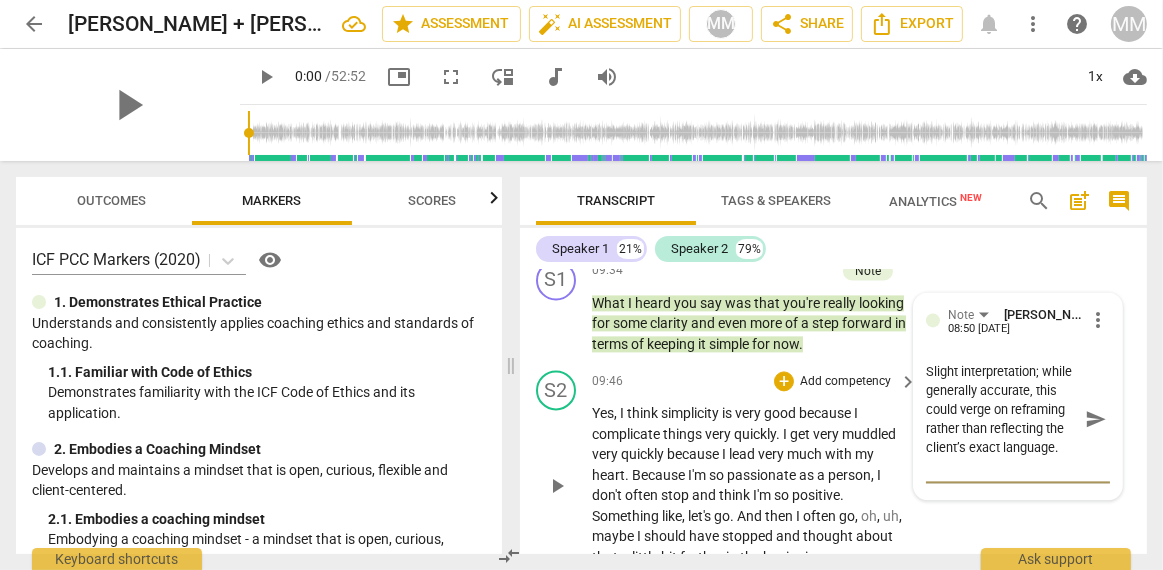 paste on "Aligned Alternative (PCC/MCC)
“You mentioned wanting some clarity about how to take this 10-hour role and shape it into something more permanent and workable for your life. What part of that feels most important to start with today?”" 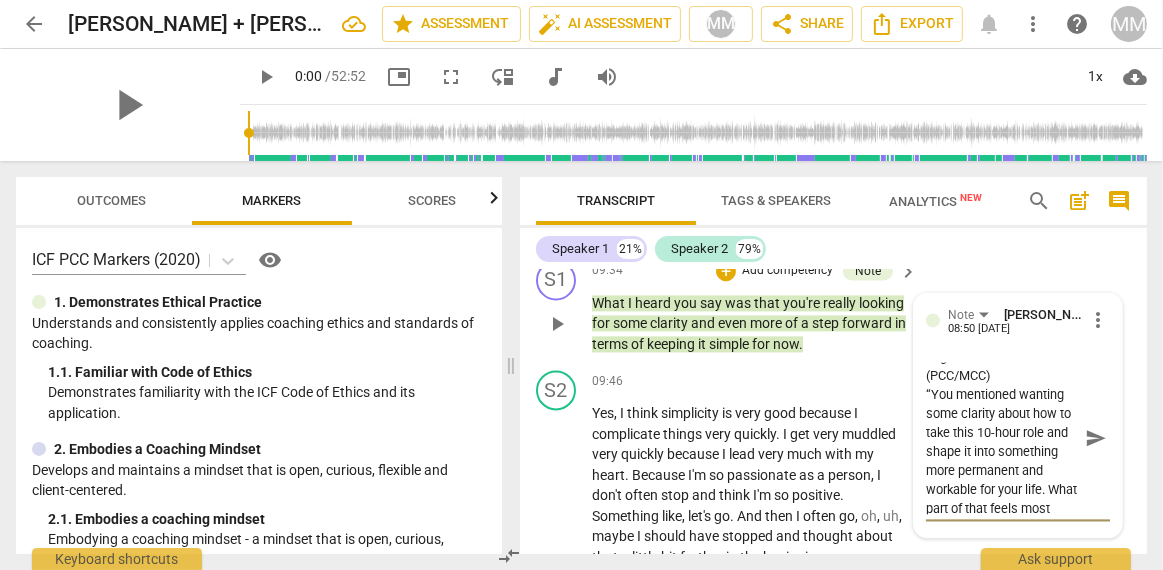 scroll, scrollTop: 106, scrollLeft: 0, axis: vertical 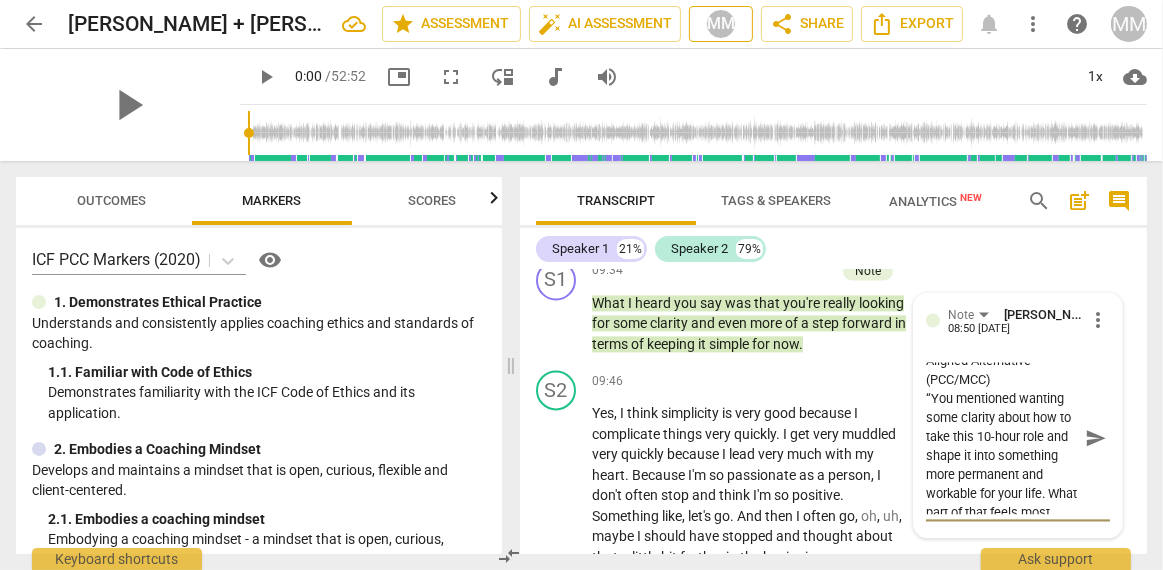 type on "Slight interpretation; while generally accurate, this could verge on reframing rather than reflecting the client’s exact language.
Aligned Alternative (PCC/MCC)
“You mentioned wanting some clarity about how to take this 10-hour role and shape it into something more permanent and workable for your life. What part of that feels most important to start with today?”" 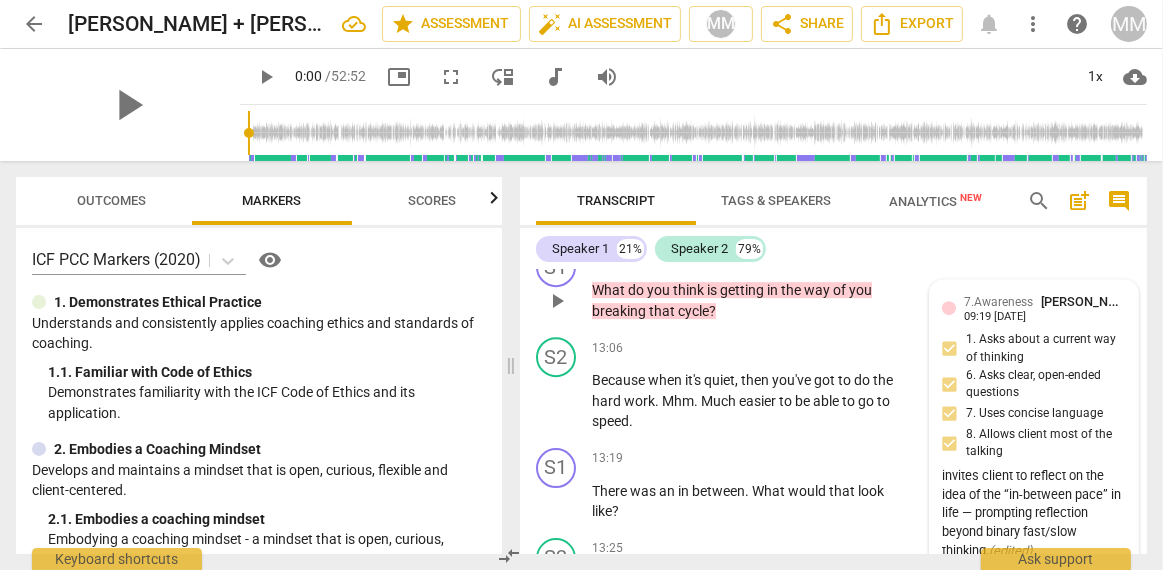 scroll, scrollTop: 4968, scrollLeft: 0, axis: vertical 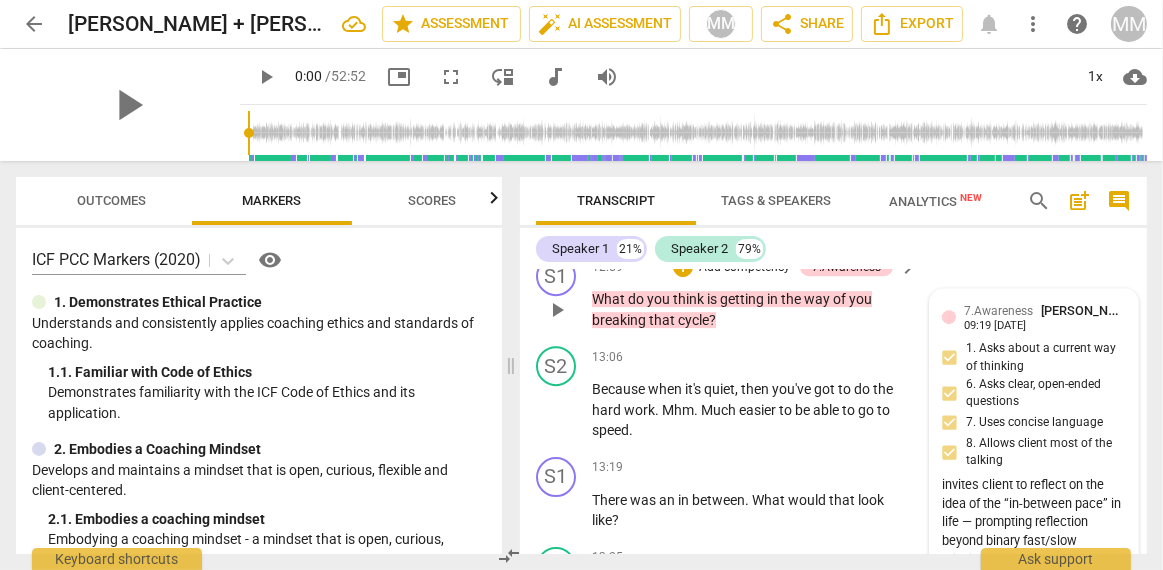 click on "7.Awareness" at bounding box center (998, 311) 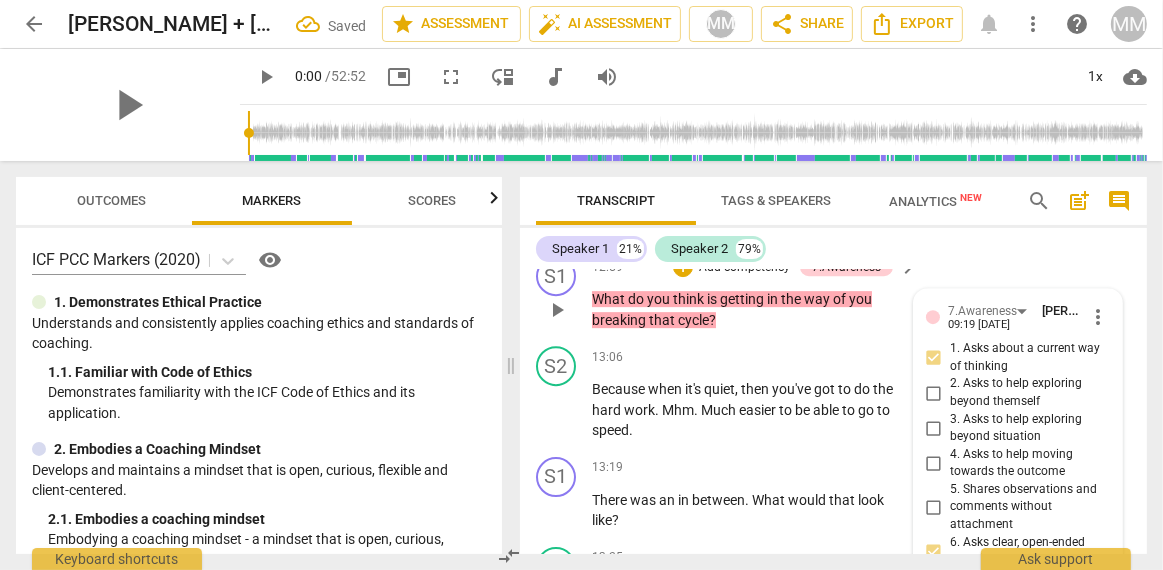 click on "more_vert" at bounding box center (1098, 317) 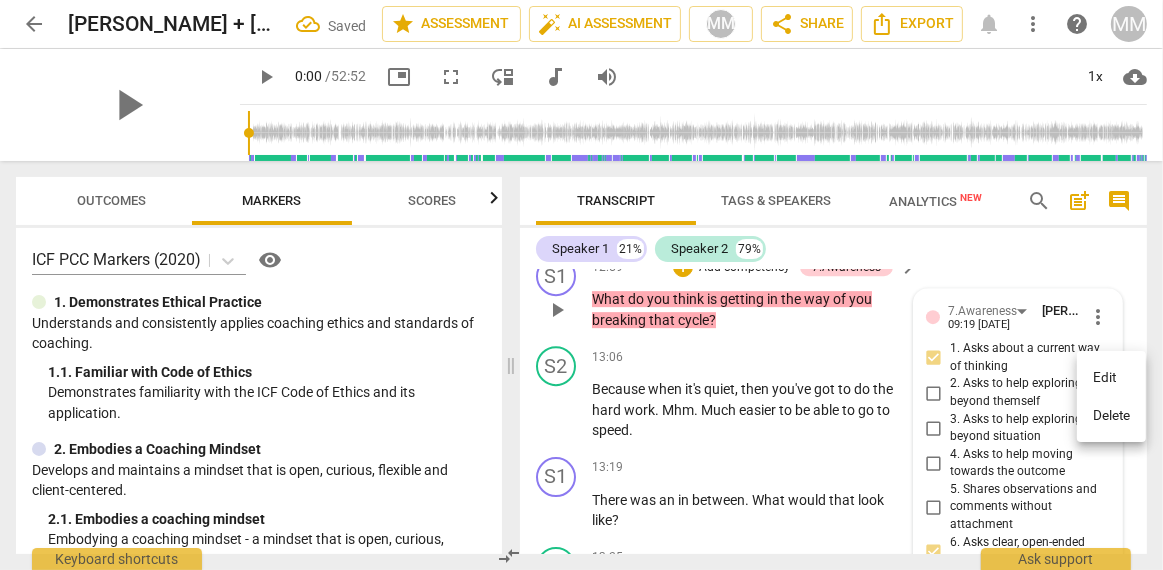 click on "Edit" at bounding box center [1111, 378] 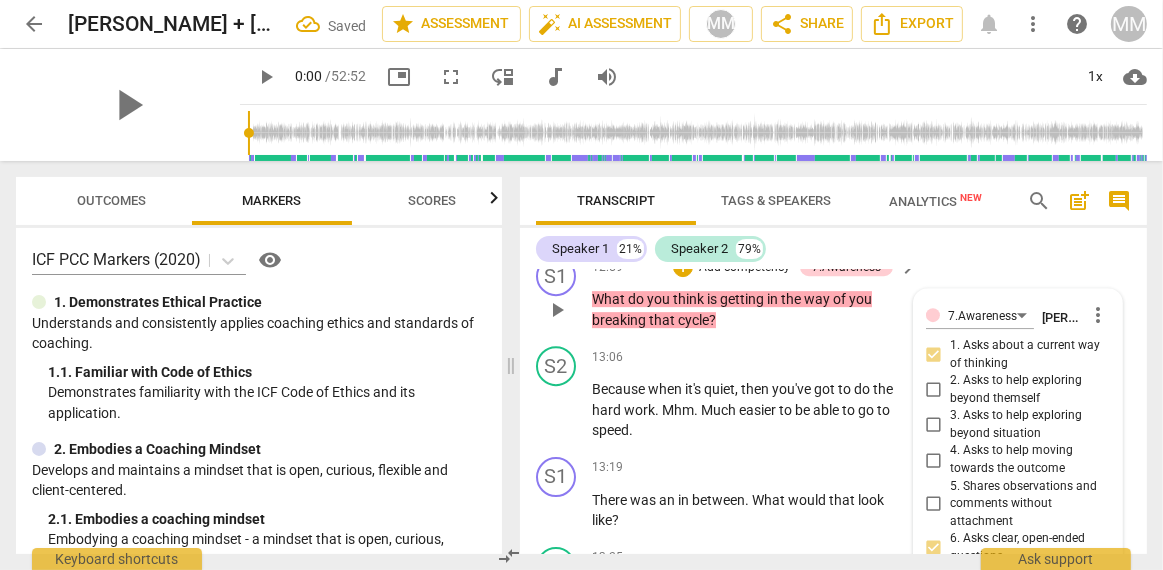 scroll, scrollTop: 5270, scrollLeft: 0, axis: vertical 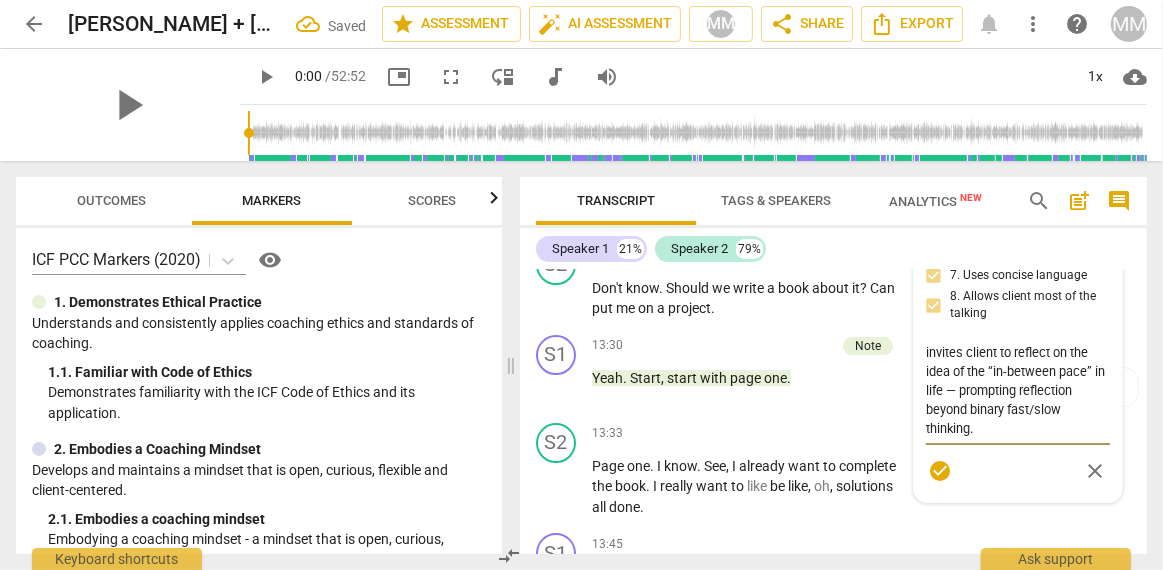 click on "invites client to reflect on the idea of the “in-between pace” in life — prompting reflection beyond binary fast/slow thinking." at bounding box center (1018, 390) 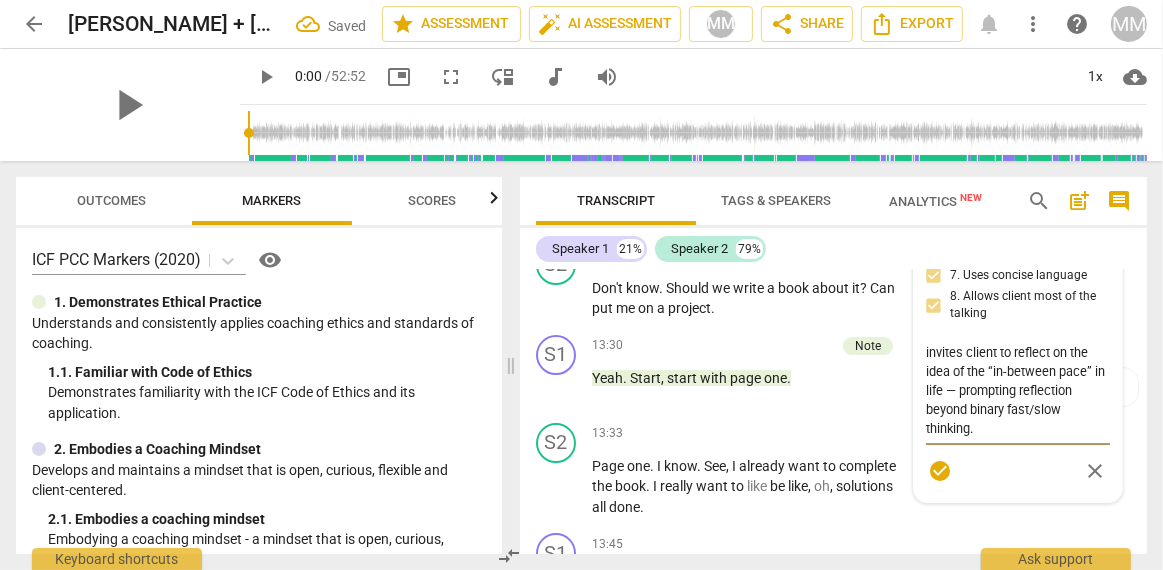 type on "invites client to reflect on the idea of the “in-between pace” in life — prompting reflection beyond binary fast/slow thinking." 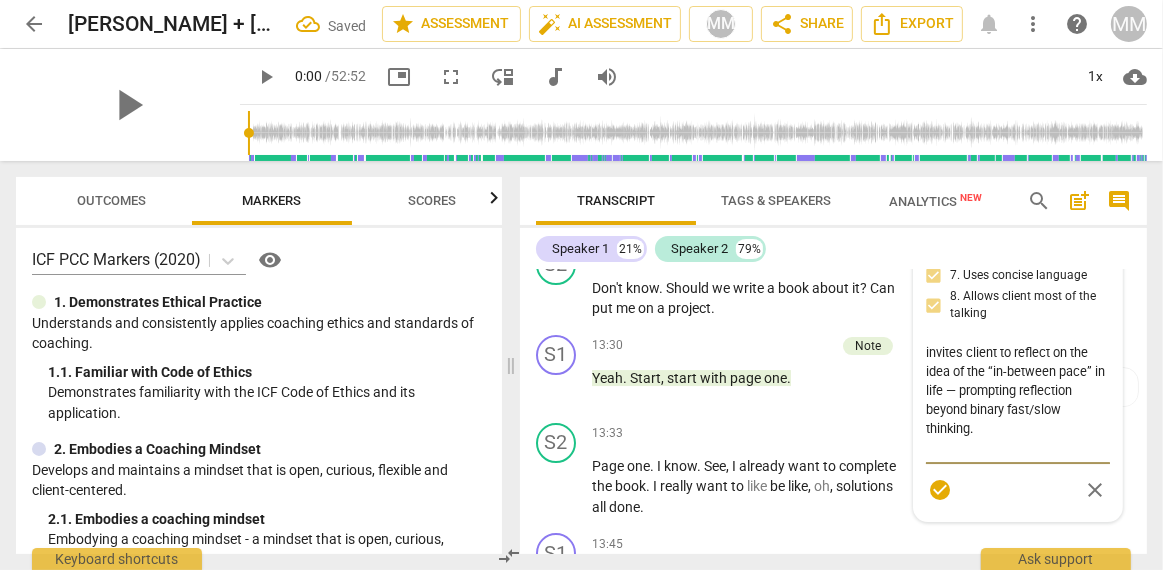 type on "invites client to reflect on the idea of the “in-between pace” in life — prompting reflection beyond binary fast/slow thinking.
Open-ended and invites deeper exploration of internal patterns." 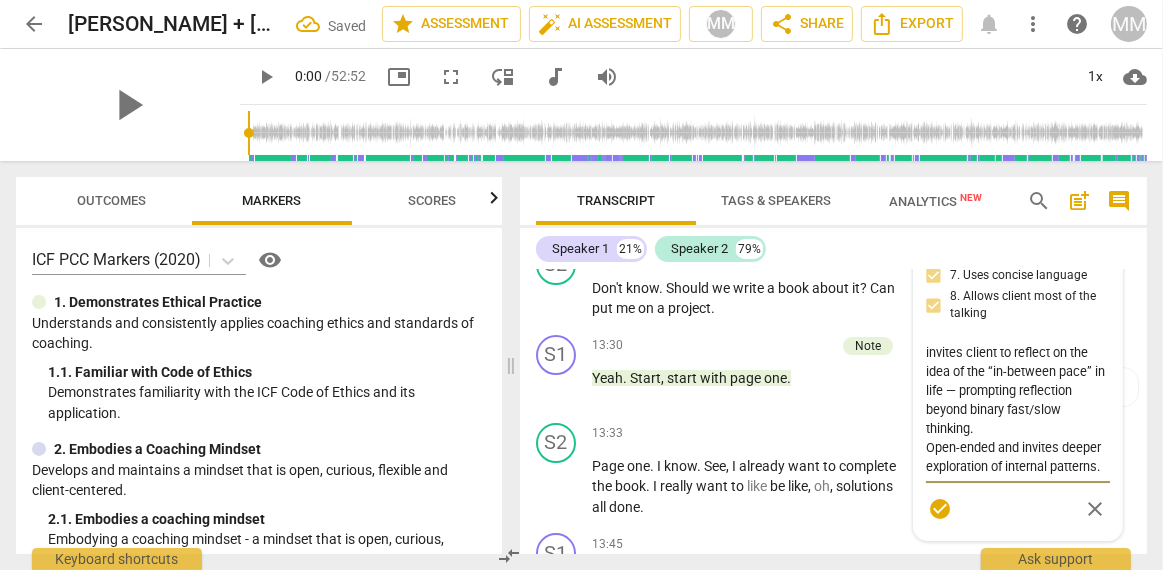 scroll, scrollTop: 17, scrollLeft: 0, axis: vertical 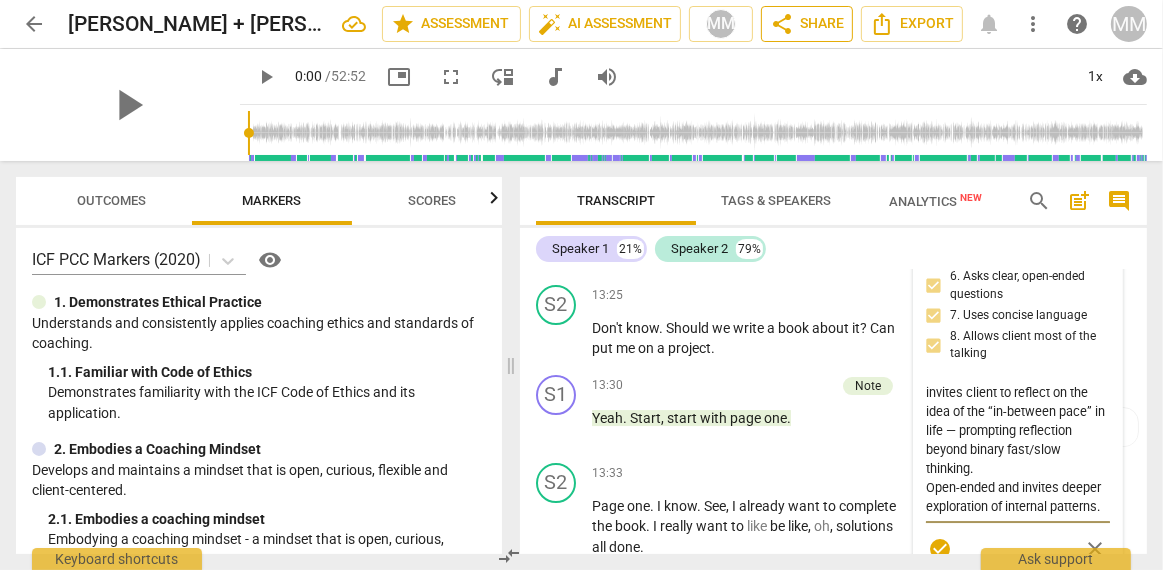 type on "invites client to reflect on the idea of the “in-between pace” in life — prompting reflection beyond binary fast/slow thinking.
Open-ended and invites deeper exploration of internal patterns." 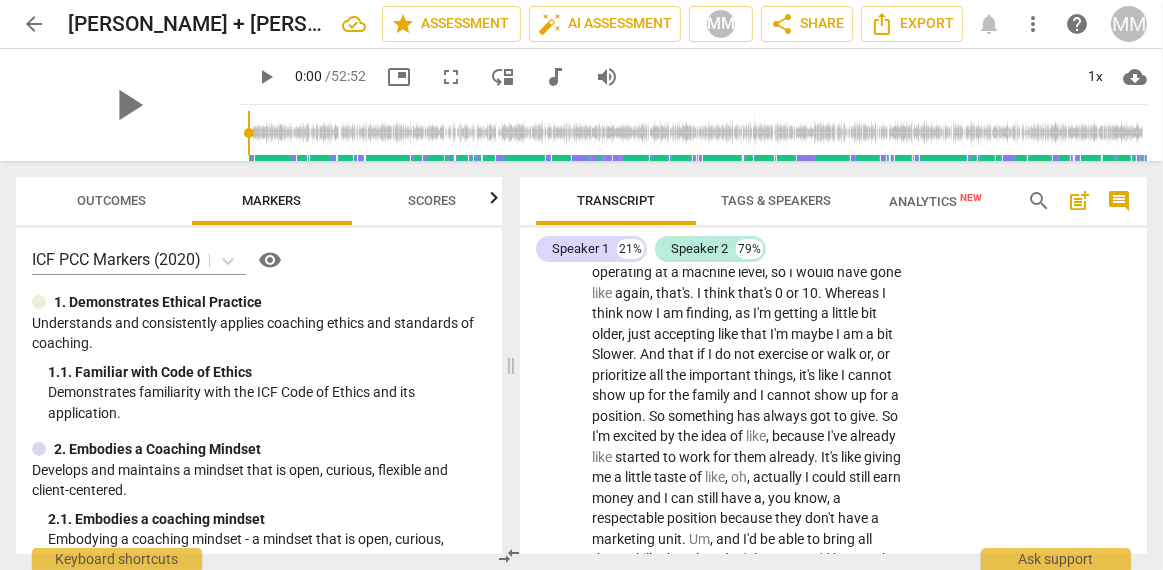 scroll, scrollTop: 6130, scrollLeft: 0, axis: vertical 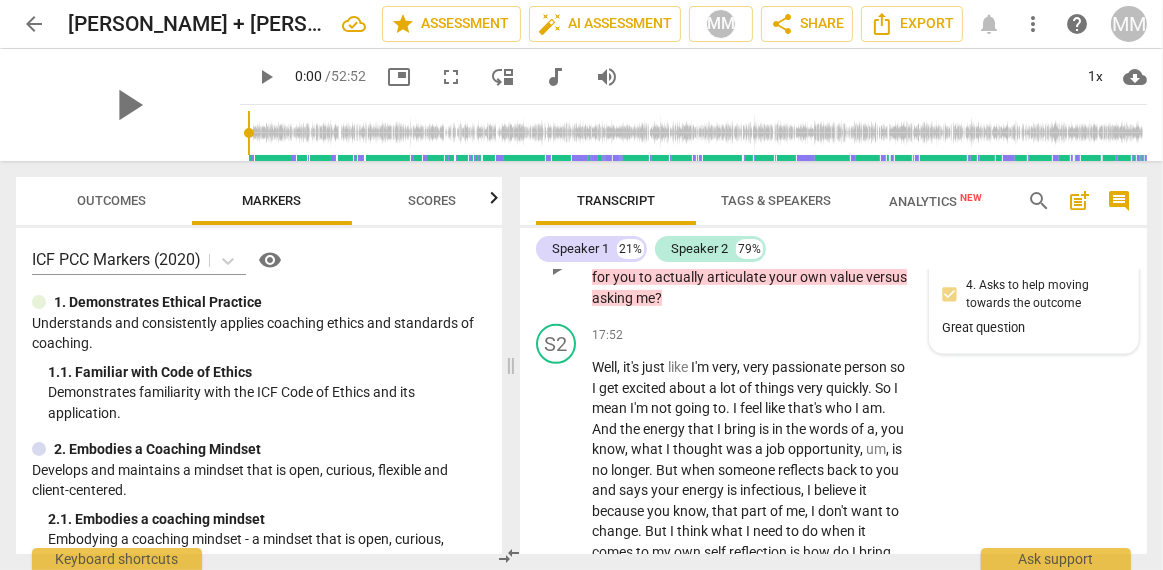 click on "7.Awareness Merci Miglino 09:24 06-23-2025" at bounding box center [1045, 253] 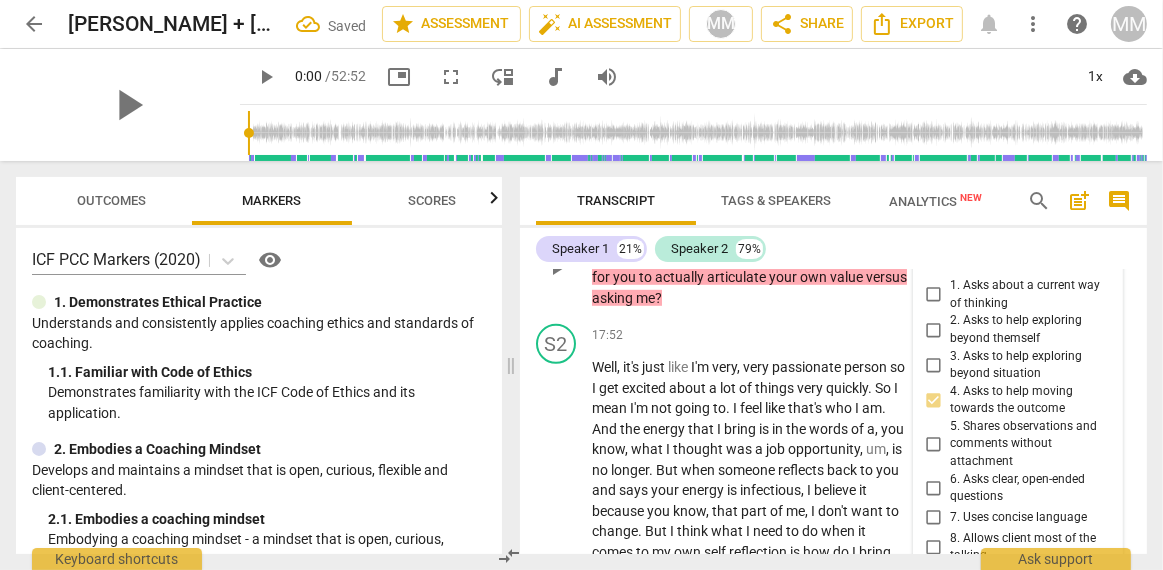 click on "more_vert" at bounding box center [1098, 254] 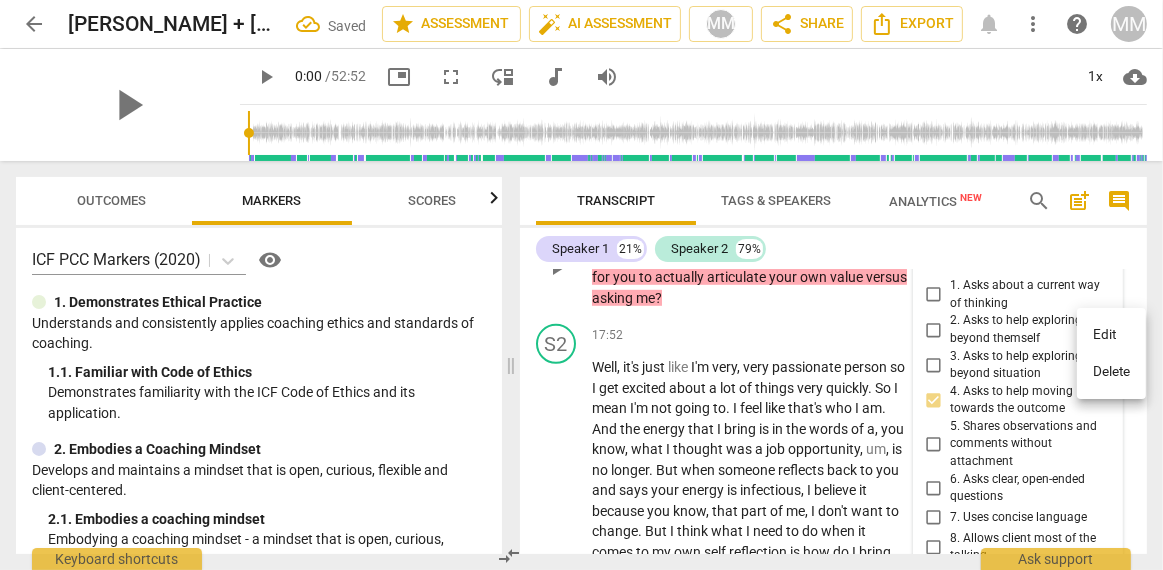 click on "Edit" at bounding box center (1111, 335) 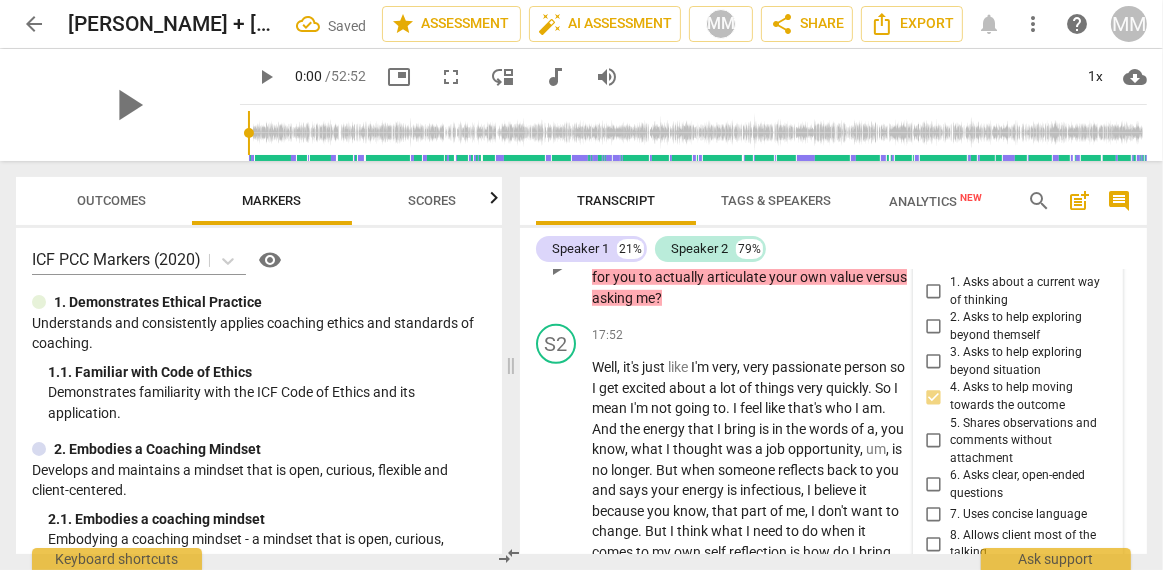 scroll, scrollTop: 7171, scrollLeft: 0, axis: vertical 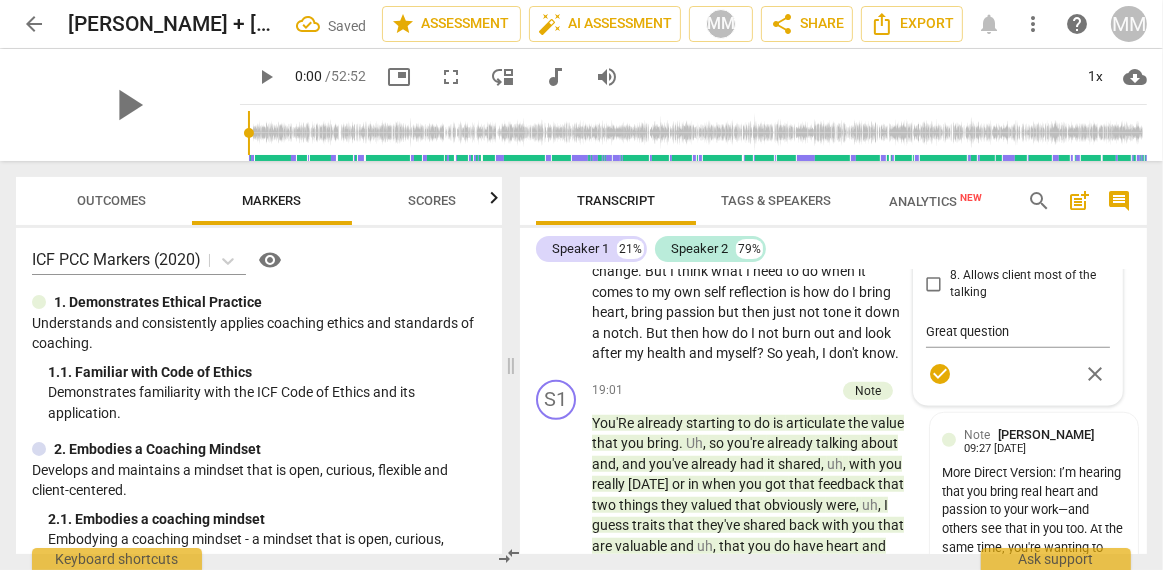 click on "7.Awareness Merci Miglino more_vert 1. Asks about a current way of thinking 2. Asks to help exploring beyond themself 3. Asks to help exploring beyond situation 4. Asks to help moving towards the outcome 5. Shares observations and comments without attachment 6. Asks clear, open-ended questions 7. Uses concise language 8. Allows client most of the talking Great question Great question check_circle close" at bounding box center (1018, 185) 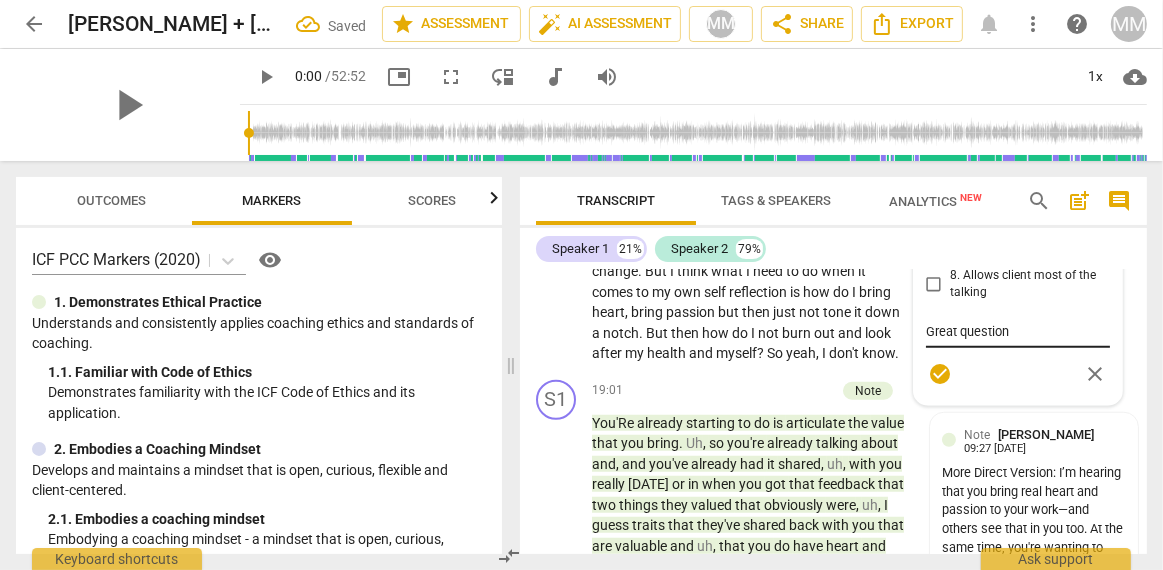 click on "Great question" at bounding box center [1018, 331] 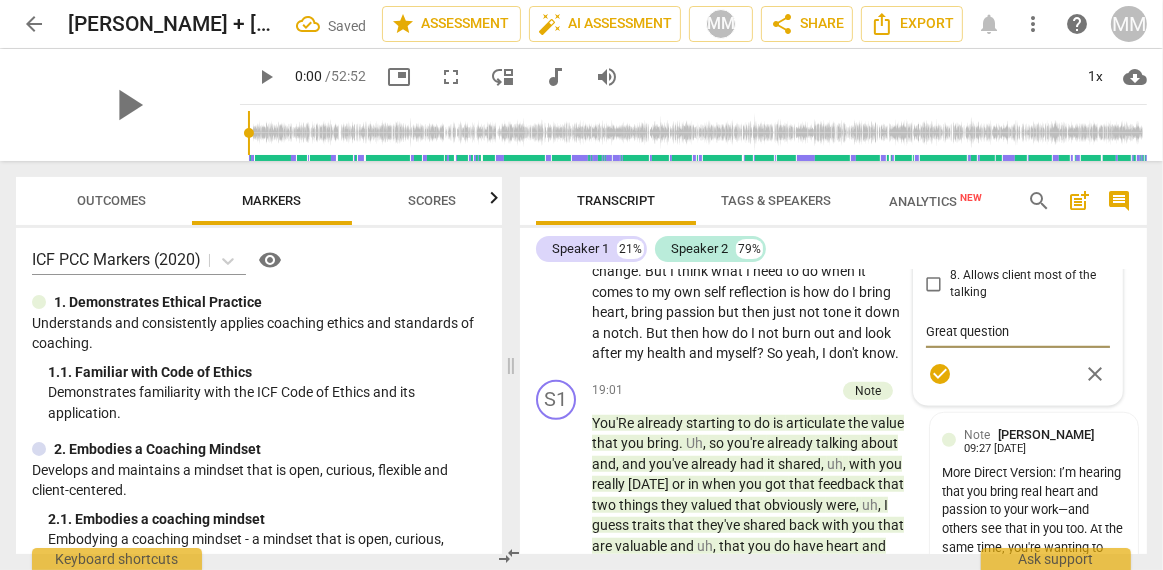 type on "Great question" 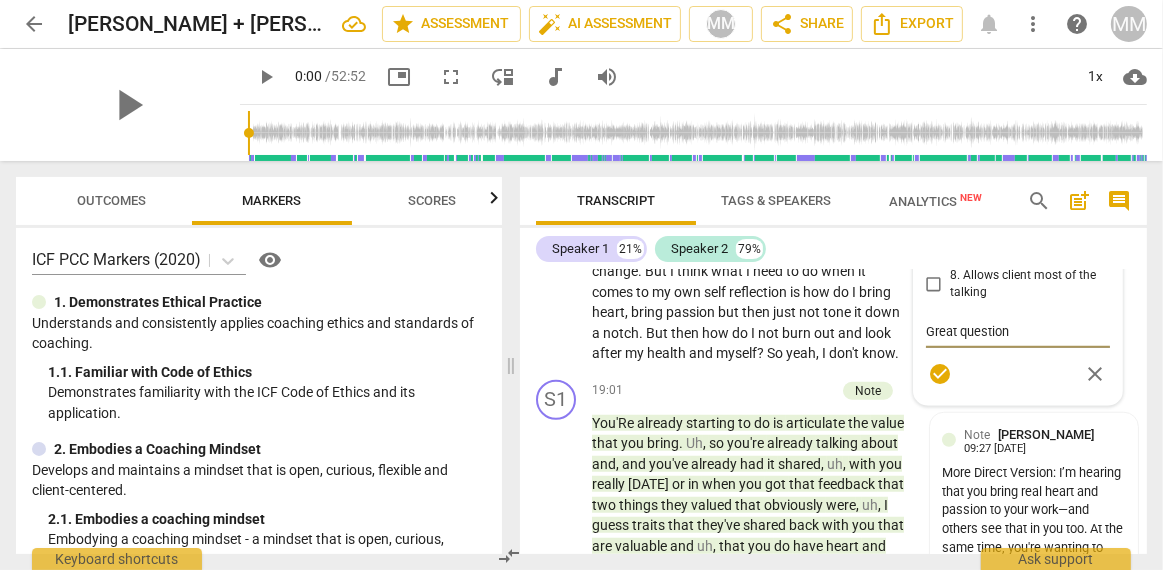 type on "Great question -" 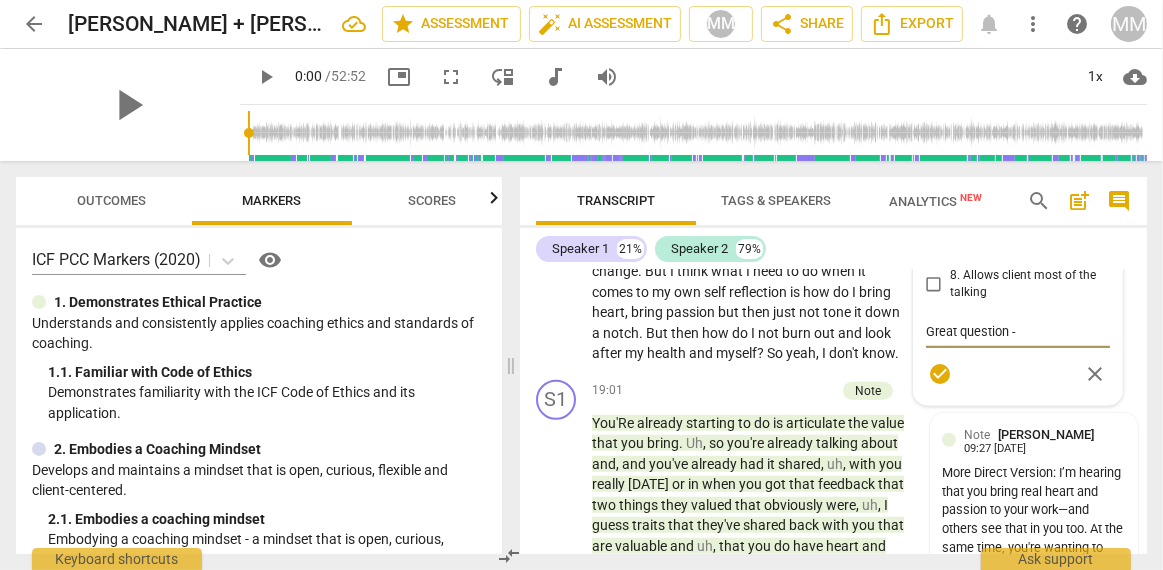 paste on "Encourages reflection on client’s identity and internal capabilities." 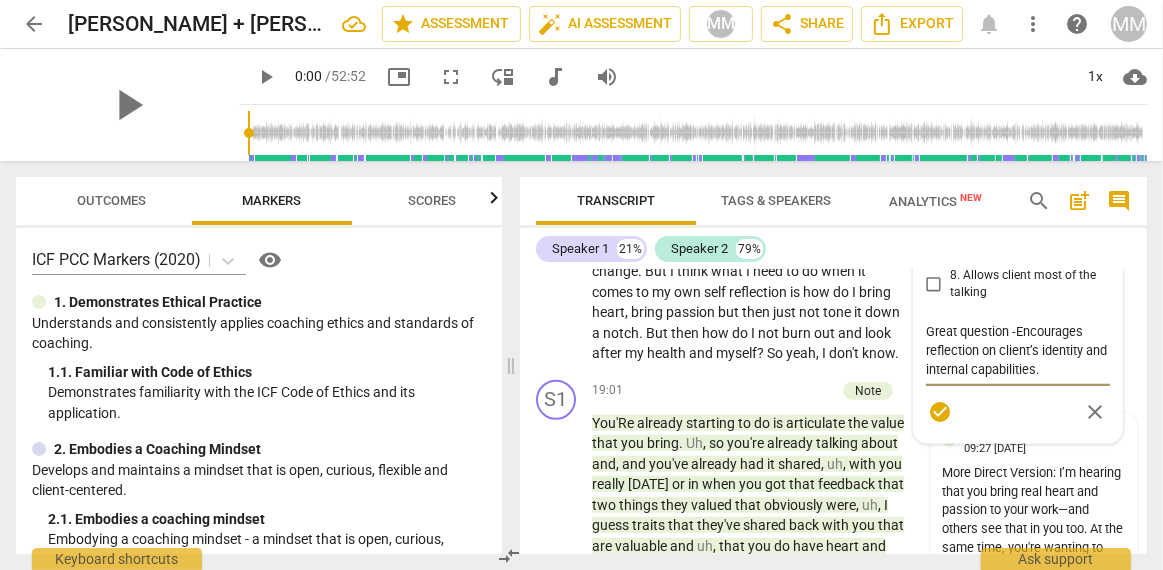 type on "Great question -Encourages reflection on client’s identity and internal capabilities." 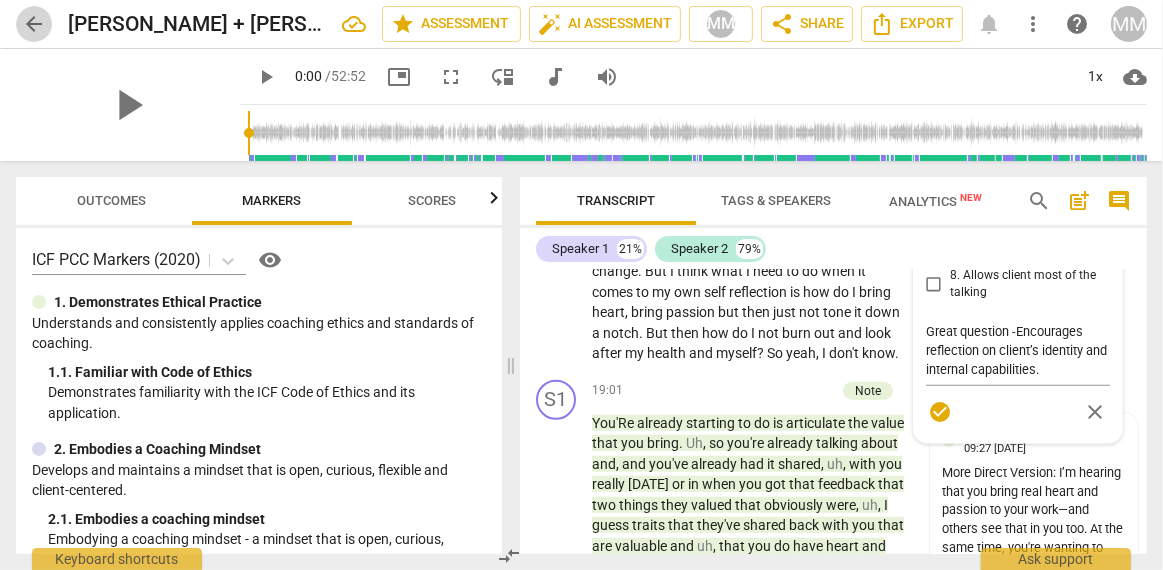click on "arrow_back" at bounding box center (34, 24) 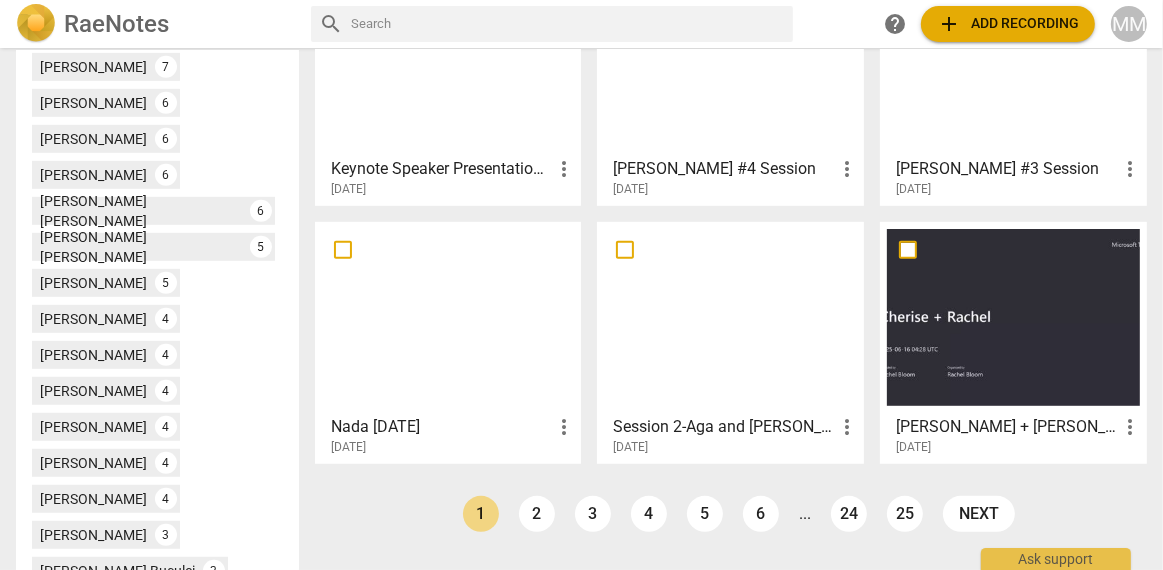 scroll, scrollTop: 888, scrollLeft: 0, axis: vertical 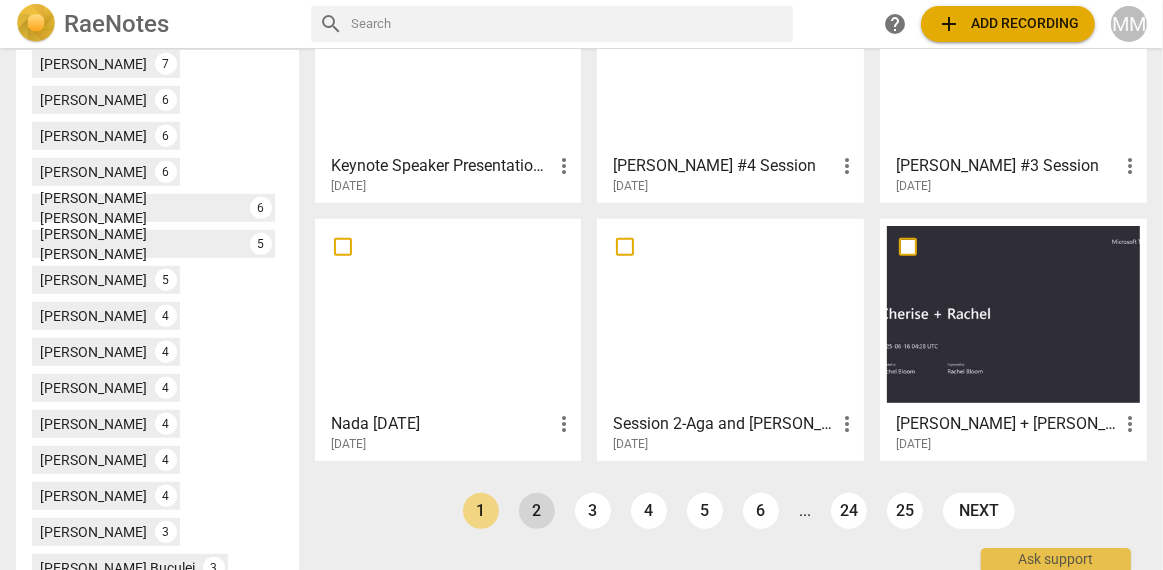 click on "2" at bounding box center [537, 511] 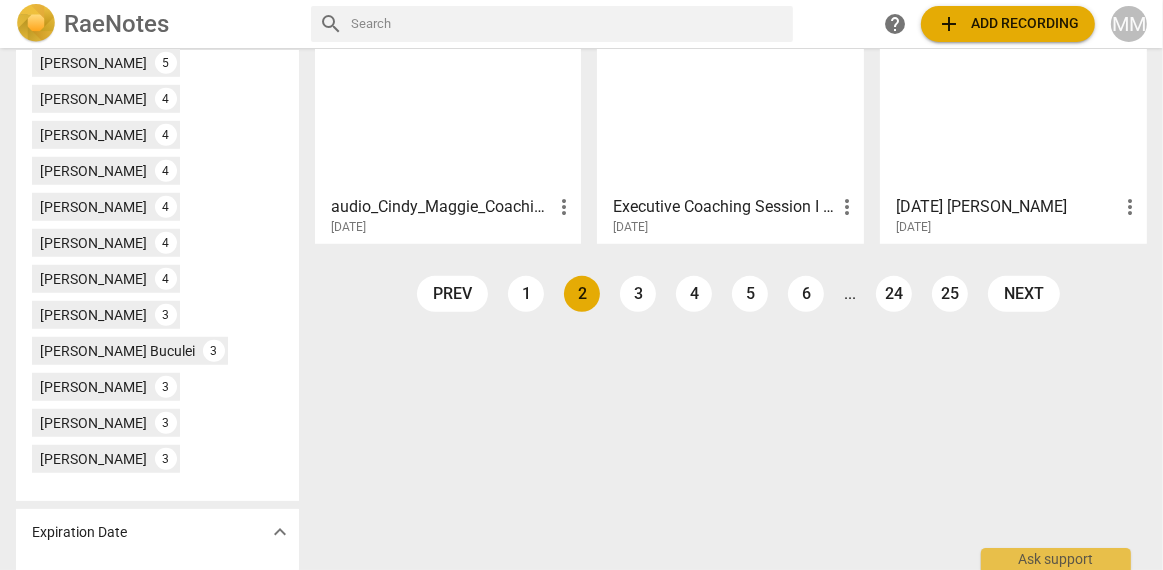 scroll, scrollTop: 1116, scrollLeft: 0, axis: vertical 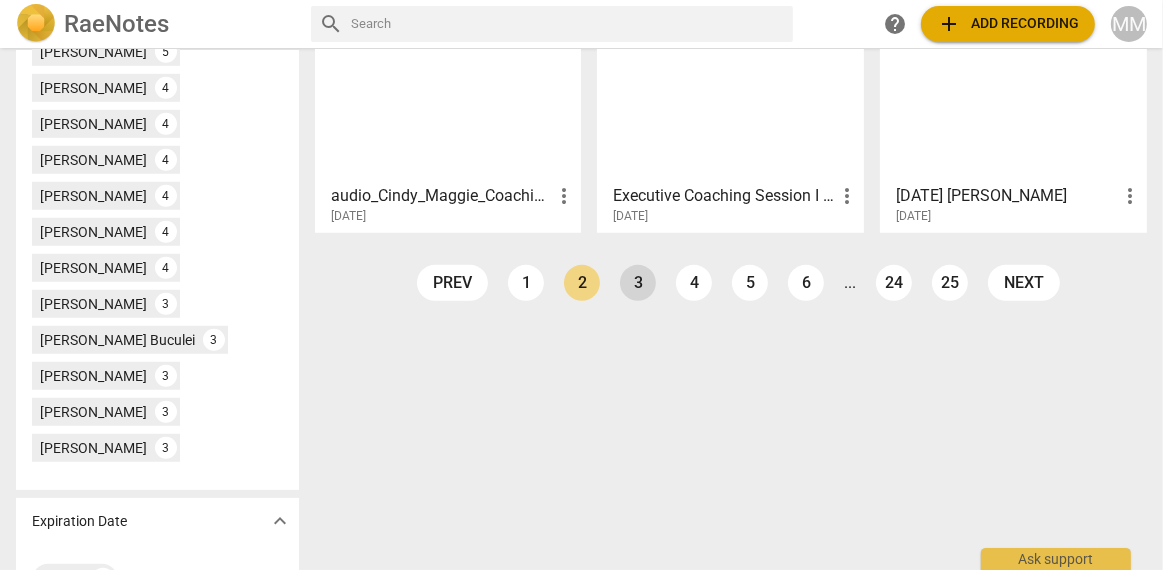 click on "3" at bounding box center (638, 283) 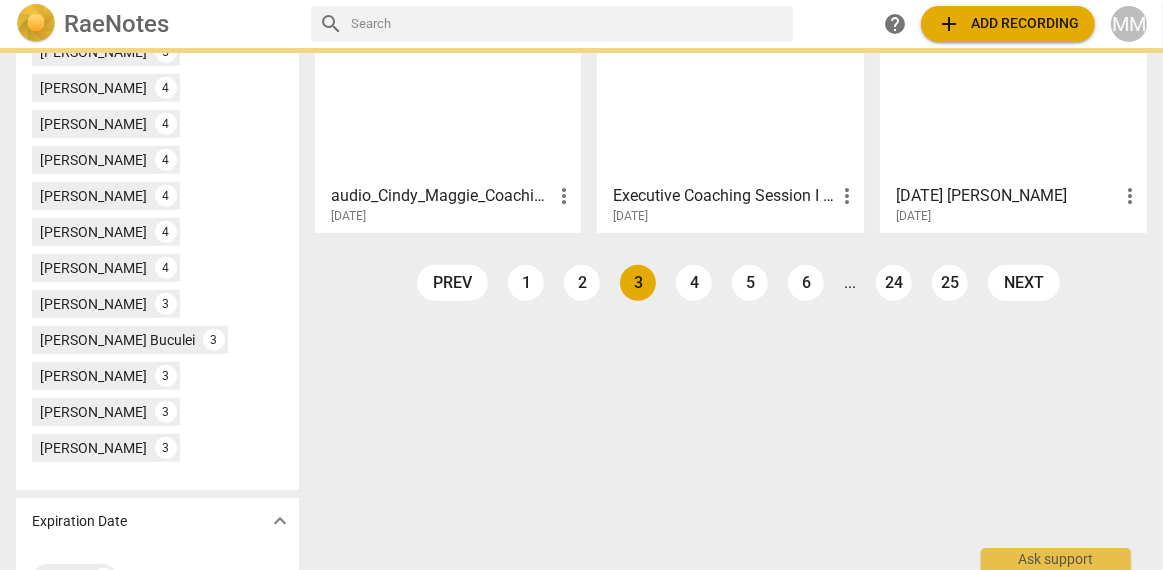 scroll, scrollTop: 0, scrollLeft: 0, axis: both 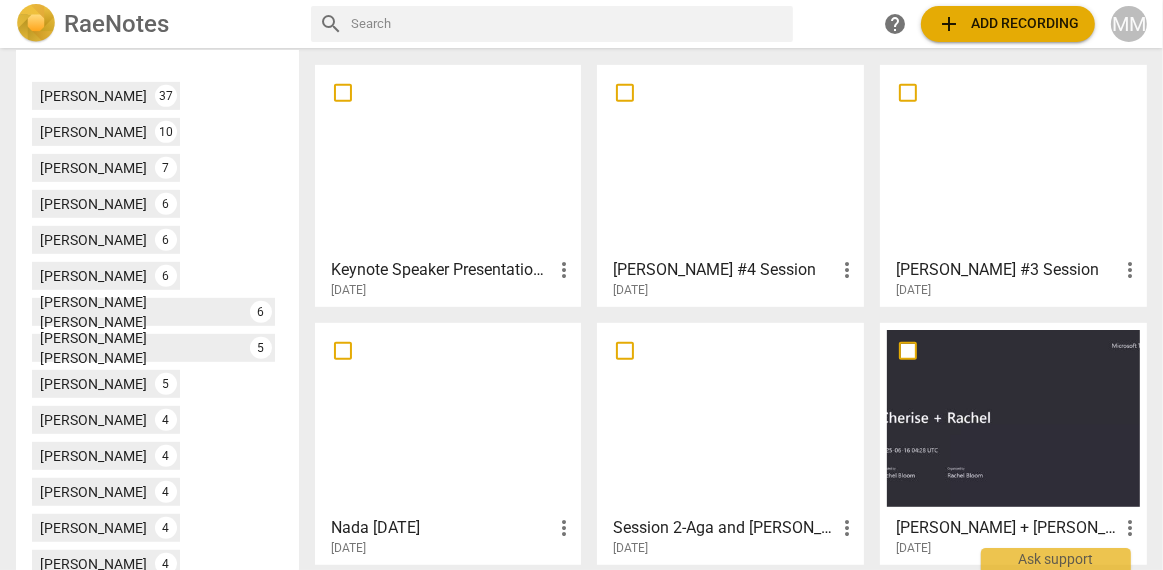 click at bounding box center [1013, 418] 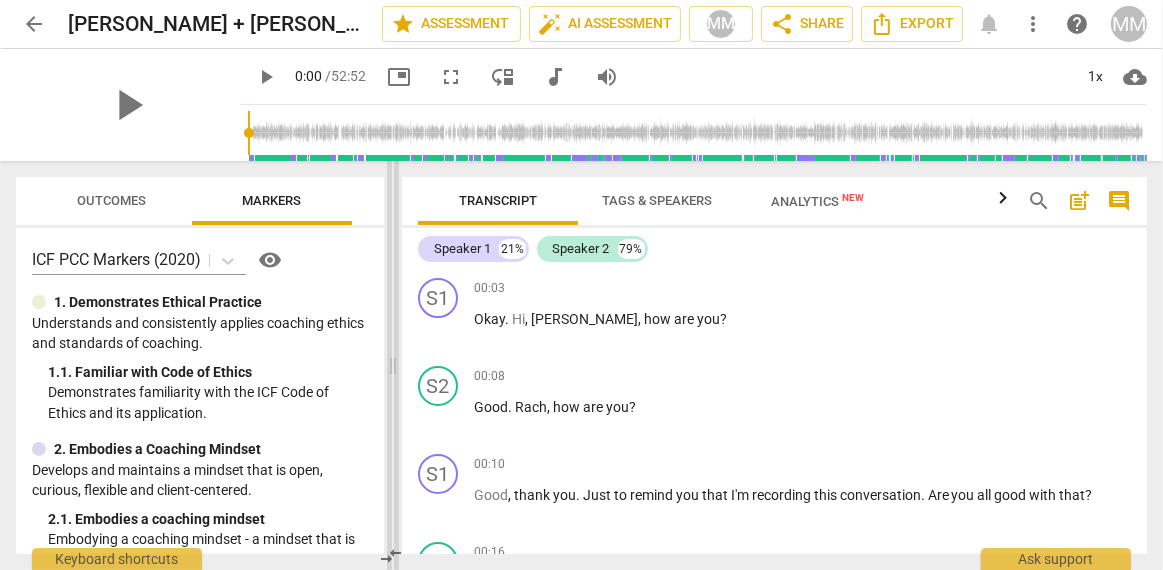 drag, startPoint x: 579, startPoint y: 345, endPoint x: 390, endPoint y: 333, distance: 189.38057 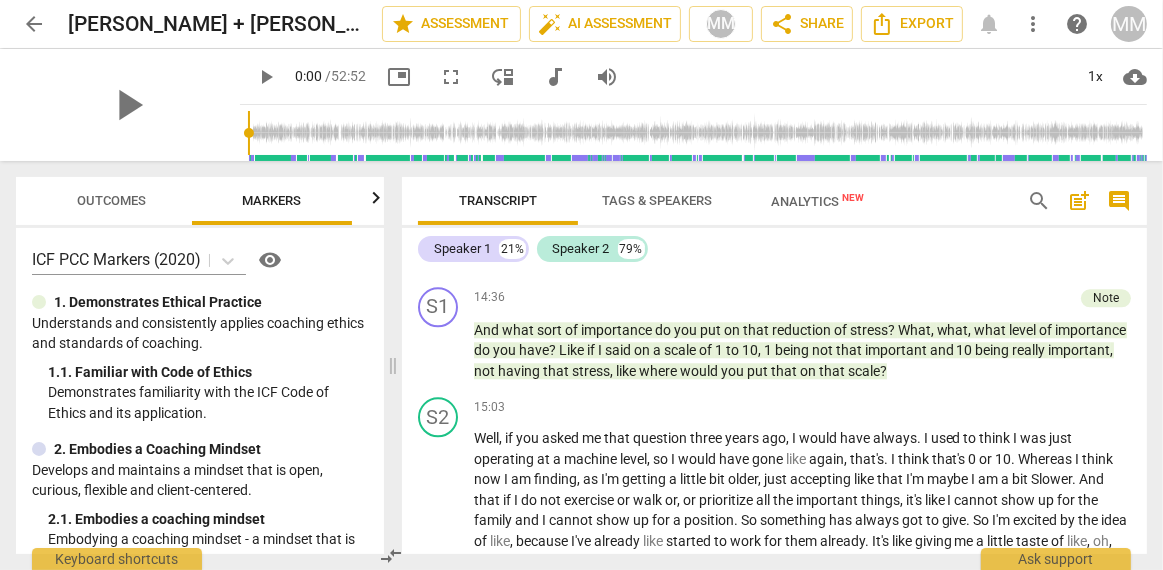 scroll, scrollTop: 4076, scrollLeft: 0, axis: vertical 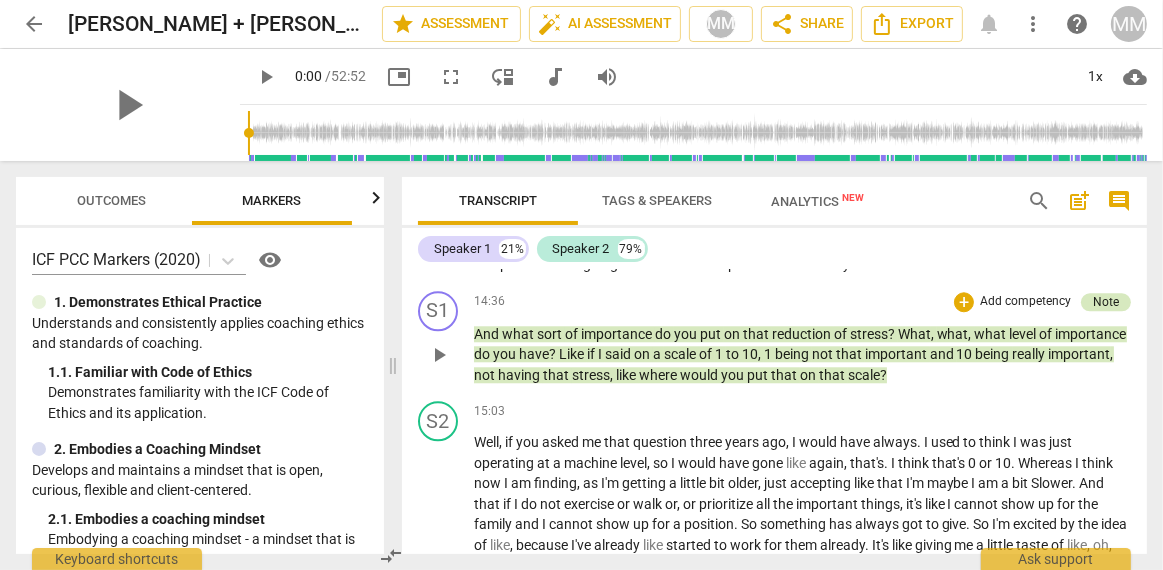 click on "Note" at bounding box center [1106, 302] 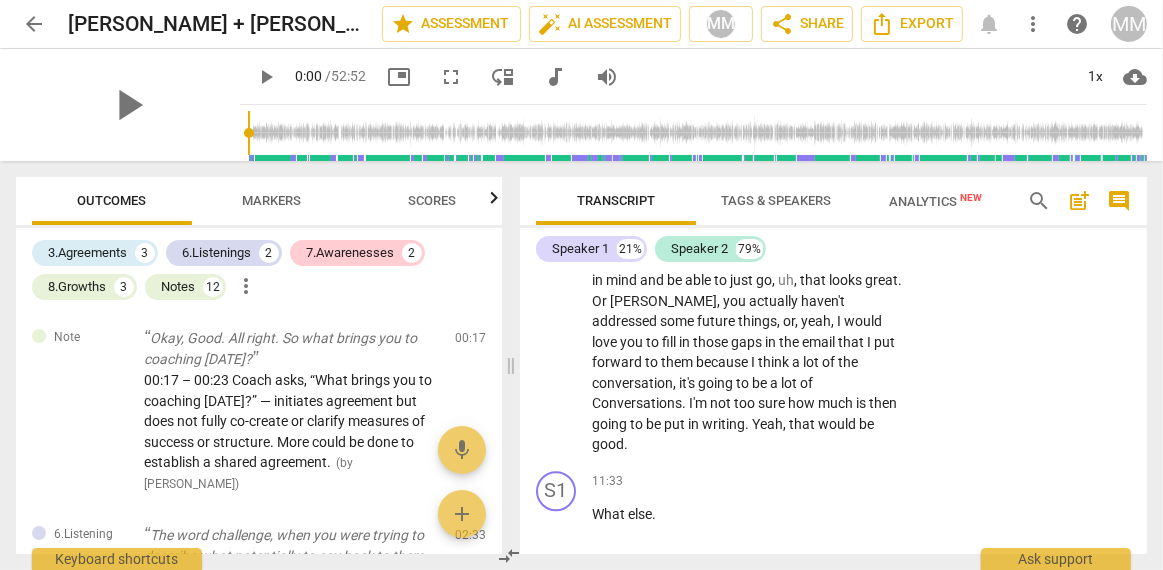 scroll, scrollTop: 5812, scrollLeft: 0, axis: vertical 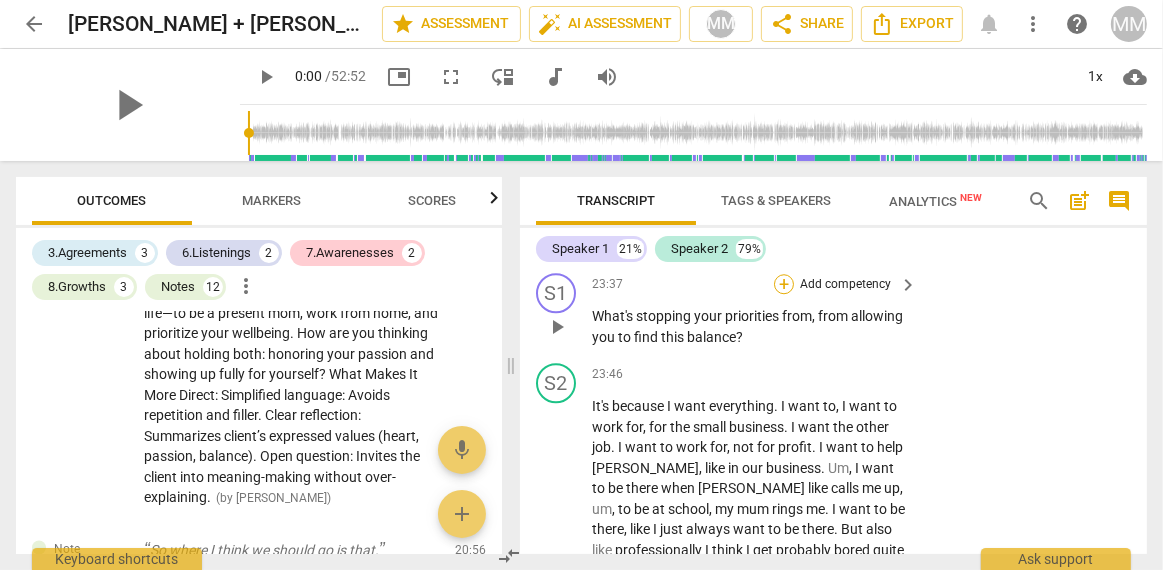 click on "+" at bounding box center (784, 284) 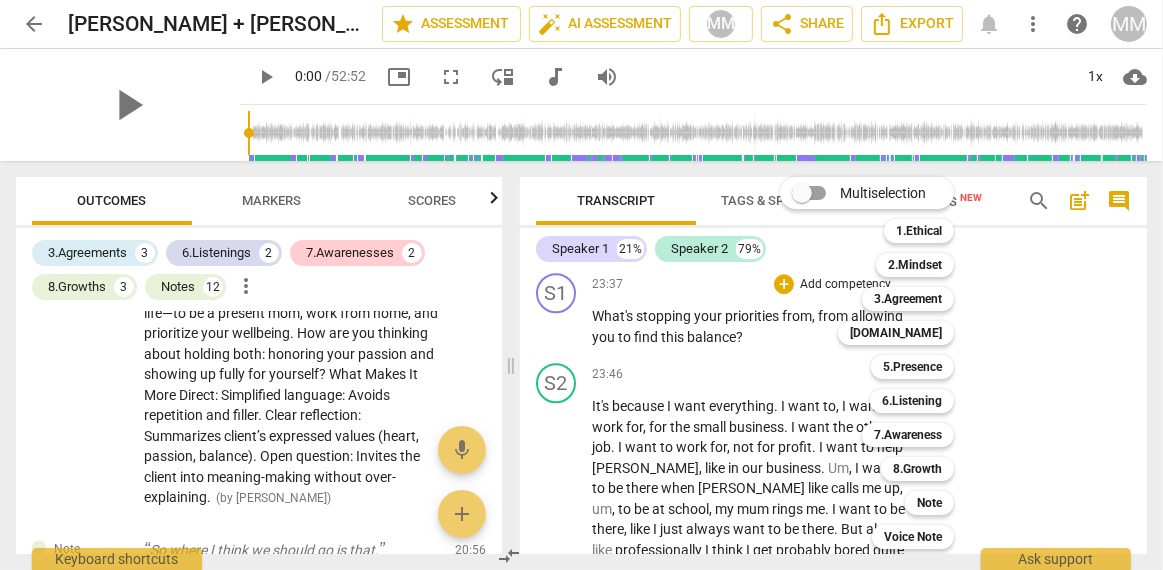 click on "Multiselection m 1.Ethical 1 2.Mindset 2 3.Agreement 3 4.Trust 4 5.Presence 5 6.Listening 6 7.Awareness 7 8.Growth 8 Note 9 Voice Note 0" at bounding box center (882, 363) 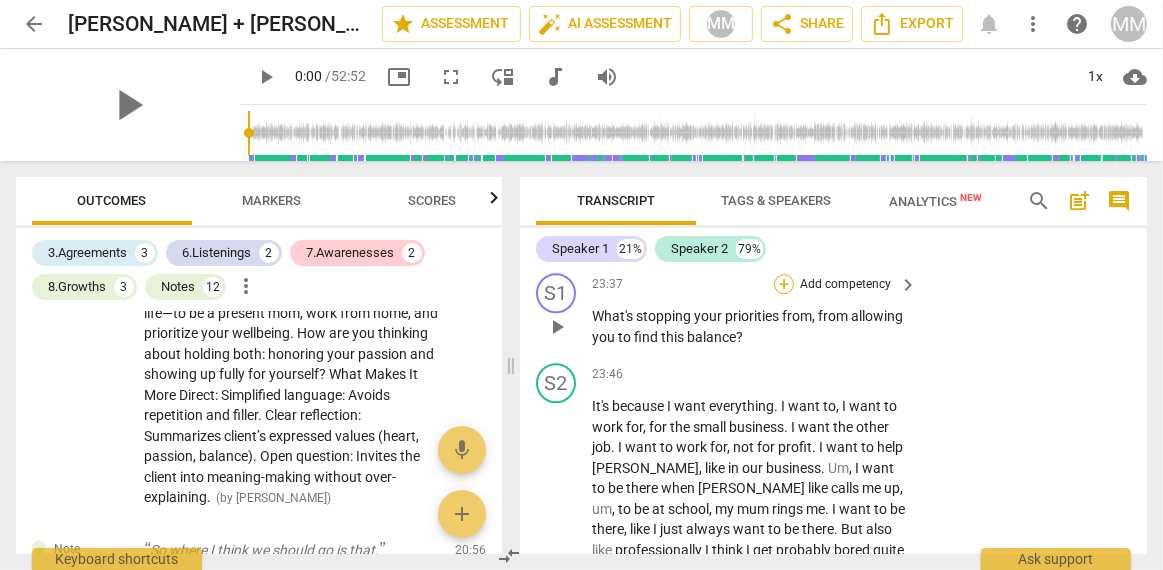 click on "+" at bounding box center [784, 284] 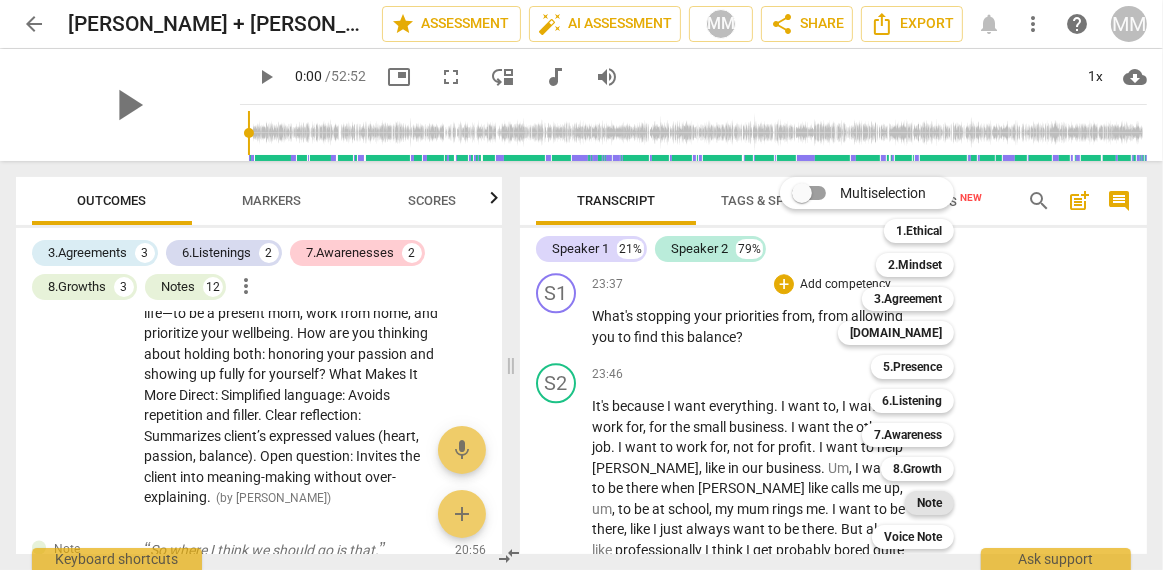 click on "Note" at bounding box center [929, 503] 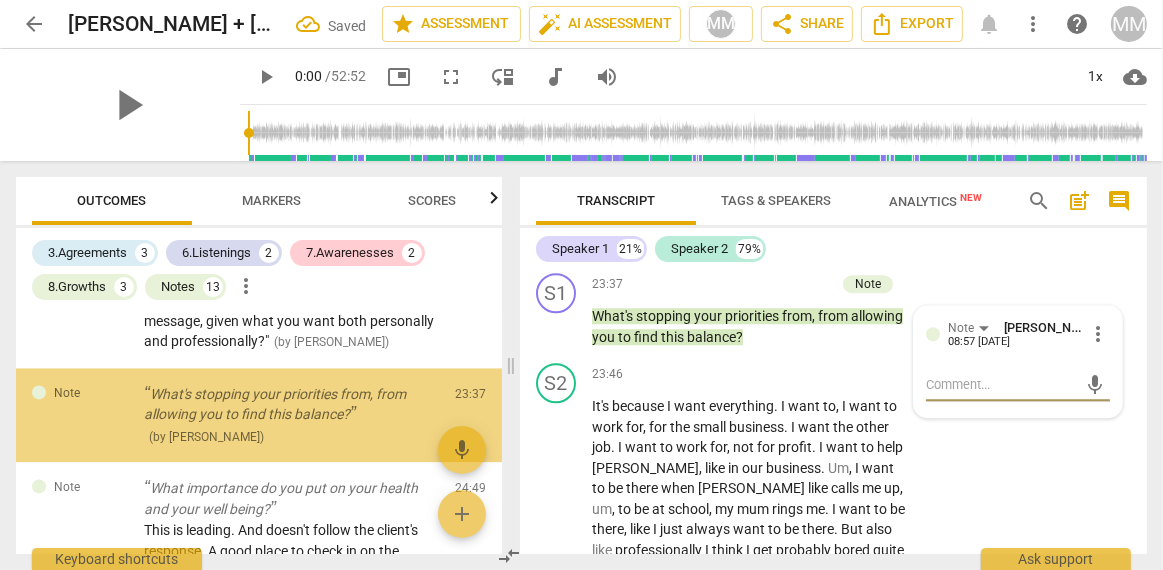 scroll, scrollTop: 3402, scrollLeft: 0, axis: vertical 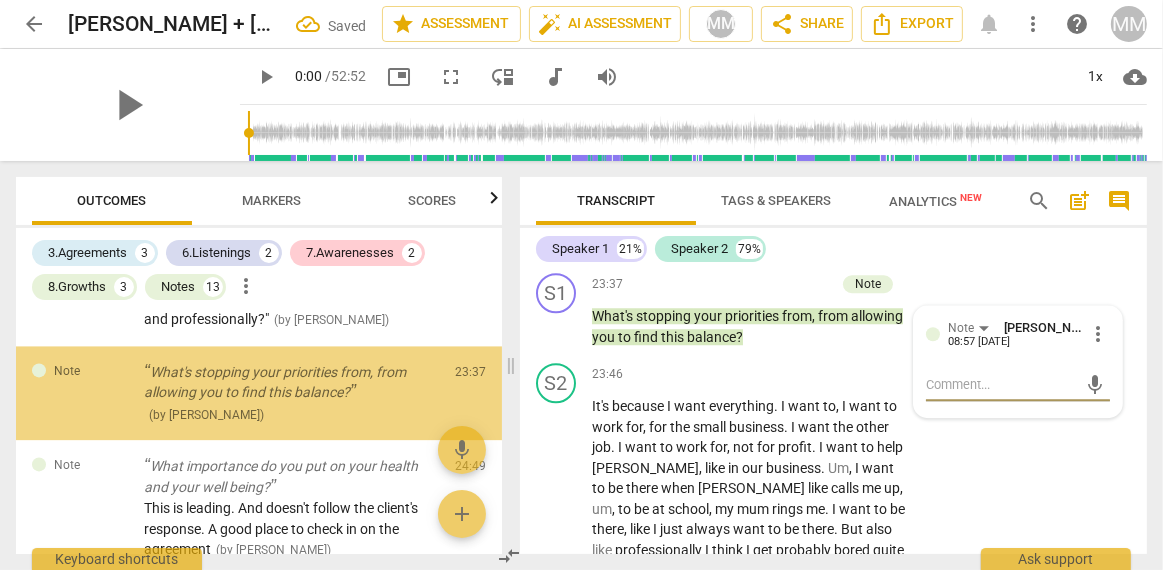 type on "“What’s stopping your priorities from allowing you to find this balance?”	✅ Connects client's values with current dilemma." 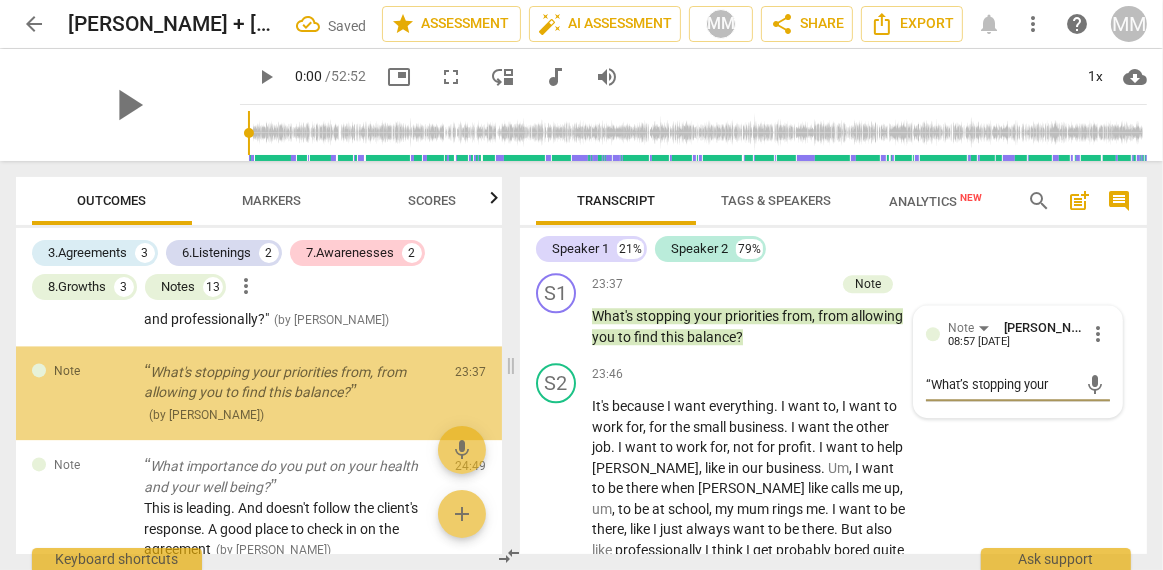 scroll, scrollTop: 17, scrollLeft: 0, axis: vertical 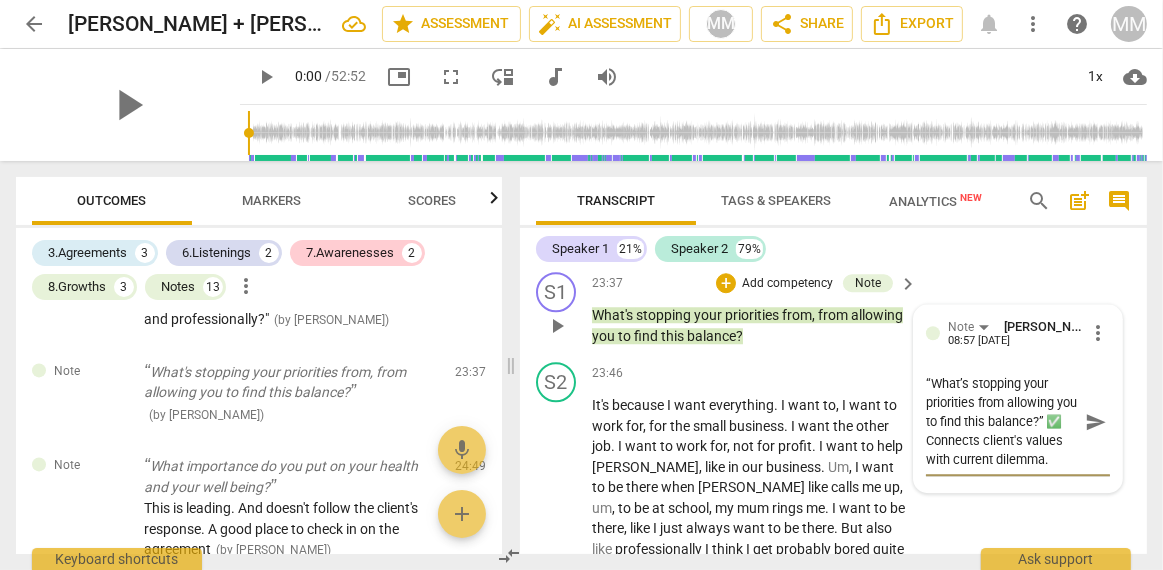 drag, startPoint x: 989, startPoint y: 518, endPoint x: 917, endPoint y: 474, distance: 84.38009 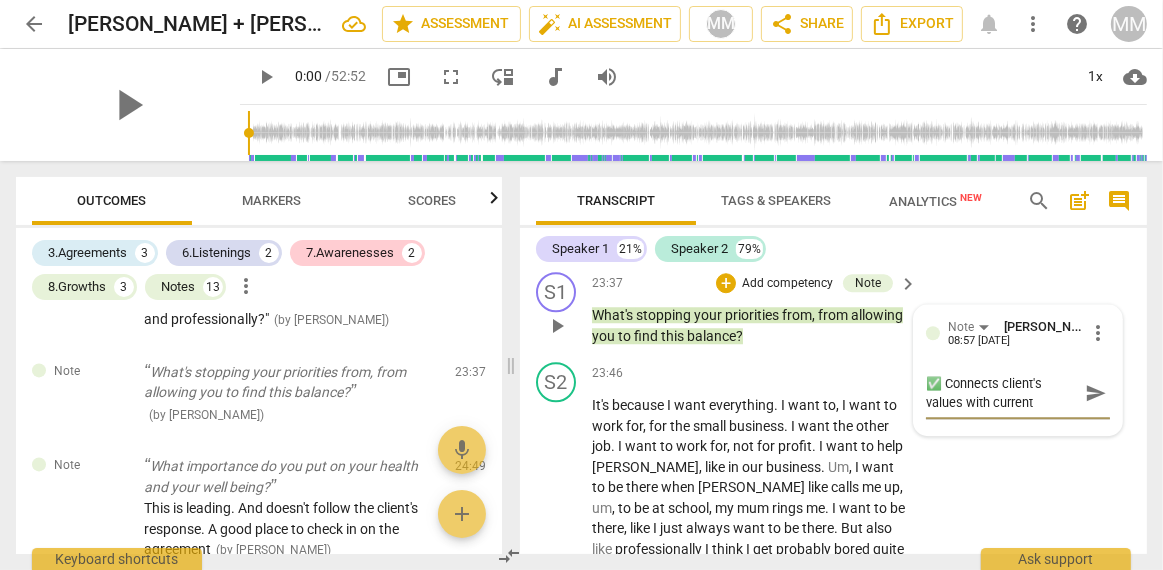 drag, startPoint x: 939, startPoint y: 484, endPoint x: 916, endPoint y: 485, distance: 23.021729 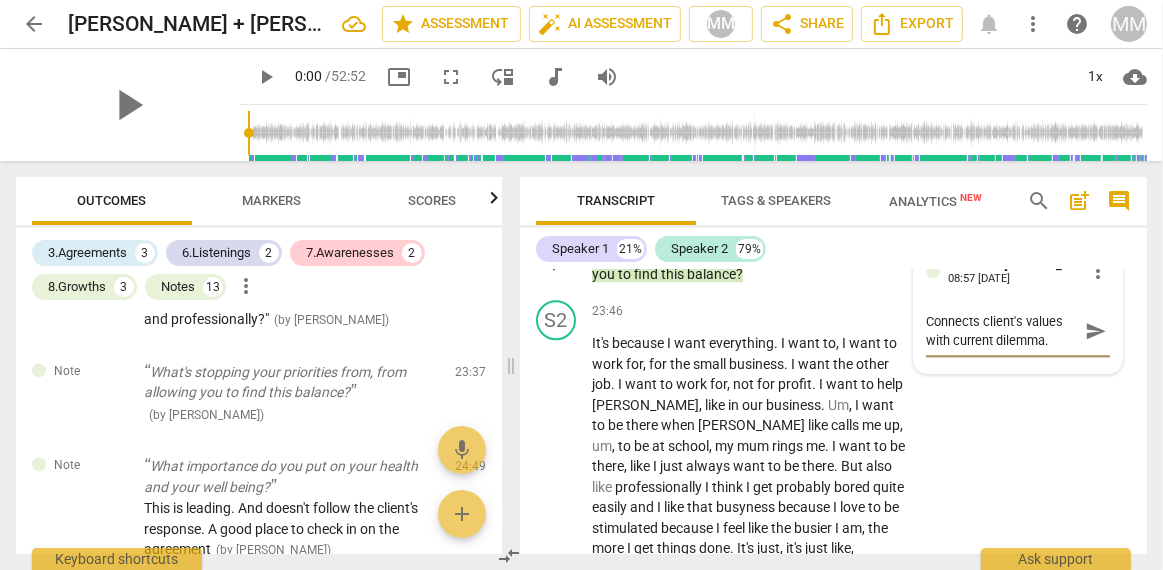 scroll, scrollTop: 10225, scrollLeft: 0, axis: vertical 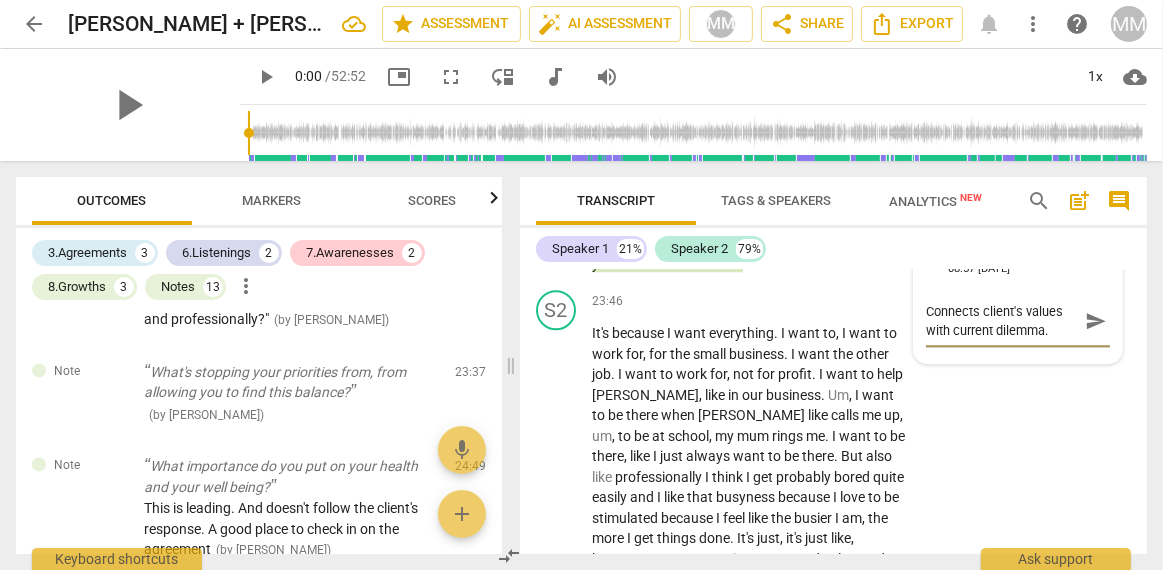 click on "Connects client's values with current dilemma." at bounding box center (1002, 321) 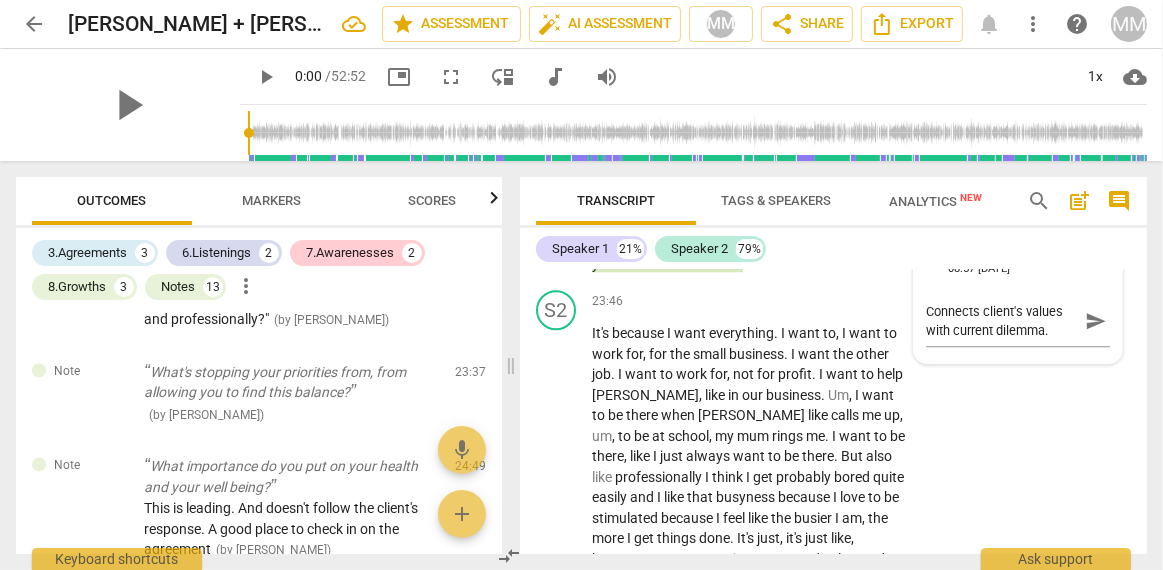 click on "+" at bounding box center (726, 211) 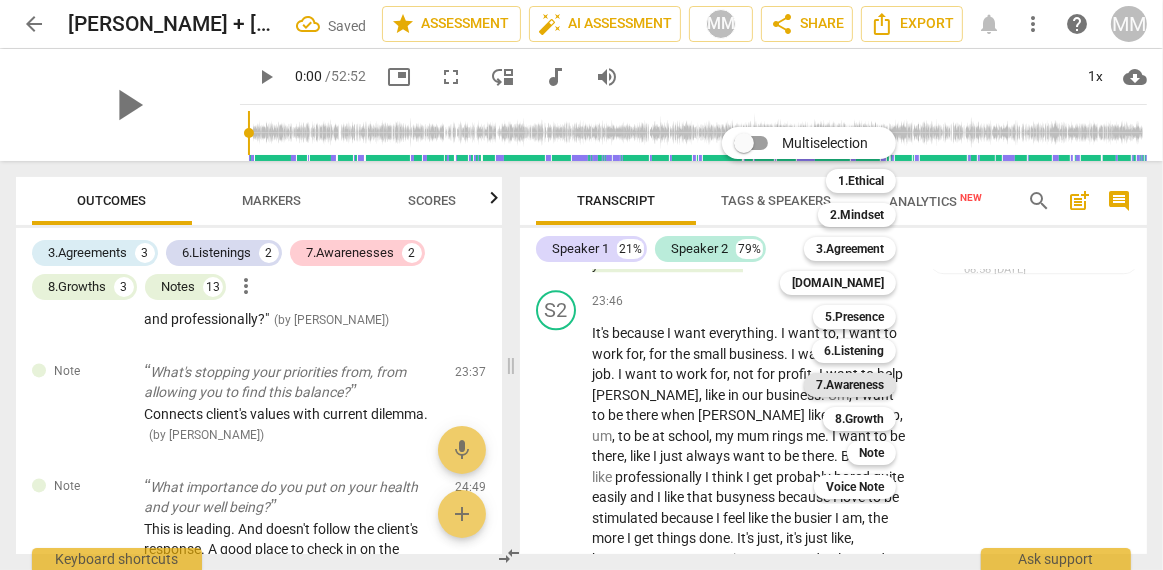 click on "7.Awareness" at bounding box center (850, 385) 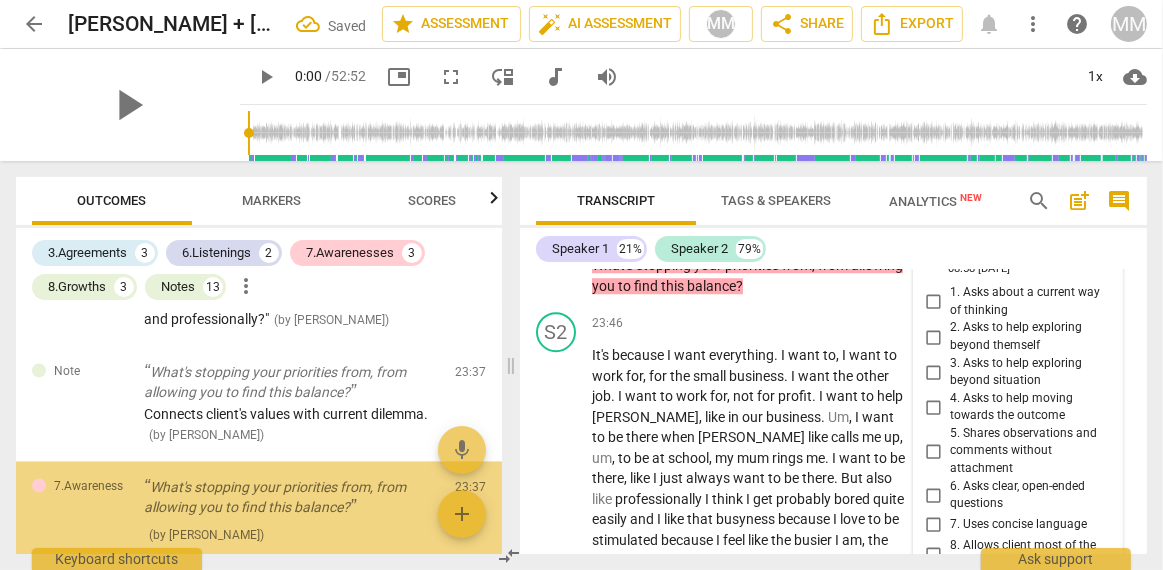 scroll, scrollTop: 10520, scrollLeft: 0, axis: vertical 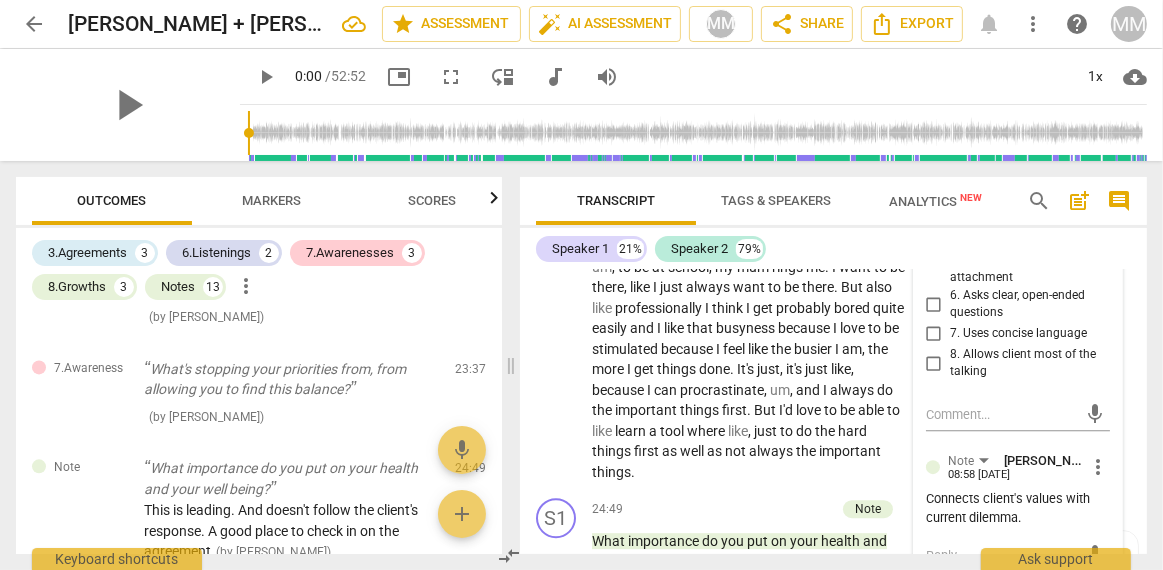click on "4. Asks to help moving towards the outcome" at bounding box center [934, 216] 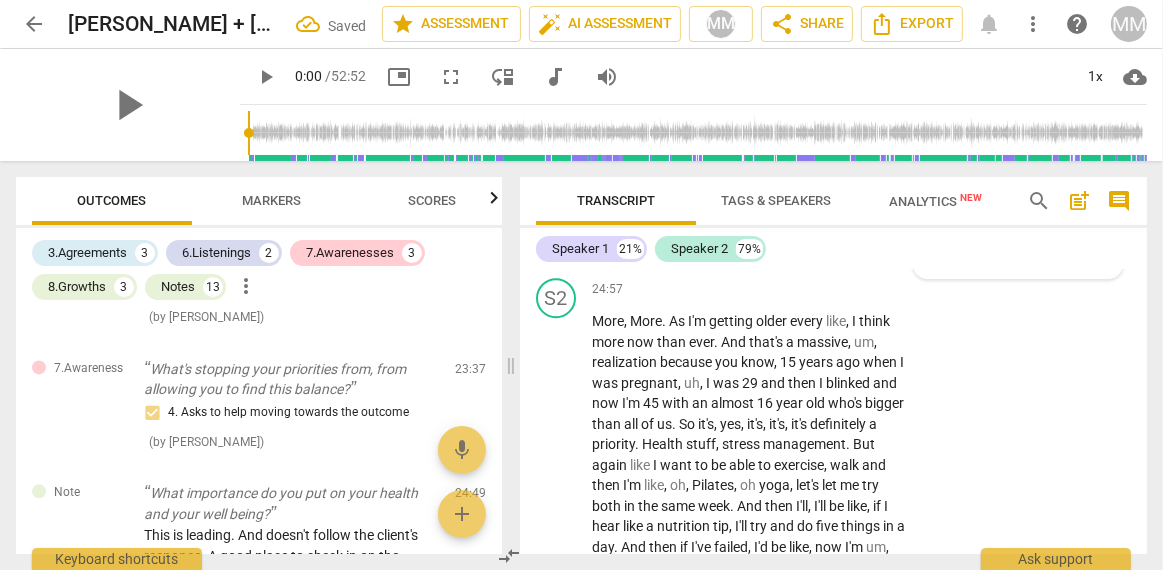 scroll, scrollTop: 10728, scrollLeft: 0, axis: vertical 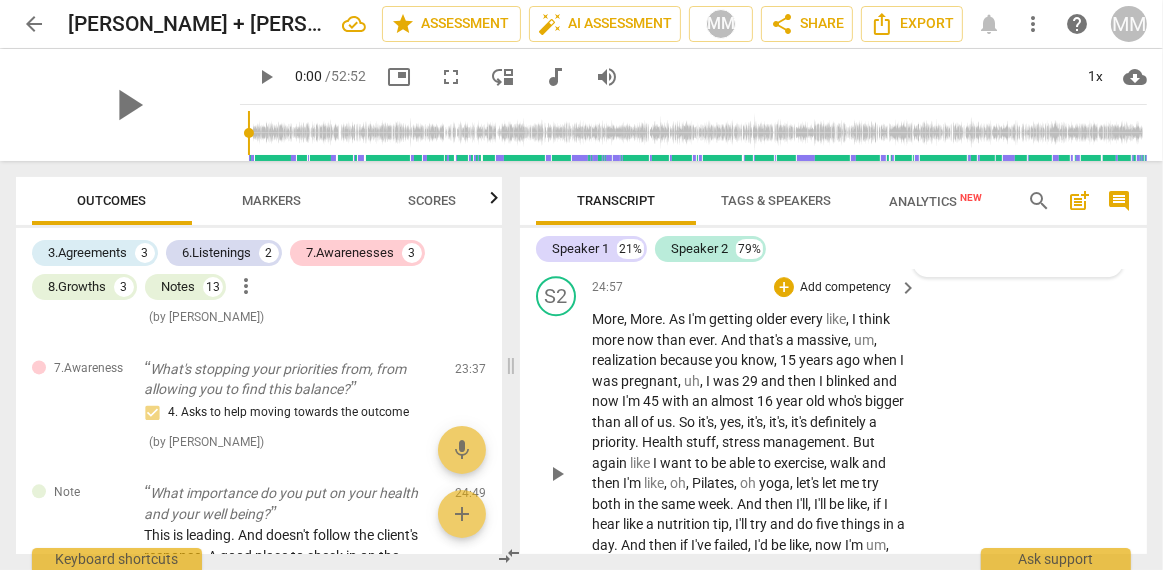 click on "S2 play_arrow pause 24:57 + Add competency keyboard_arrow_right More ,   More .   As   I'm   getting   older   every   like ,   I   think   more   now   than   ever .   And   that's   a   massive ,   um ,   realization   because   you   know ,   15   years   ago   when   I   was   pregnant ,   uh ,   I   was   29   and   then   I   blinked   and   now   I'm   45   with   an   almost   16   year   old   who's   bigger   than   all   of   us .   So   it's ,   yes ,   it's ,   it's ,   it's   definitely   a   priority .   Health   stuff ,   stress   management .   But   again   like   I   want   to   be   able   to   exercise ,   walk   and   then   I'm   like ,   oh ,   Pilates ,   oh   yoga ,   let's   let   me   try   both   in   the   same   week .   And   then   I'll ,   I'll   be   like ,   if   I   hear   like   a   nutrition   tip ,   I'll   try   and   do   five   things   in   a   day .   And   then   if   I've   failed ,   I'd   be   like ,   now   I'm   um ,   failing .   So   I'm   starting   to   ." at bounding box center [833, 456] 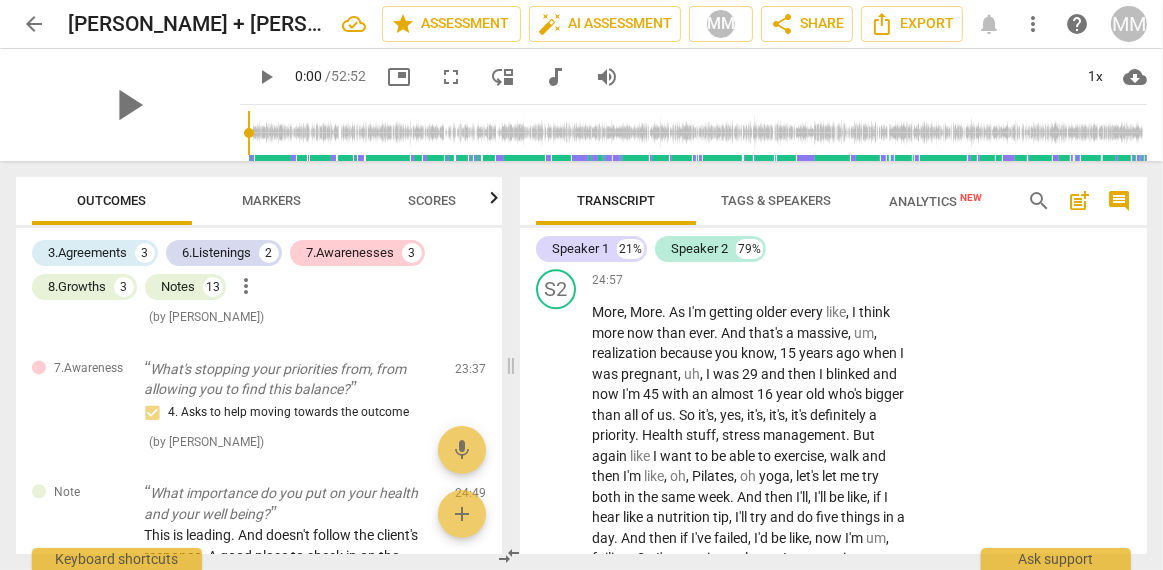 scroll, scrollTop: 10725, scrollLeft: 0, axis: vertical 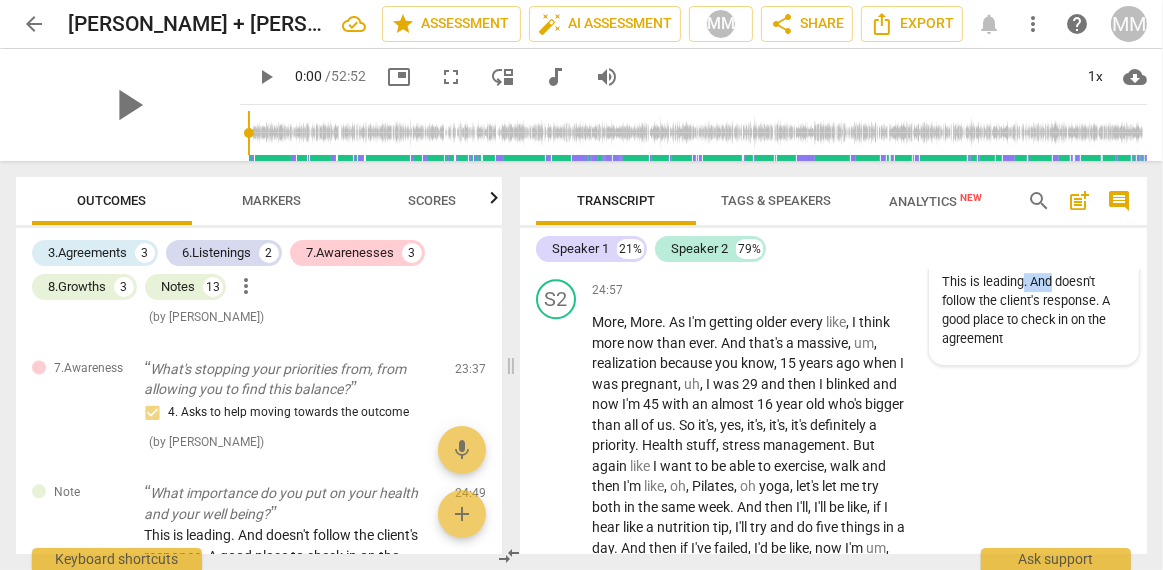 drag, startPoint x: 1021, startPoint y: 386, endPoint x: 1051, endPoint y: 387, distance: 30.016663 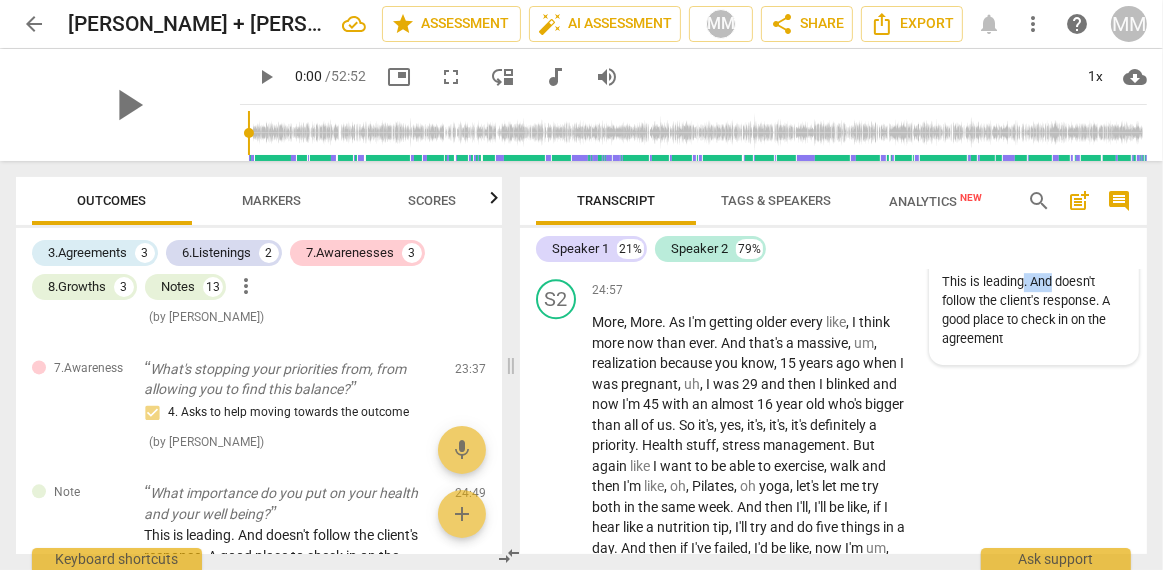 click on "This is leading. And doesn't follow the client's response. A good place to check in on the agreement" at bounding box center (1034, 310) 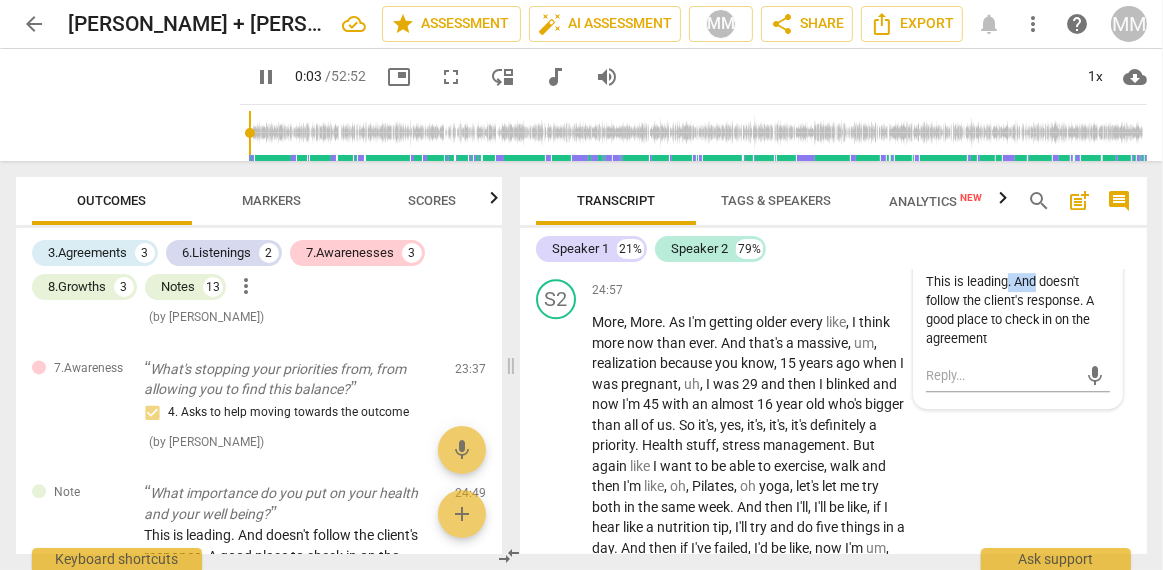 click on "more_vert" at bounding box center (1098, 250) 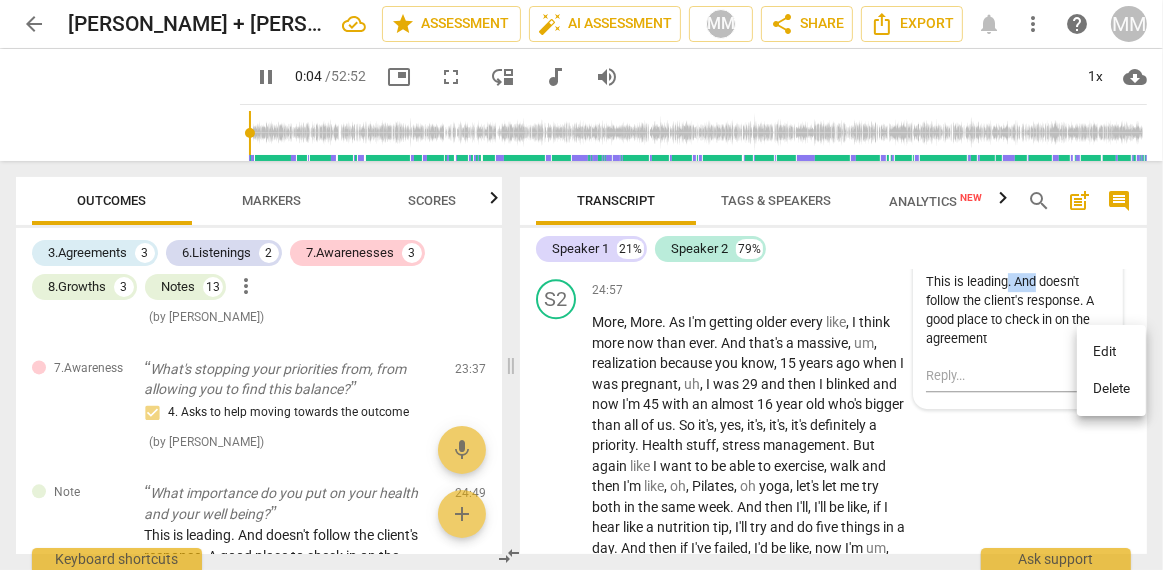click on "Edit" at bounding box center (1111, 352) 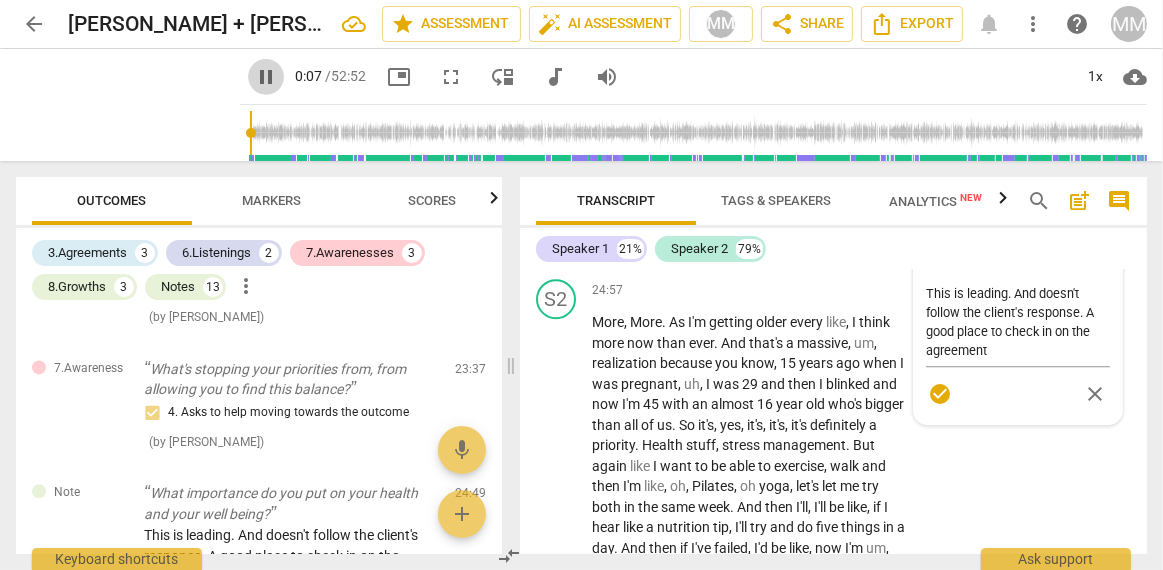 click on "pause" at bounding box center (266, 77) 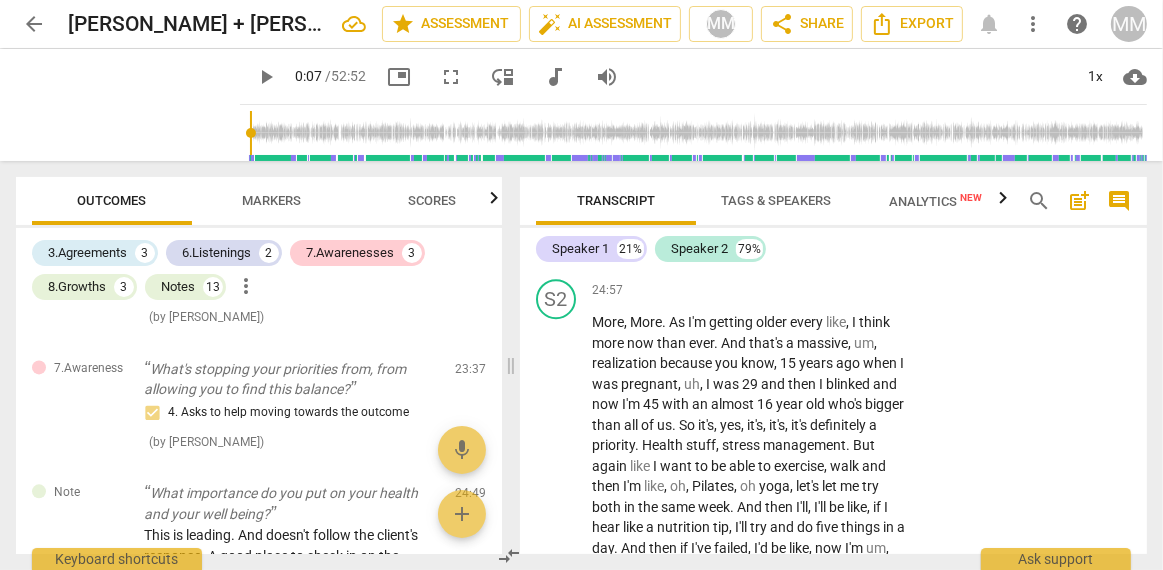 type on "7" 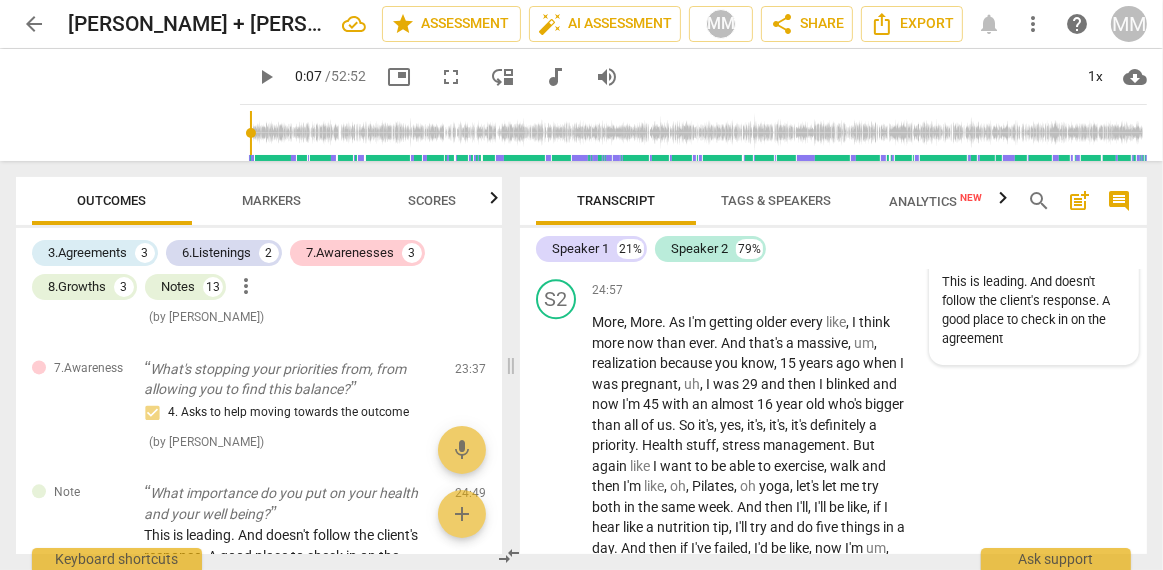 click on "Note Merci Miglino 09:32 06-23-2025" at bounding box center [1045, 249] 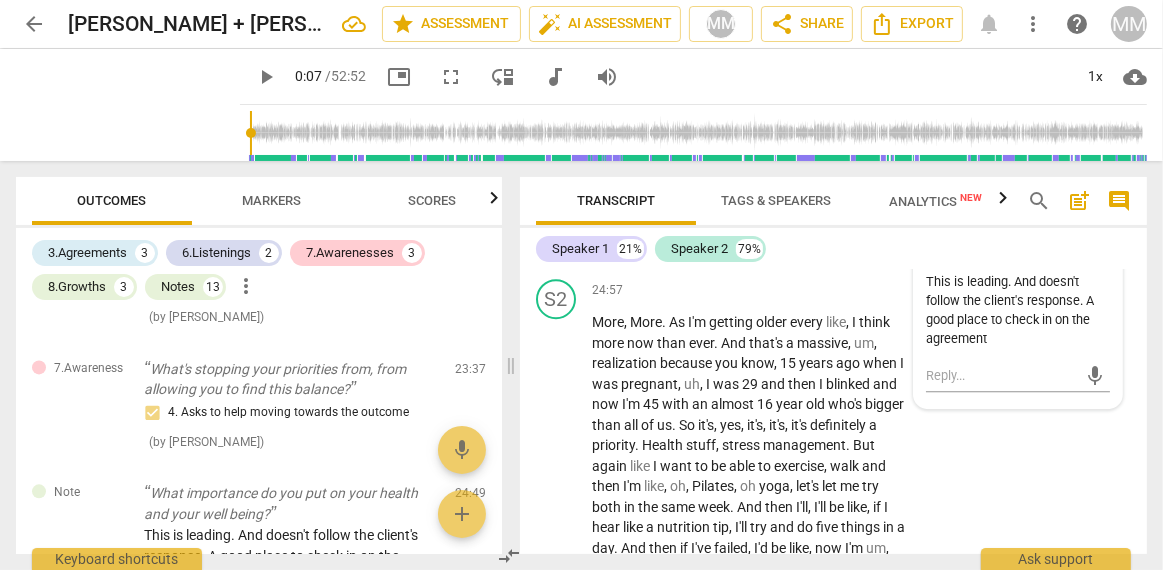 click on "more_vert" at bounding box center (1098, 250) 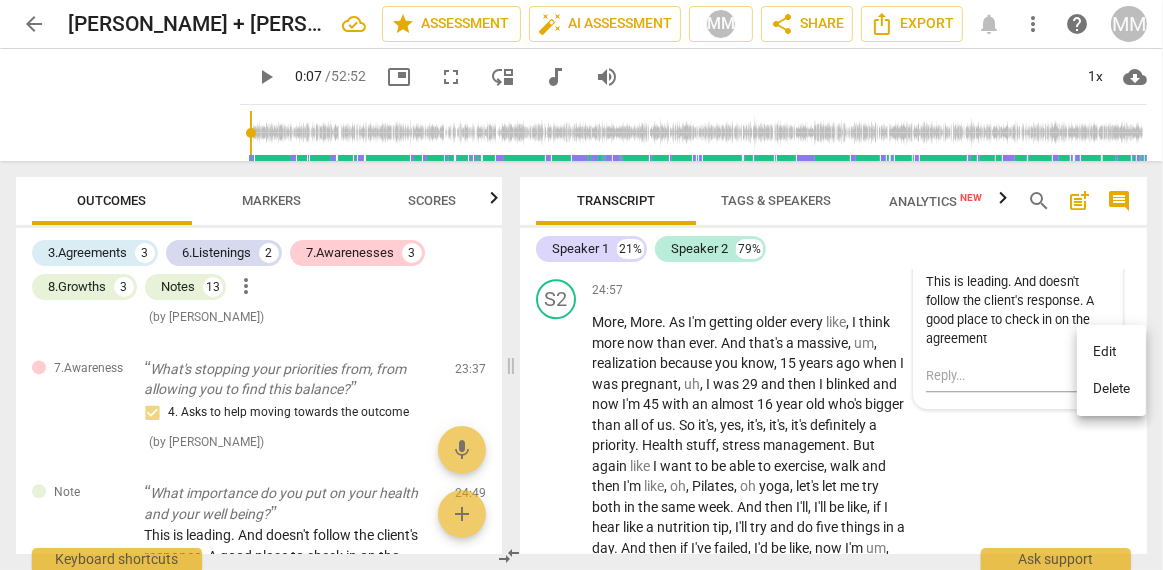 click on "Edit" at bounding box center (1111, 352) 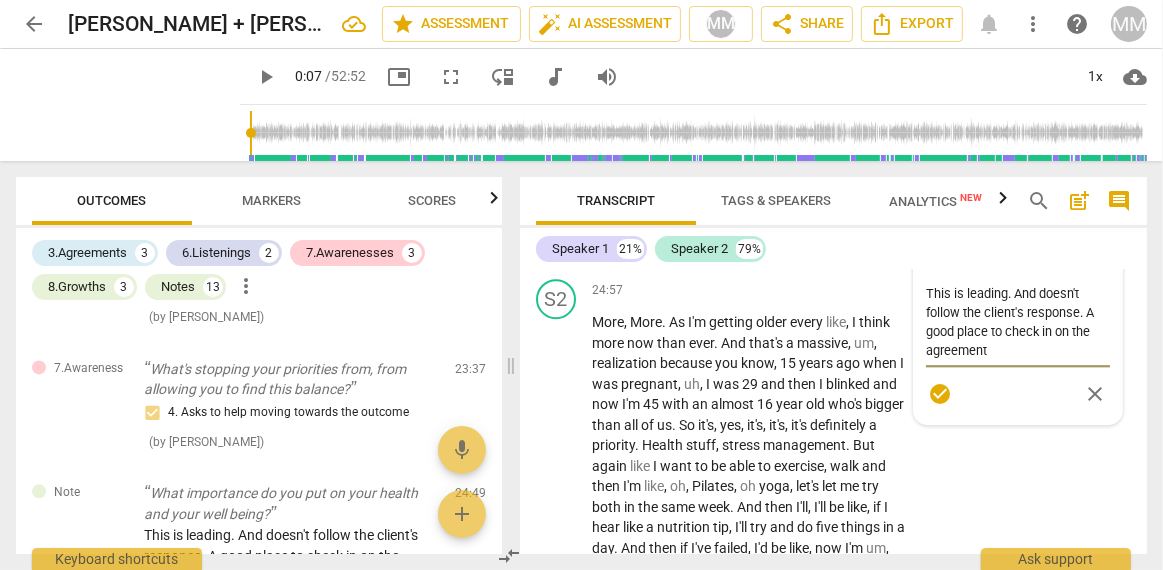 drag, startPoint x: 1004, startPoint y: 398, endPoint x: 1031, endPoint y: 398, distance: 27 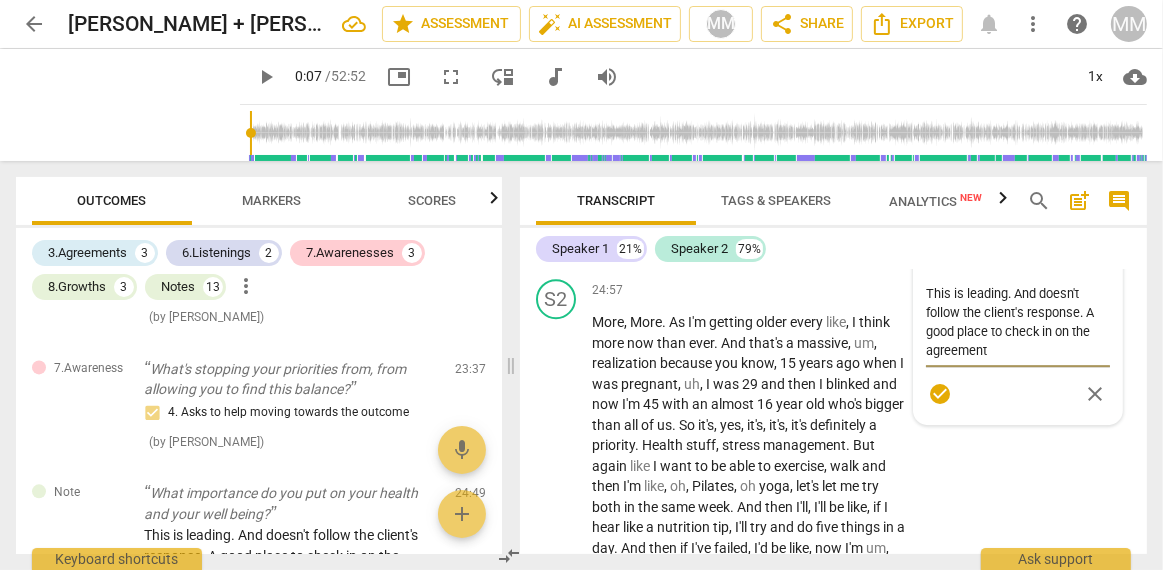 click on "This is leading. And doesn't follow the client's response. A good place to check in on the agreement" at bounding box center [1018, 322] 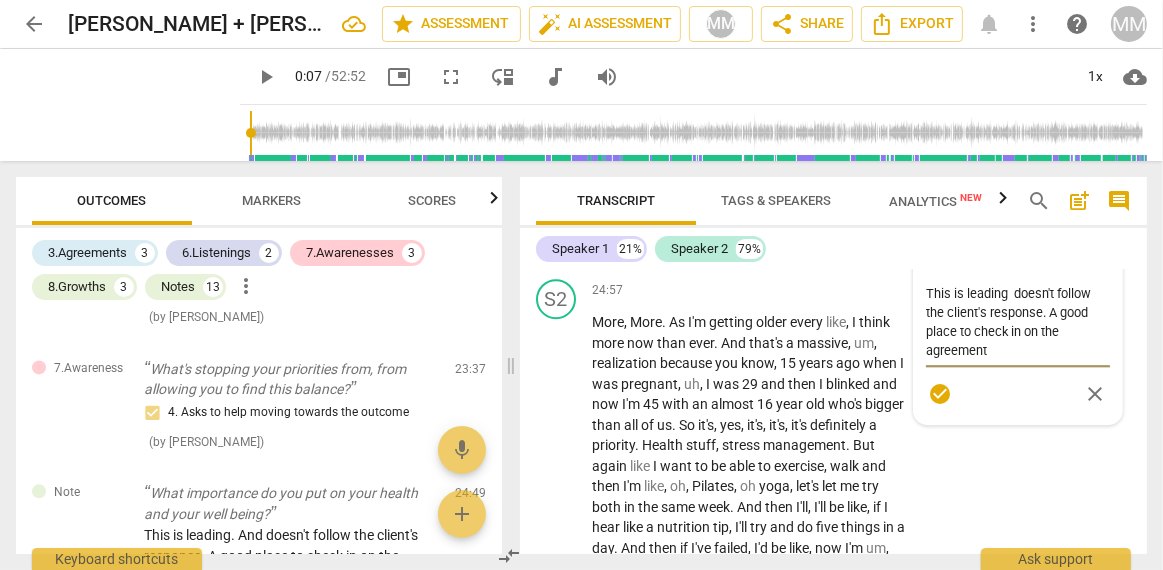 type on "This is leading b doesn't follow the client's response. A good place to check in on the agreement" 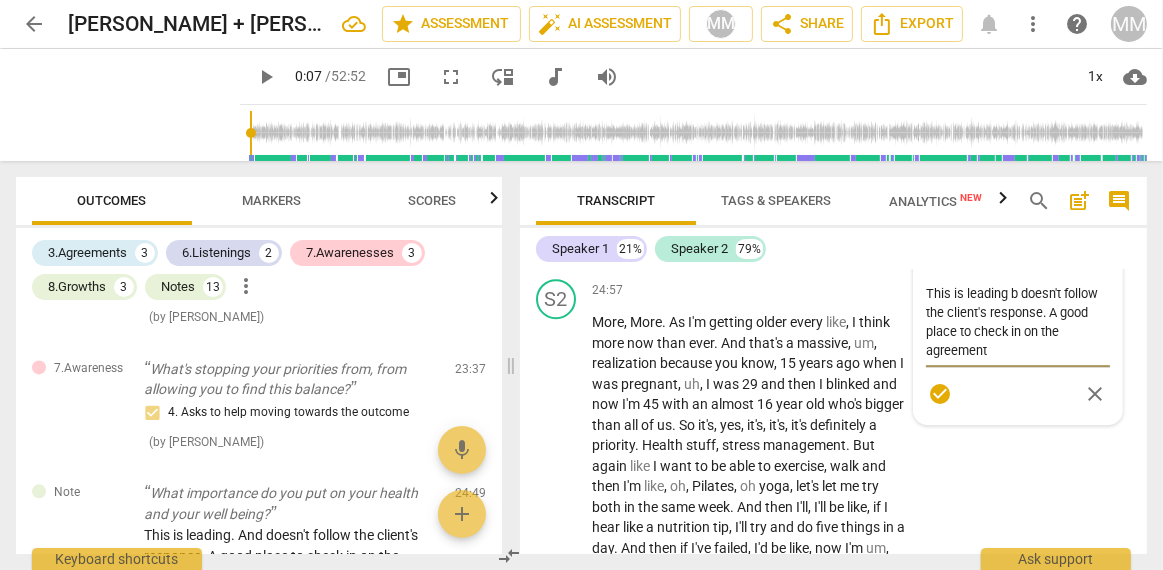type on "This is leading be doesn't follow the client's response. A good place to check in on the agreement" 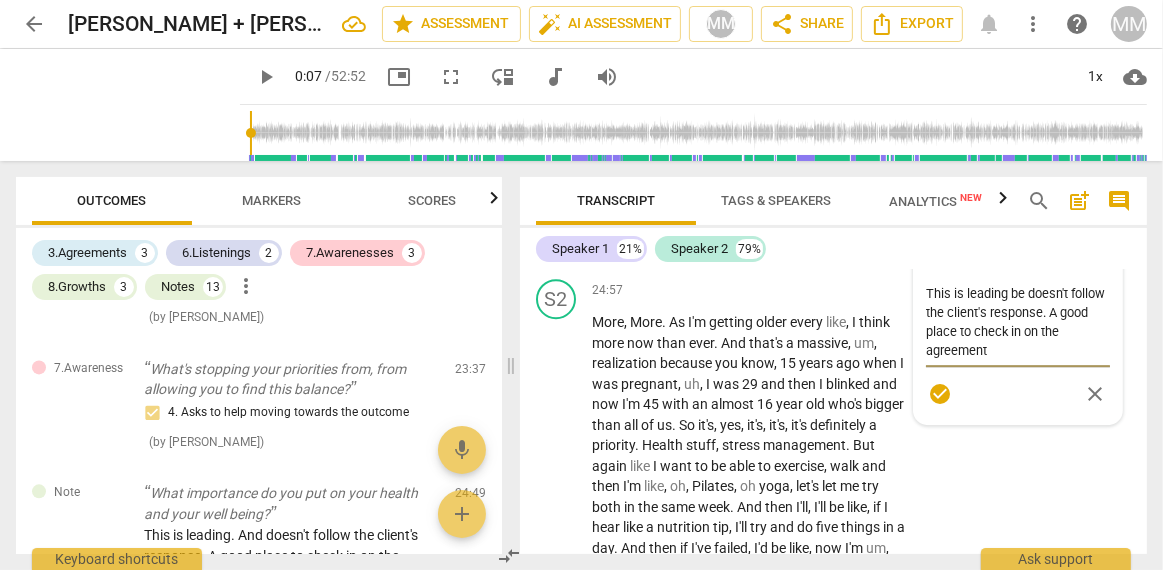 type on "This is leading bec doesn't follow the client's response. A good place to check in on the agreement" 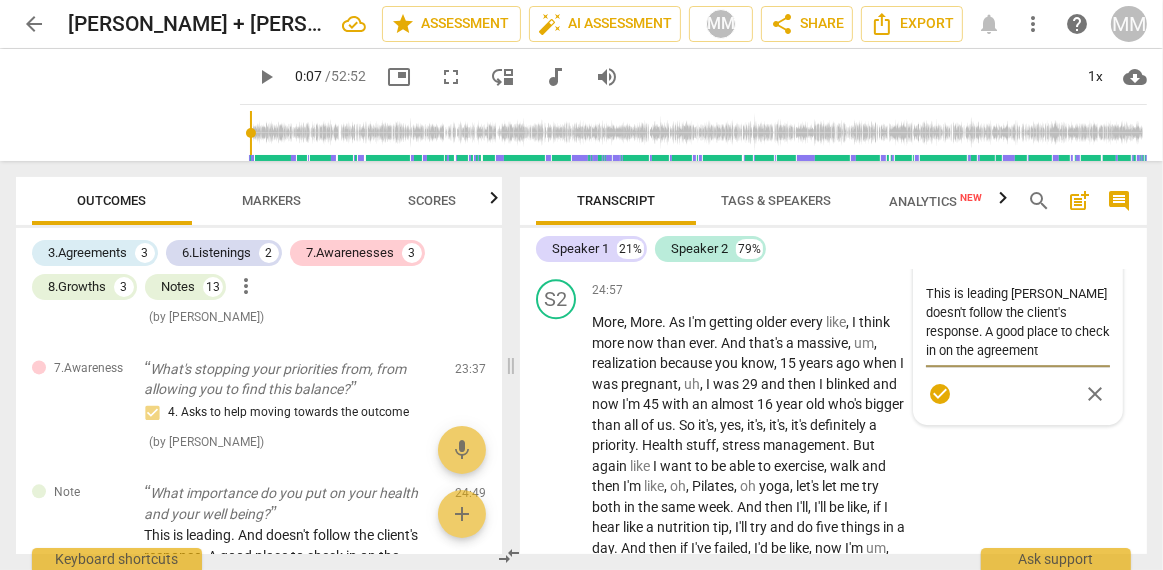 type on "This is leading beca doesn't follow the client's response. A good place to check in on the agreement" 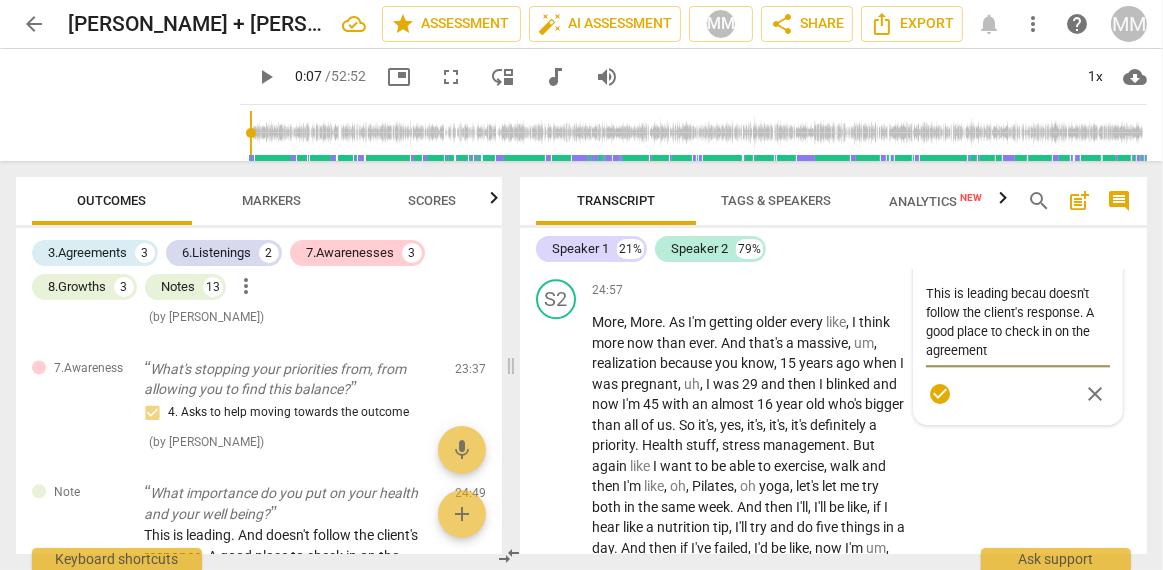 type on "This is leading becaus doesn't follow the client's response. A good place to check in on the agreement" 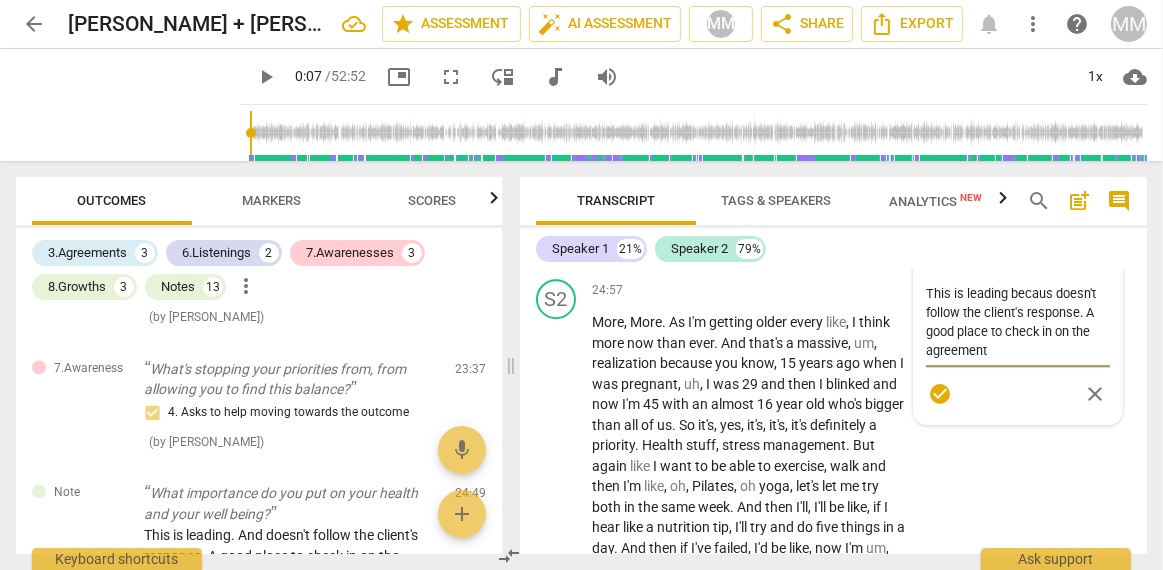 type on "This is leading because doesn't follow the client's response. A good place to check in on the agreement" 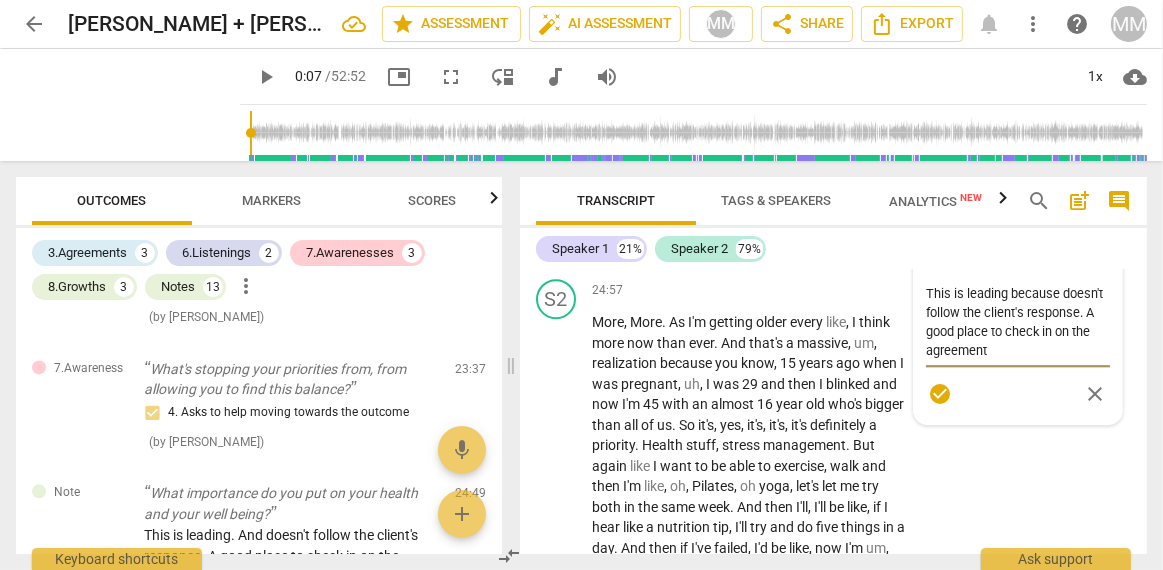 type on "This is leading because  doesn't follow the client's response. A good place to check in on the agreement" 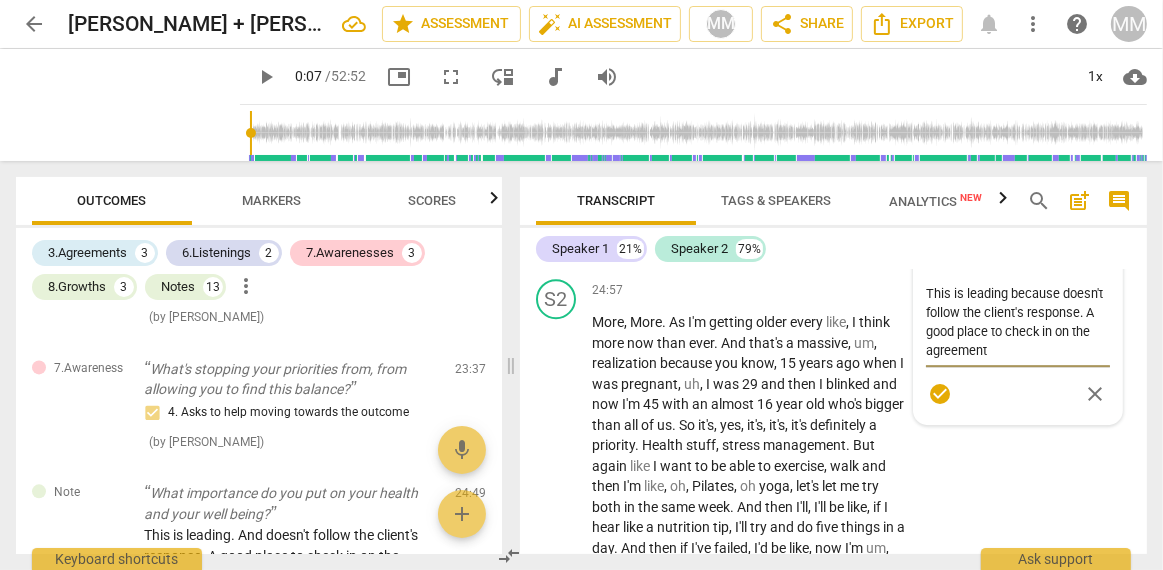 type on "This is leading because  doesn't follow the client's response. A good place to check in on the agreement" 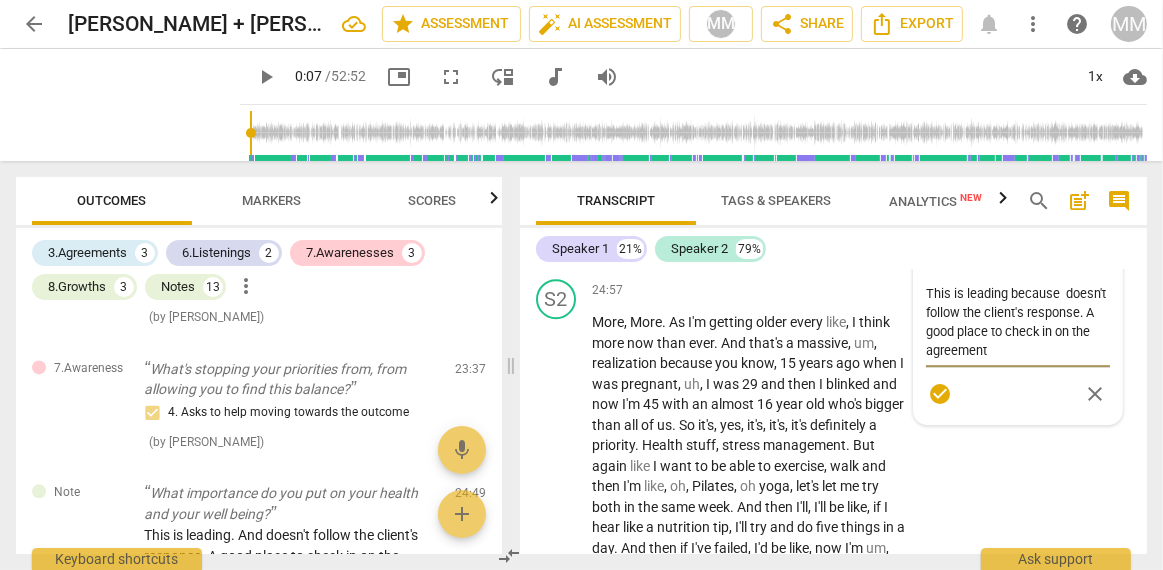 type on "This is leading because i doesn't follow the client's response. A good place to check in on the agreement" 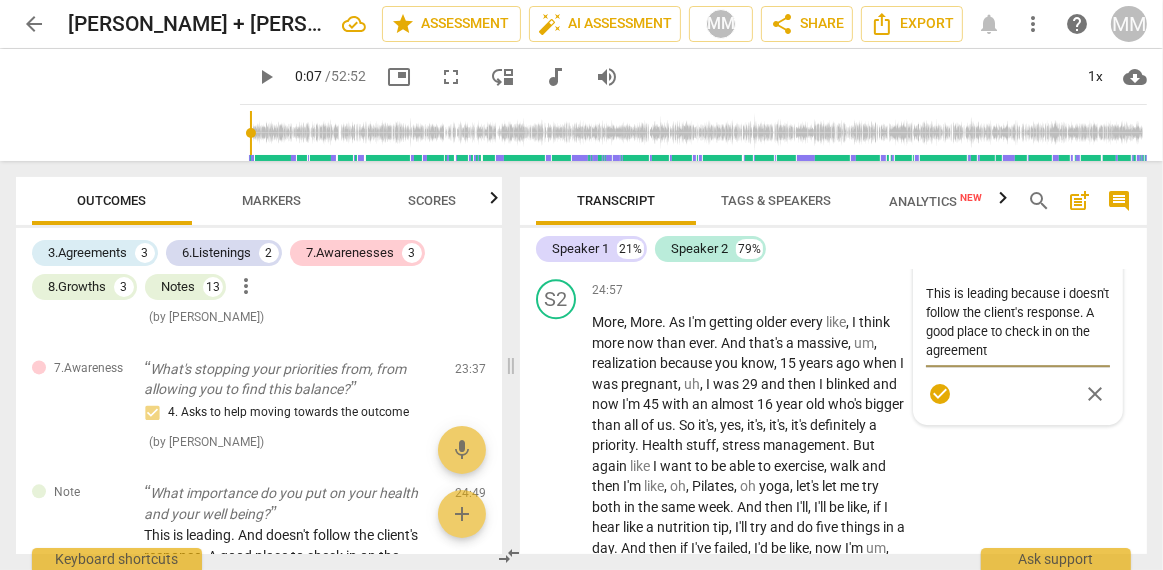 type on "This is leading because it doesn't follow the client's response. A good place to check in on the agreement" 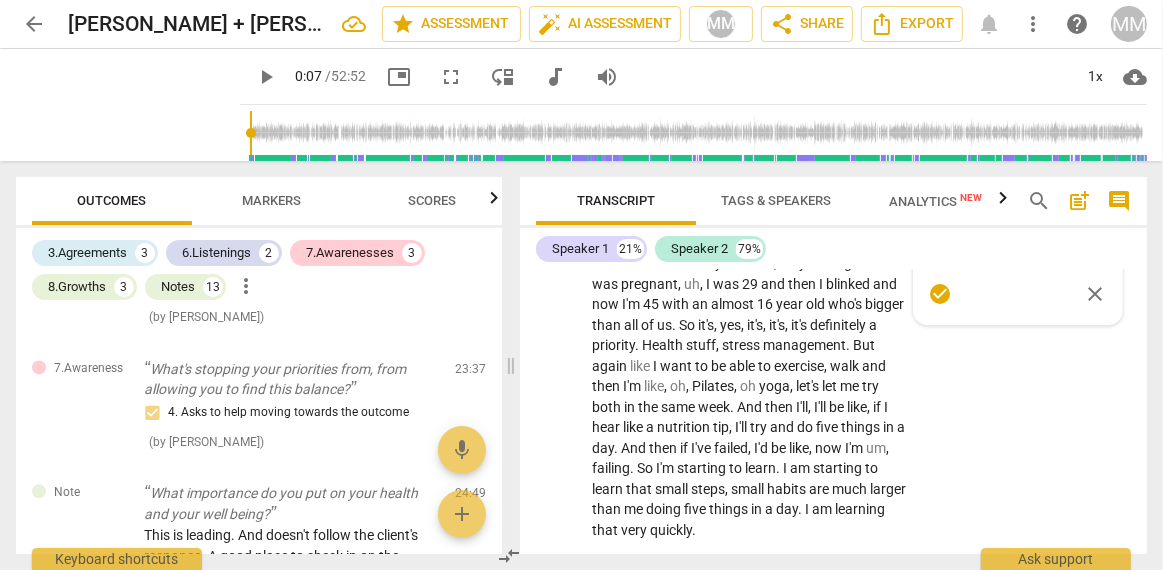 scroll, scrollTop: 10836, scrollLeft: 0, axis: vertical 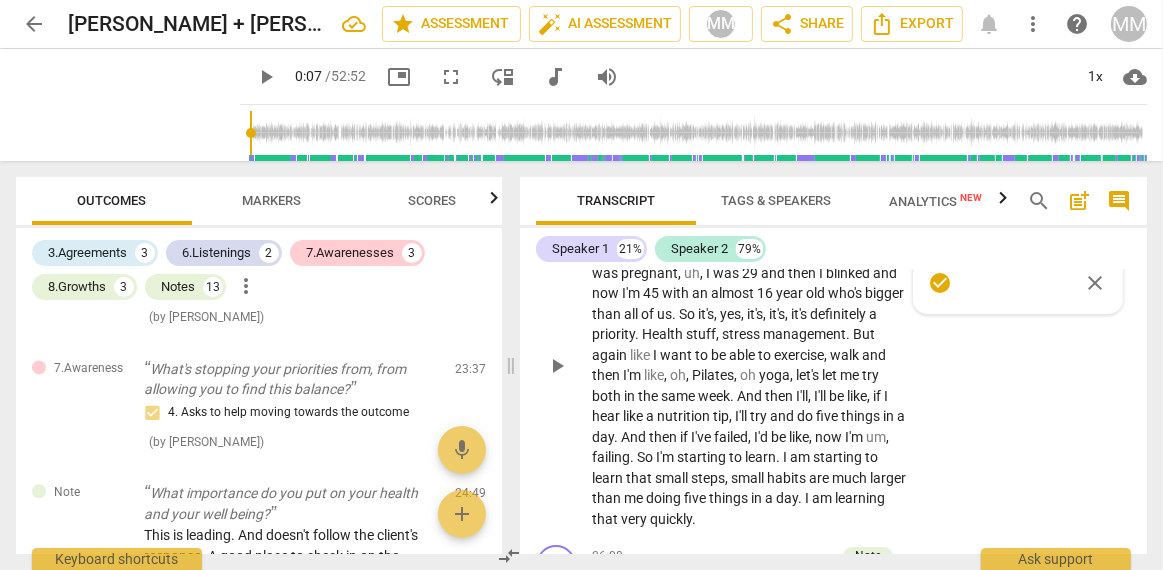 type on "This is leading because it doesn't follow the client's response. A good place to check in on the agreement" 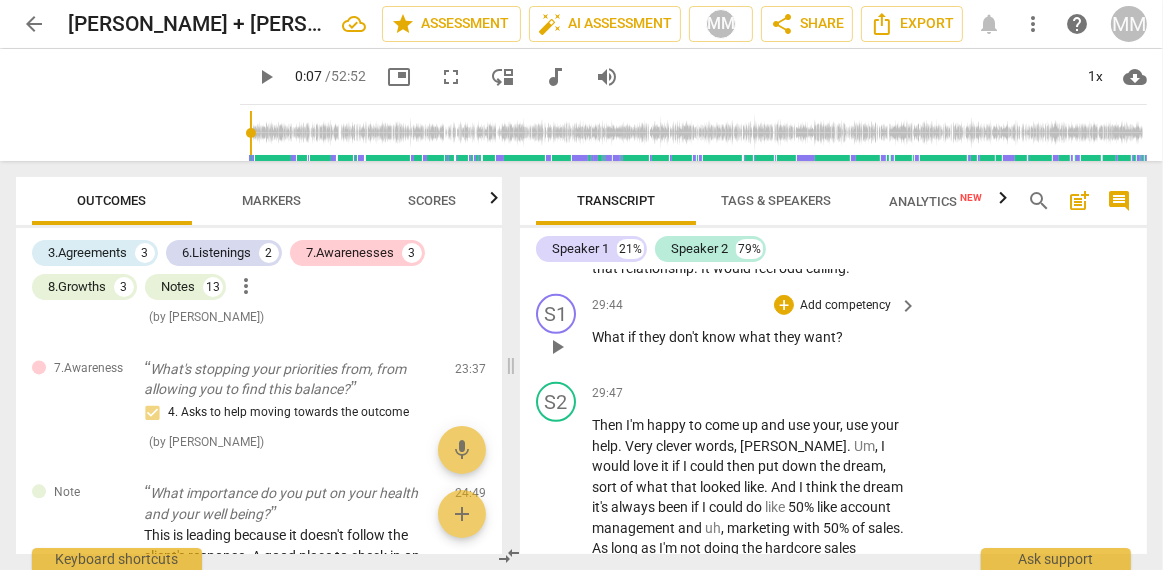 scroll, scrollTop: 12392, scrollLeft: 0, axis: vertical 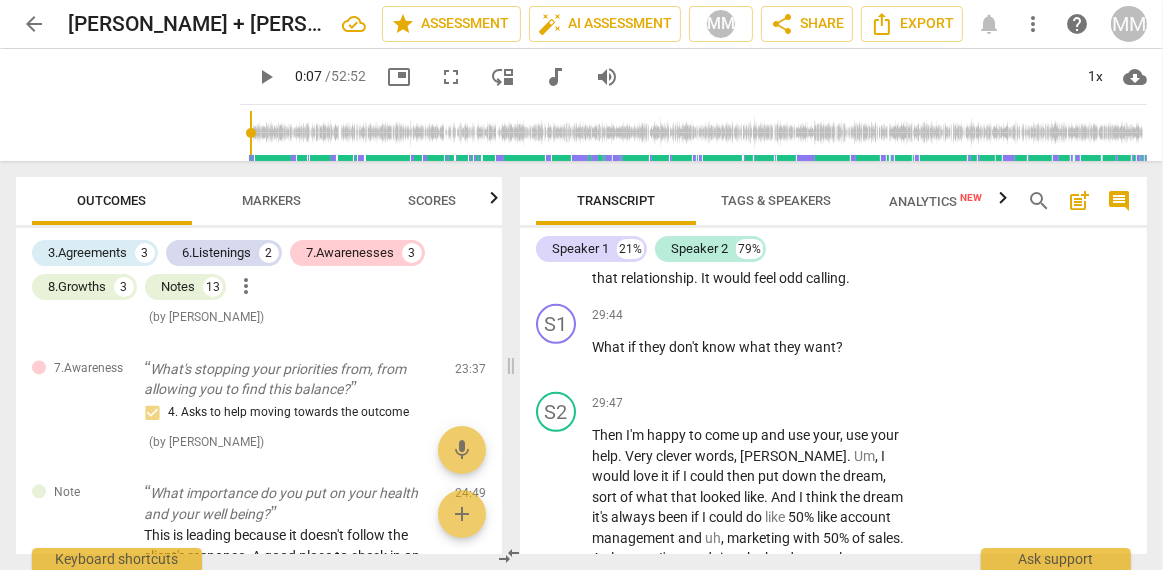 click on "S2 play_arrow pause 29:14 + Add competency keyboard_arrow_right What   else   could   I   do ?   Could   call   the   CEO   directly ,   but   I   don't   think   it's   the   right   timing   because   I   don't   think   he   likes   knowing   the   detail .   He's   just   big   picture   and   I   think   everything   goes   through   Sam .   So   I   kind   of   want   to   honor   uh ,   that   relationship .   It   would   feel   odd   calling ." at bounding box center [833, 210] 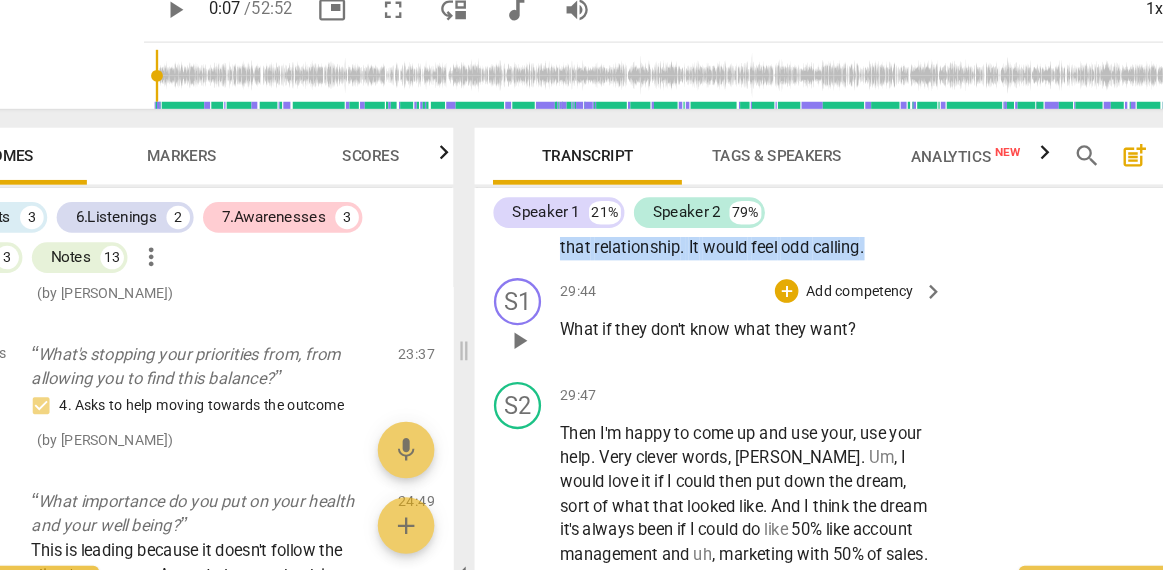 drag, startPoint x: 594, startPoint y: 295, endPoint x: 782, endPoint y: 452, distance: 244.9347 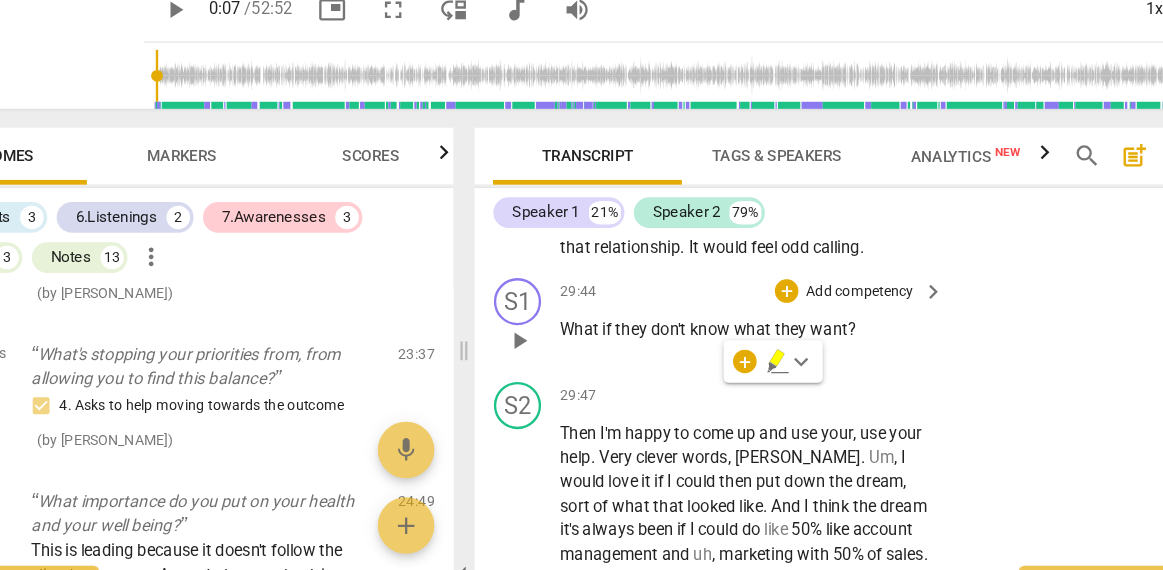 click on "29:44 + Add competency keyboard_arrow_right What   if   they   don't   know   what   they   want ?" at bounding box center [755, 340] 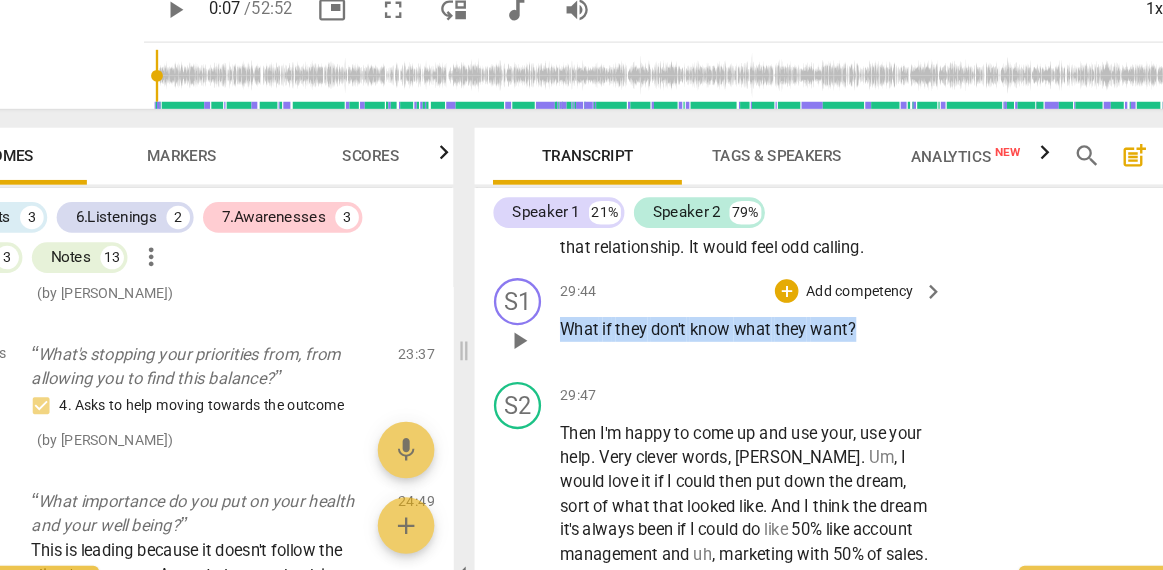 drag, startPoint x: 593, startPoint y: 468, endPoint x: 856, endPoint y: 466, distance: 263.0076 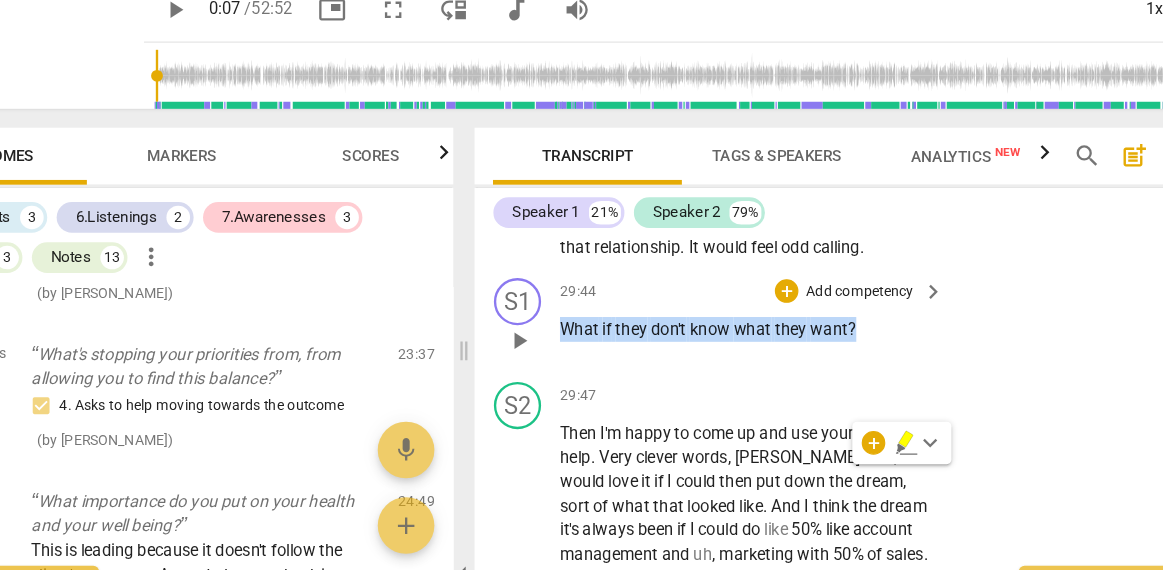 copy on "What   if   they   don't   know   what   they   want ?" 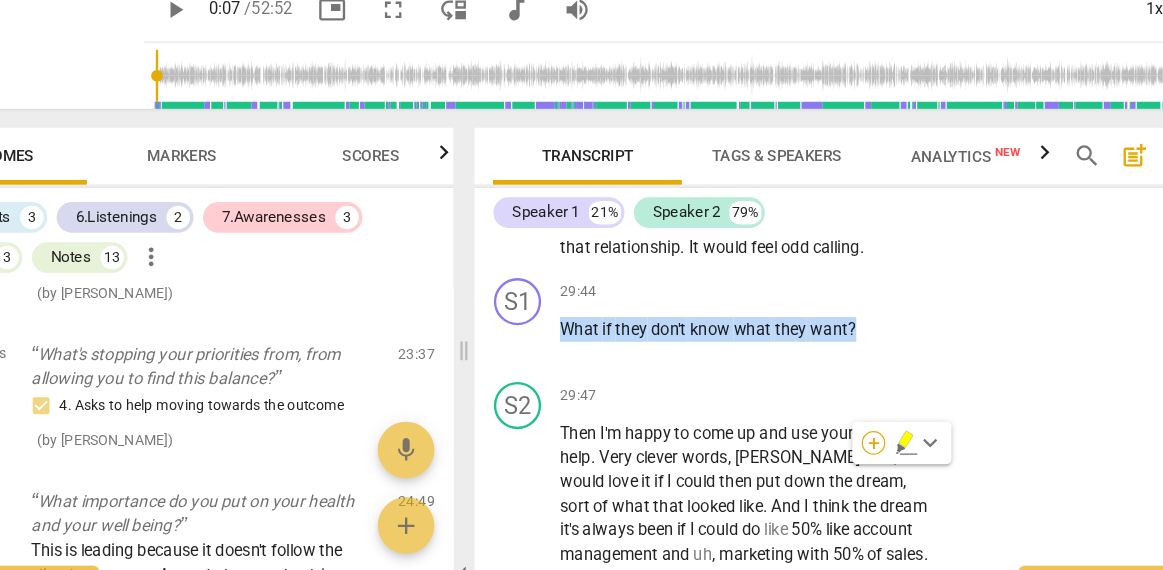 click on "+" at bounding box center (858, 444) 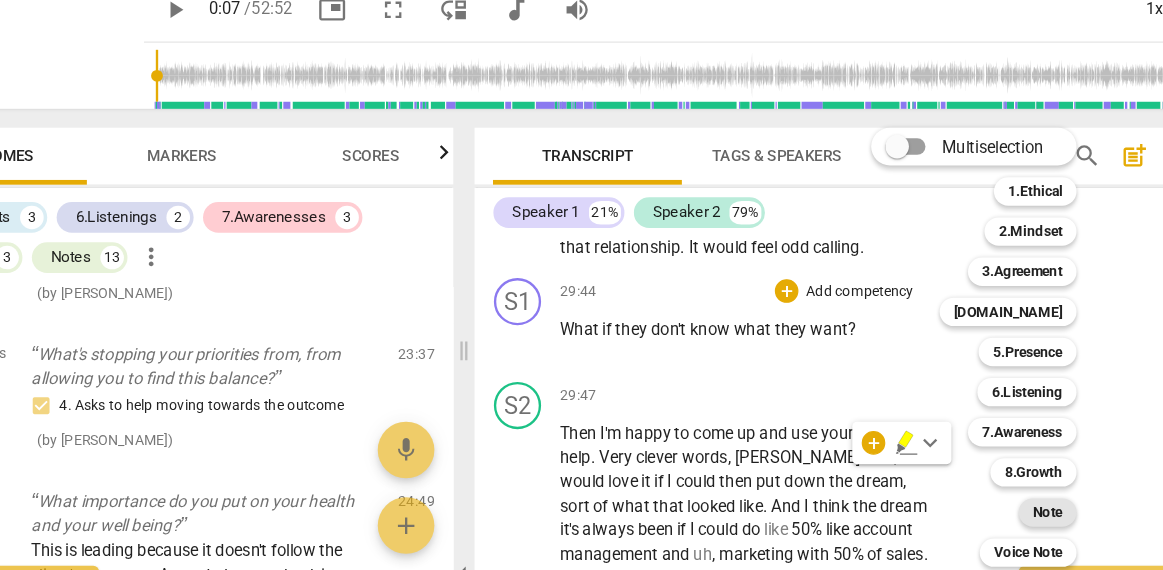 click on "Note" at bounding box center (1005, 503) 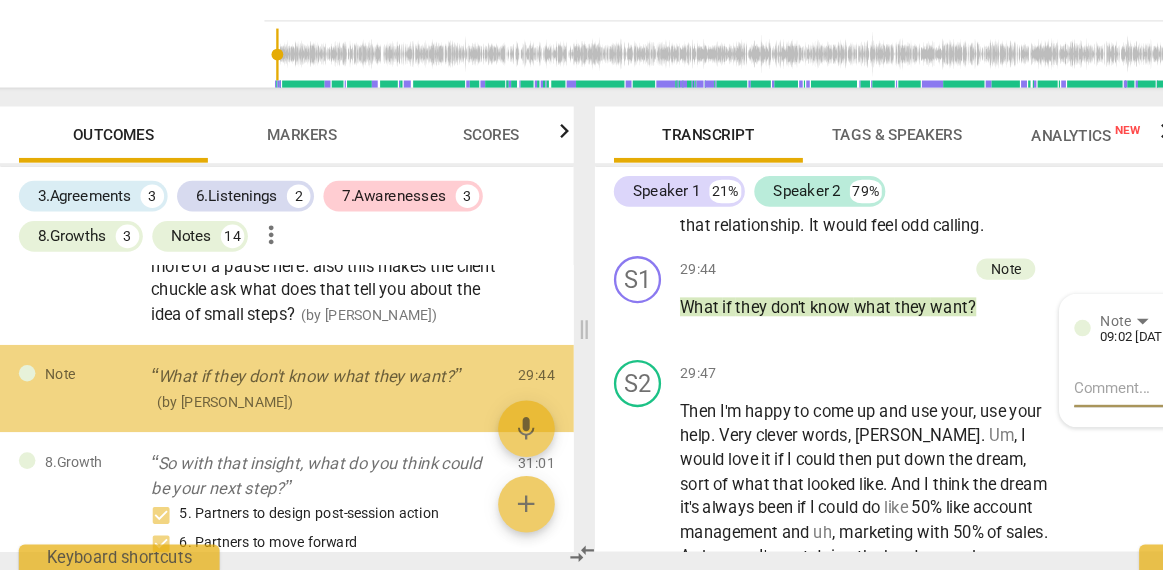 scroll, scrollTop: 4140, scrollLeft: 0, axis: vertical 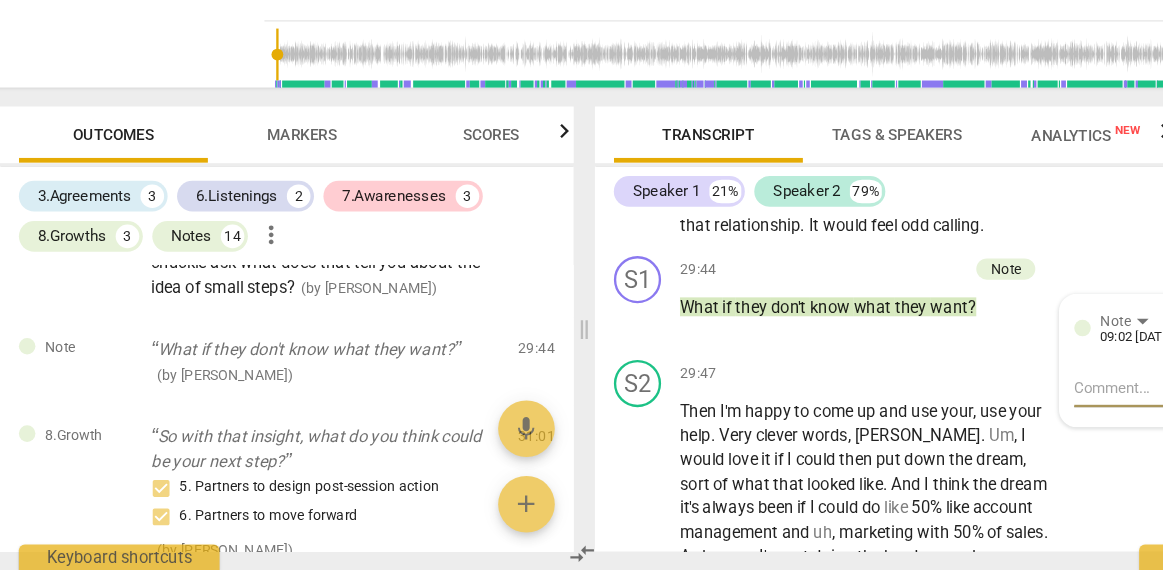 type on "b" 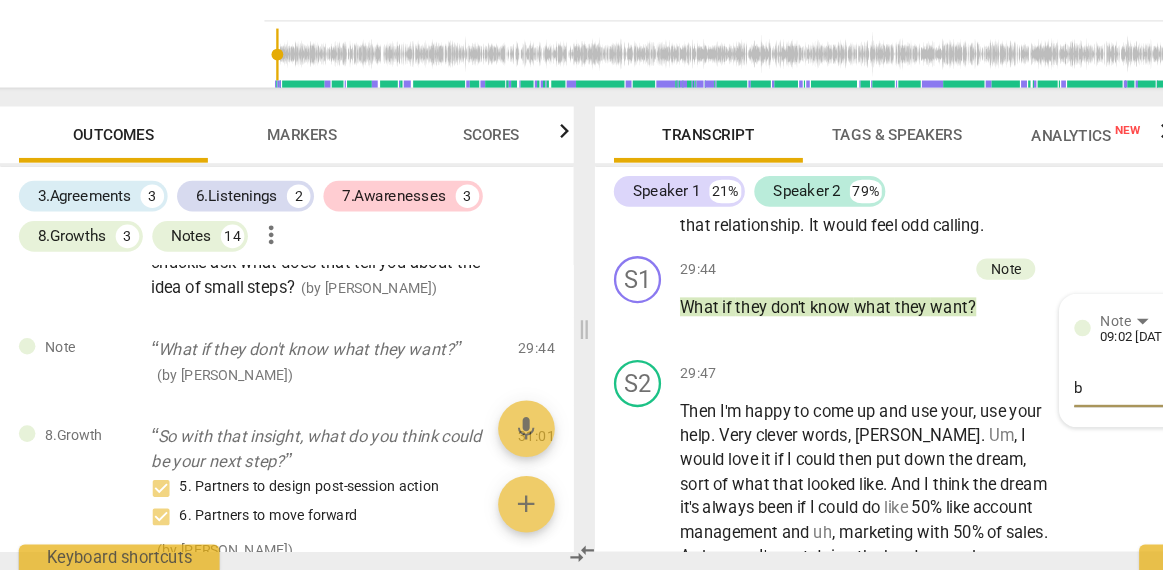 type on "be" 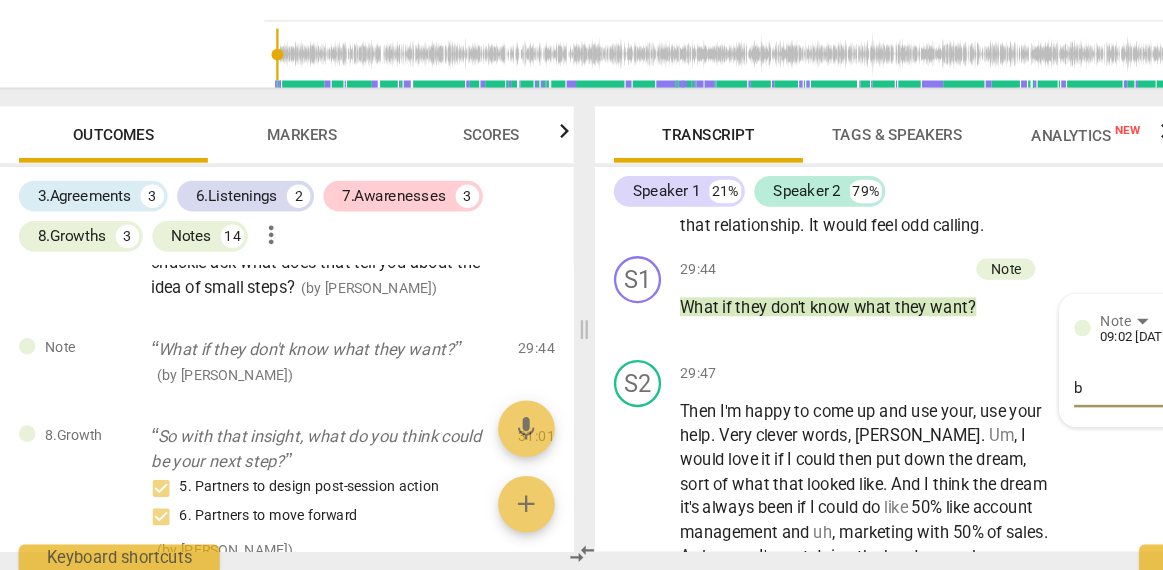 type on "be" 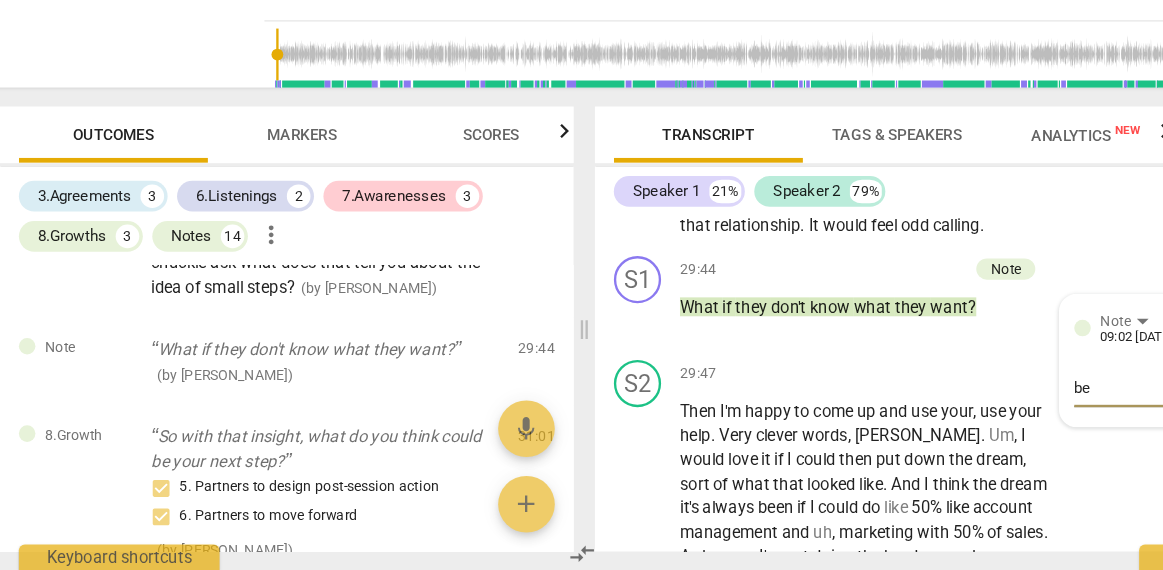 type on "bet" 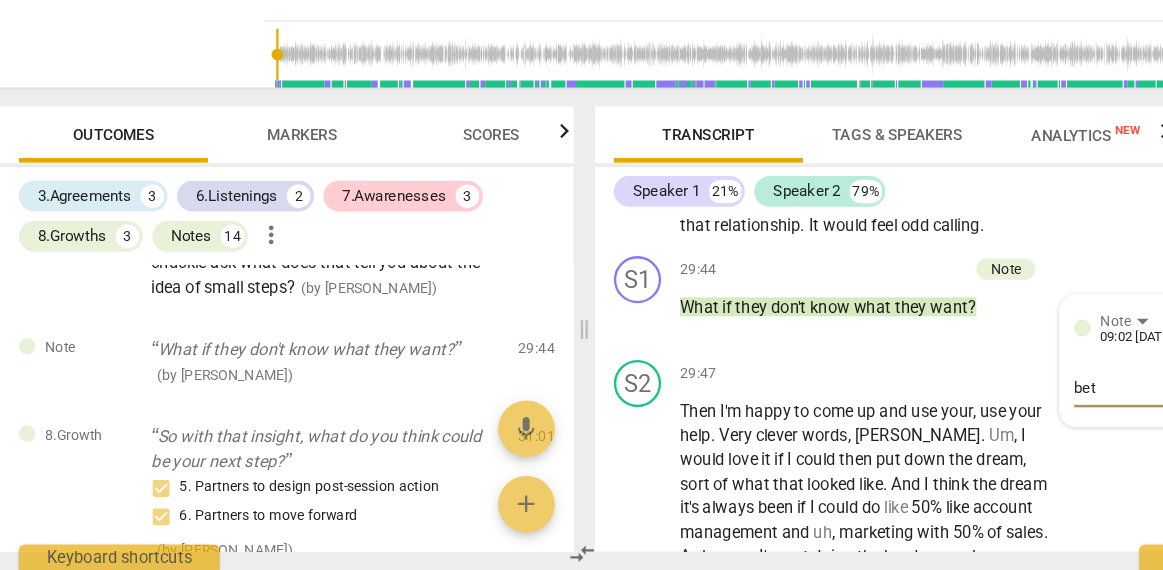 type on "bett" 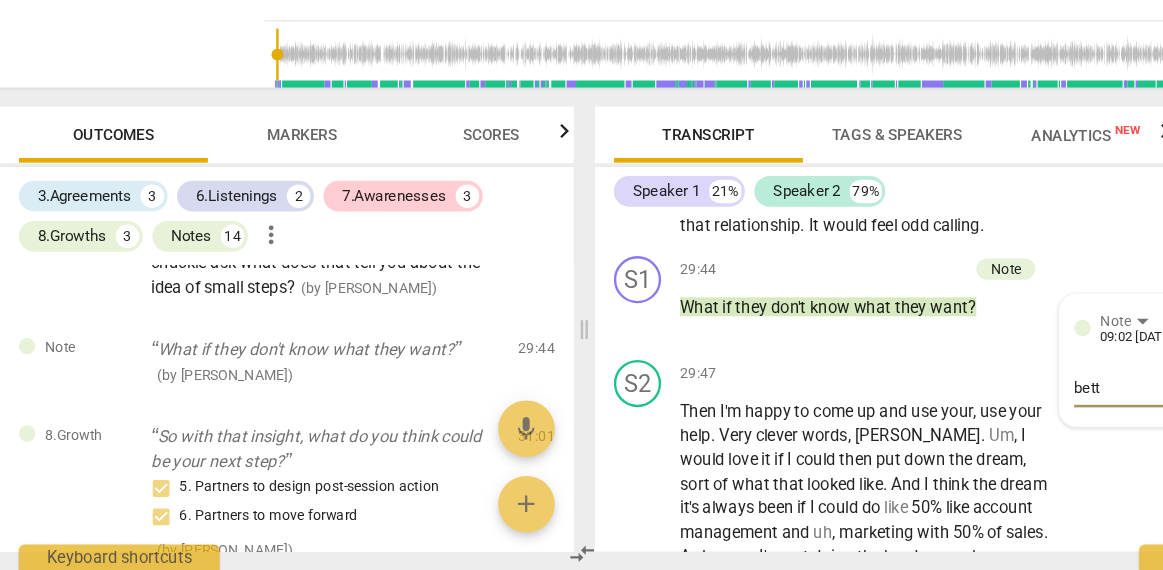 type on "bette" 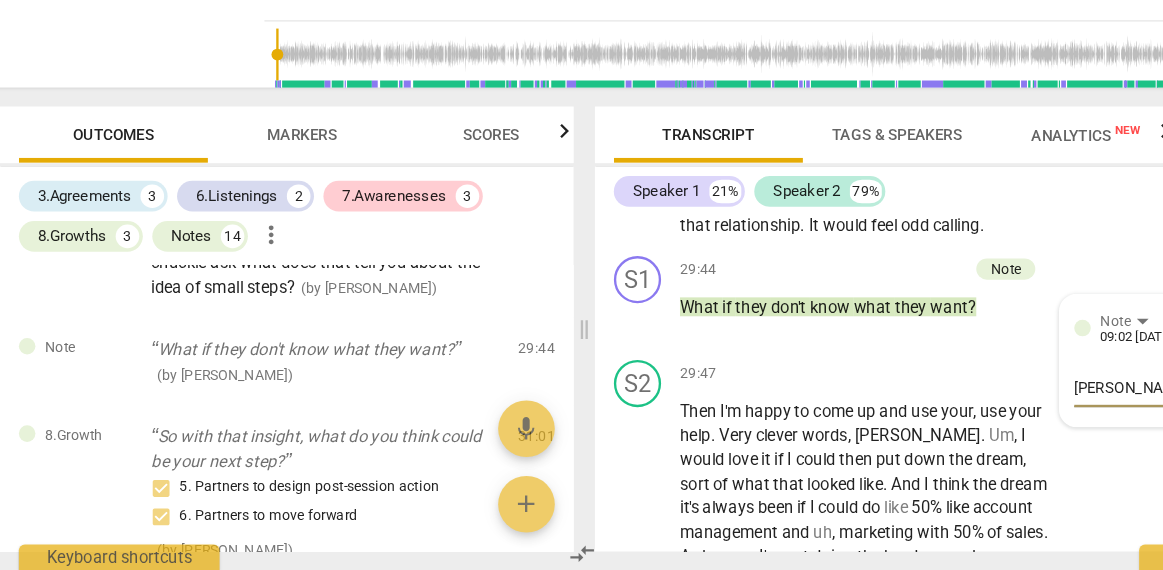 type on "better" 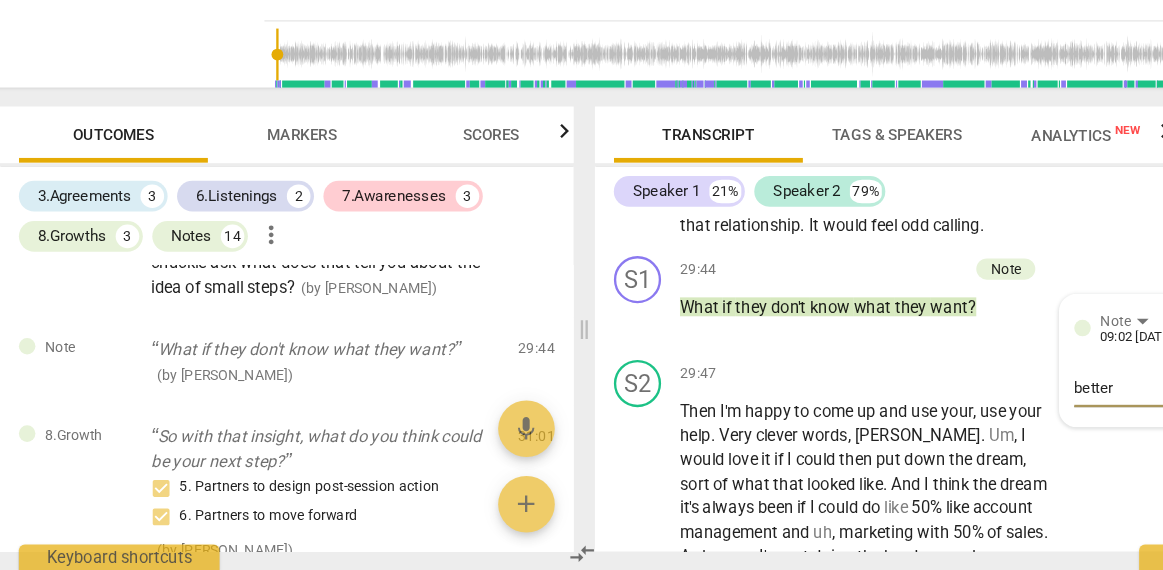 type on "better:" 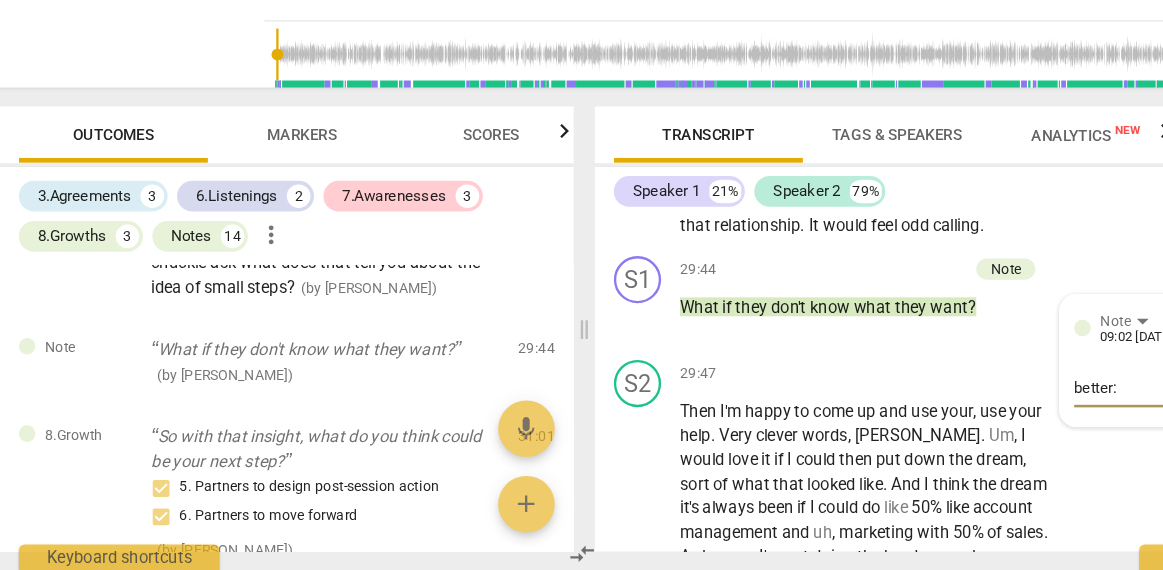 type on "better:" 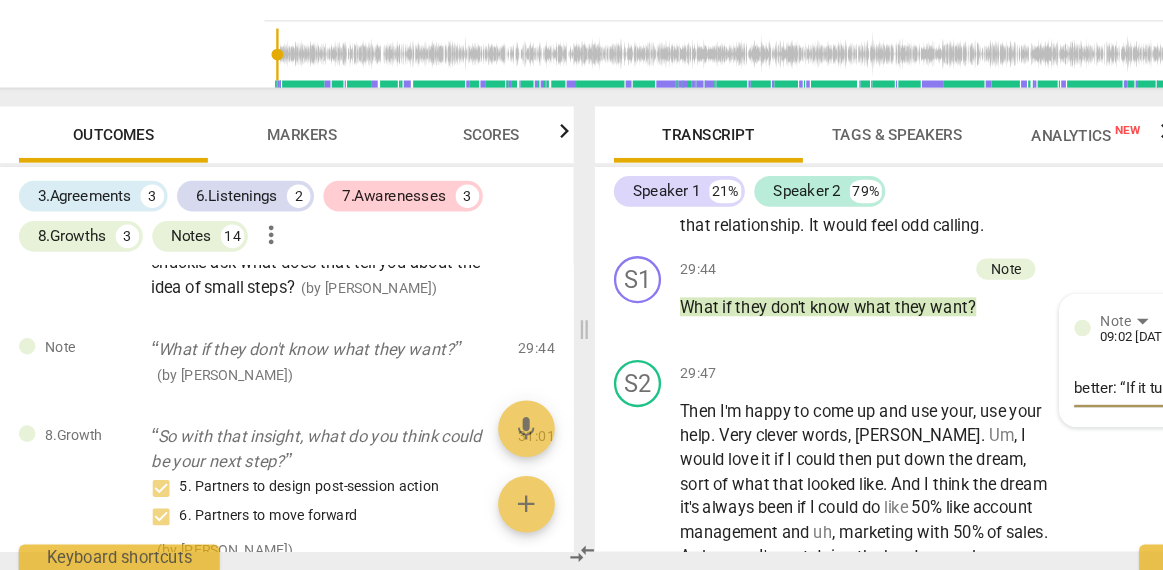 scroll, scrollTop: 36, scrollLeft: 0, axis: vertical 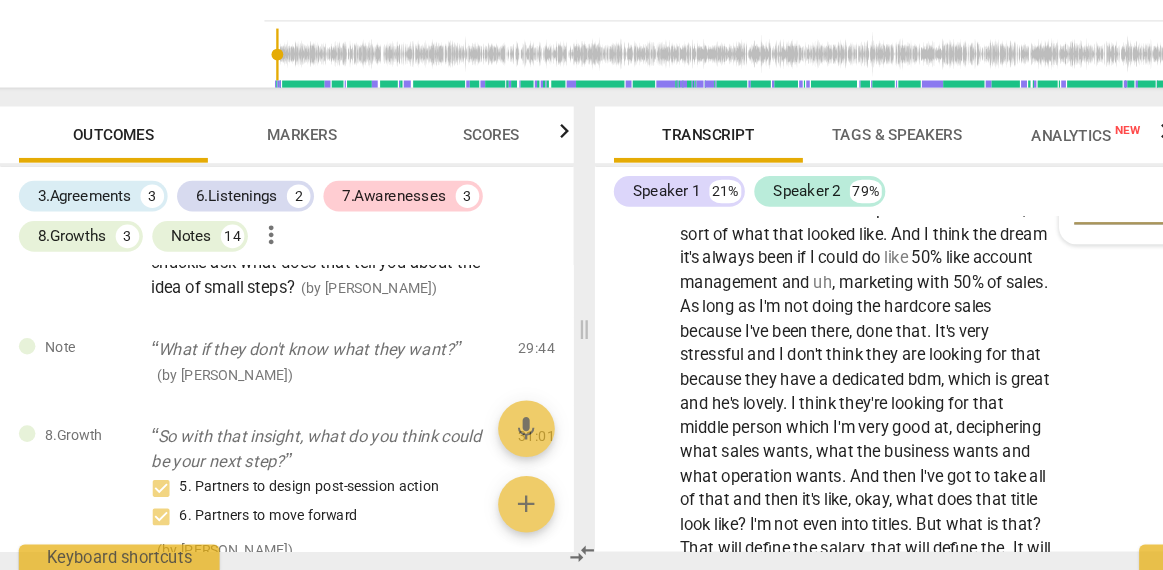 type on "better: “If it turns out they’re still figuring things out, what would help you stay clear on what you want and need?”" 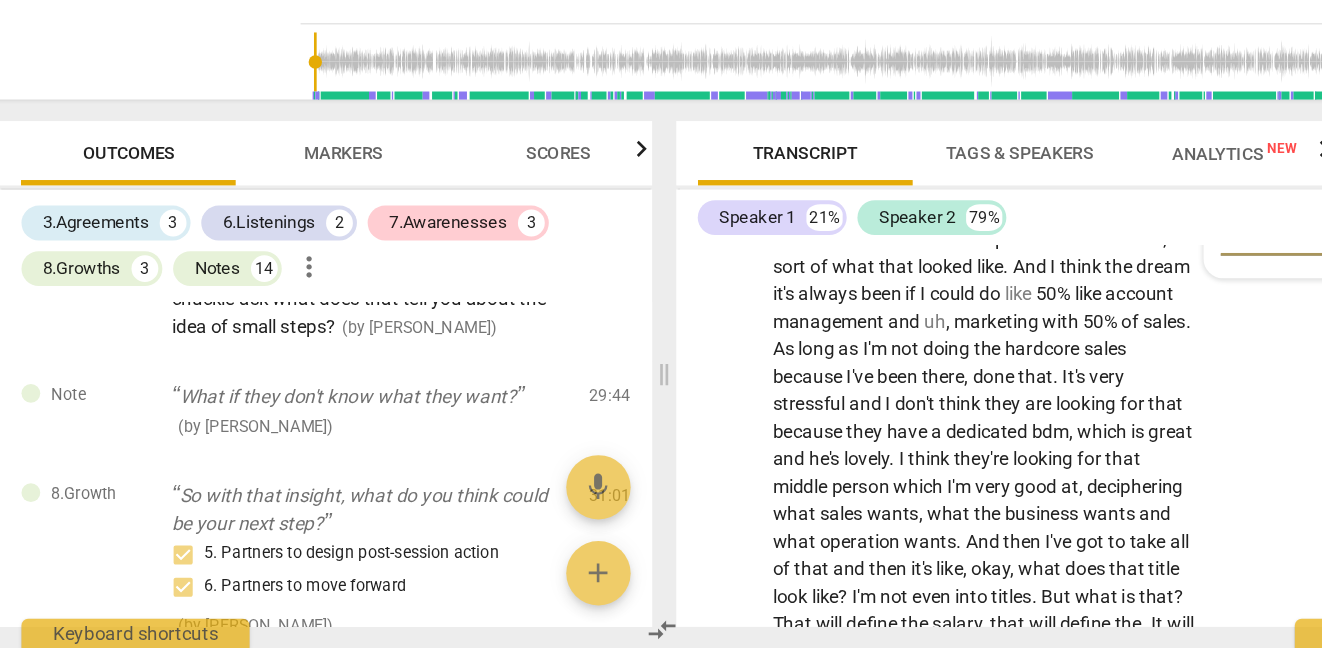 scroll, scrollTop: 4140, scrollLeft: 0, axis: vertical 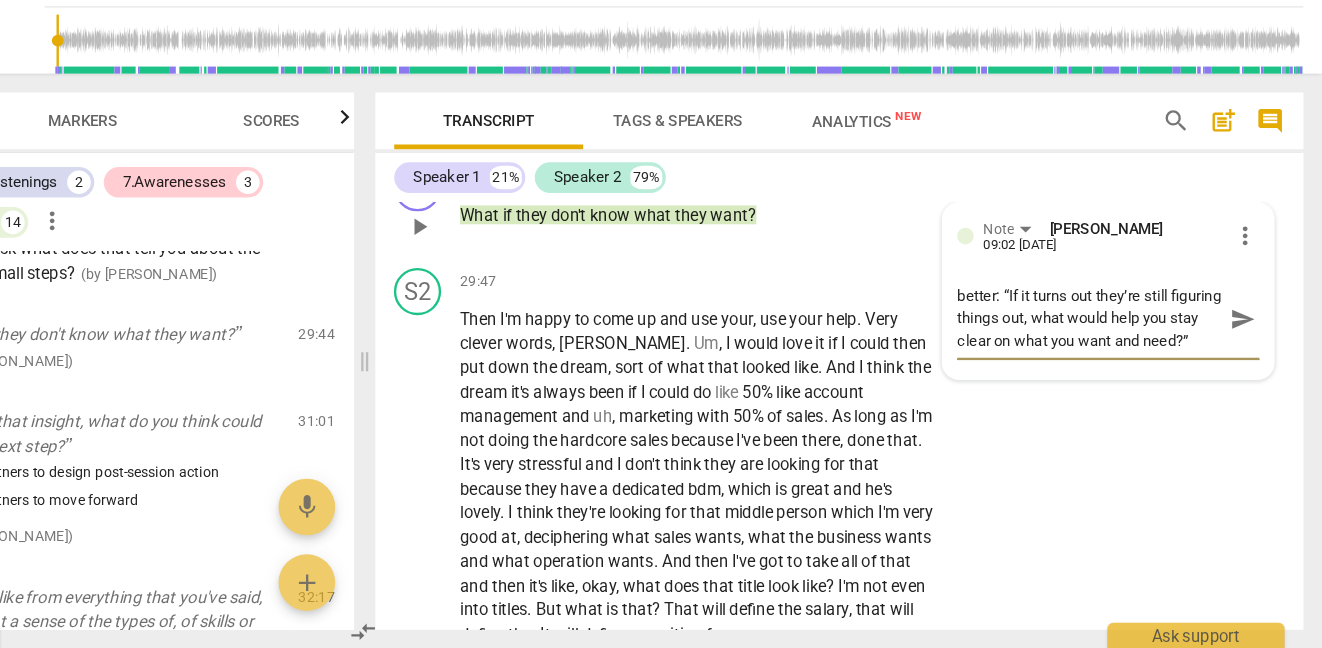 click on "more_vert" at bounding box center (1257, 299) 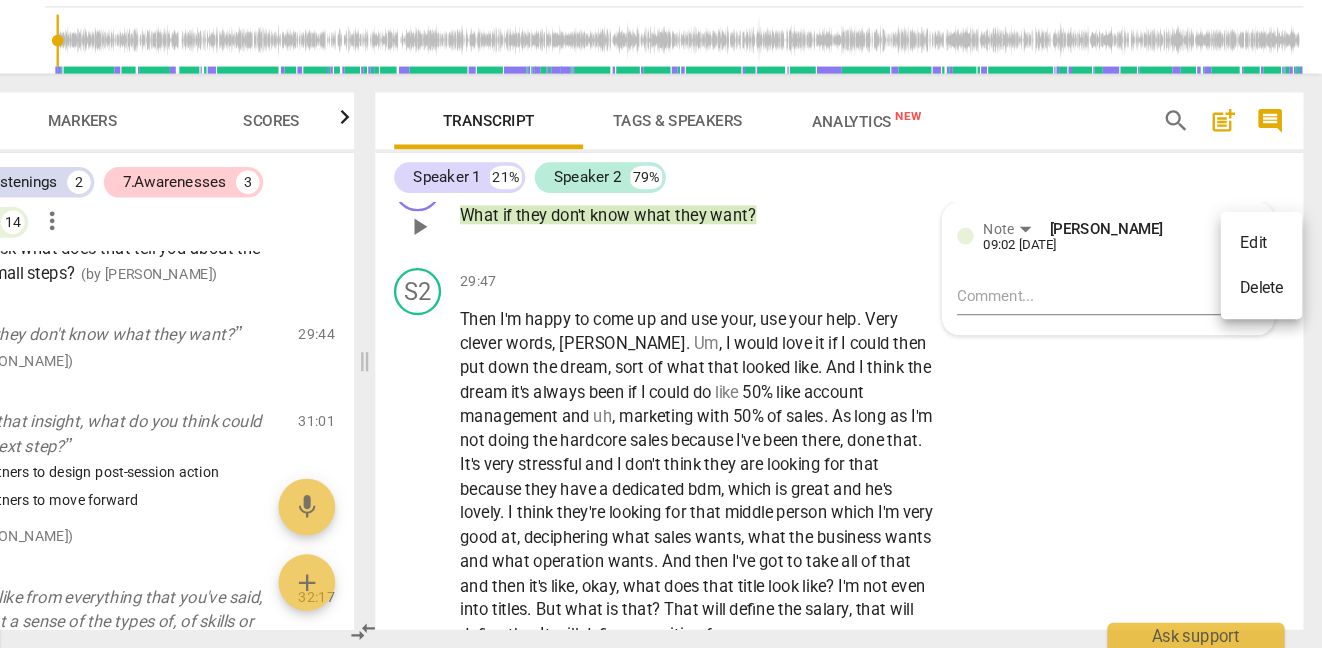 scroll, scrollTop: 0, scrollLeft: 0, axis: both 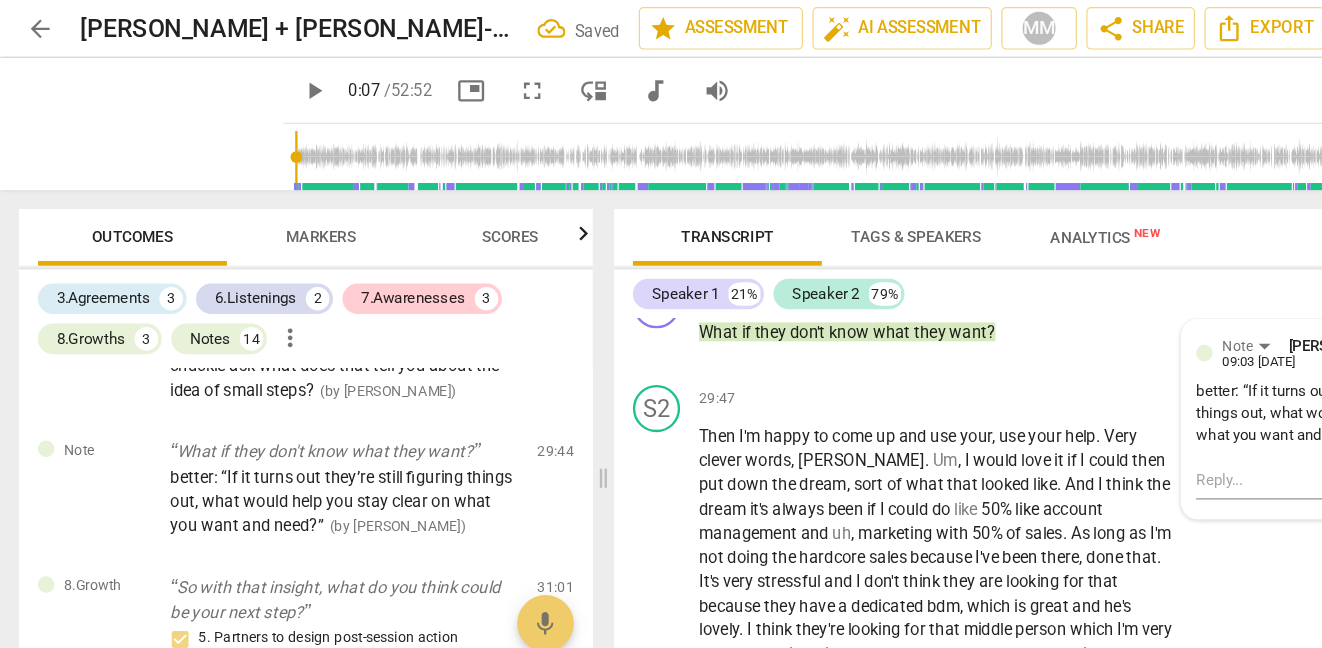 click at bounding box center [661, 324] 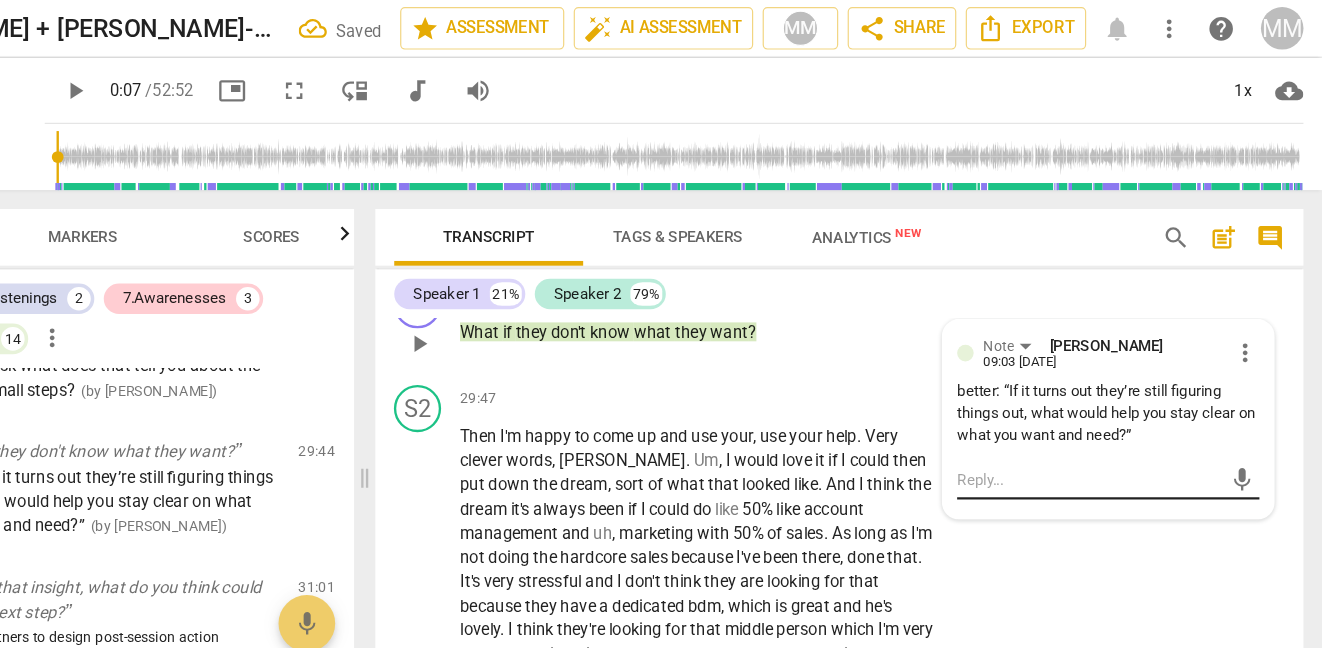 click on "mic" at bounding box center (1141, 407) 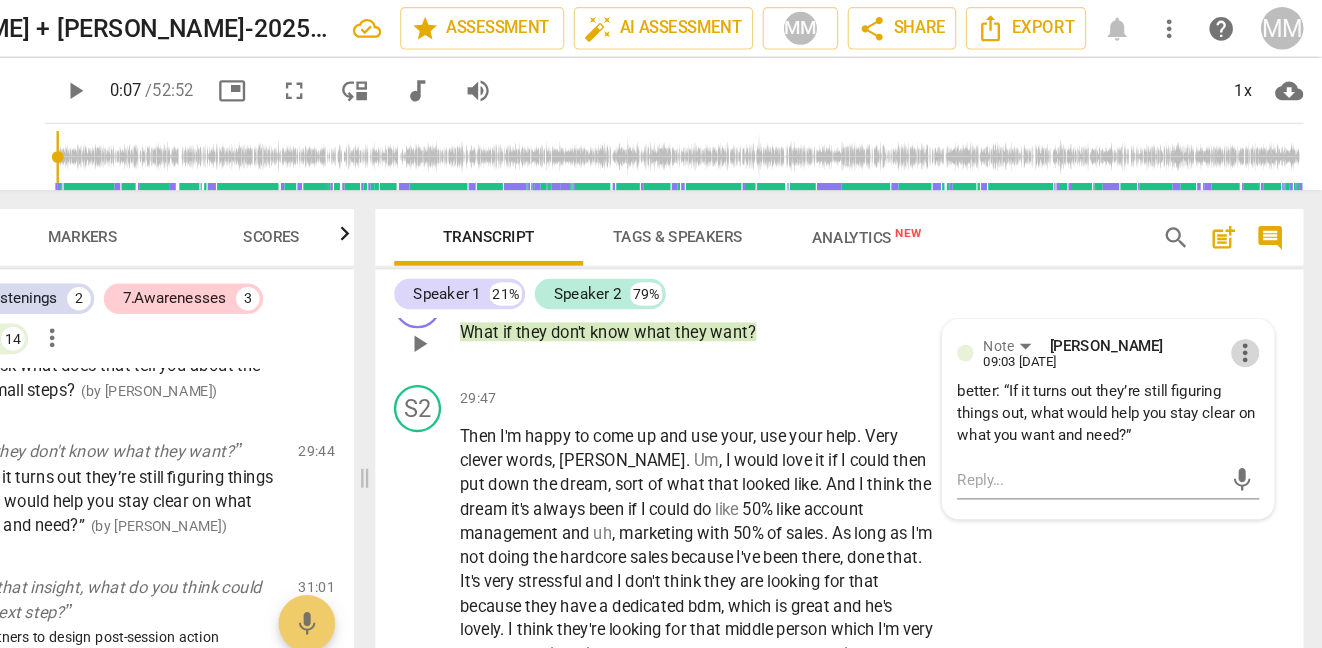 click on "more_vert" at bounding box center (1257, 299) 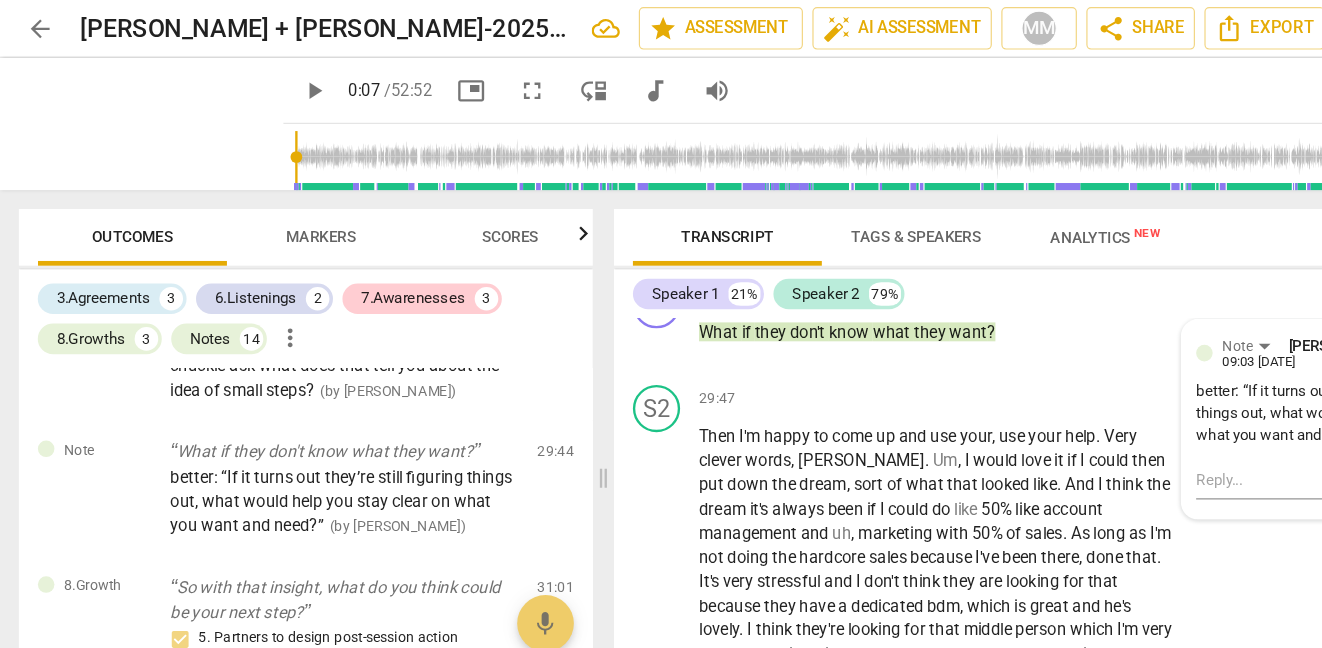 click at bounding box center (661, 324) 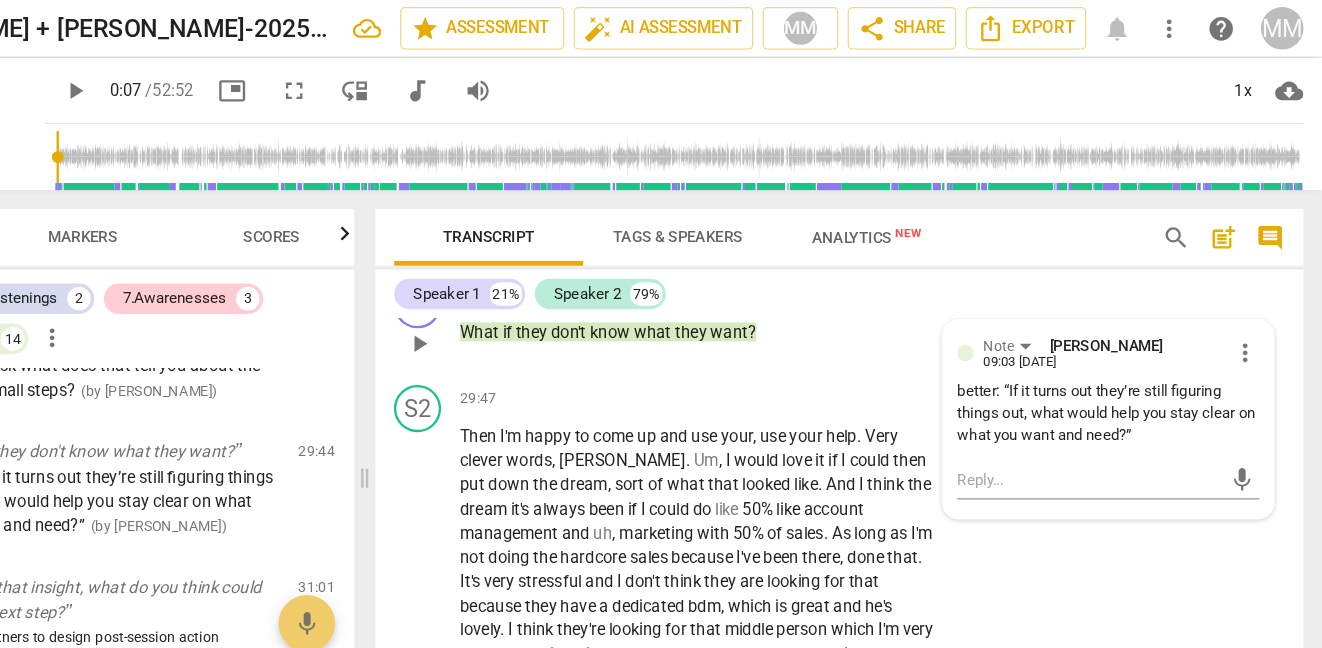 click on "more_vert" at bounding box center (1257, 299) 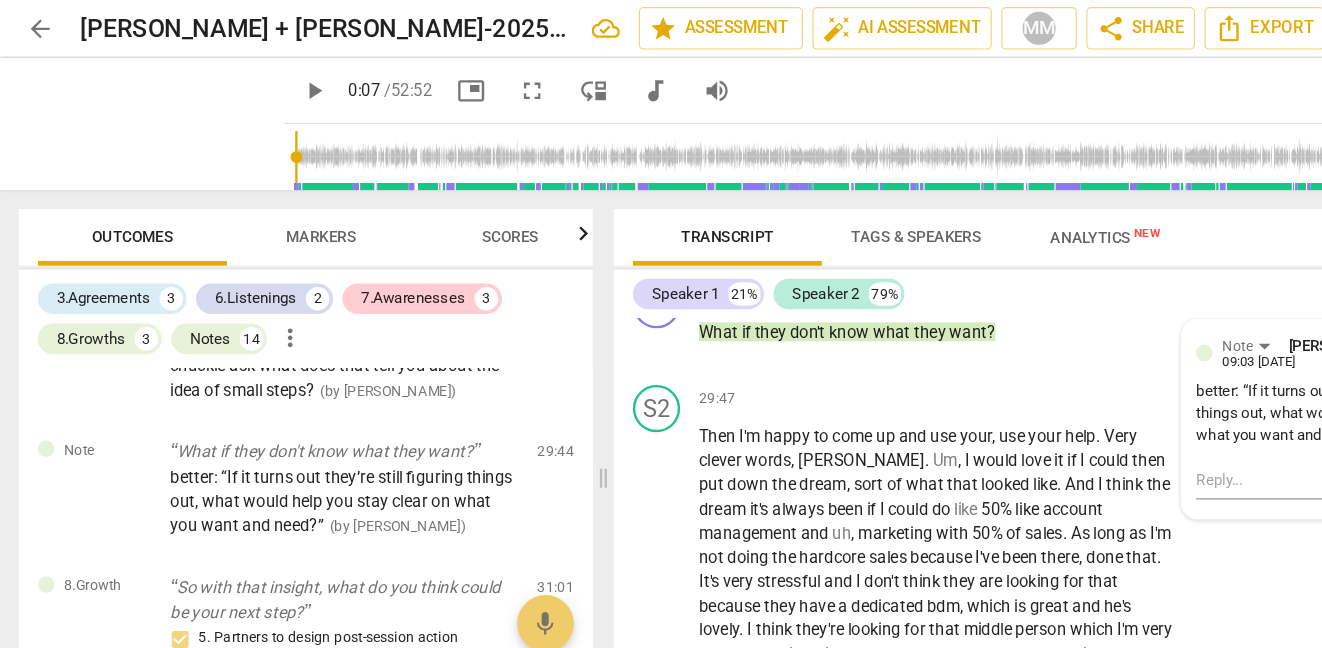click at bounding box center (661, 324) 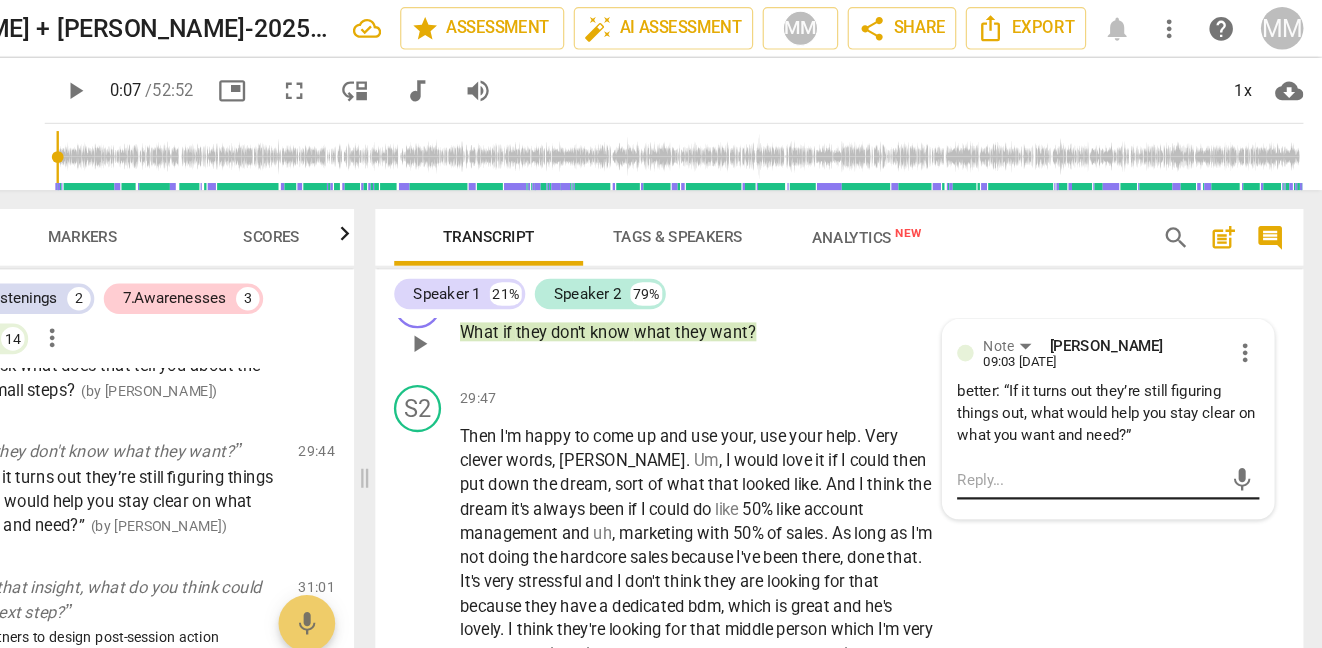 click at bounding box center (1125, 406) 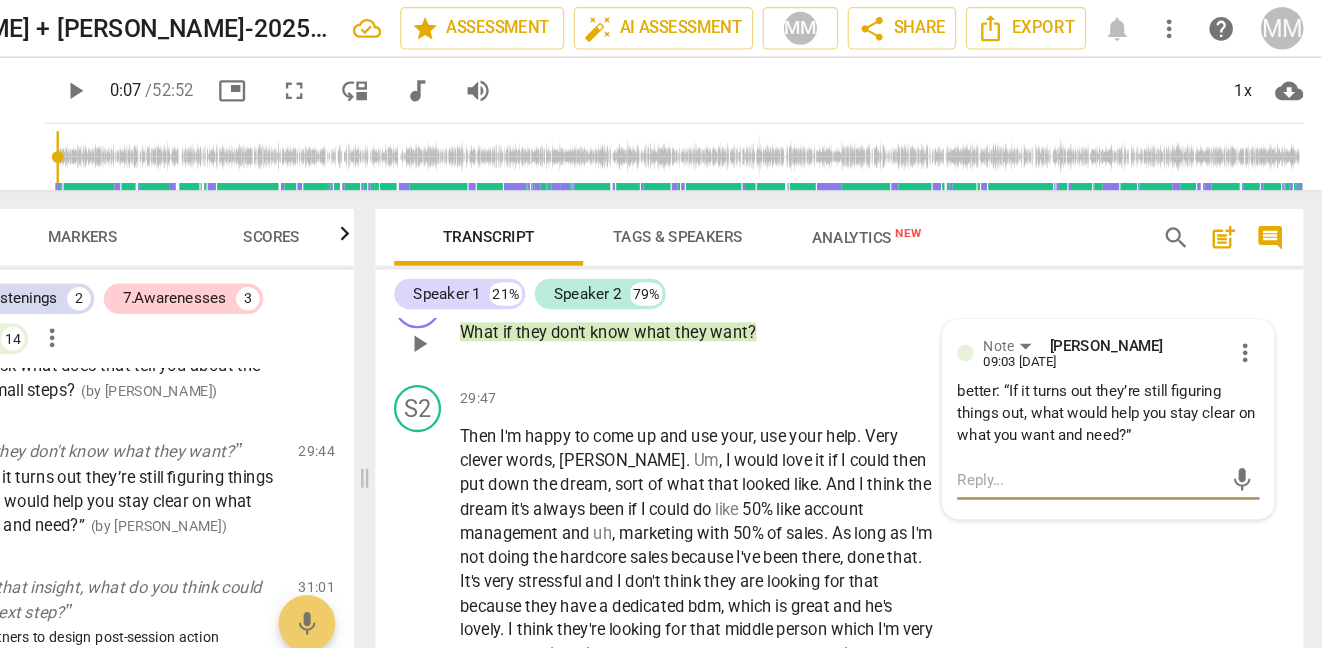 paste on "Shift in focus: It moves attention away from the client’s agency and toward speculation about others." 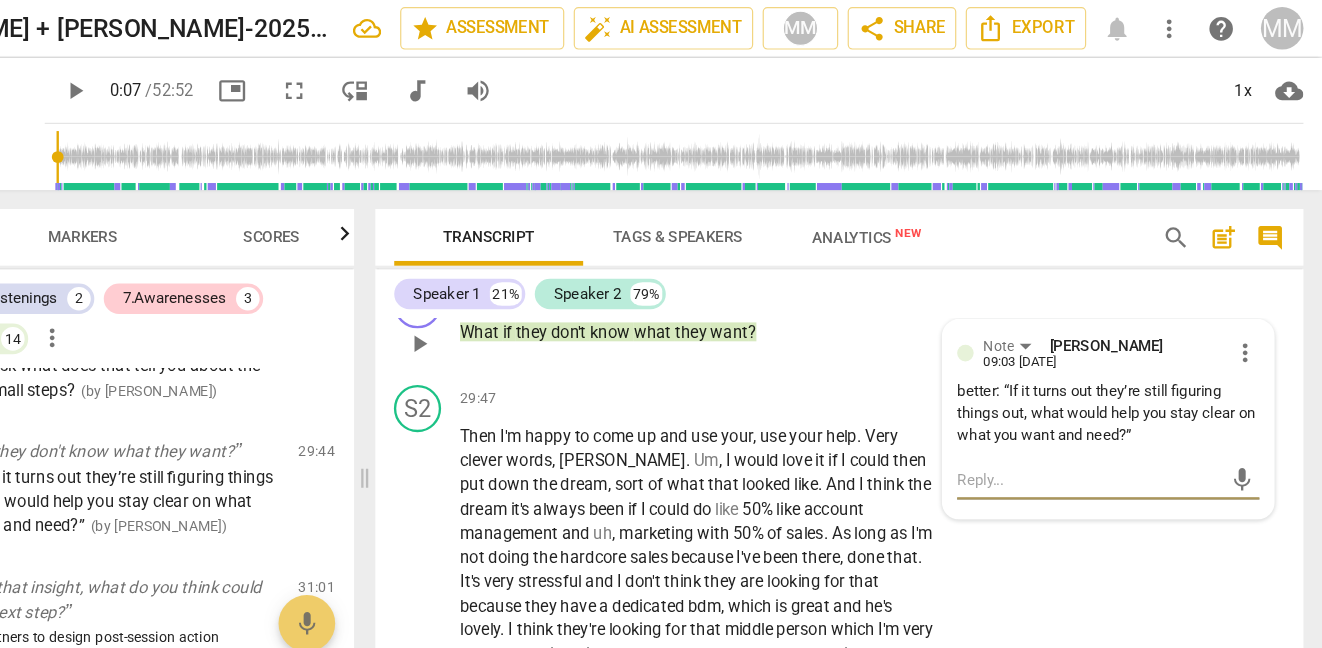 type on "Shift in focus: It moves attention away from the client’s agency and toward speculation about others." 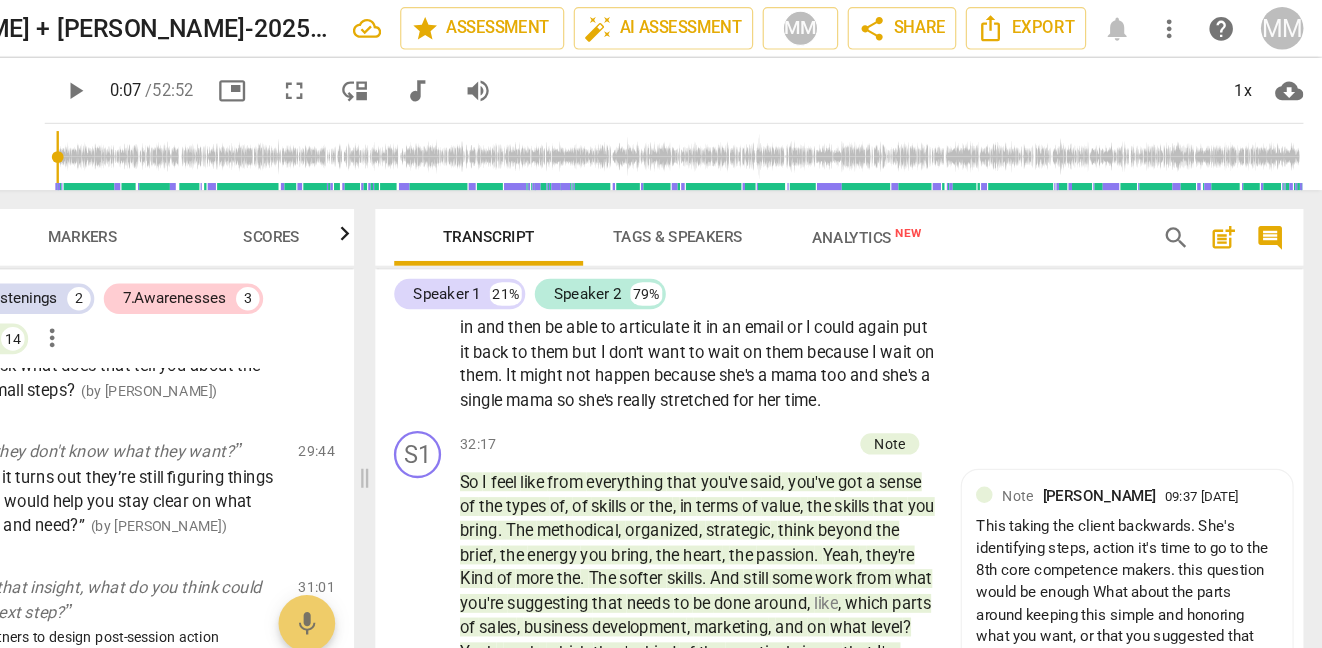 scroll, scrollTop: 11526, scrollLeft: 0, axis: vertical 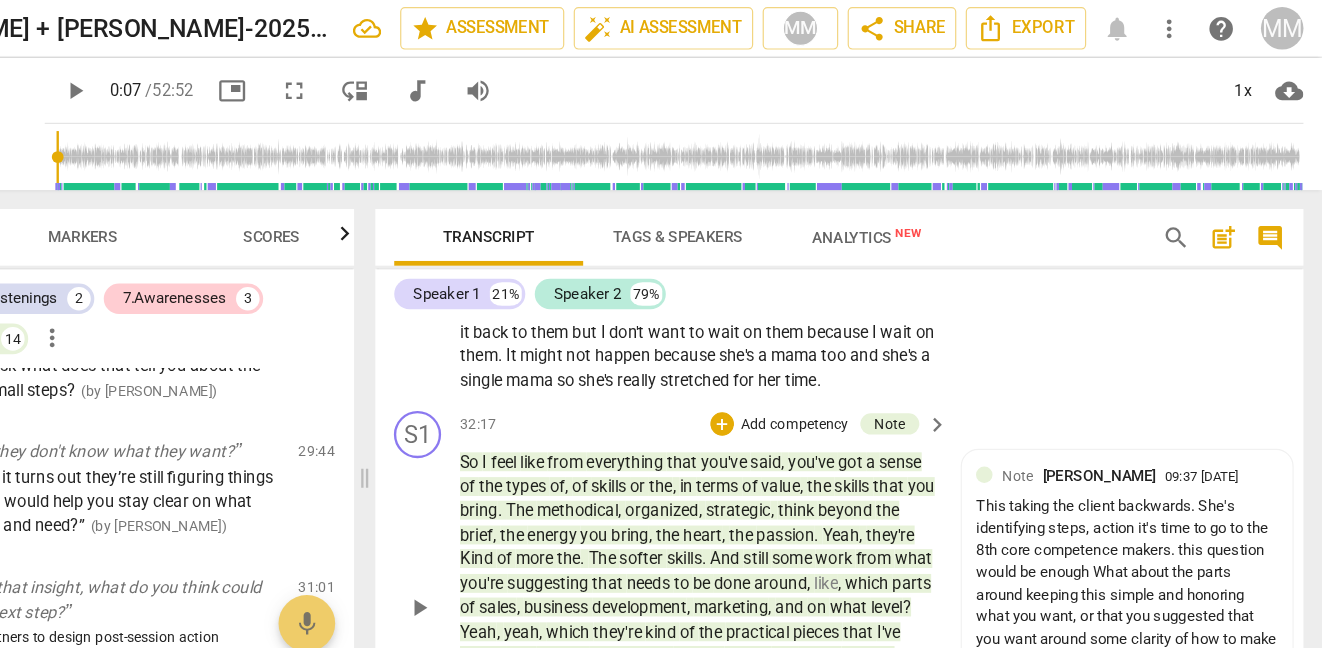 type on "Shift in focus: It moves attention away from the client’s agency and toward speculation about others." 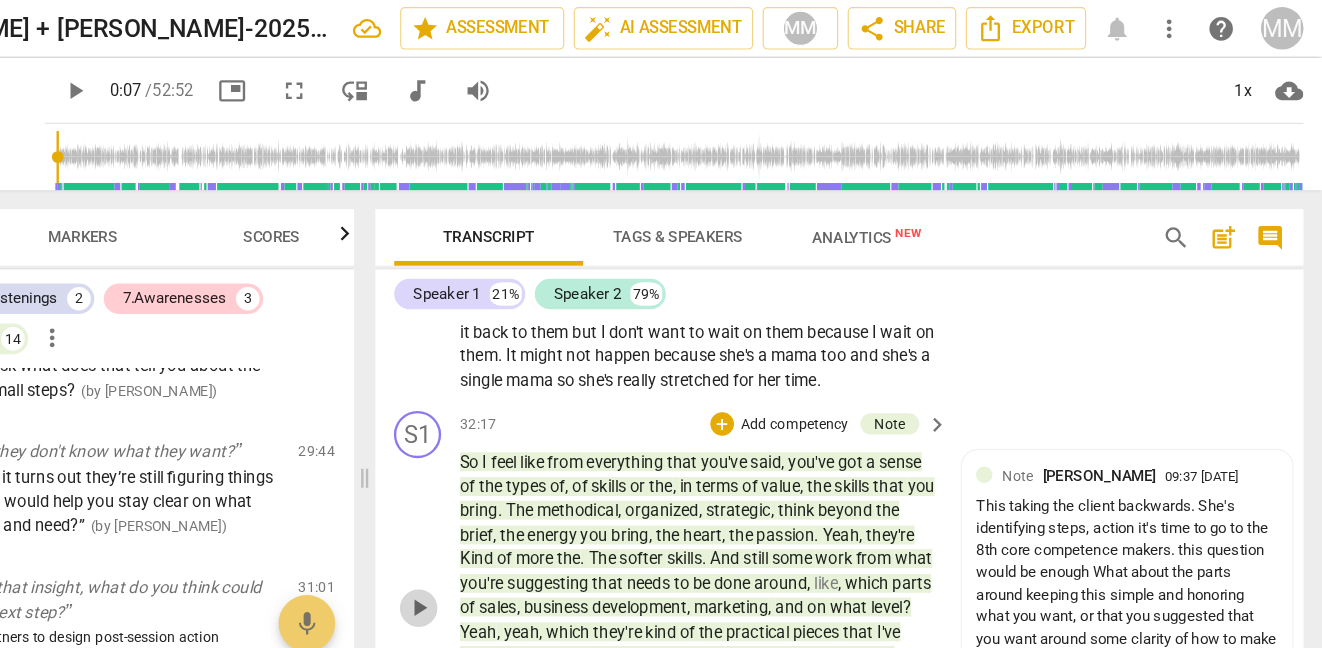 click on "play_arrow" at bounding box center (557, 515) 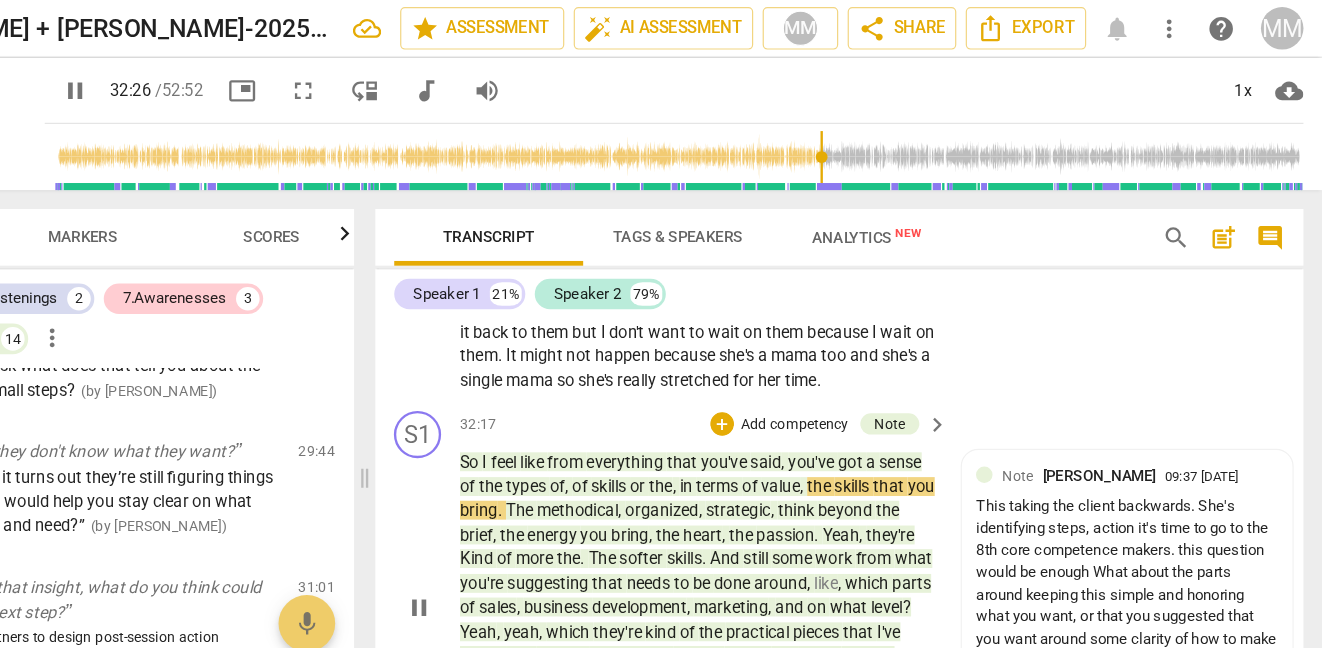click on "pause" at bounding box center (557, 515) 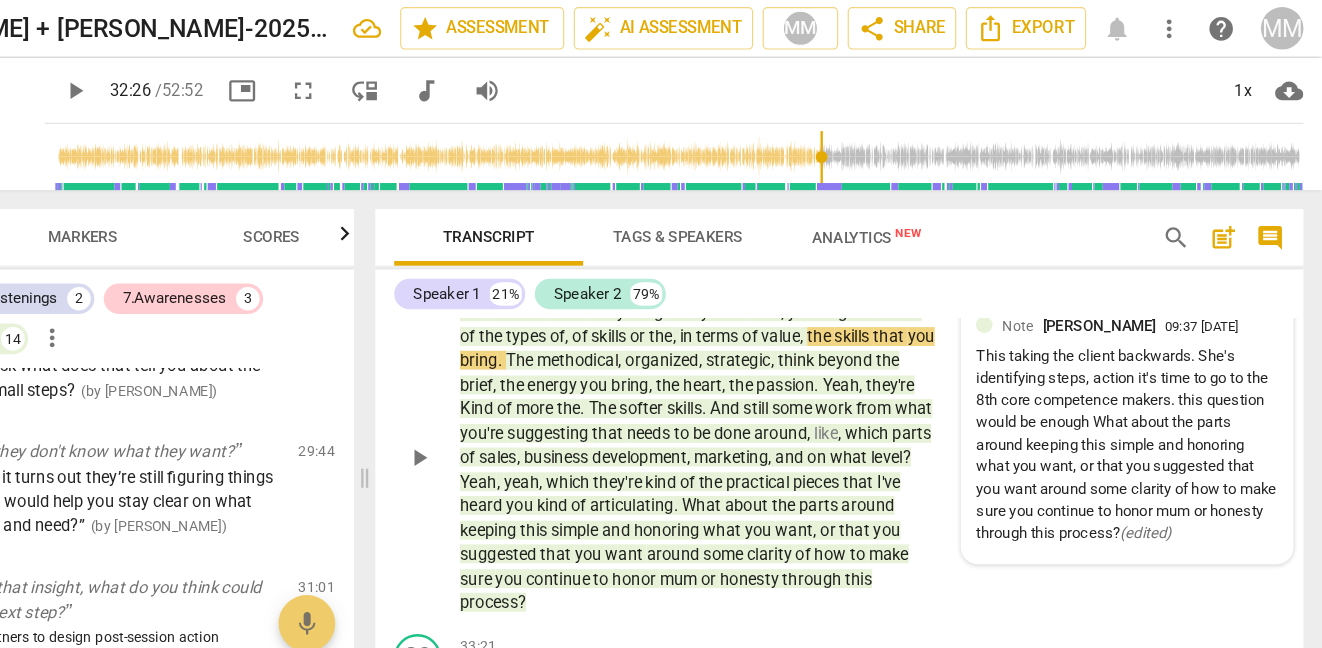scroll, scrollTop: 11657, scrollLeft: 0, axis: vertical 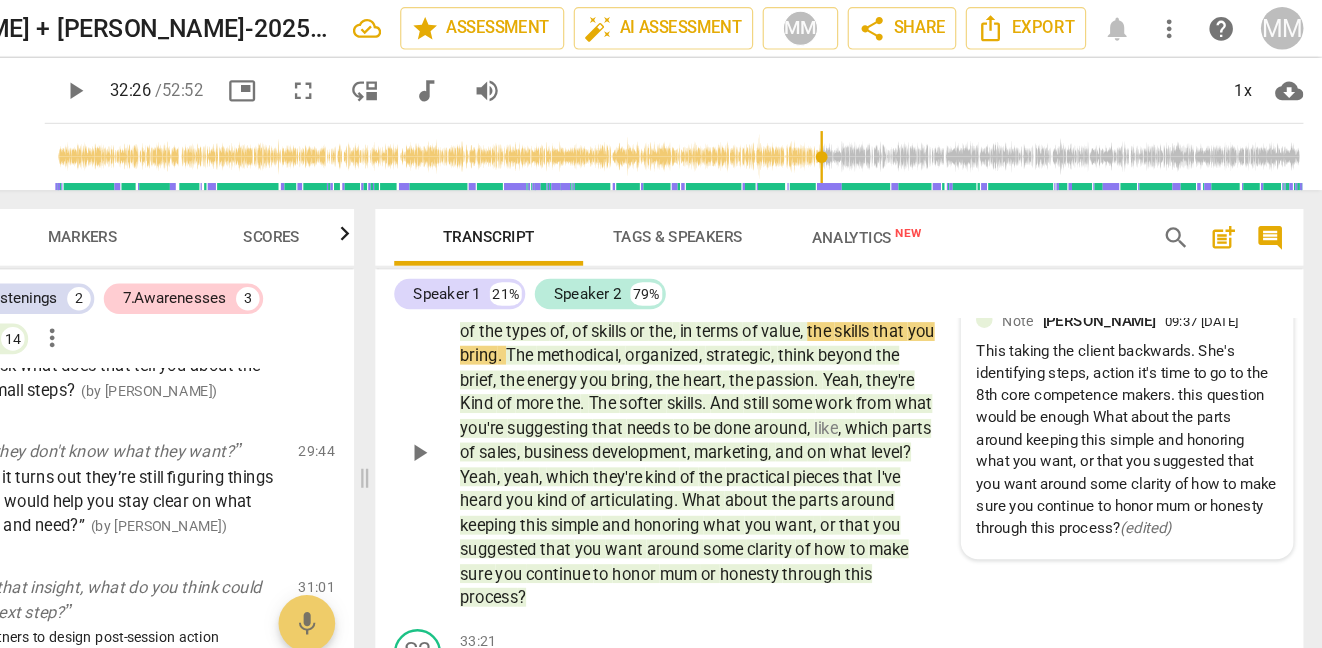 click on "This taking the client backwards. She's identifying steps, action it's time to go to the 8th core competence makers.
this question would be enough
What about the parts around keeping this simple and honoring what you want, or that you suggested that you want around some clarity of how to make sure you continue to honor mum or honesty through this process?  ( edited )" at bounding box center (1157, 373) 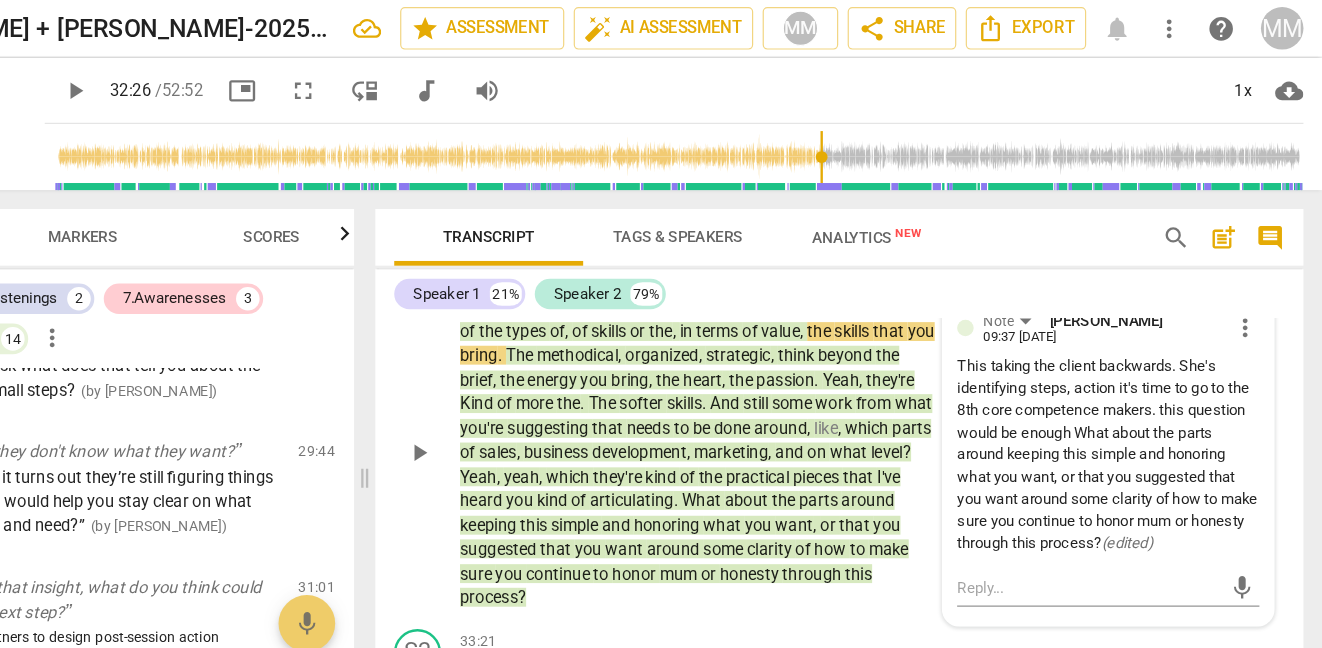 click on "This taking the client backwards. She's identifying steps, action it's time to go to the 8th core competence makers.
this question would be enough
What about the parts around keeping this simple and honoring what you want, or that you suggested that you want around some clarity of how to make sure you continue to honor mum or honesty through this process?  ( edited )" at bounding box center (1141, 385) 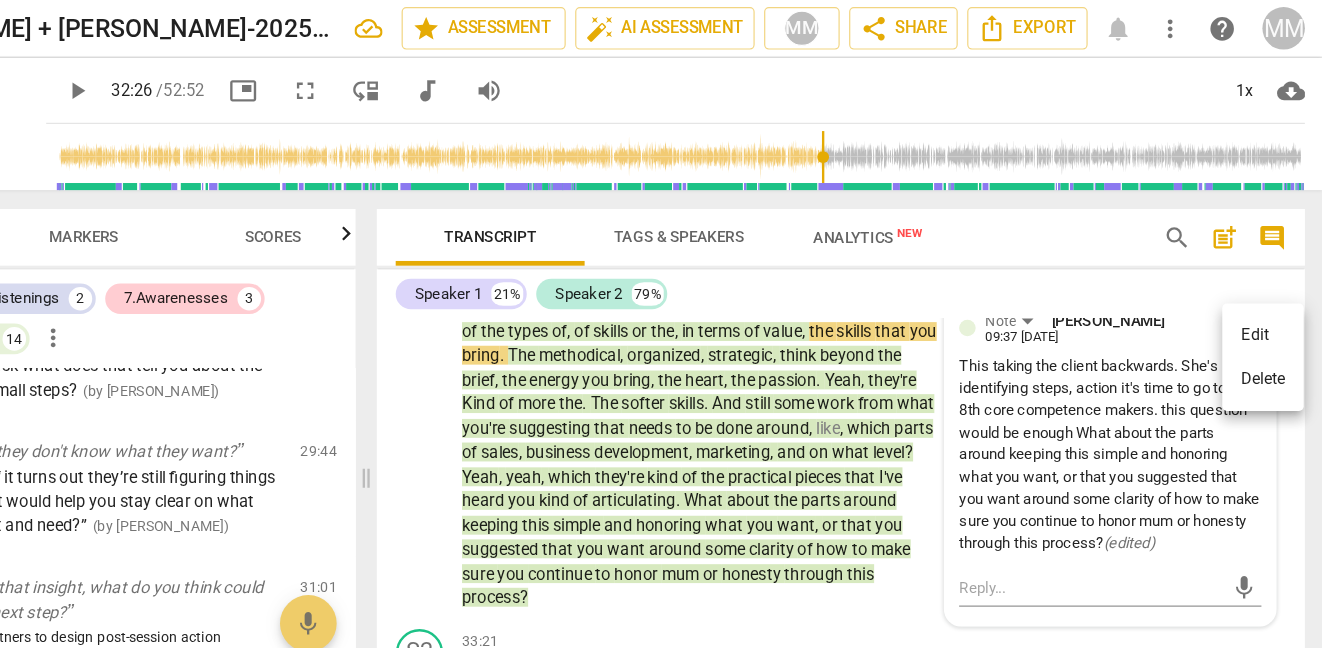 scroll, scrollTop: 0, scrollLeft: 0, axis: both 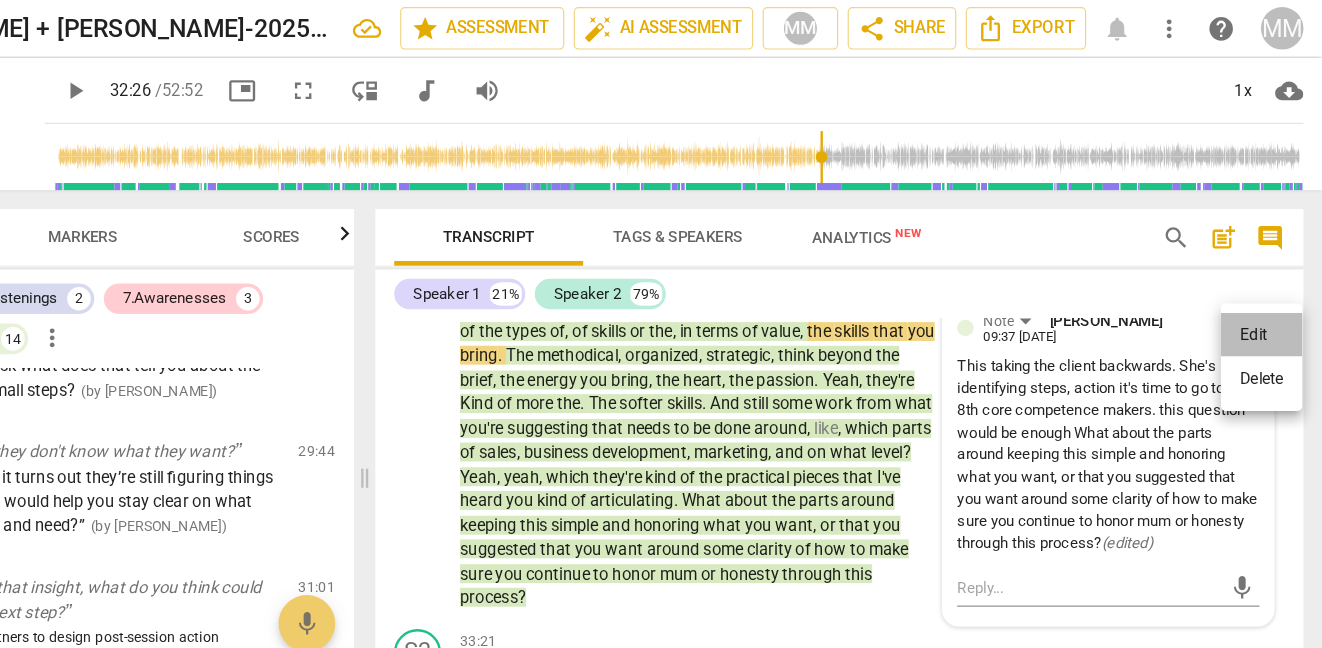 click on "Edit" at bounding box center [1270, 284] 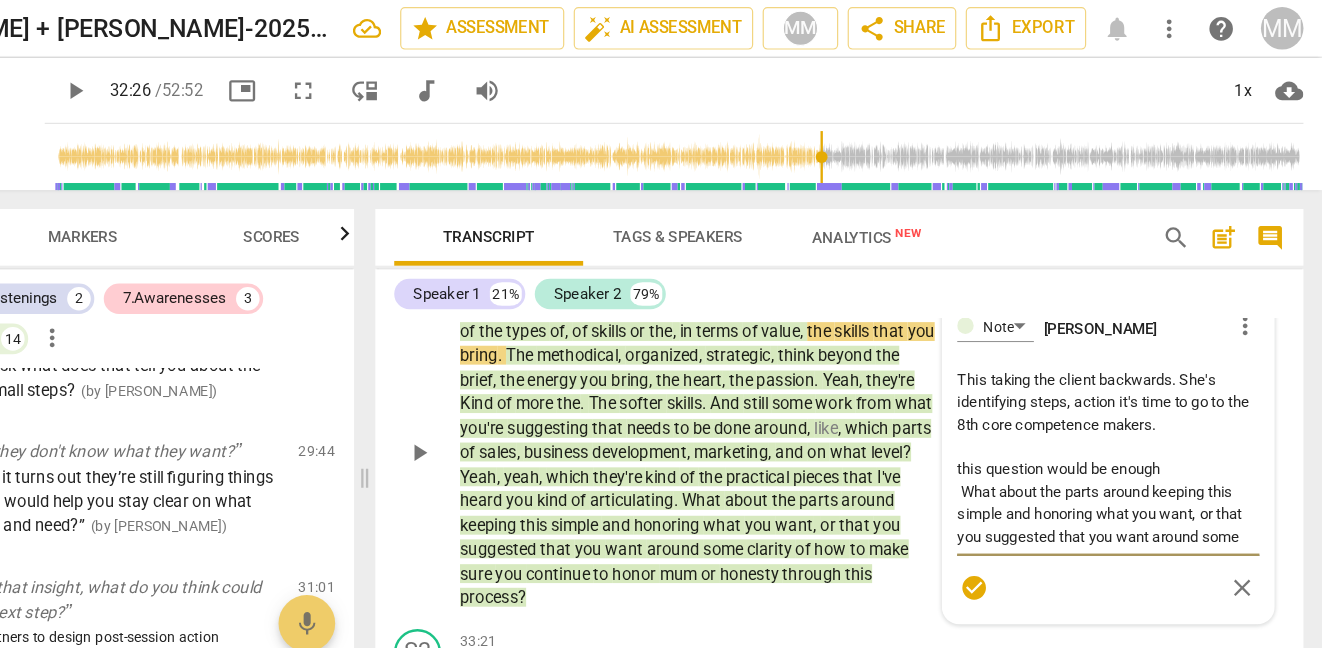 click on "This taking the client backwards. She's identifying steps, action it's time to go to the 8th core competence makers.
this question would be enough
What about the parts around keeping this simple and honoring what you want, or that you suggested that you want around some clarity of how to make sure you continue to honor mum or honesty through this process?" at bounding box center [1141, 388] 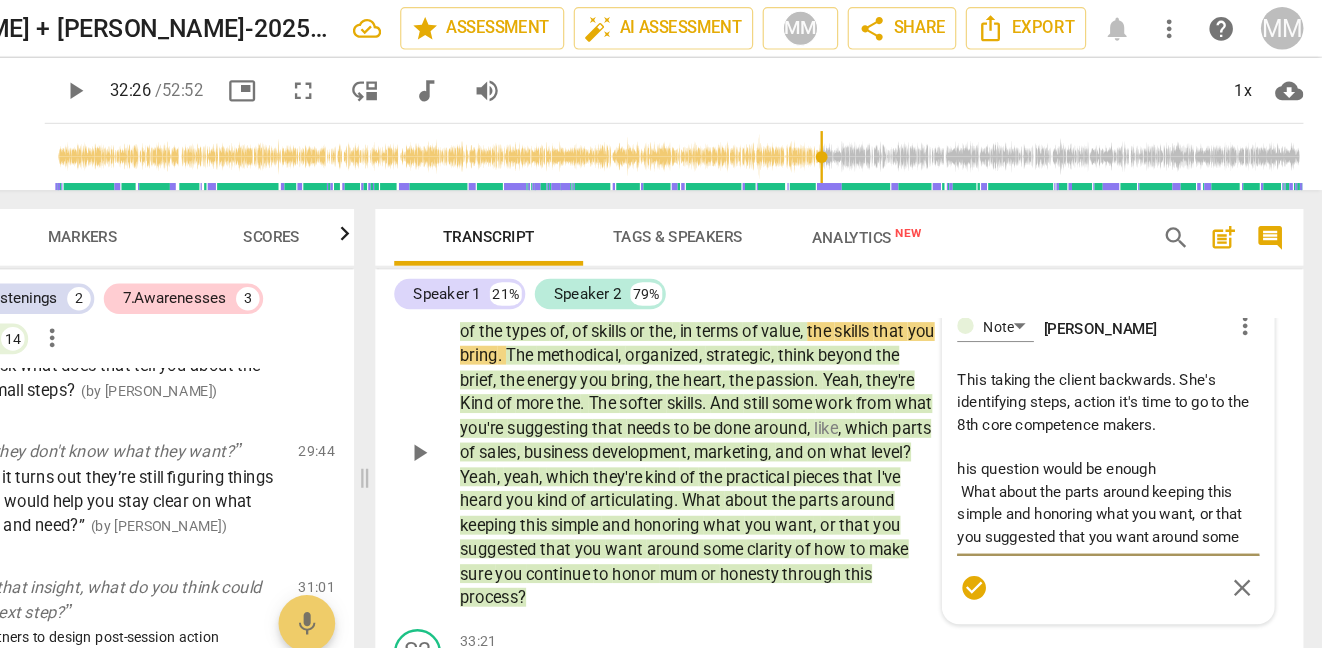 type on "This taking the client backwards. She's identifying steps, action it's time to go to the 8th core competence makers.
This question would be enough
What about the parts around keeping this simple and honoring what you want, or that you suggested that you want around some clarity of how to make sure you continue to honor mum or honesty through this process?" 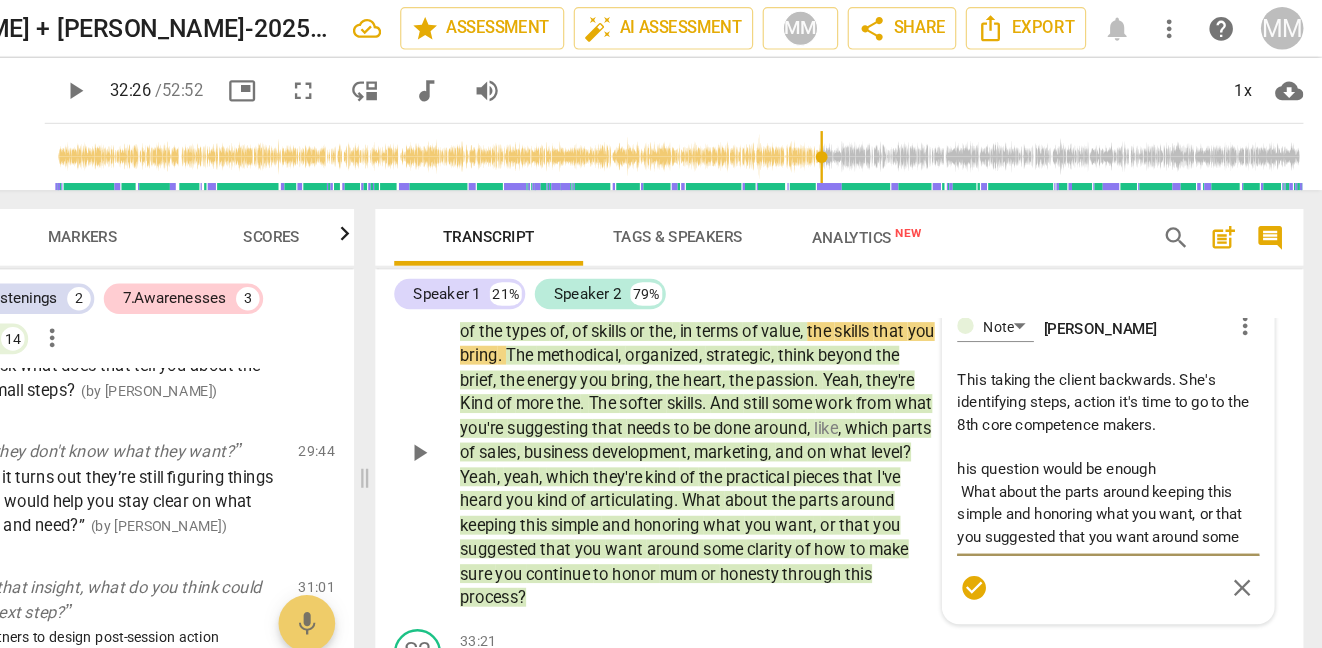 type on "This taking the client backwards. She's identifying steps, action it's time to go to the 8th core competence makers.
This question would be enough
What about the parts around keeping this simple and honoring what you want, or that you suggested that you want around some clarity of how to make sure you continue to honor mum or honesty through this process?" 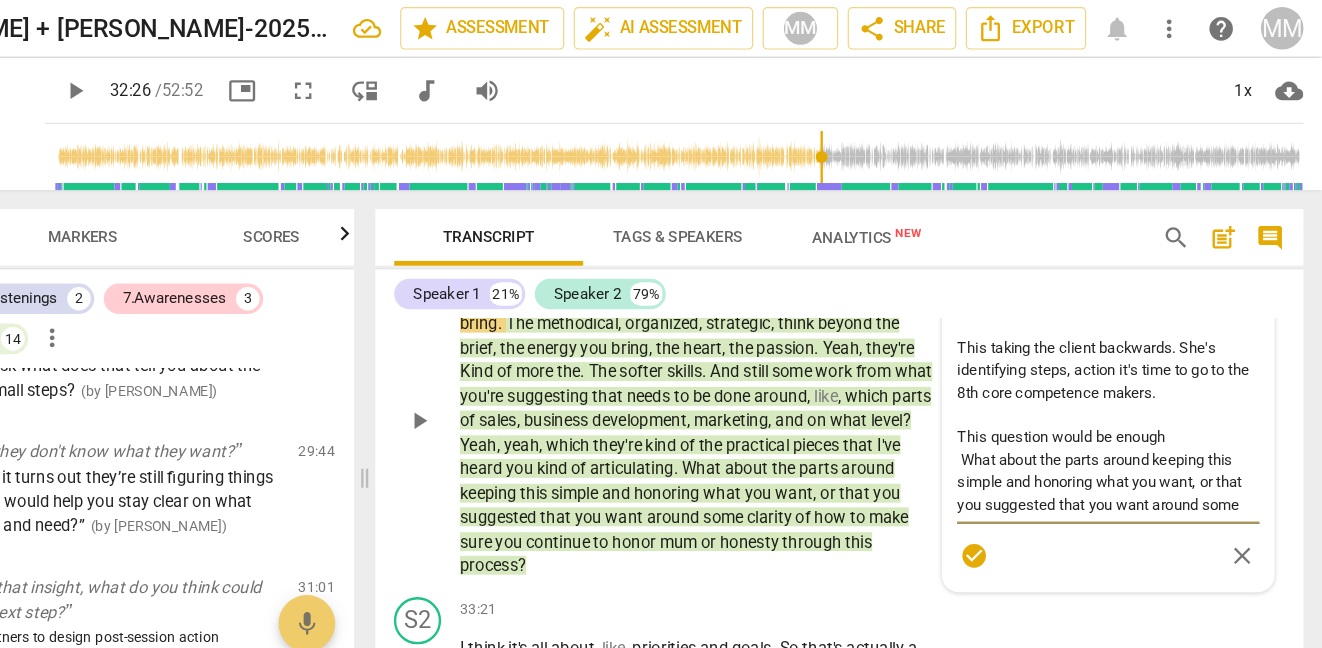 scroll, scrollTop: 11692, scrollLeft: 0, axis: vertical 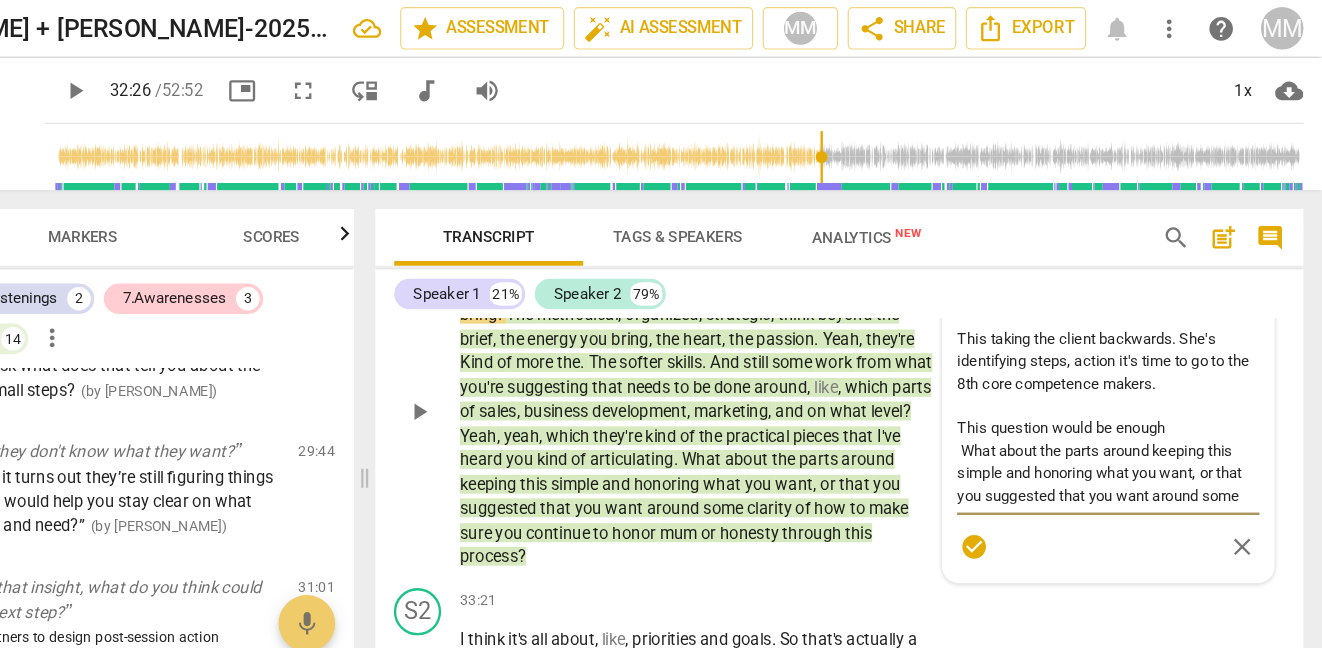 click on "This taking the client backwards. She's identifying steps, action it's time to go to the 8th core competence makers.
This question would be enough
What about the parts around keeping this simple and honoring what you want, or that you suggested that you want around some clarity of how to make sure you continue to honor mum or honesty through this process?" at bounding box center (1141, 353) 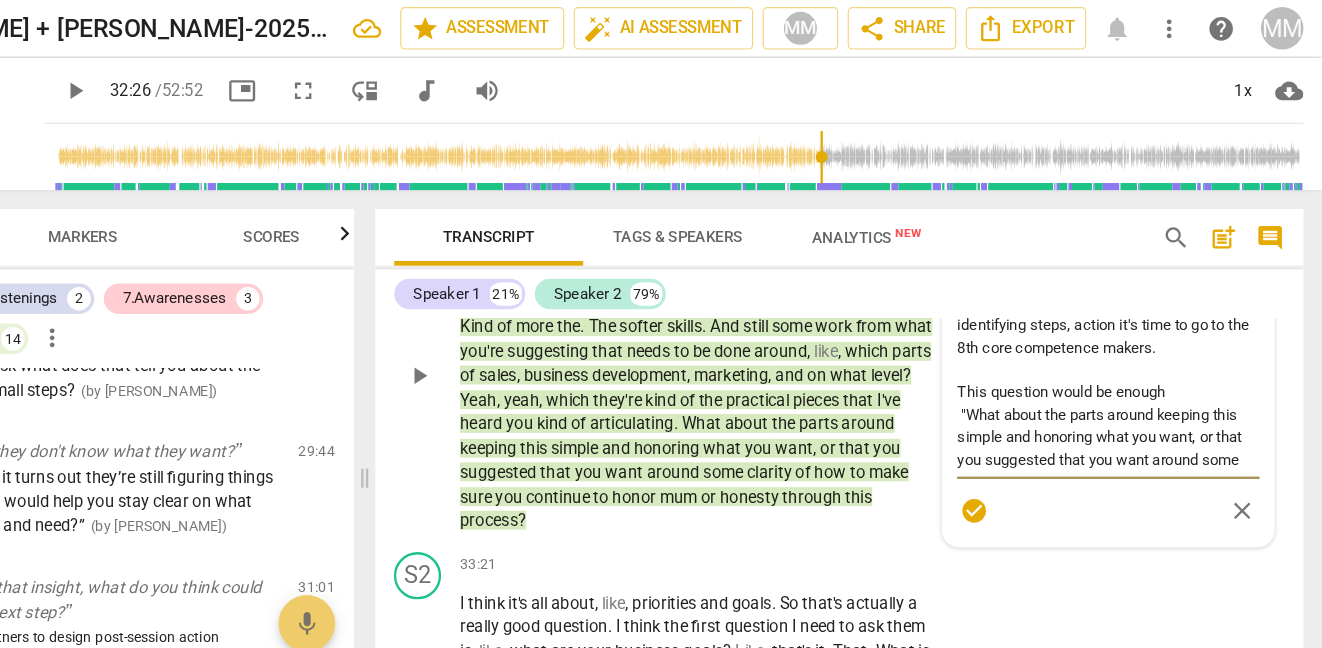scroll, scrollTop: 11727, scrollLeft: 0, axis: vertical 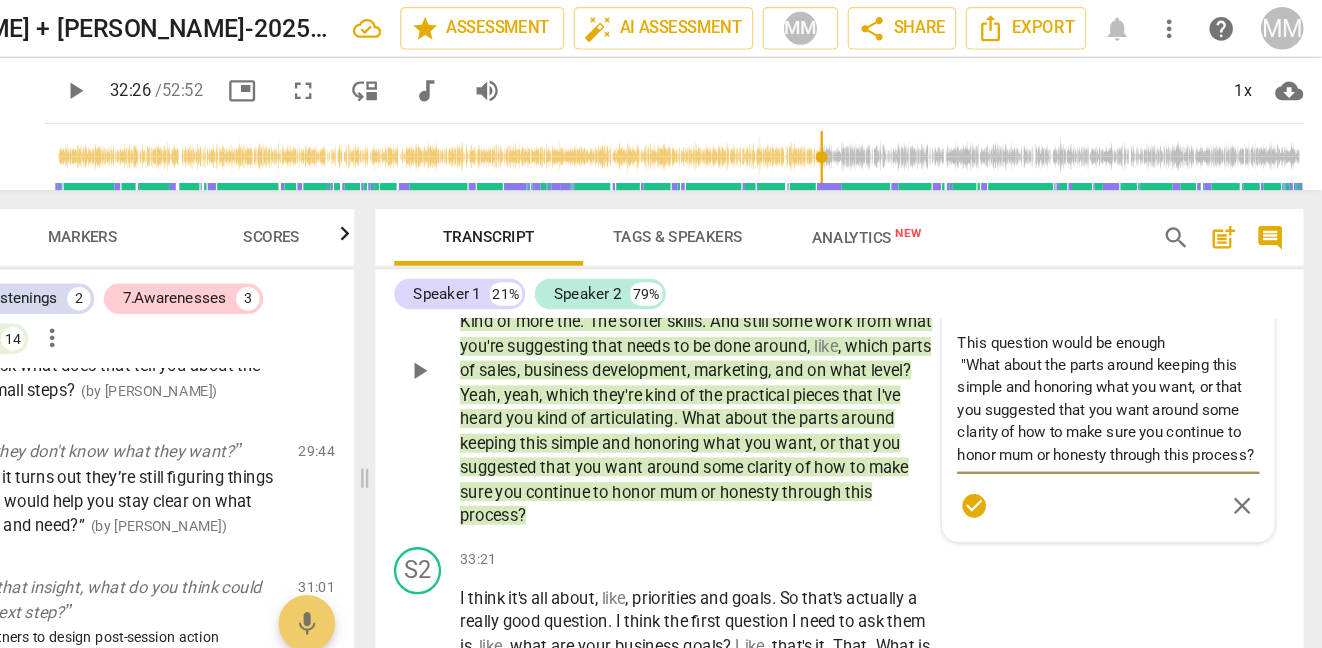 type on "This taking the client backwards. She's identifying steps, action it's time to go to the 8th core competence makers.
This question would be enough
"What about the parts around keeping this simple and honoring what you want, or that you suggested that you want around some clarity of how to make sure you continue to honor mum or honesty through this process?" 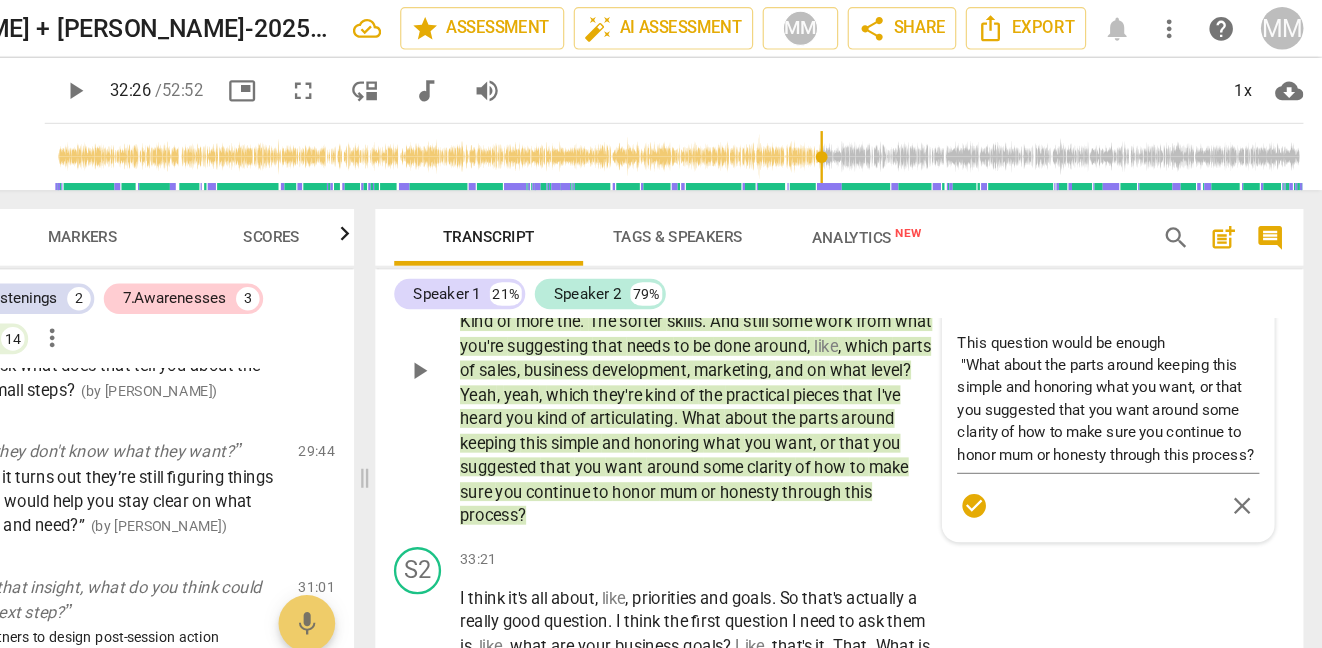 click on "So   I   feel   like   from   everything   that   you've   said ,   you've   got   a   sense   of   the   types   of ,   of   skills   or   the ,   in   terms   of   value ,   the   skills   that   you   bring .   The   methodical ,   organized ,   strategic ,   think   beyond   the   brief ,   the   energy   you   bring ,   the   heart ,   the   passion .   Yeah ,   they're   Kind   of   more   the .   The   softer   skills .   And   still   some   work   from   what   you're   suggesting   that   needs   to   be   done   around ,   like ,   which   parts   of   sales ,   business   development ,   marketing ,   and   on   what   level ?   Yeah ,   yeah ,   which   they're   kind   of   the   practical   pieces   that   I've   heard   you   kind   of   articulating .   What   about   the   parts   around   keeping   this   simple   and   honoring   what   you   want ,   or   that   you   suggested   that   you   want   around   some   clarity   of   how   to   make   sure   you   continue   to   honor   mum" at bounding box center (793, 313) 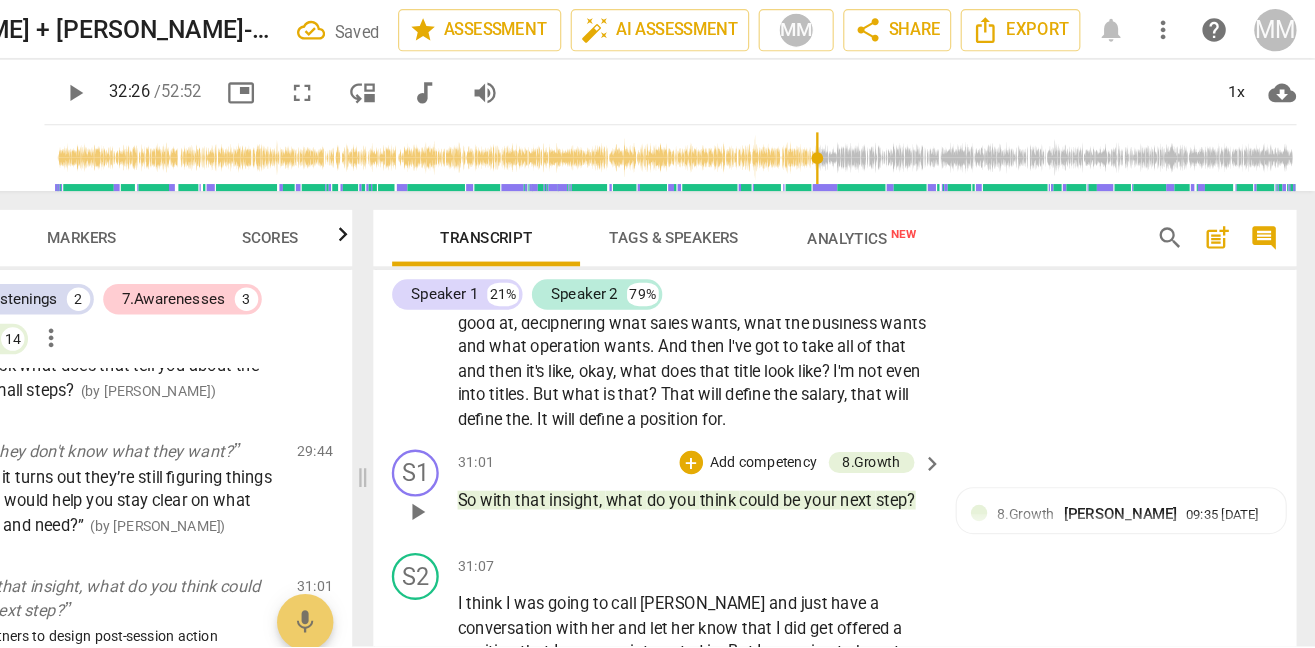 scroll, scrollTop: 11205, scrollLeft: 0, axis: vertical 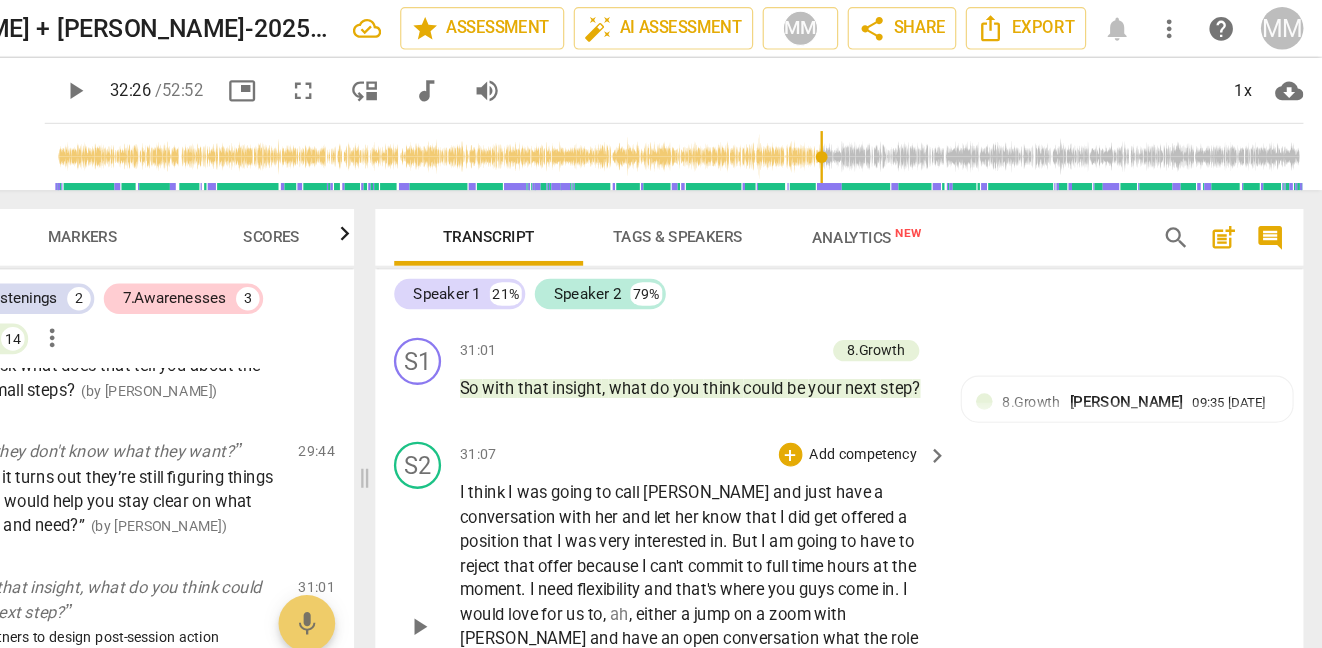 drag, startPoint x: 719, startPoint y: 439, endPoint x: 588, endPoint y: 422, distance: 132.09845 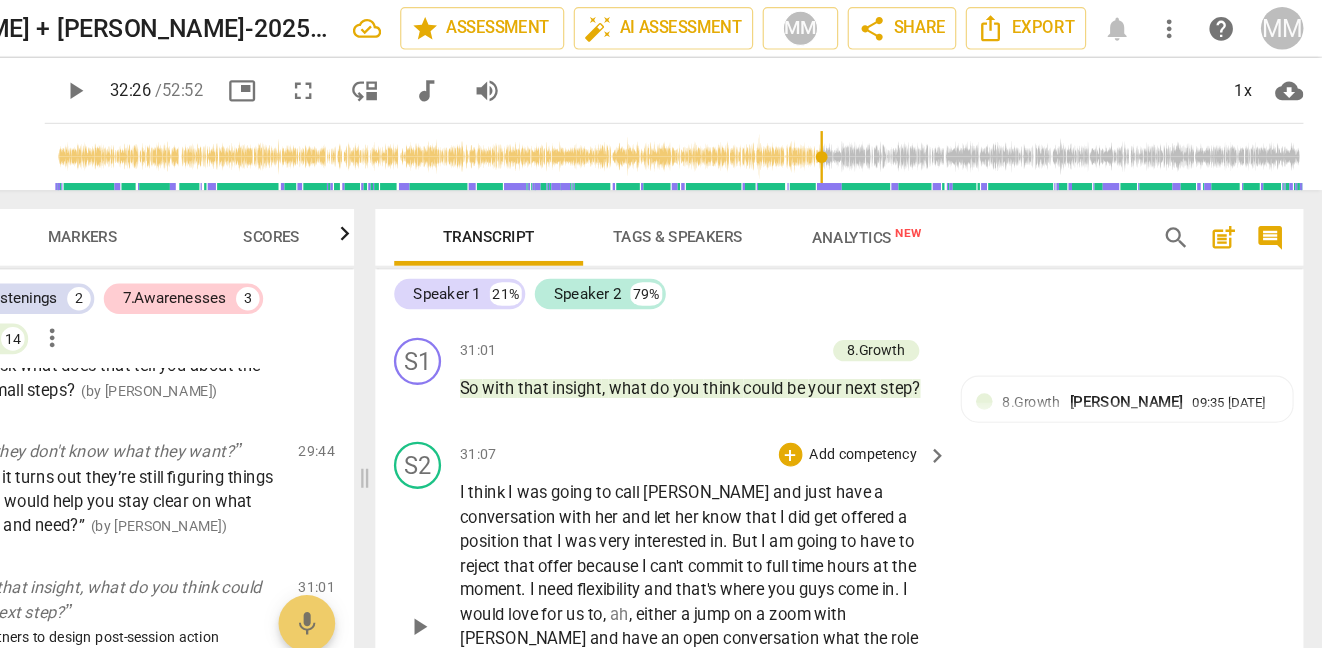 click on "S1 play_arrow pause 00:03 + Add competency keyboard_arrow_right Okay .   Hi ,   Charisse ,   how   are   you ? S2 play_arrow pause 00:08 + Add competency keyboard_arrow_right Good .   Rach ,   how   are   you ? S1 play_arrow pause 00:10 + Add competency keyboard_arrow_right Good ,   thank   you .   Just   to   remind   you   that   I'm   recording   this   conversation .   Are   you   all   good   with   that ? S2 play_arrow pause 00:16 + Add competency keyboard_arrow_right Yes . S1 play_arrow pause 00:17 + Add competency Note keyboard_arrow_right Okay ,   Good .   All   right .   So   what   brings   you   to   coaching   today ? Note Merci Miglino 09:13 06-23-2025 00:17 – 00:23	Coach asks, “What brings you to coaching today?” — initiates agreement but does not fully co-create or clarify measures of success or structure. More could be done to establish a shared agreement. S2 play_arrow pause 00:23 + Add competency keyboard_arrow_right Well ,   I've   just   got   this   current   dilemma   where   I" at bounding box center (913, 451) 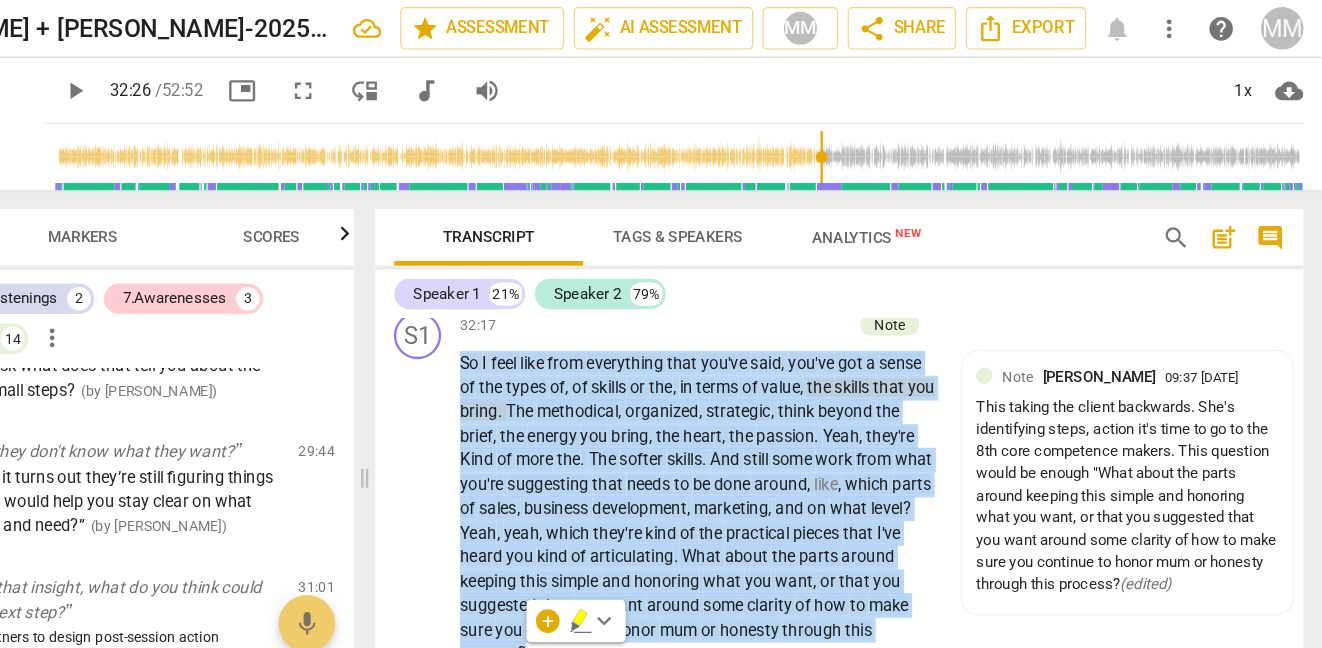 scroll, scrollTop: 11619, scrollLeft: 0, axis: vertical 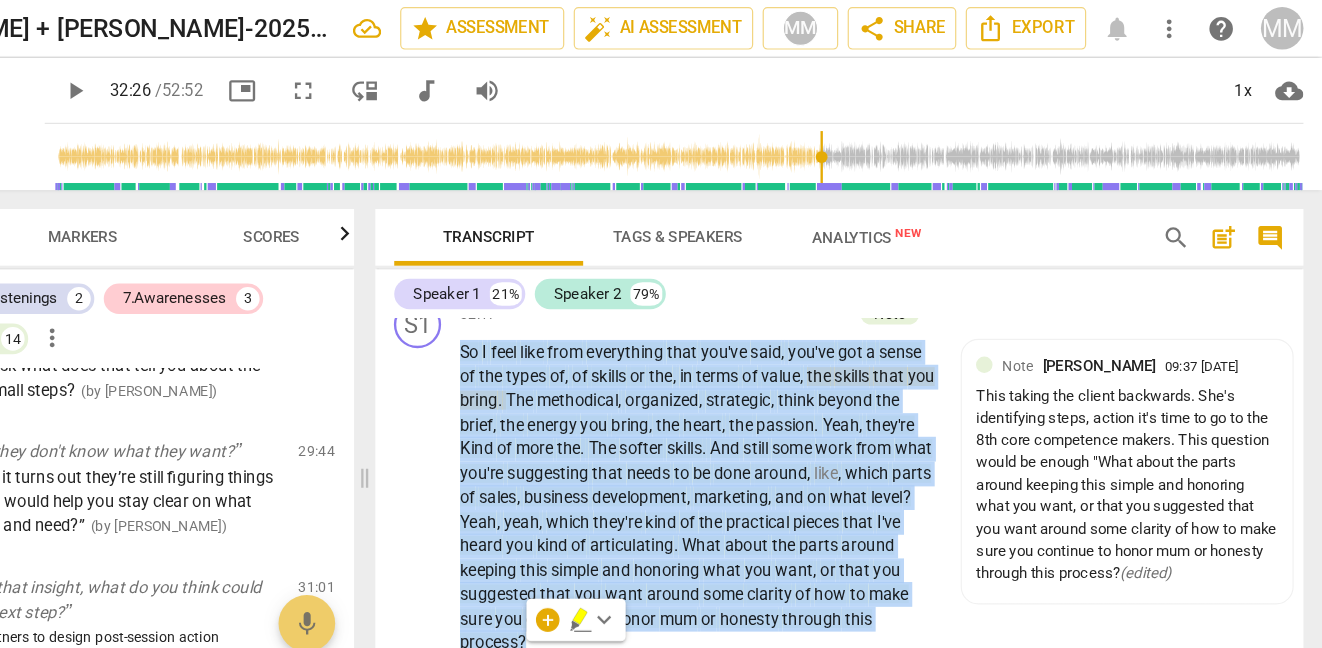 copy on "So   I   feel   like   from   everything   that   you've   said ,   you've   got   a   sense   of   the   types   of ,   of   skills   or   the ,   in   terms   of   value ,   the   skills   that   you   bring .   The   methodical ,   organized ,   strategic ,   think   beyond   the   brief ,   the   energy   you   bring ,   the   heart ,   the   passion .   Yeah ,   they're   Kind   of   more   the .   The   softer   skills .   And   still   some   work   from   what   you're   suggesting   that   needs   to   be   done   around ,   like ,   which   parts   of   sales ,   business   development ,   marketing ,   and   on   what   level ?   Yeah ,   yeah ,   which   they're   kind   of   the   practical   pieces   that   I've   heard   you   kind   of   articulating .   What   about   the   parts   around   keeping   this   simple   and   honoring   what   you   want ,   or   that   you   suggested   that   you   want   around   some   clarity   of   how   to   make   sure   you   continue   to   honor   m..." 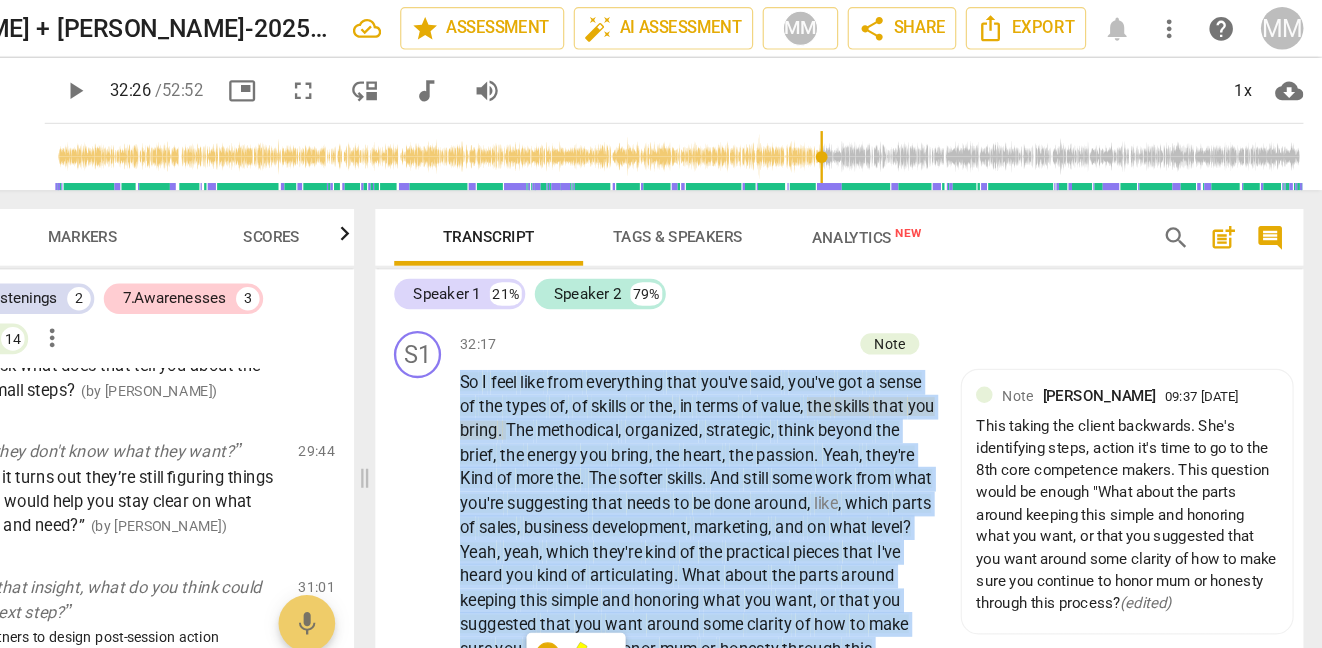 scroll, scrollTop: 11589, scrollLeft: 0, axis: vertical 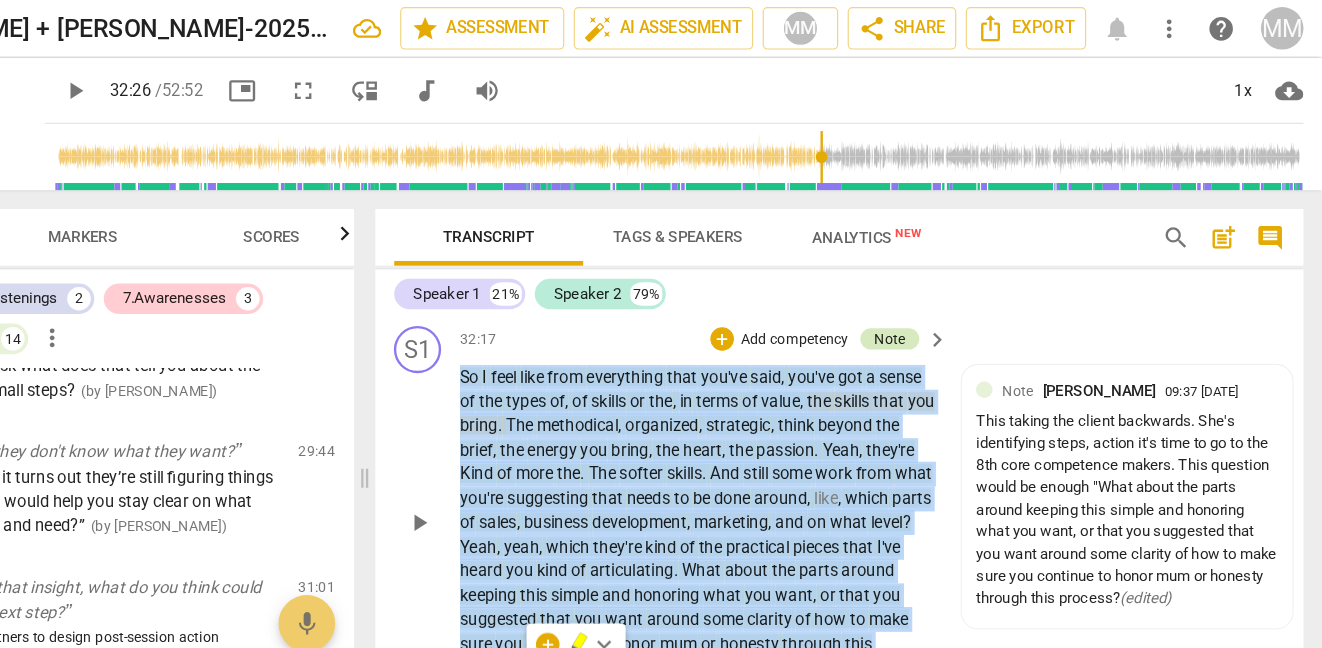 click on "Note" at bounding box center [956, 287] 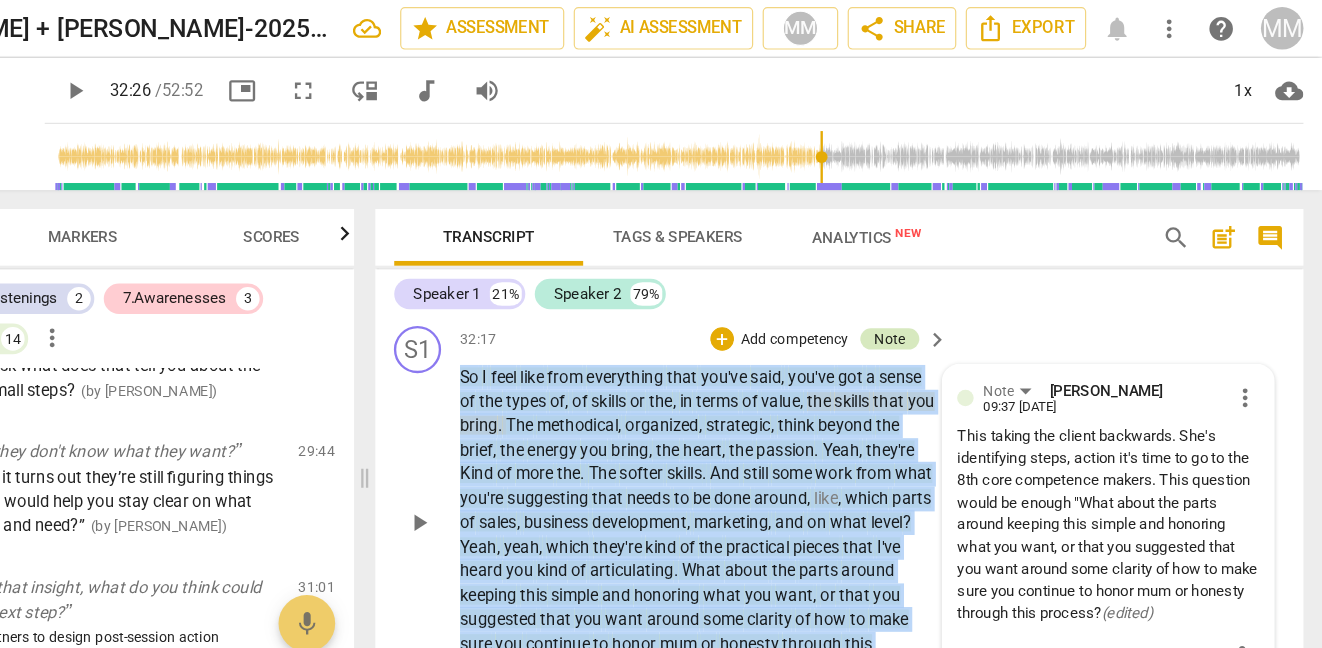 scroll, scrollTop: 4186, scrollLeft: 0, axis: vertical 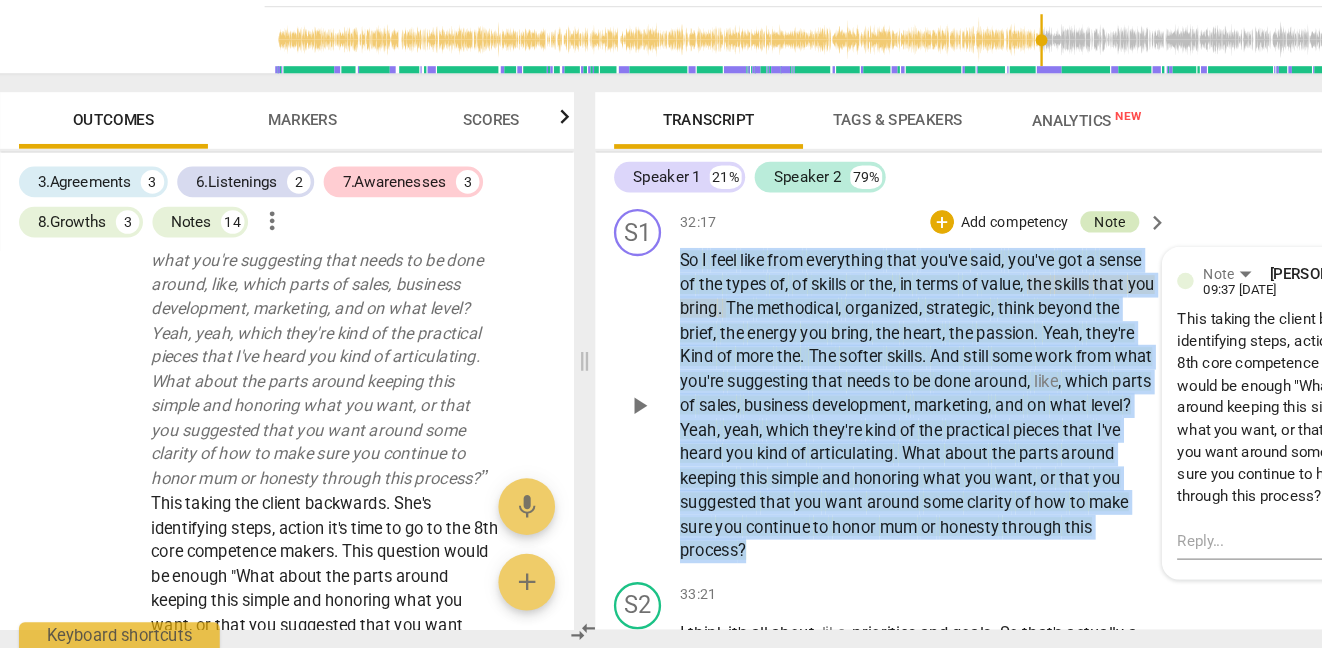 click on "Note" at bounding box center (956, 287) 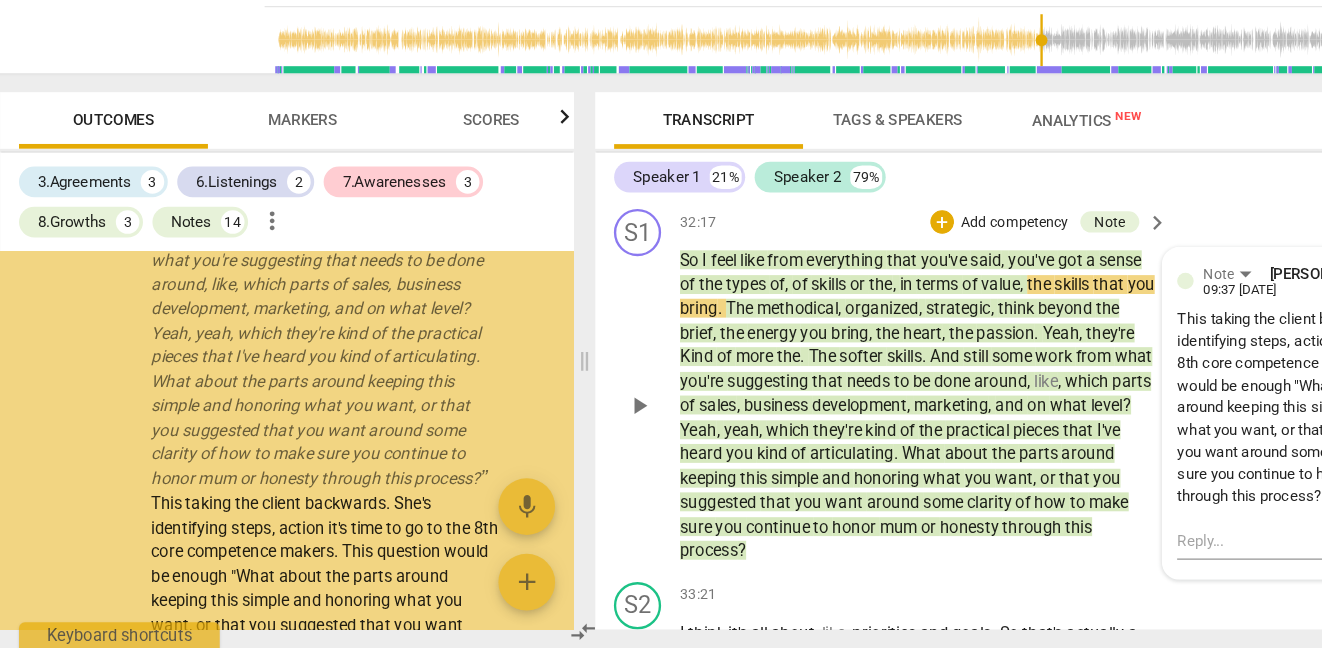 click on "This taking the client backwards. She's identifying steps, action it's time to go to the 8th core competence makers.
This question would be enough
"What about the parts around keeping this simple and honoring what you want, or that you suggested that you want around some clarity of how to make sure you continue to honor mum or honesty through this process?  ( edited )" at bounding box center [1141, 444] 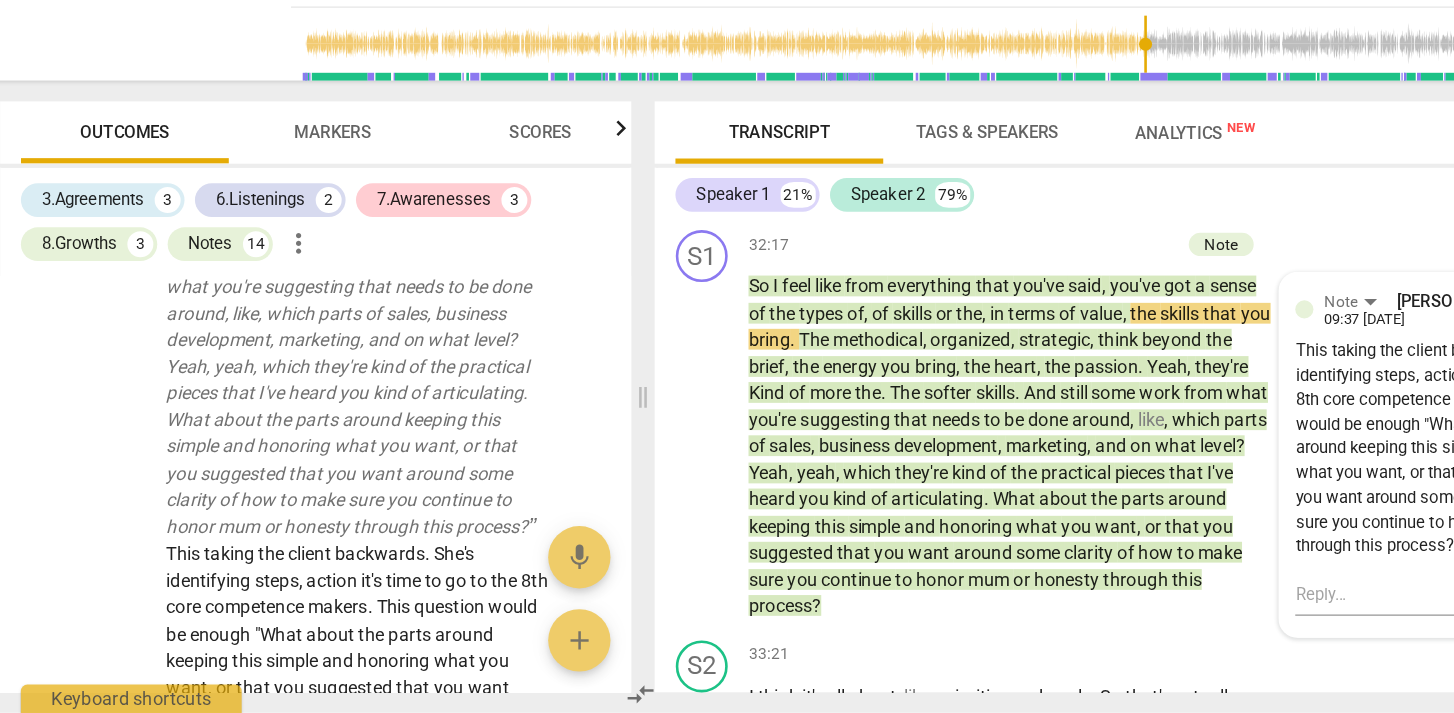 scroll, scrollTop: 0, scrollLeft: 0, axis: both 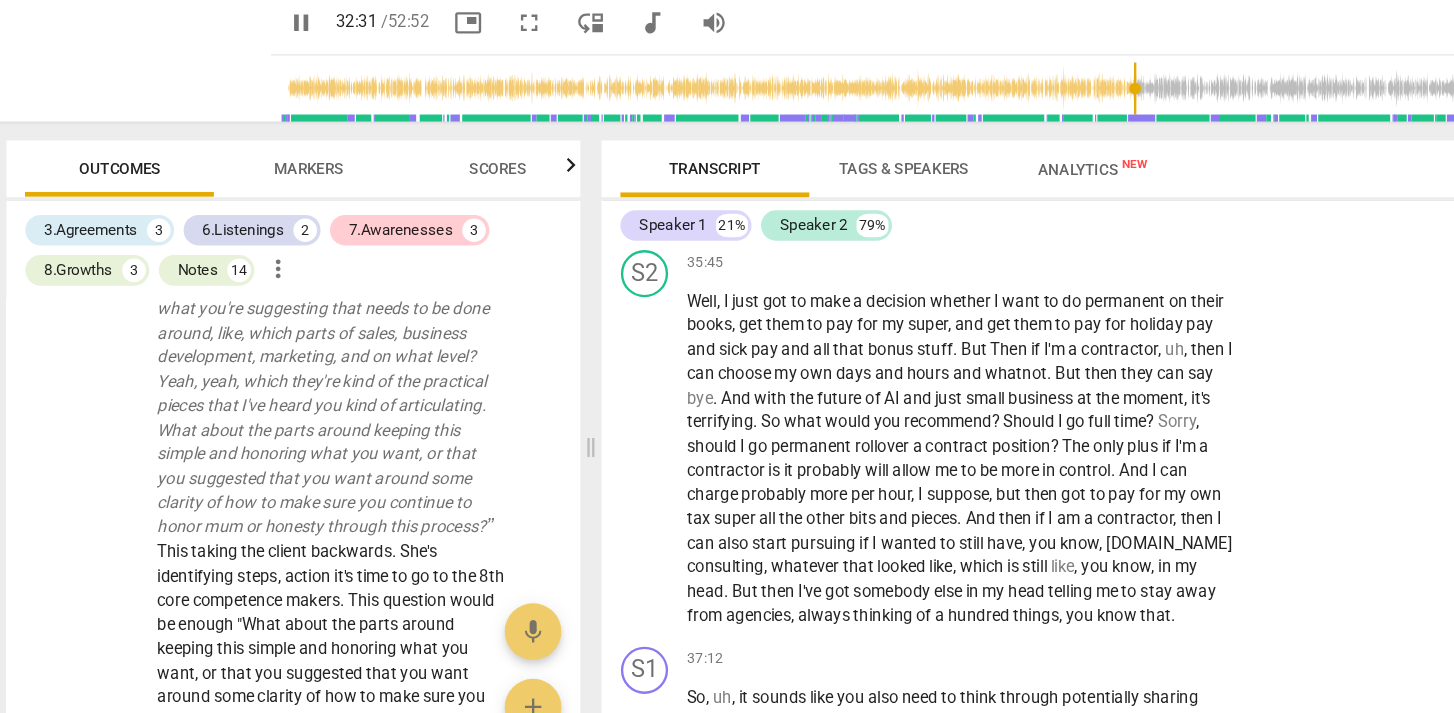 click on "pause" at bounding box center [273, 77] 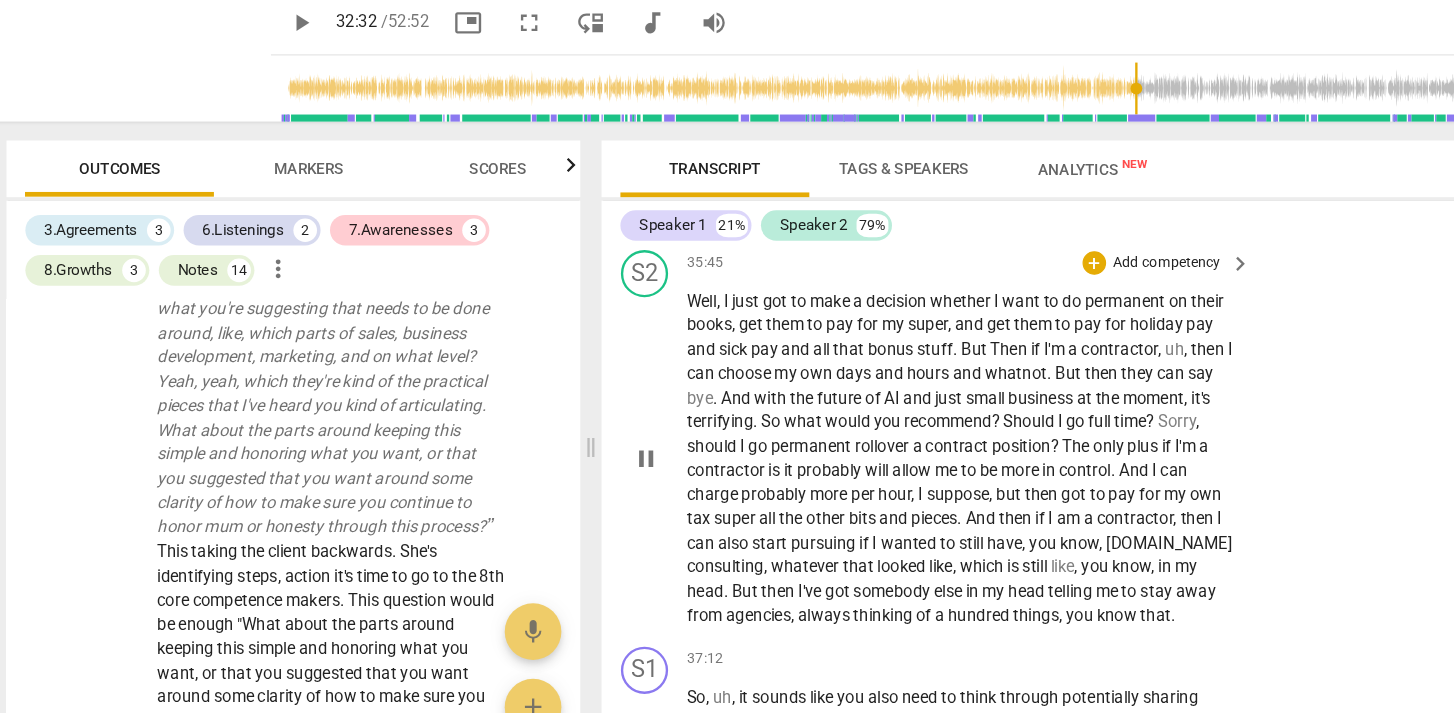 type on "1952" 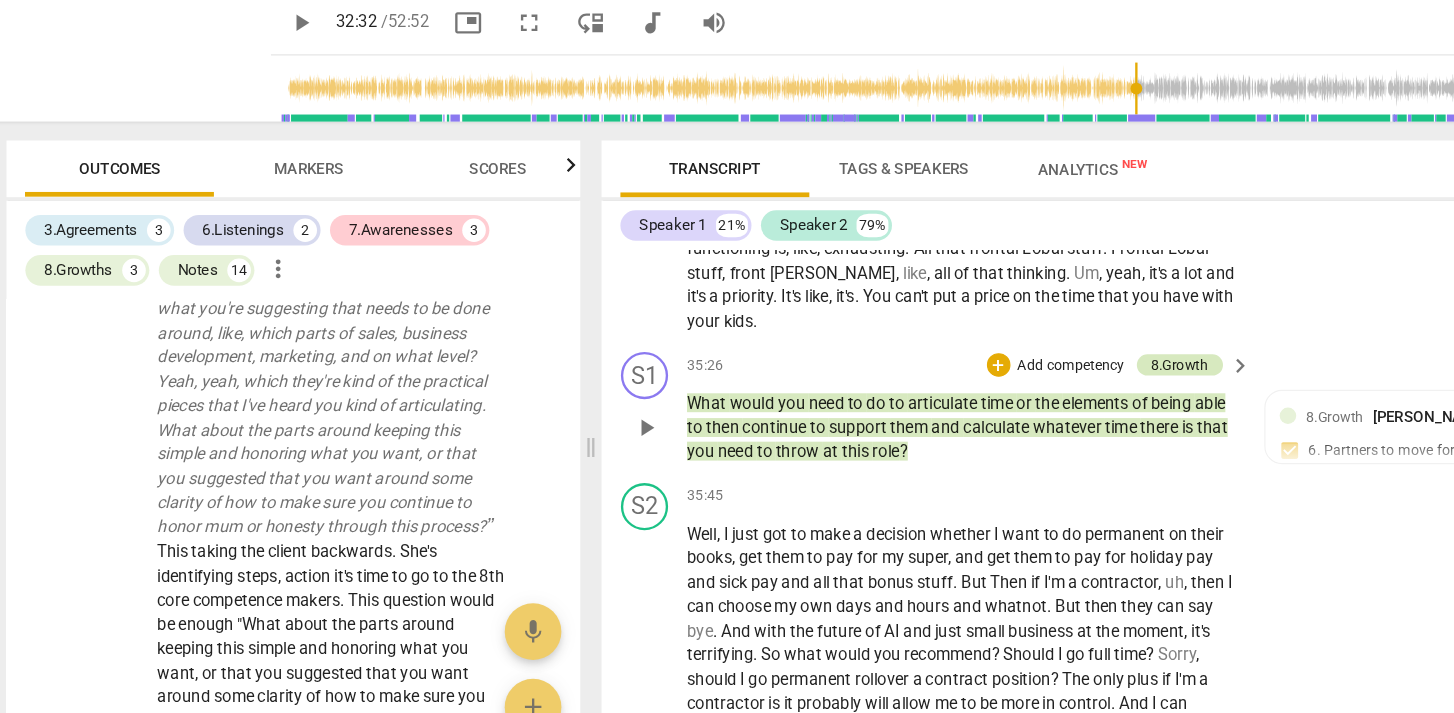 scroll, scrollTop: 11403, scrollLeft: 0, axis: vertical 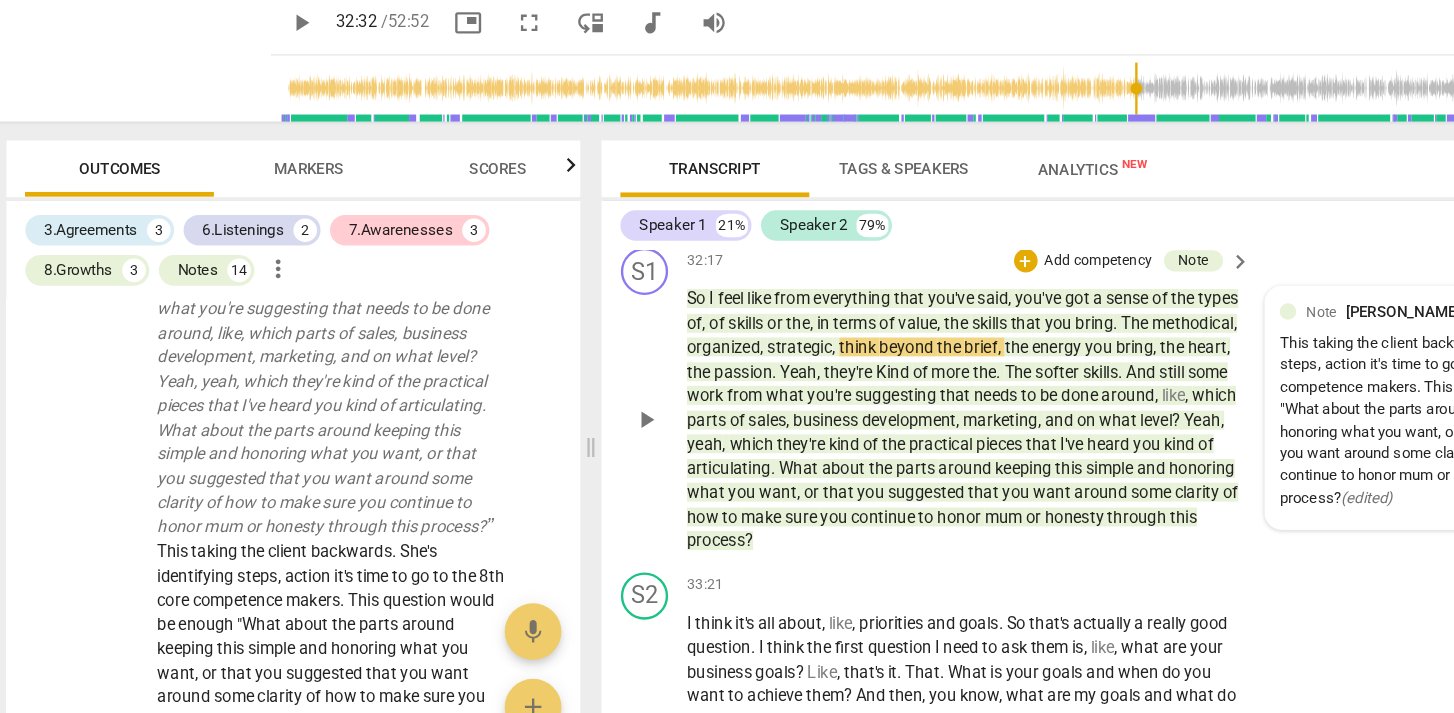 click on "This taking the client backwards. She's identifying steps, action it's time to go to the 8th core competence makers.
This question would be enough
"What about the parts around keeping this simple and honoring what you want, or that you suggested that you want around some clarity of how to make sure you continue to honor mum or honesty through this process?  ( edited )" at bounding box center (1255, 415) 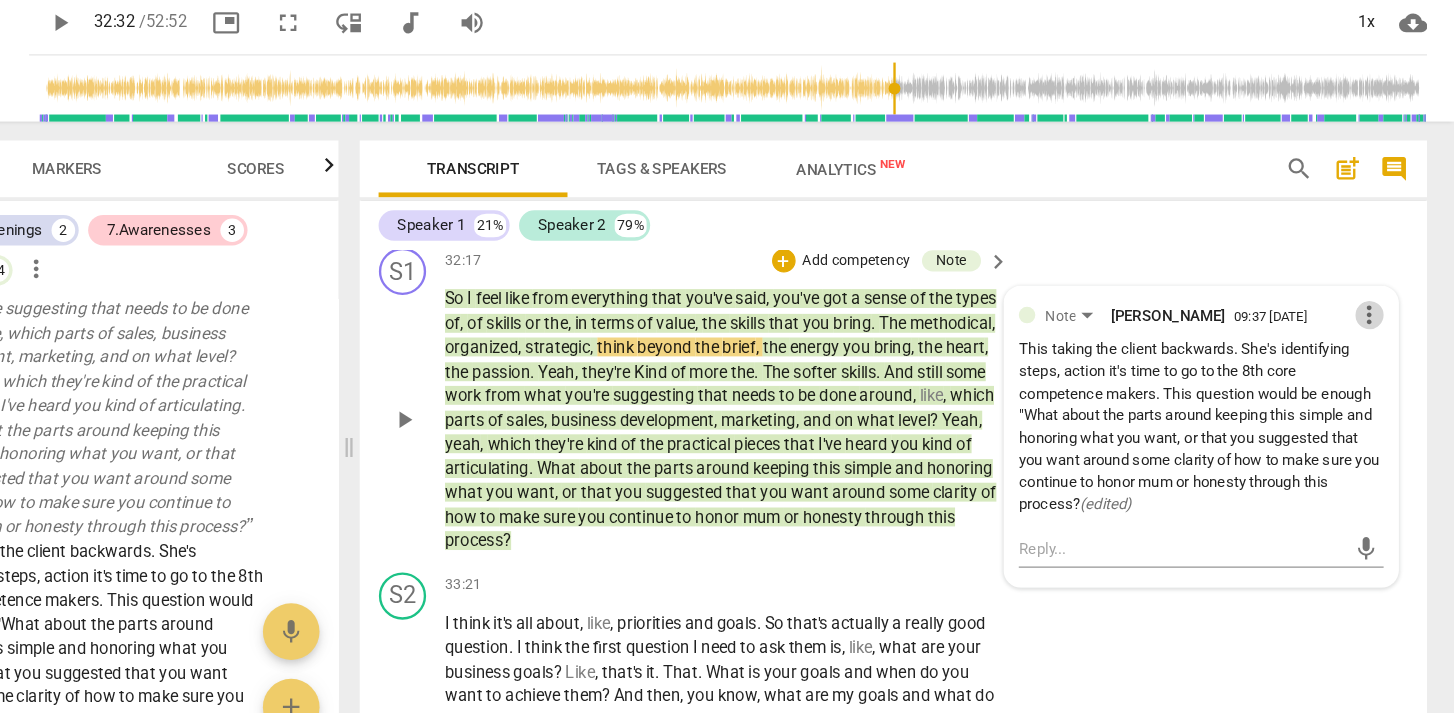 click on "more_vert" at bounding box center [1382, 325] 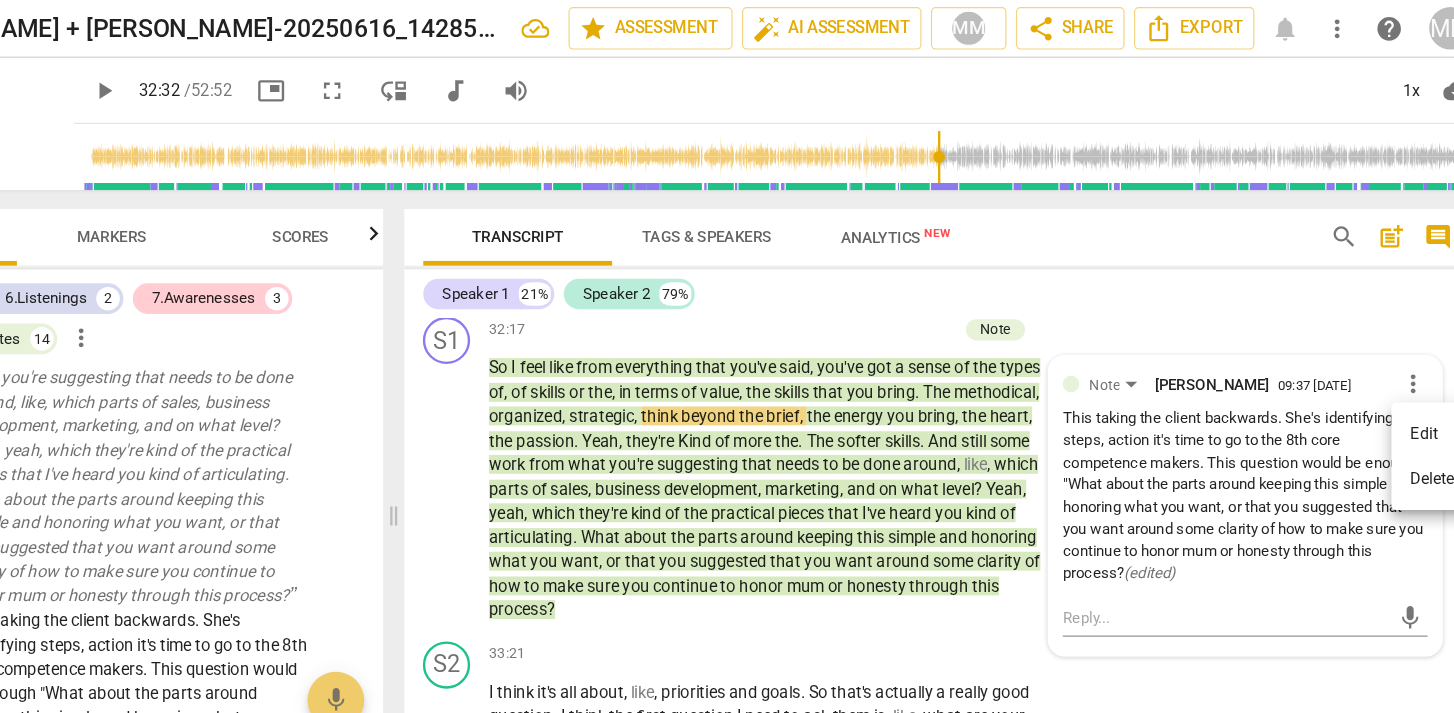 click at bounding box center (727, 356) 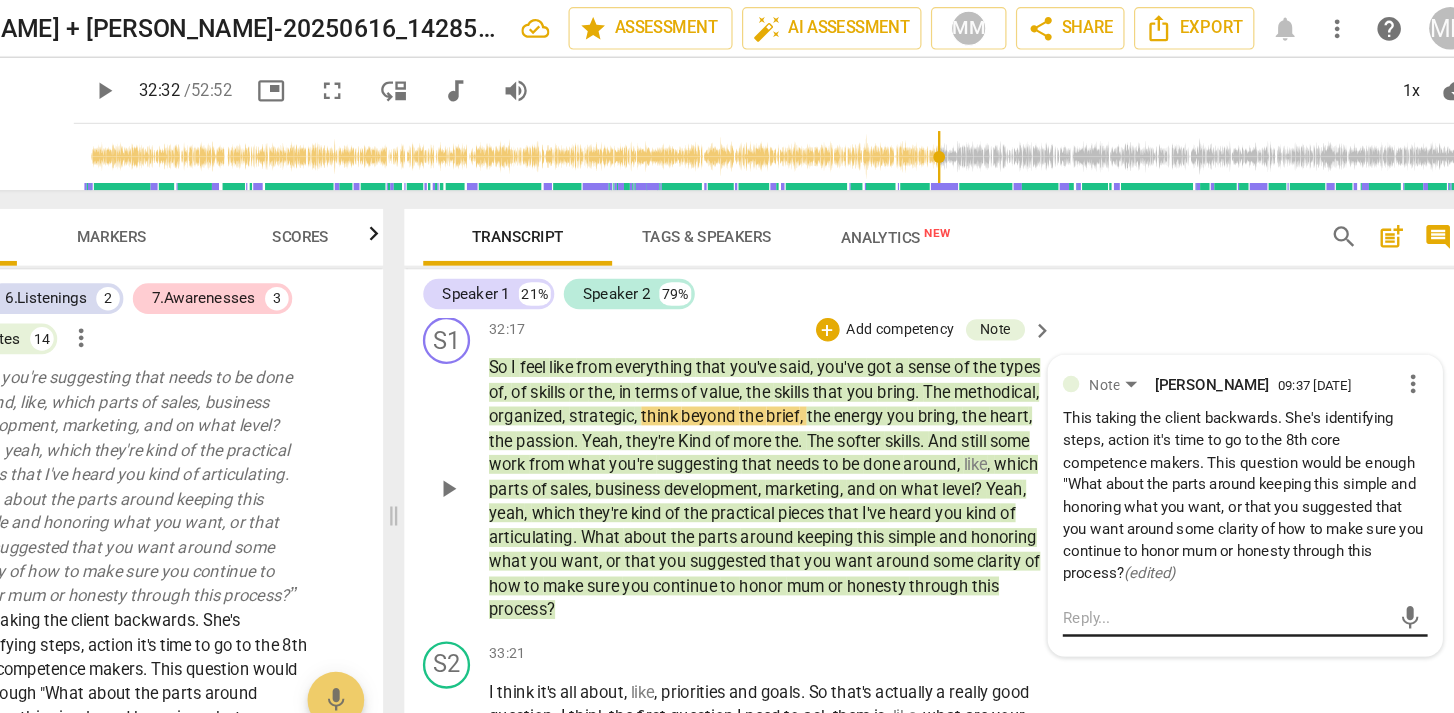 click on "mic" at bounding box center (1239, 523) 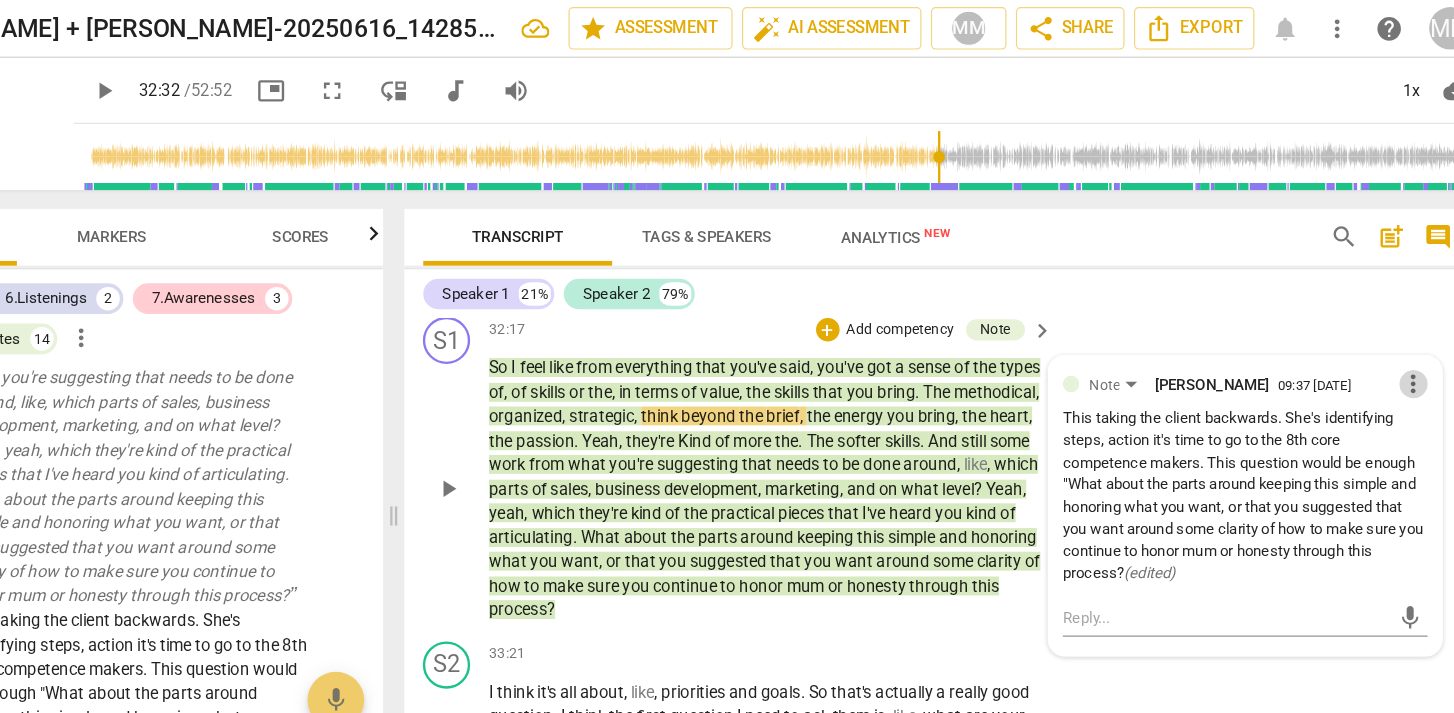 click on "more_vert" at bounding box center (1382, 325) 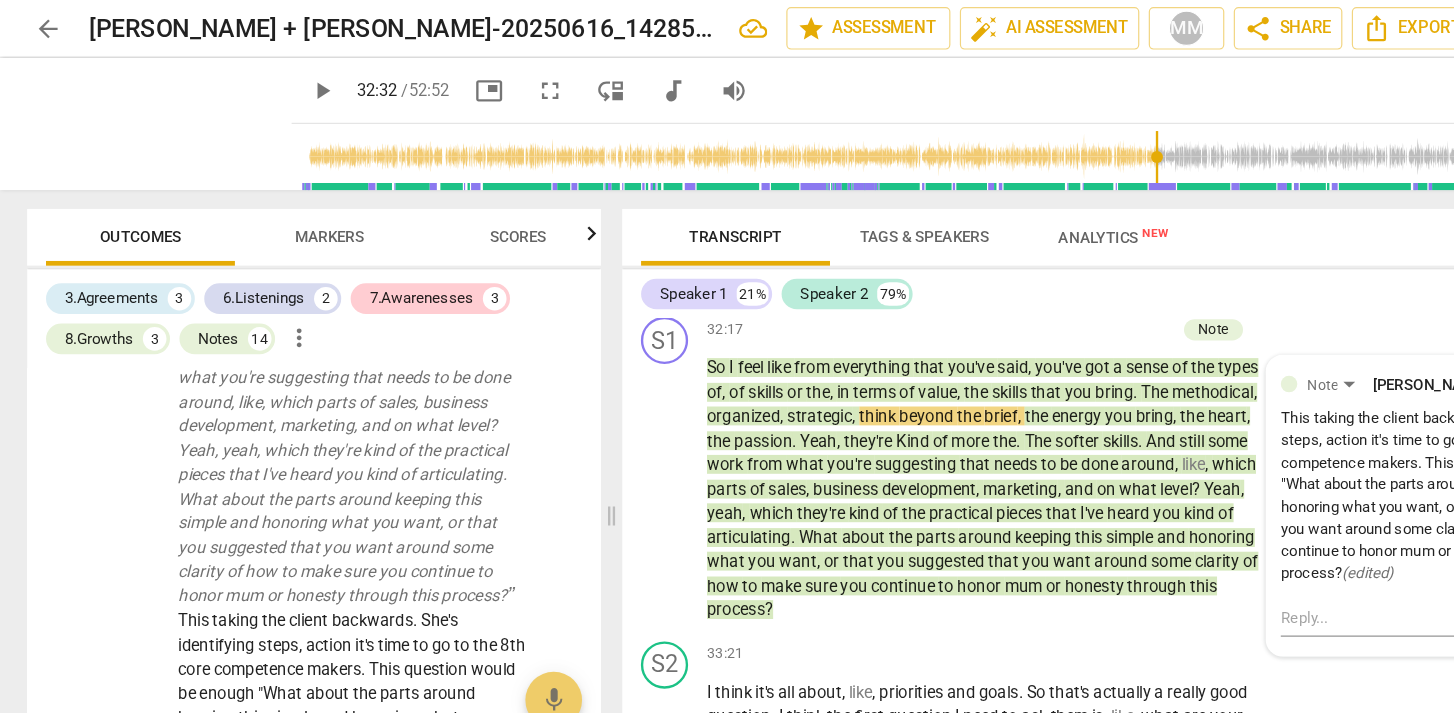 drag, startPoint x: 1043, startPoint y: 254, endPoint x: 798, endPoint y: 240, distance: 245.39967 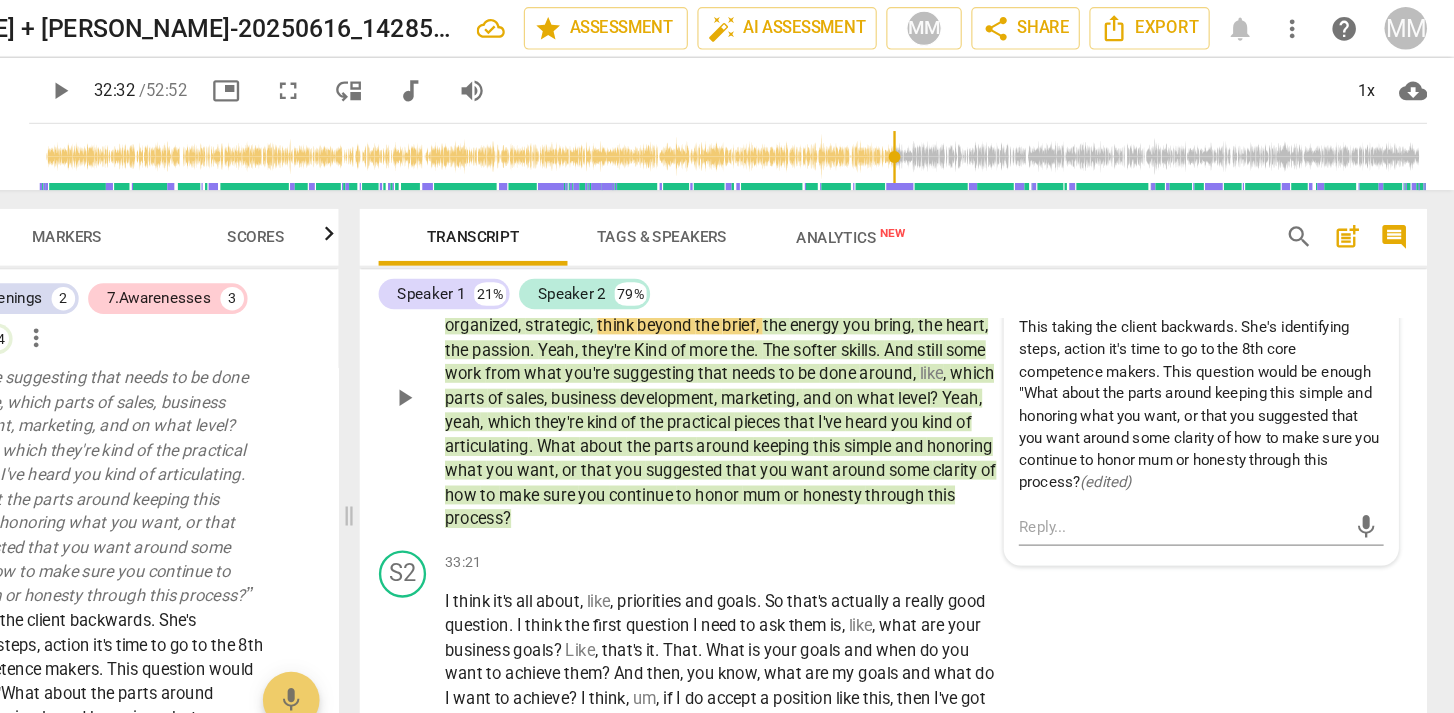 scroll, scrollTop: 10811, scrollLeft: 0, axis: vertical 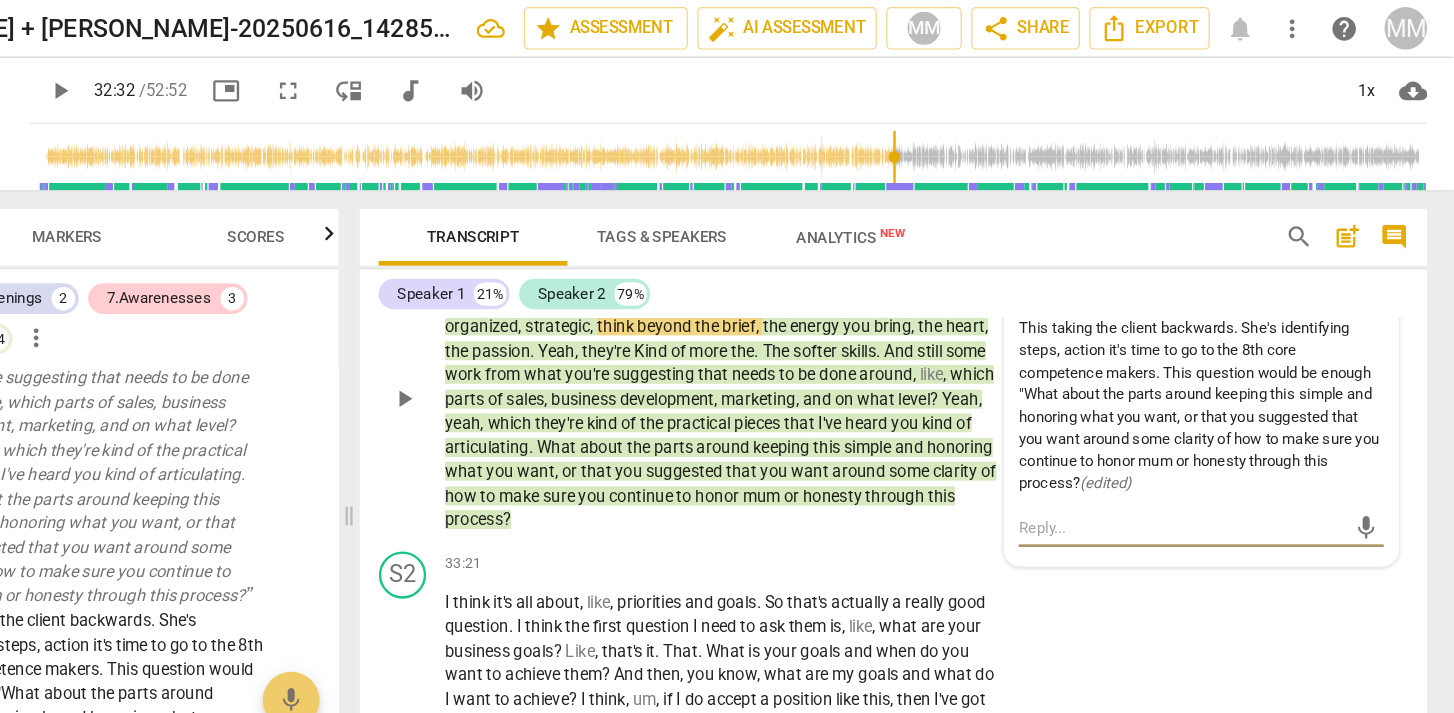 click at bounding box center (1223, 446) 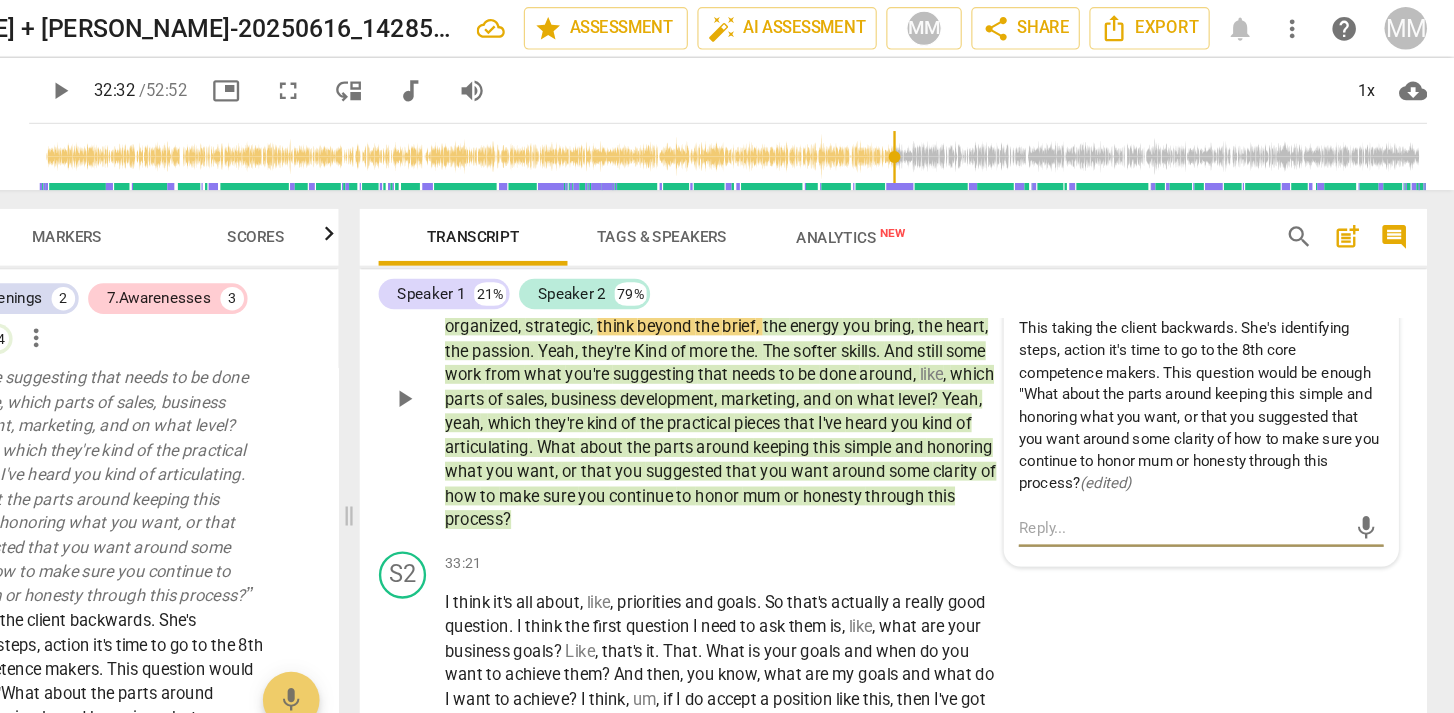 paste on "Why This Coach Response Is Misaligned:
Overloaded and wordy: The coach strings together multiple reflections and themes without pausing or inviting the client to engage.
Interpretive language: The coach makes evaluative judgments (“softer skills”) and categories the client’s strengths, which could unintentionally shift ownership of awareness away from the client.
Loss of presence: Rather than staying with what the client is exploring in the moment, the coach appears to summarize and steer, diluting co-creation and presence.
Missed opportunity: The client had just expressed a deep insight into her values, energy, and priorities. Instead of reflecting that back to deepen awareness, the coach redirects into explanation.
✅ PCC-Aligned Alternative:
“You’ve named a lot of qualities—methodical, strategic, energetic. What stands out most to you about the value you bring to this role?”" 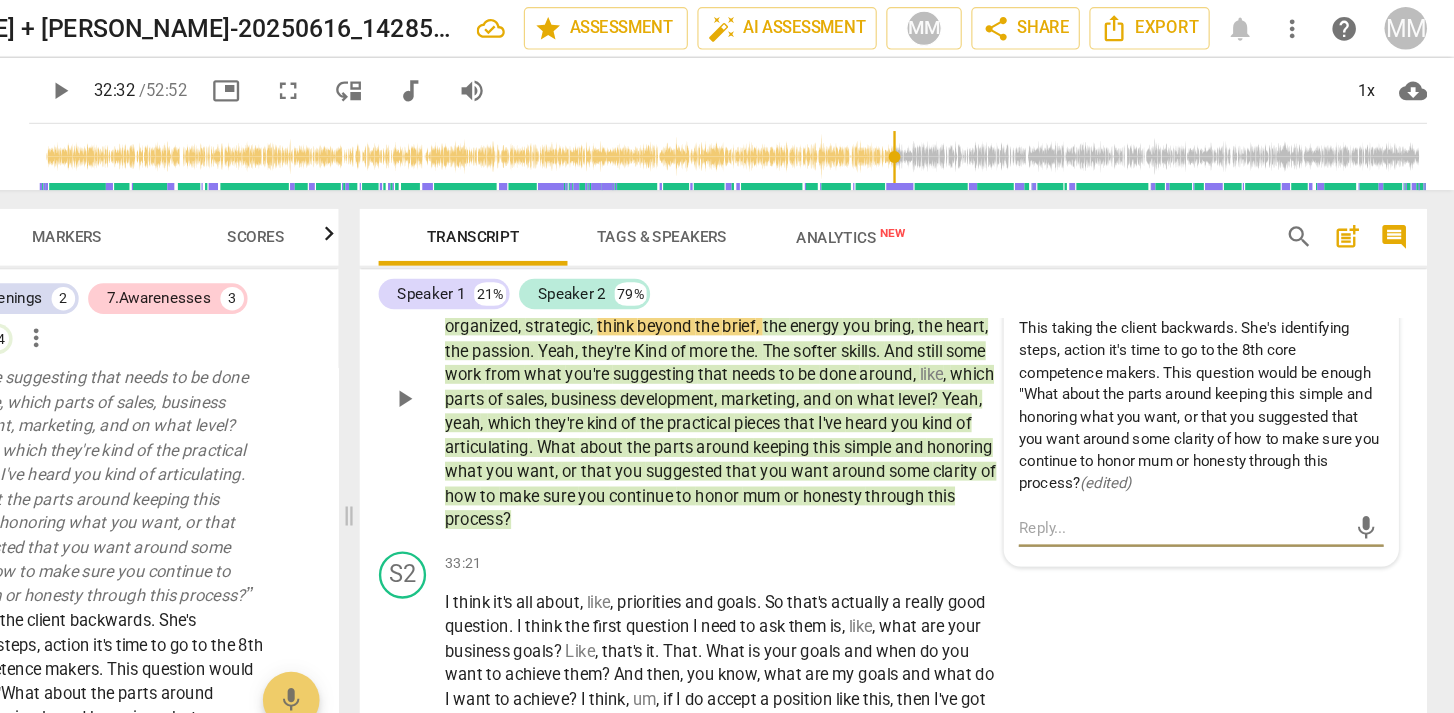 type on "Why This Coach Response Is Misaligned:
Overloaded and wordy: The coach strings together multiple reflections and themes without pausing or inviting the client to engage.
Interpretive language: The coach makes evaluative judgments (“softer skills”) and categories the client’s strengths, which could unintentionally shift ownership of awareness away from the client.
Loss of presence: Rather than staying with what the client is exploring in the moment, the coach appears to summarize and steer, diluting co-creation and presence.
Missed opportunity: The client had just expressed a deep insight into her values, energy, and priorities. Instead of reflecting that back to deepen awareness, the coach redirects into explanation.
✅ PCC-Aligned Alternative:
“You’ve named a lot of qualities—methodical, strategic, energetic. What stands out most to you about the value you bring to this role?”" 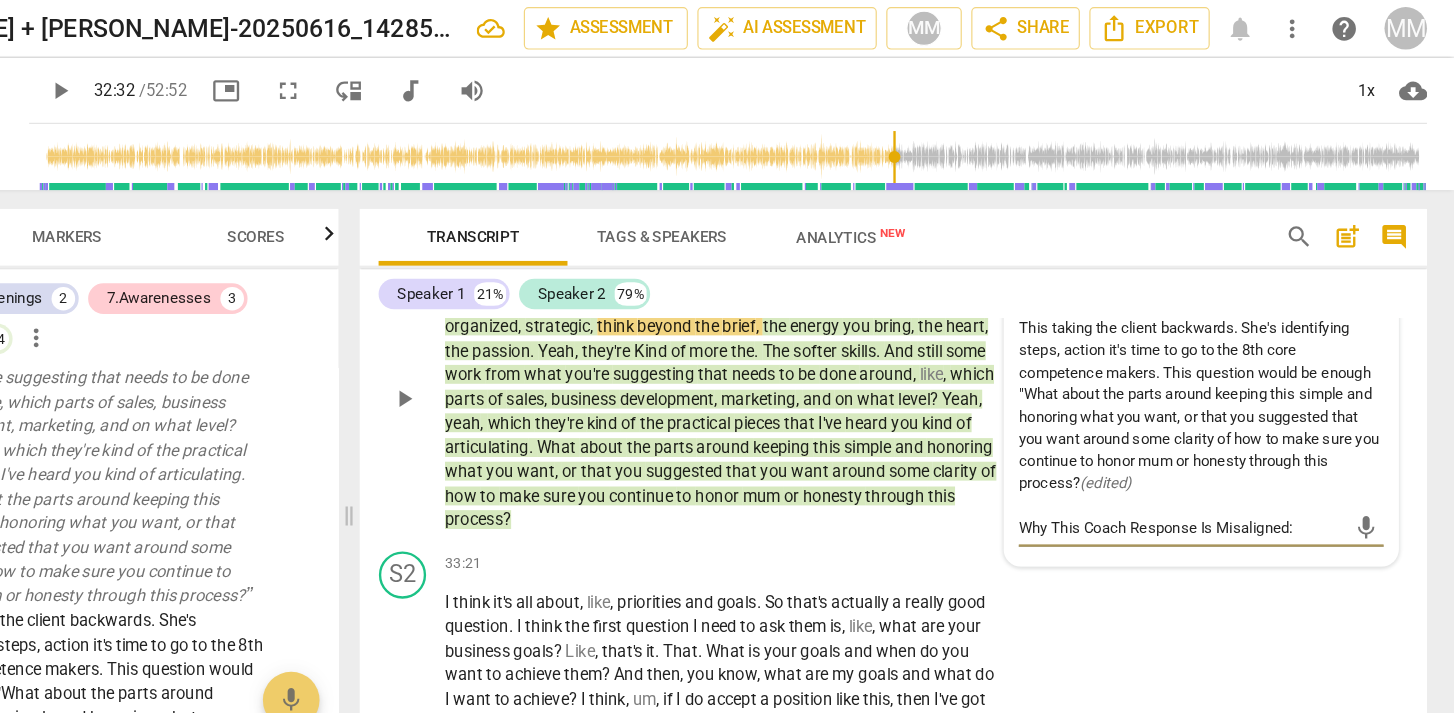 scroll, scrollTop: 359, scrollLeft: 0, axis: vertical 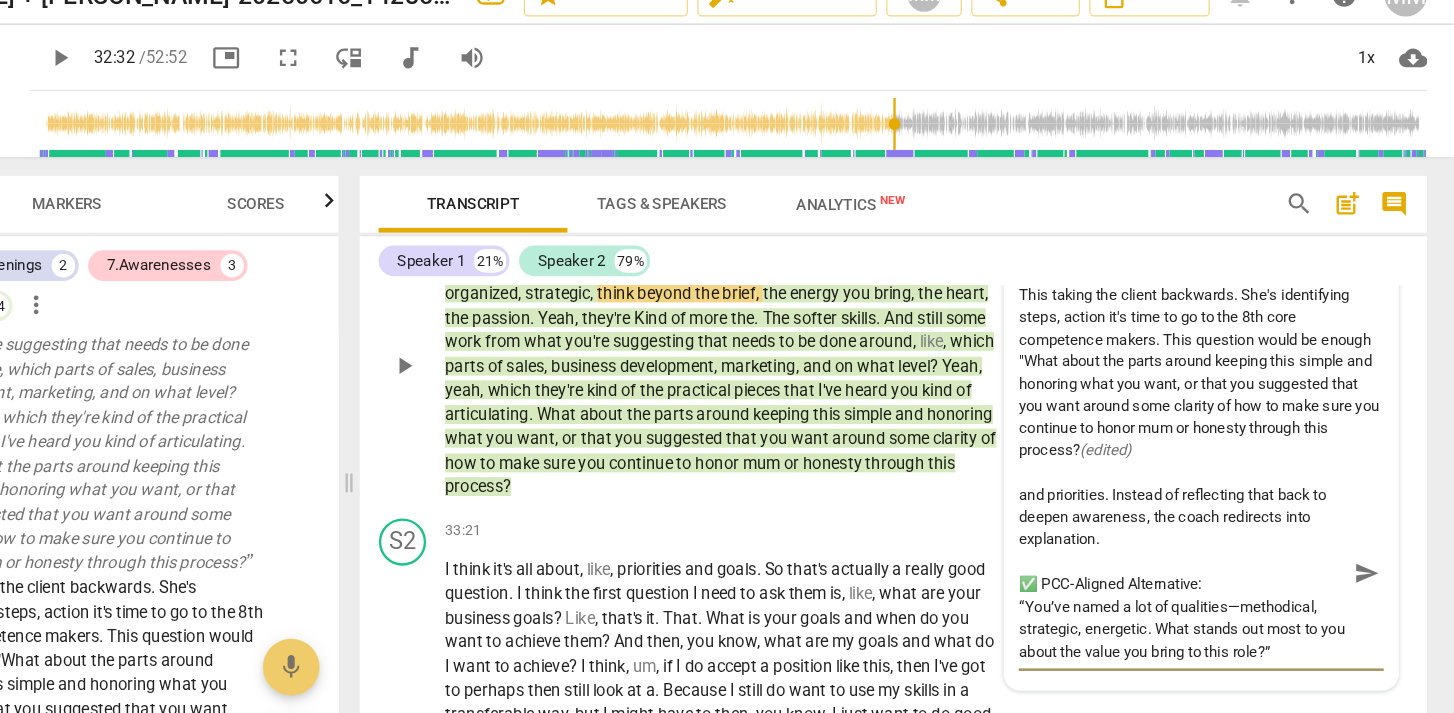 type on "Why This Coach Response Is Misaligned:
Overloaded and wordy: The coach strings together multiple reflections and themes without pausing or inviting the client to engage.
Interpretive language: The coach makes evaluative judgments (“softer skills”) and categories the client’s strengths, which could unintentionally shift ownership of awareness away from the client.
Loss of presence: Rather than staying with what the client is exploring in the moment, the coach appears to summarize and steer, diluting co-creation and presence.
Missed opportunity: The client had just expressed a deep insight into her values, energy, and priorities. Instead of reflecting that back to deepen awareness, the coach redirects into explanation.
✅ PCC-Aligned Alternative:
“You’ve named a lot of qualities—methodical, strategic, energetic. What stands out most to you about the value you bring to this role?”" 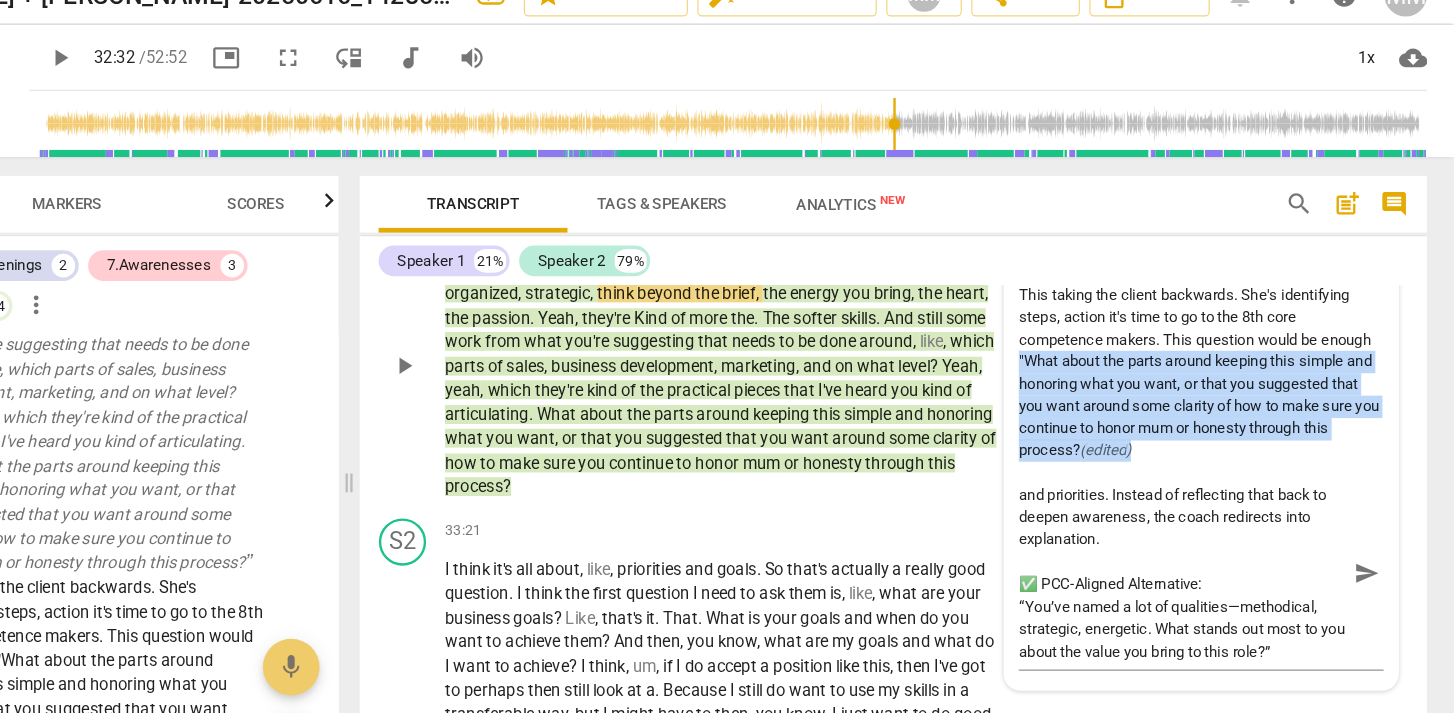 drag, startPoint x: 1081, startPoint y: 374, endPoint x: 1195, endPoint y: 450, distance: 137.01096 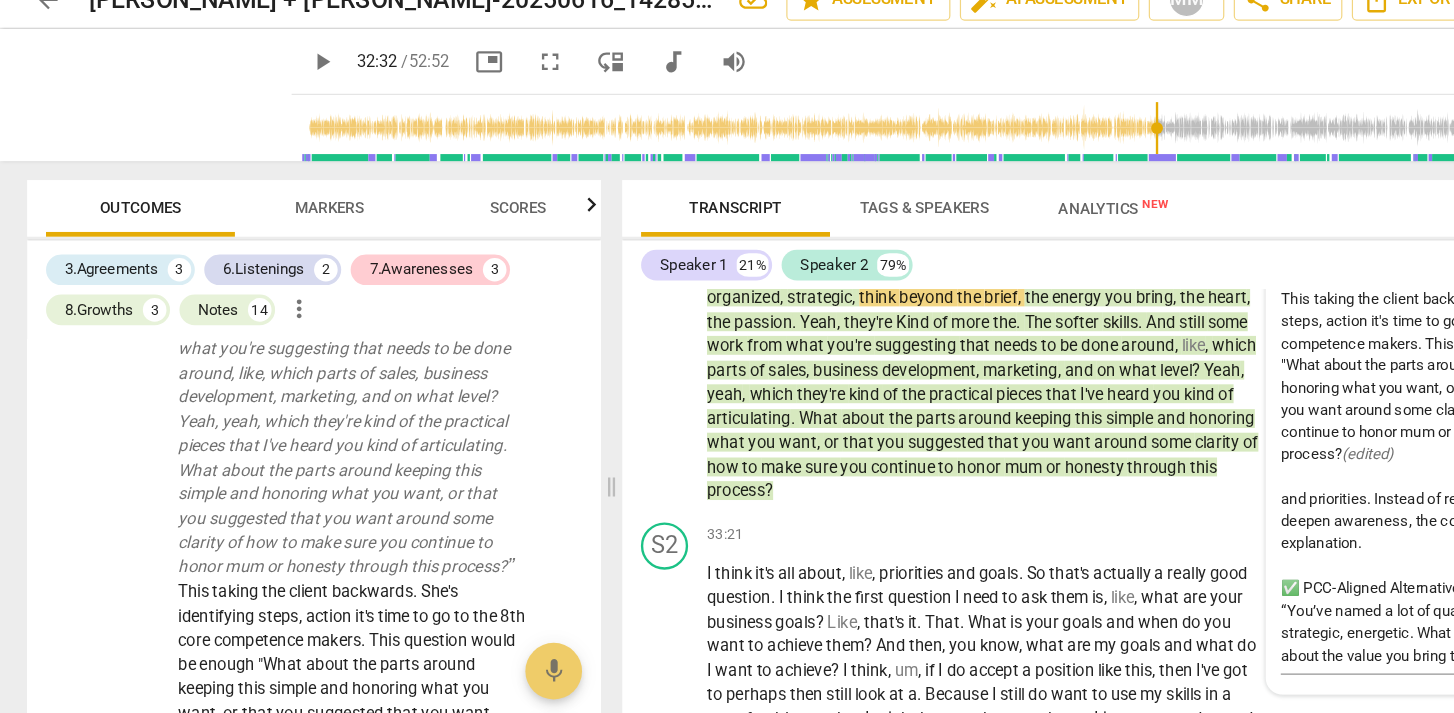 drag, startPoint x: 998, startPoint y: 473, endPoint x: 899, endPoint y: 471, distance: 99.0202 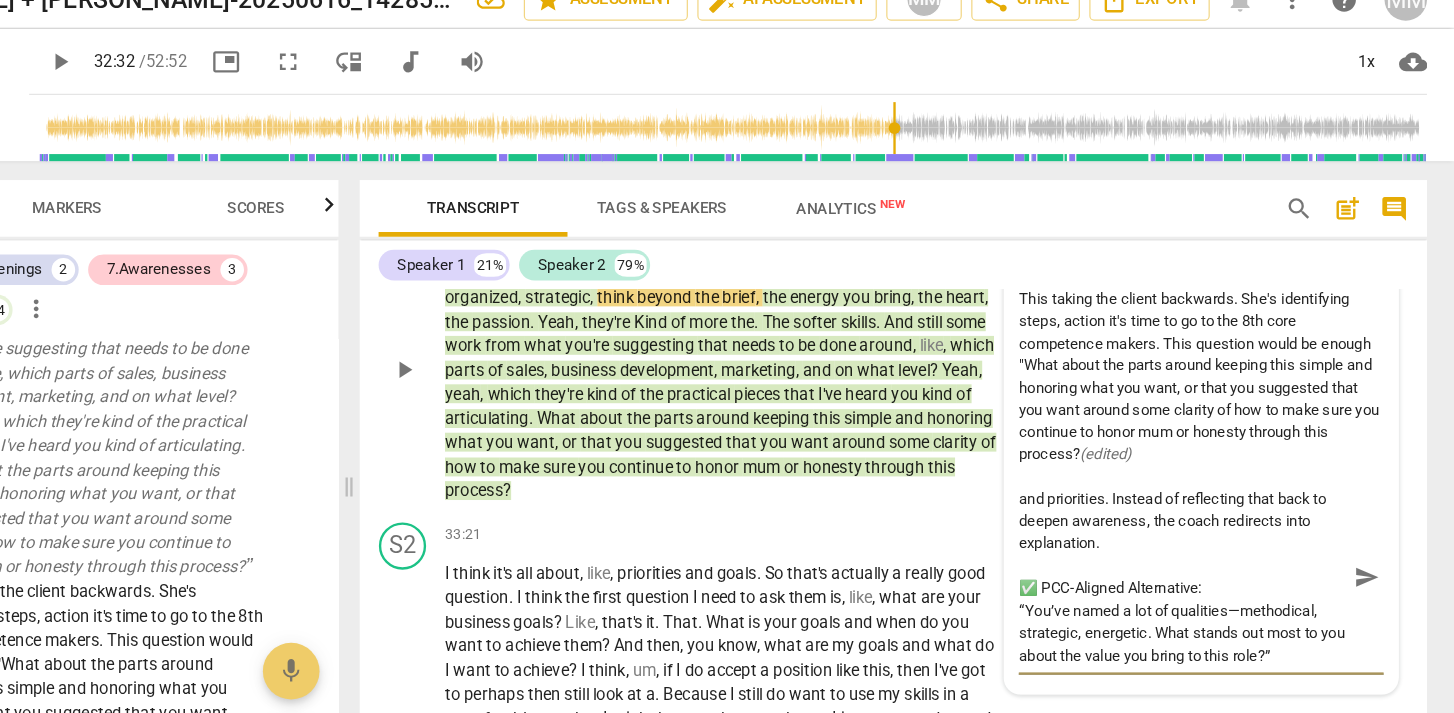 drag, startPoint x: 1083, startPoint y: 495, endPoint x: 1190, endPoint y: 533, distance: 113.54735 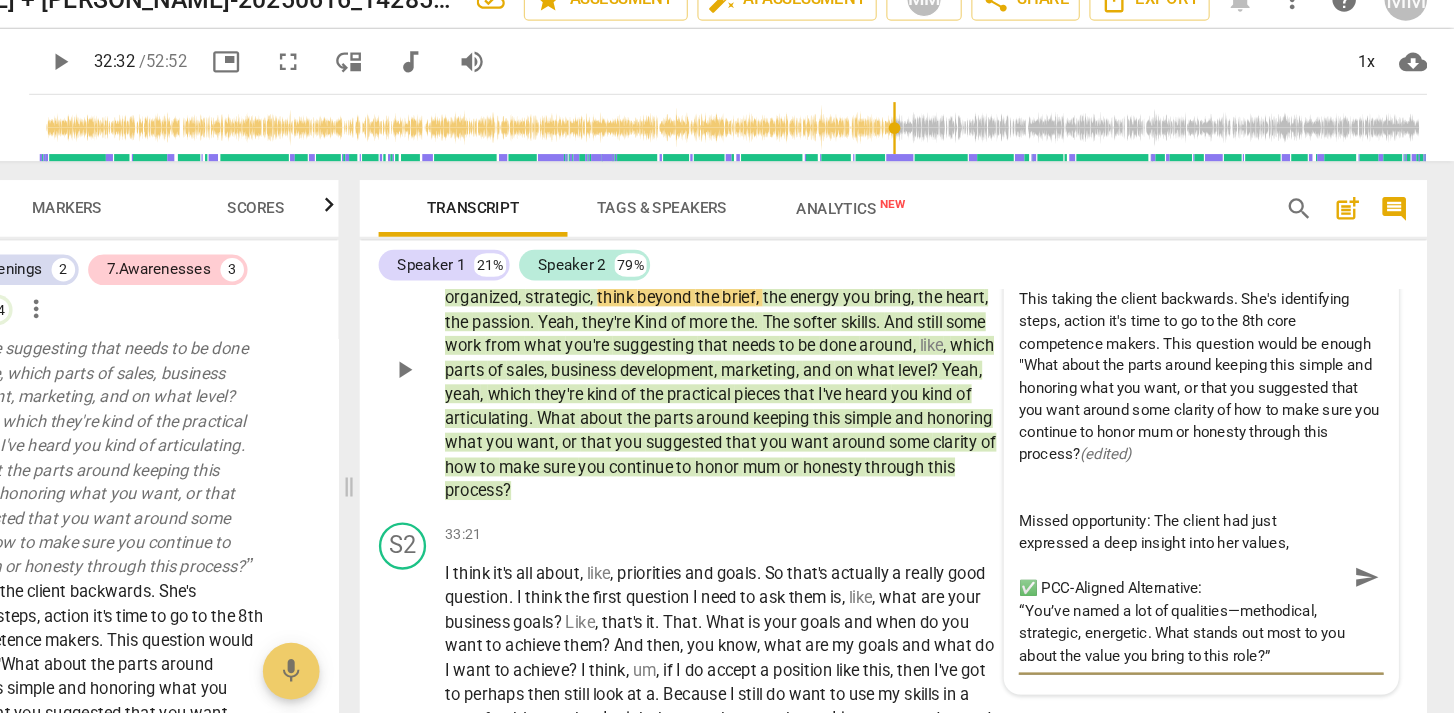 scroll, scrollTop: 304, scrollLeft: 0, axis: vertical 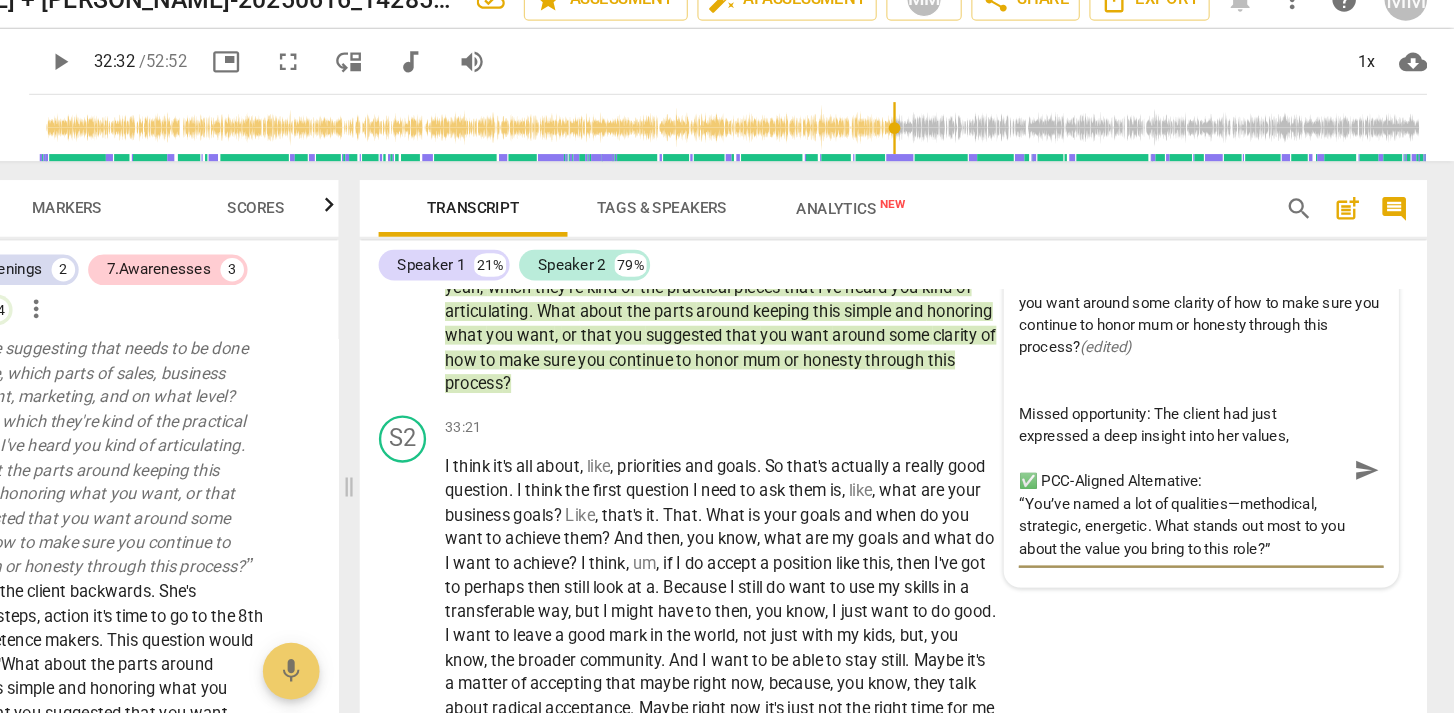 click on "Why This Coach Response Is Misaligned:
Overloaded and wordy: The coach strings together multiple reflections and themes without pausing or inviting the client to engage.
Interpretive language: The coach makes evaluative judgments (“softer skills”) and categories the client’s strengths, which could unintentionally shift ownership of awareness away from the client.
Loss of presence: Rather than staying with what the client is exploring in the moment, the coach appears to summarize and steer, diluting co-creation and presence.
Missed opportunity: The client had just expressed a deep insight into her values,
✅ PCC-Aligned Alternative:
“You’ve named a lot of qualities—methodical, strategic, energetic. What stands out most to you about the value you bring to this role?”" at bounding box center (1223, 422) 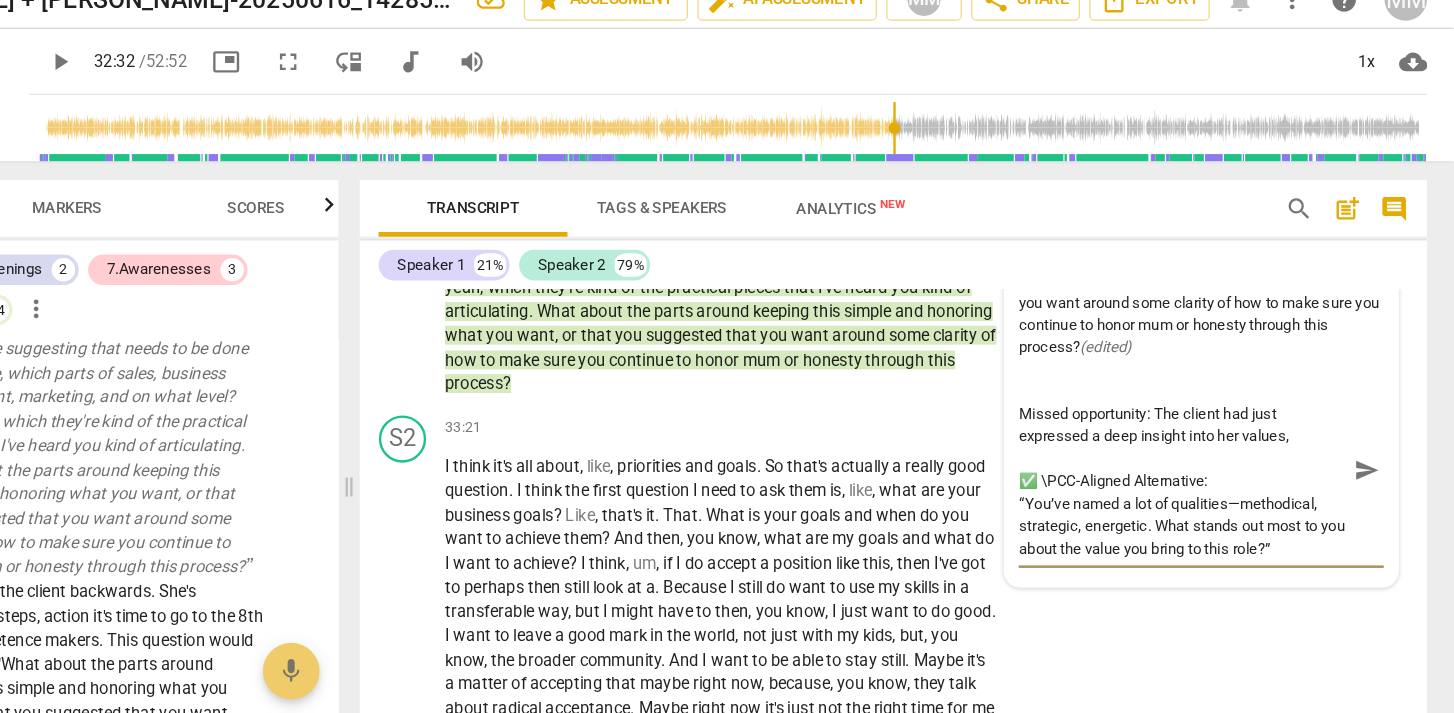 type on "Why This Coach Response Is Misaligned:
Overloaded and wordy: The coach strings together multiple reflections and themes without pausing or inviting the client to engage.
Interpretive language: The coach makes evaluative judgments (“softer skills”) and categories the client’s strengths, which could unintentionally shift ownership of awareness away from the client.
Loss of presence: Rather than staying with what the client is exploring in the moment, the coach appears to summarize and steer, diluting co-creation and presence.
Missed opportunity: The client had just expressed a deep insight into her values,
✅ PCC-Aligned Alternative:
“You’ve named a lot of qualities—methodical, strategic, energetic. What stands out most to you about the value you bring to this role?”" 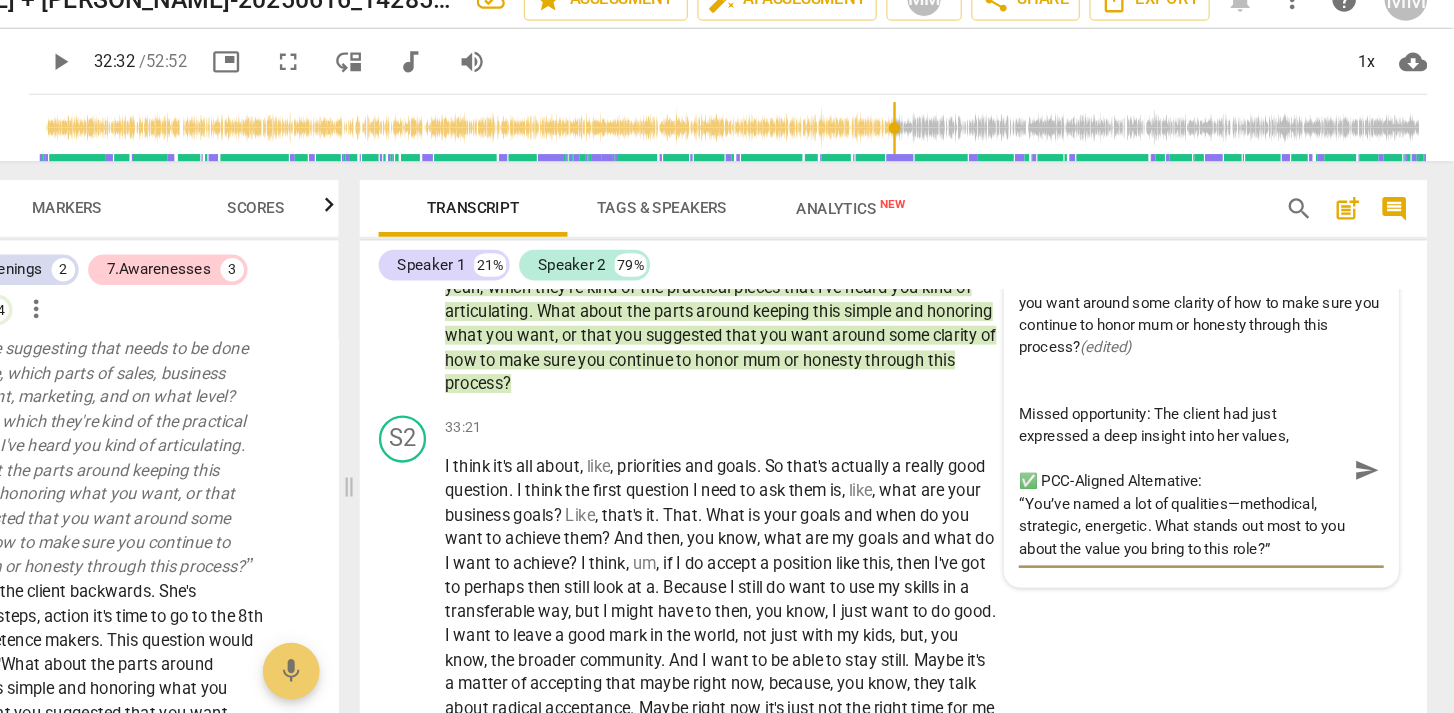 type on "Why This Coach Response Is Misaligned:
Overloaded and wordy: The coach strings together multiple reflections and themes without pausing or inviting the client to engage.
Interpretive language: The coach makes evaluative judgments (“softer skills”) and categories the client’s strengths, which could unintentionally shift ownership of awareness away from the client.
Loss of presence: Rather than staying with what the client is exploring in the moment, the coach appears to summarize and steer, diluting co-creation and presence.
Missed opportunity: The client had just expressed a deep insight into her values,
✅PCC-Aligned Alternative:
“You’ve named a lot of qualities—methodical, strategic, energetic. What stands out most to you about the value you bring to this role?”" 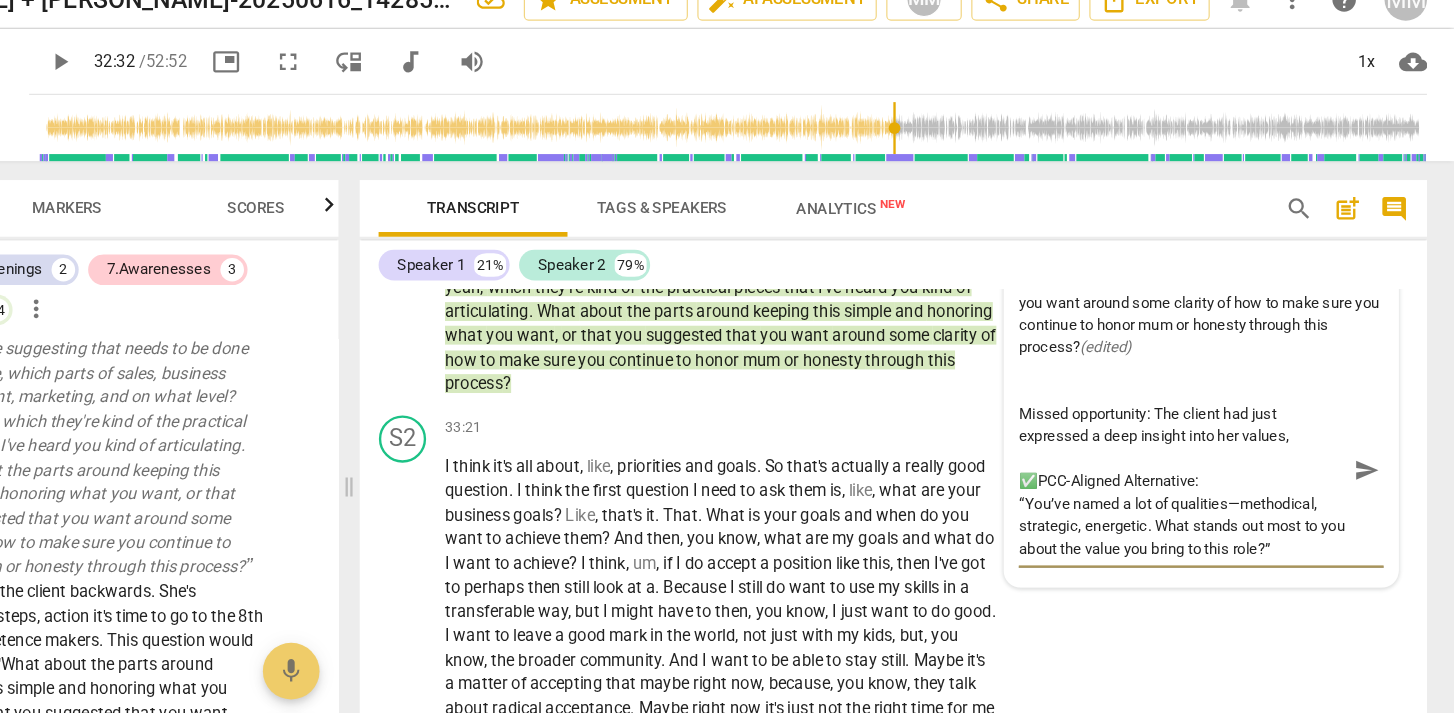 type on "Why This Coach Response Is Misaligned:
Overloaded and wordy: The coach strings together multiple reflections and themes without pausing or inviting the client to engage.
Interpretive language: The coach makes evaluative judgments (“softer skills”) and categories the client’s strengths, which could unintentionally shift ownership of awareness away from the client.
Loss of presence: Rather than staying with what the client is exploring in the moment, the coach appears to summarize and steer, diluting co-creation and presence.
Missed opportunity: The client had just expressed a deep insight into her values,
PCC-Aligned Alternative:
“You’ve named a lot of qualities—methodical, strategic, energetic. What stands out most to you about the value you bring to this role?”" 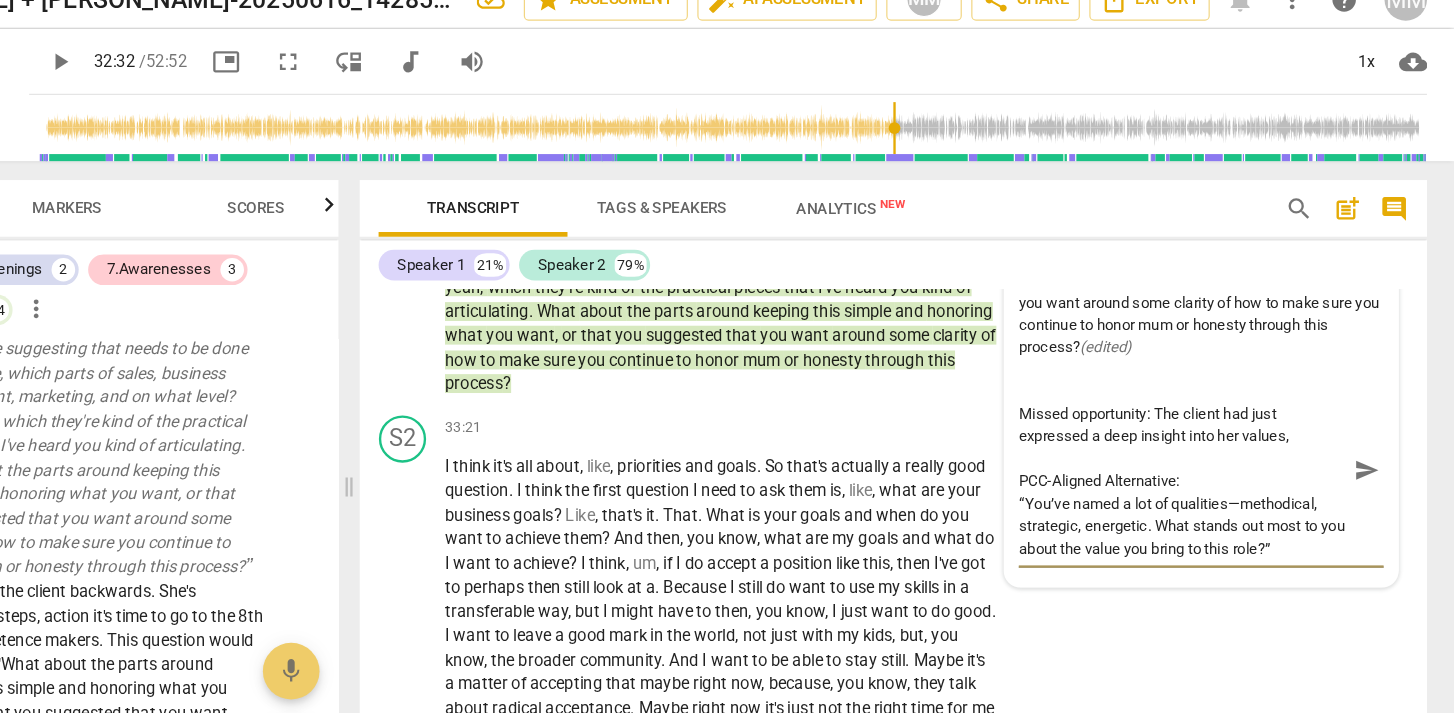 type on "Why This Coach Response Is Misaligned:
Overloaded and wordy: The coach strings together multiple reflections and themes without pausing or inviting the client to engage.
Interpretive language: The coach makes evaluative judgments (“softer skills”) and categories the client’s strengths, which could unintentionally shift ownership of awareness away from the client.
Loss of presence: Rather than staying with what the client is exploring in the moment, the coach appears to summarize and steer, diluting co-creation and presence.
Missed opportunity: The client had just expressed a deep insight into her values,
\PCC-Aligned Alternative:
“You’ve named a lot of qualities—methodical, strategic, energetic. What stands out most to you about the value you bring to this role?”" 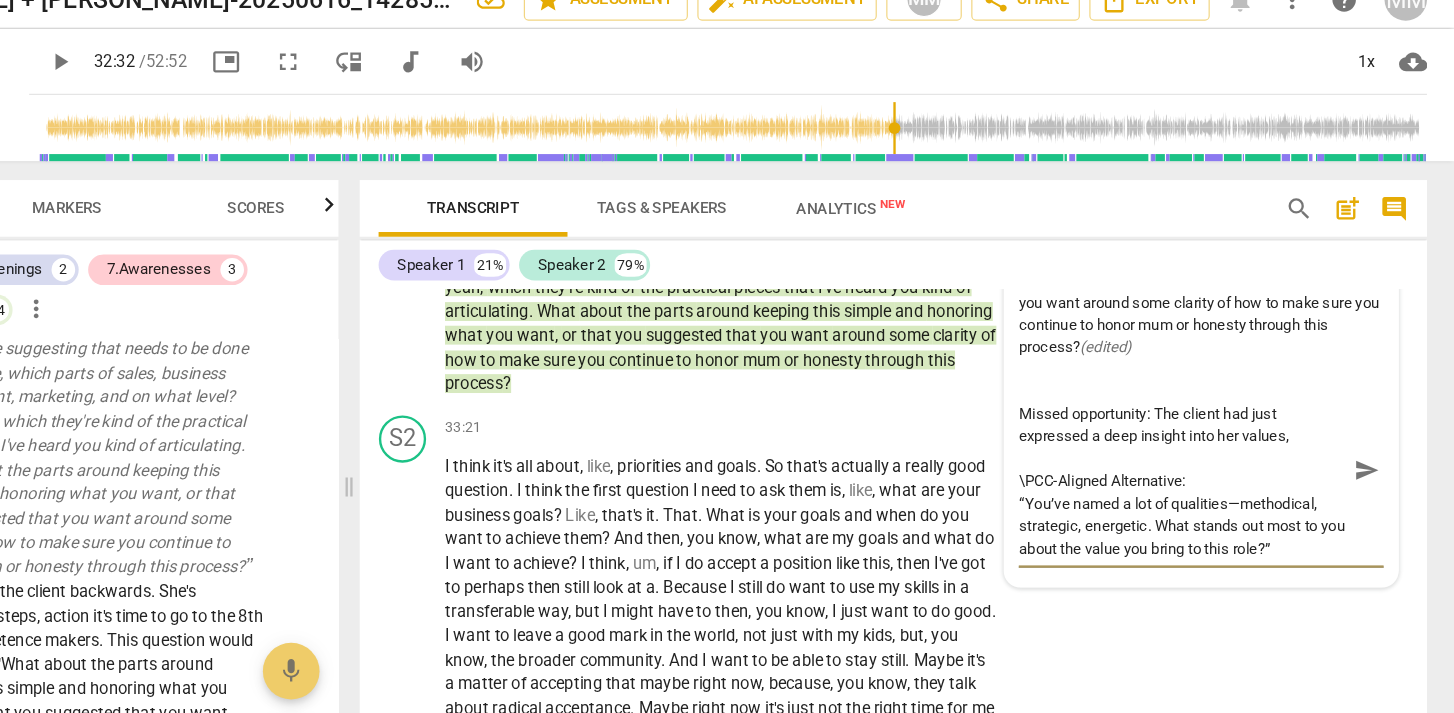 type on "Why This Coach Response Is Misaligned:
Overloaded and wordy: The coach strings together multiple reflections and themes without pausing or inviting the client to engage.
Interpretive language: The coach makes evaluative judgments (“softer skills”) and categories the client’s strengths, which could unintentionally shift ownership of awareness away from the client.
Loss of presence: Rather than staying with what the client is exploring in the moment, the coach appears to summarize and steer, diluting co-creation and presence.
Missed opportunity: The client had just expressed a deep insight into her values,
PCC-Aligned Alternative:
“You’ve named a lot of qualities—methodical, strategic, energetic. What stands out most to you about the value you bring to this role?”" 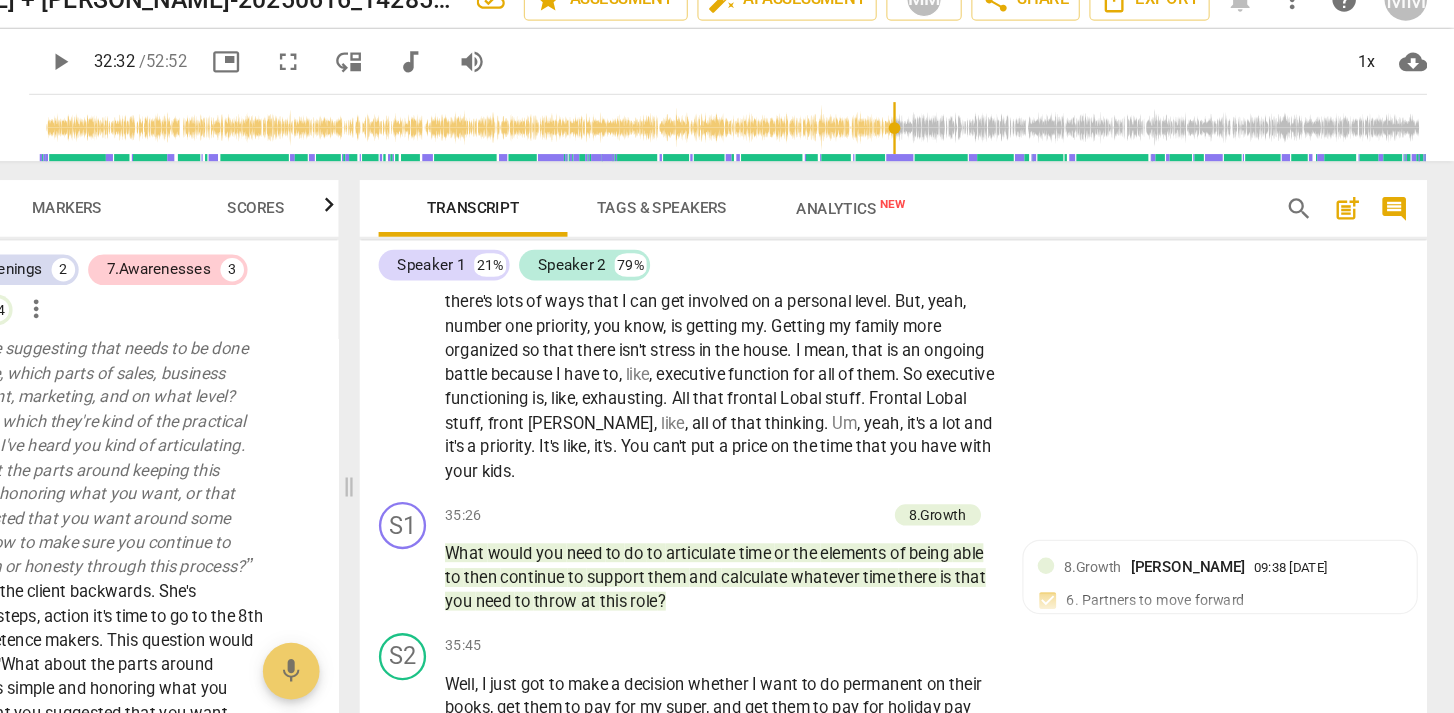 scroll, scrollTop: 11308, scrollLeft: 0, axis: vertical 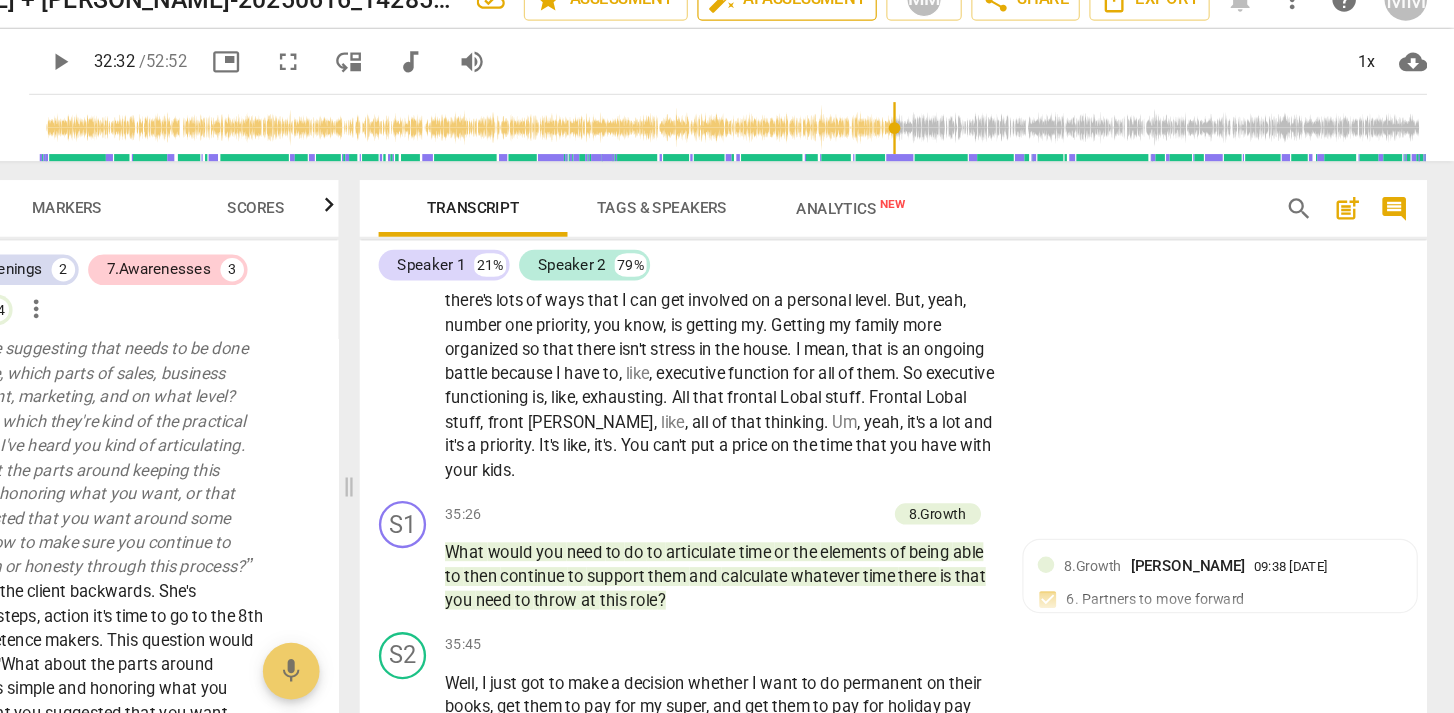type on "Why This Coach Response Is Misaligned:
Overloaded and wordy: The coach strings together multiple reflections and themes without pausing or inviting the client to engage.
Interpretive language: The coach makes evaluative judgments (“softer skills”) and categories the client’s strengths, which could unintentionally shift ownership of awareness away from the client.
Loss of presence: Rather than staying with what the client is exploring in the moment, the coach appears to summarize and steer, diluting co-creation and presence.
Missed opportunity: The client had just expressed a deep insight into her values,
PCC-Aligned Alternative:
“You’ve named a lot of qualities—methodical, strategic, energetic. What stands out most to you about the value you bring to this role?”" 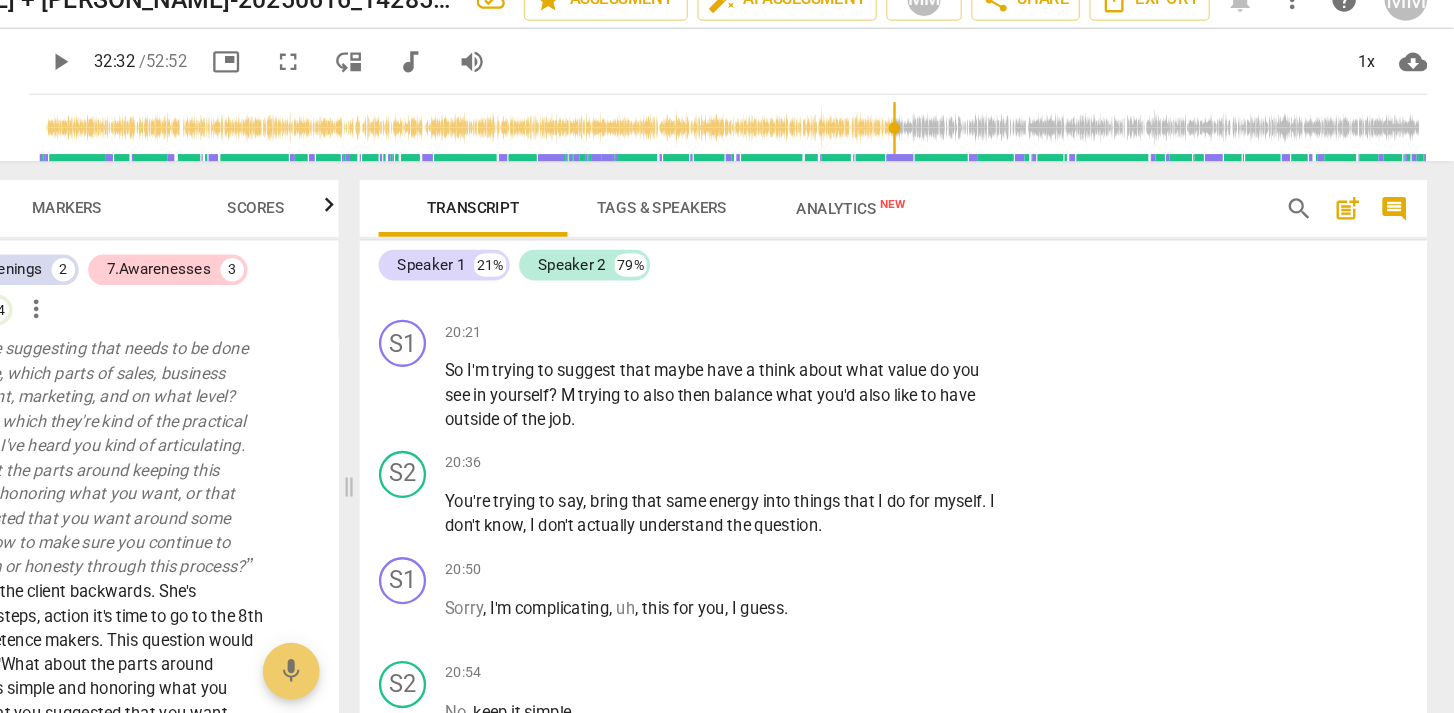 scroll, scrollTop: 6578, scrollLeft: 0, axis: vertical 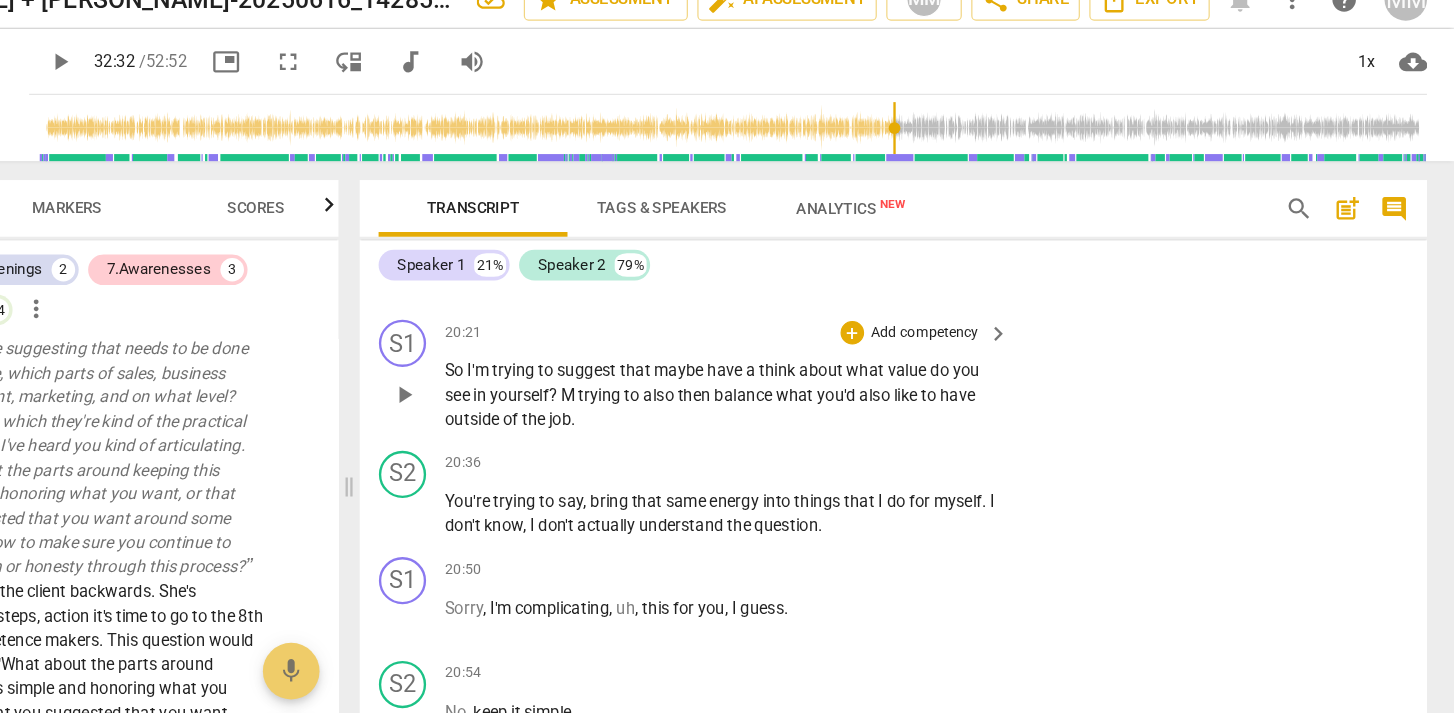 click on "+ Add competency" at bounding box center [993, 306] 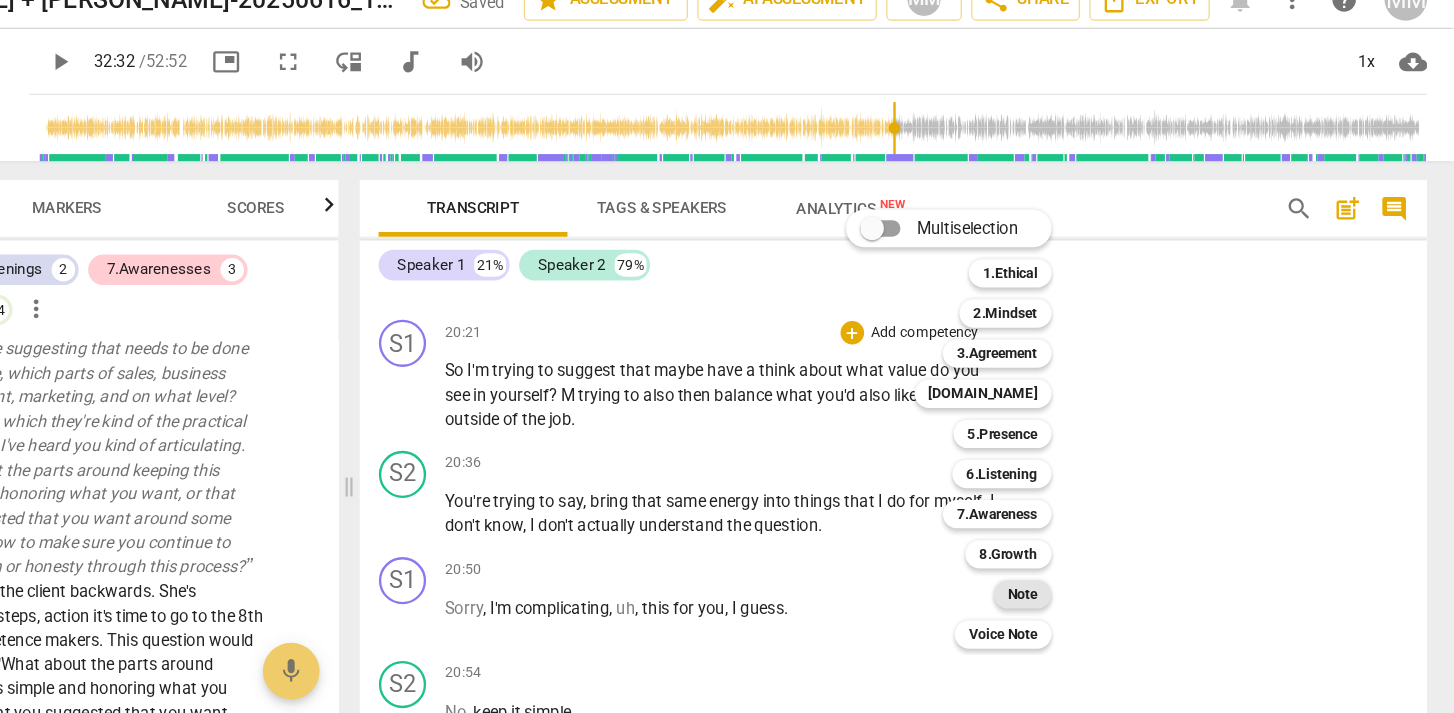 click on "Note" at bounding box center [1088, 528] 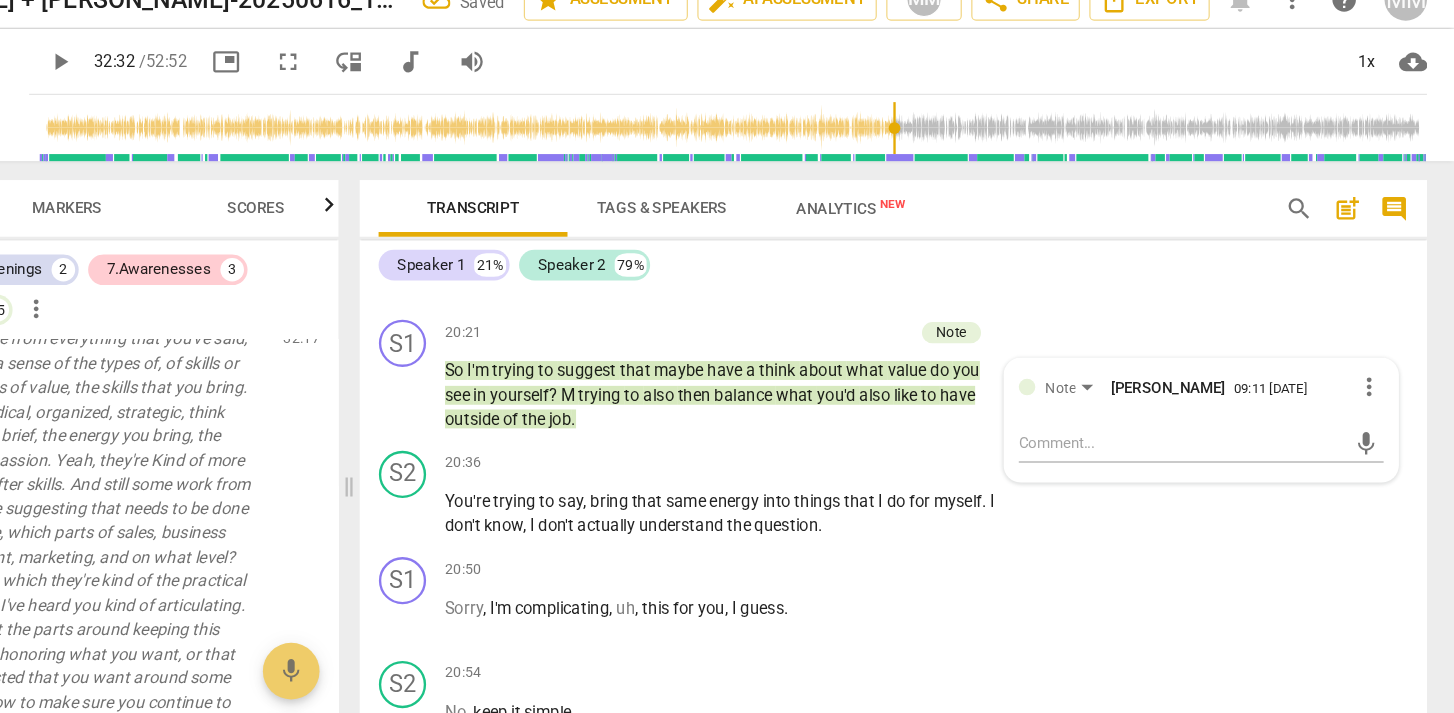 scroll, scrollTop: 0, scrollLeft: 0, axis: both 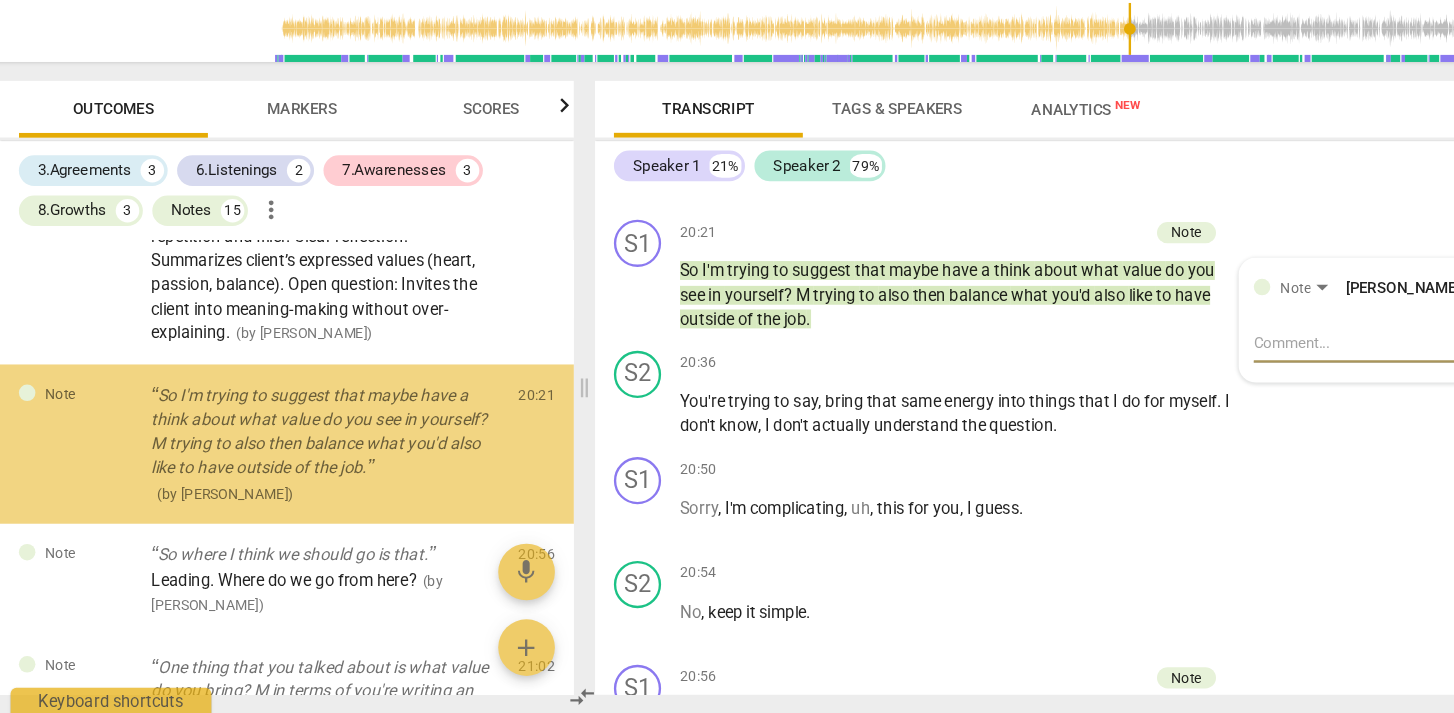 paste on "“You’ve heard others describe your energy and passion—how do you see your own value in this role?”
Why this works:
Returns the focus to the client’s voice and awareness (Marker 7.1)." 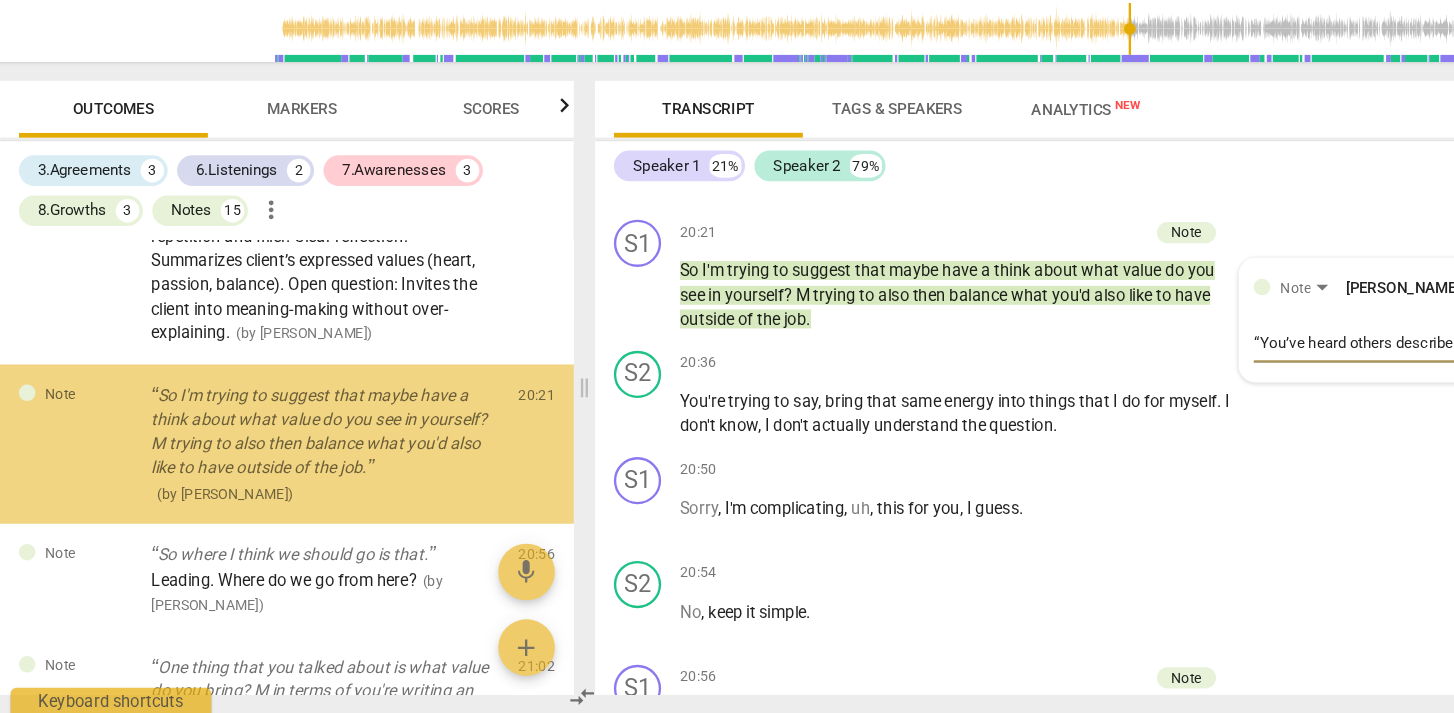 scroll, scrollTop: 17, scrollLeft: 0, axis: vertical 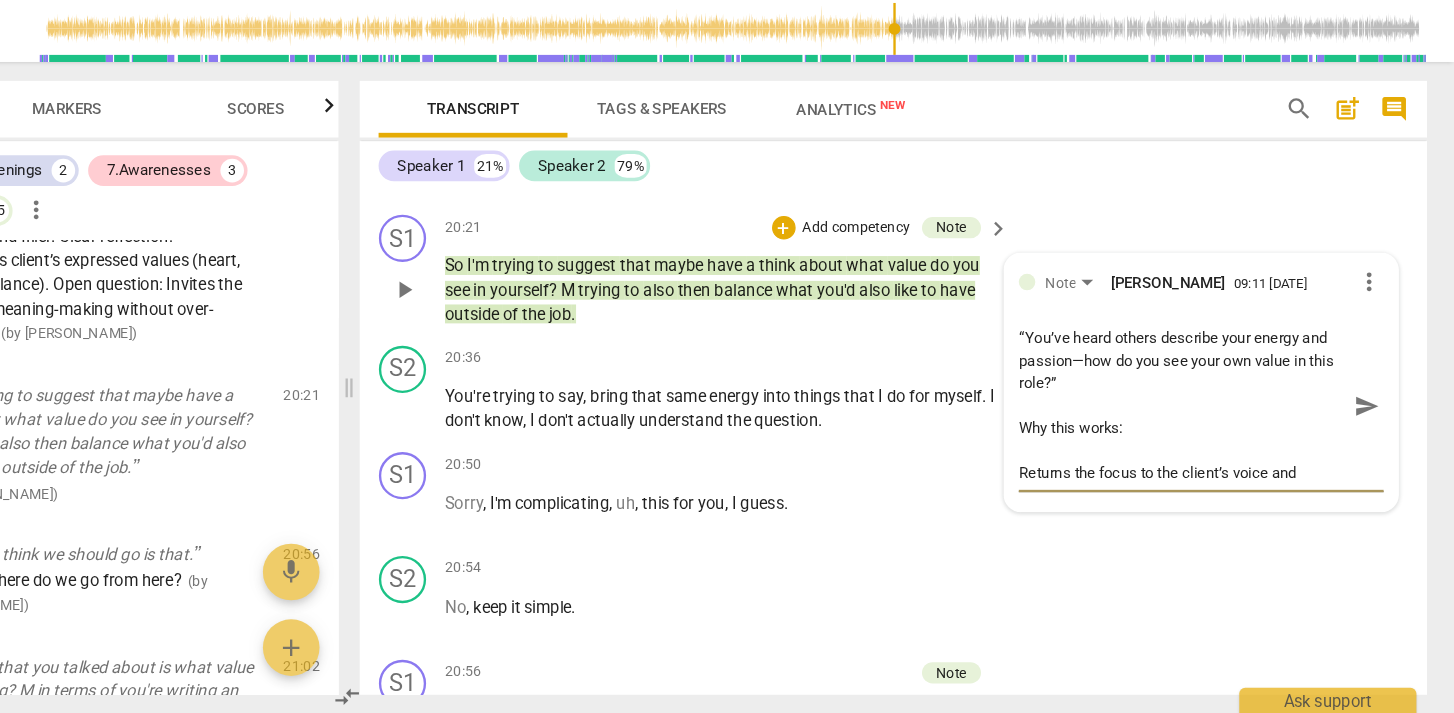 click on "“You’ve heard others describe your energy and passion—how do you see your own value in this role?”
Why this works:
Returns the focus to the client’s voice and awareness (Marker 7.1)." at bounding box center (1223, 451) 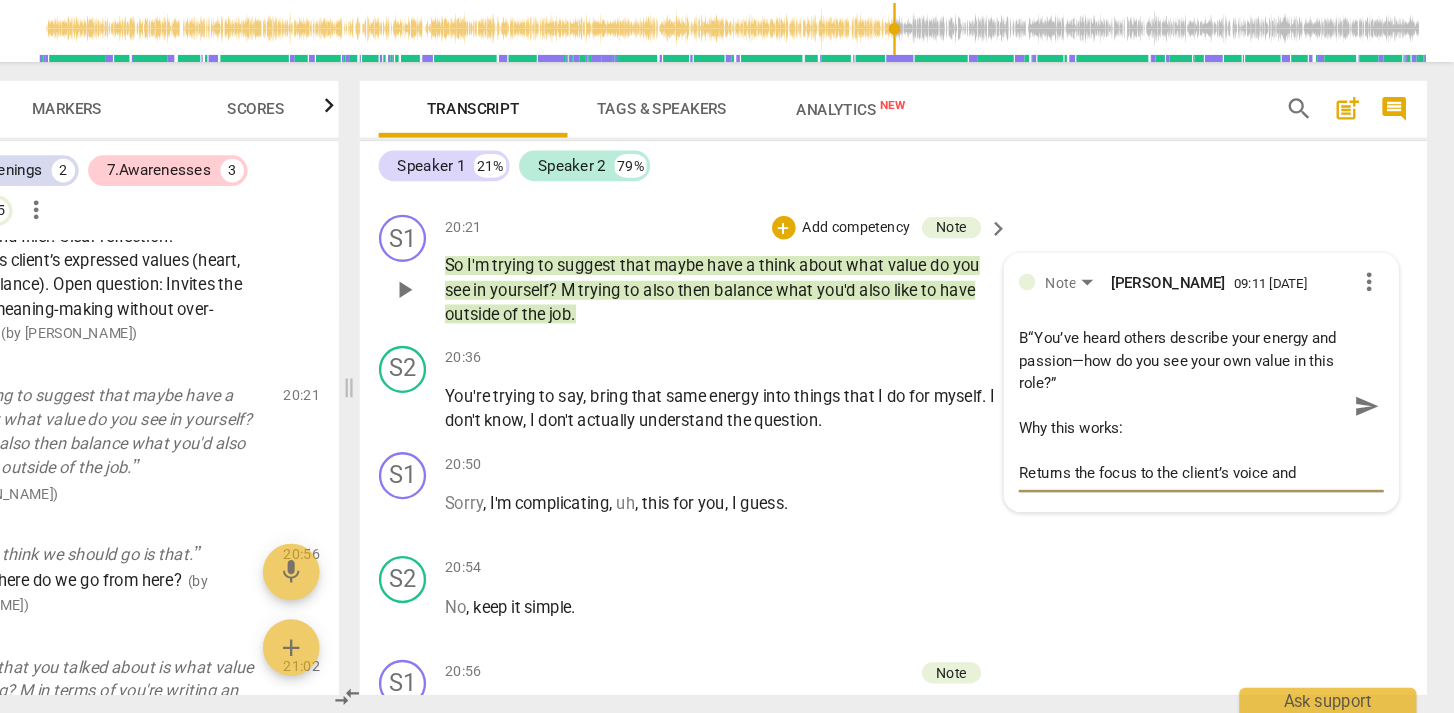 type on "Be“You’ve heard others describe your energy and passion—how do you see your own value in this role?”
Why this works:
Returns the focus to the client’s voice and awareness (Marker 7.1)." 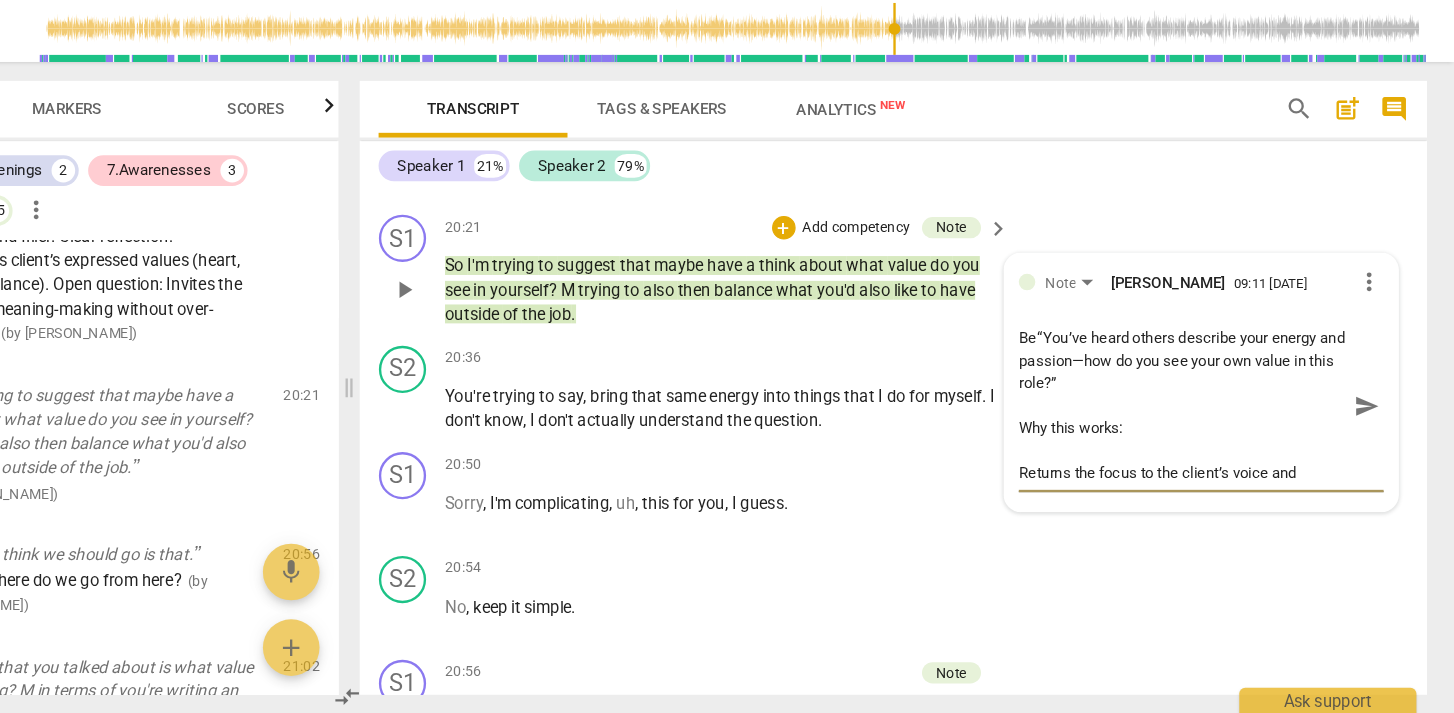 type on "Bet“You’ve heard others describe your energy and passion—how do you see your own value in this role?”
Why this works:
Returns the focus to the client’s voice and awareness (Marker 7.1)." 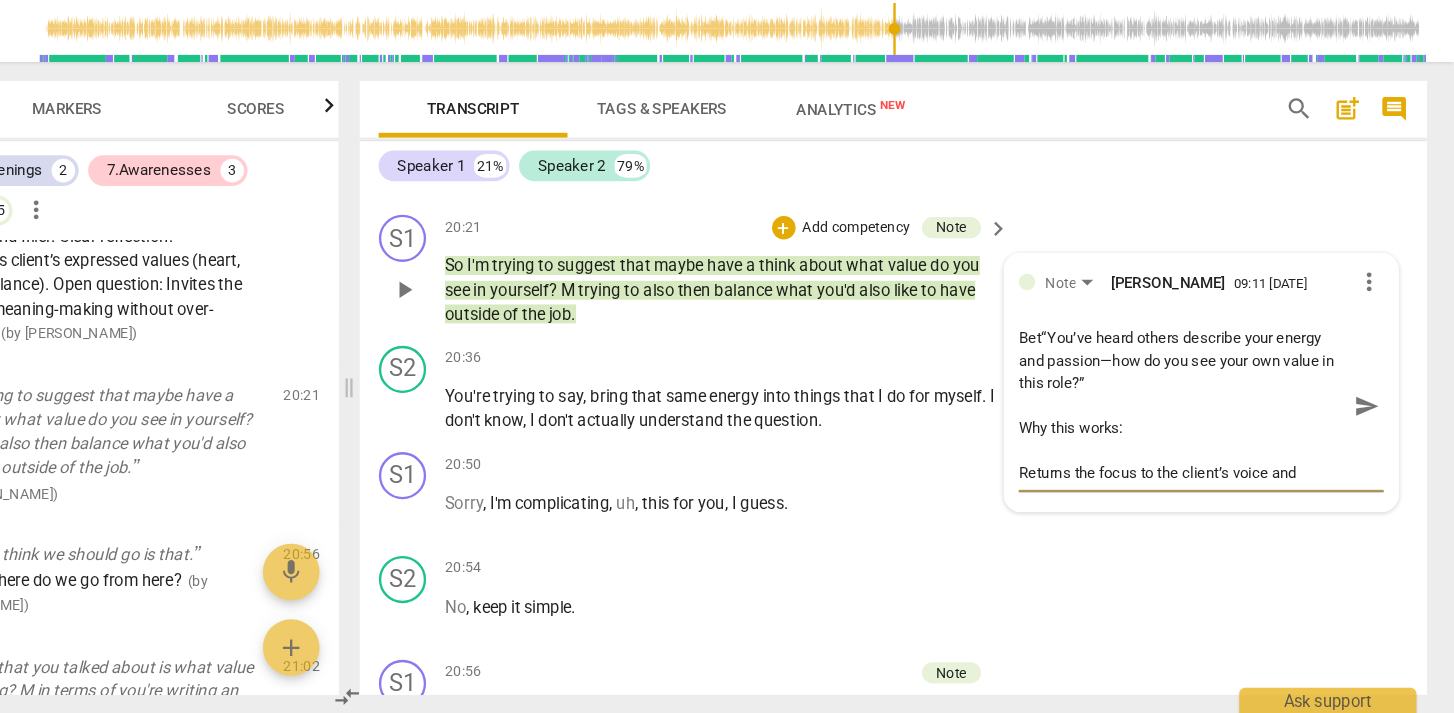 type on "Bett“You’ve heard others describe your energy and passion—how do you see your own value in this role?”
Why this works:
Returns the focus to the client’s voice and awareness (Marker 7.1)." 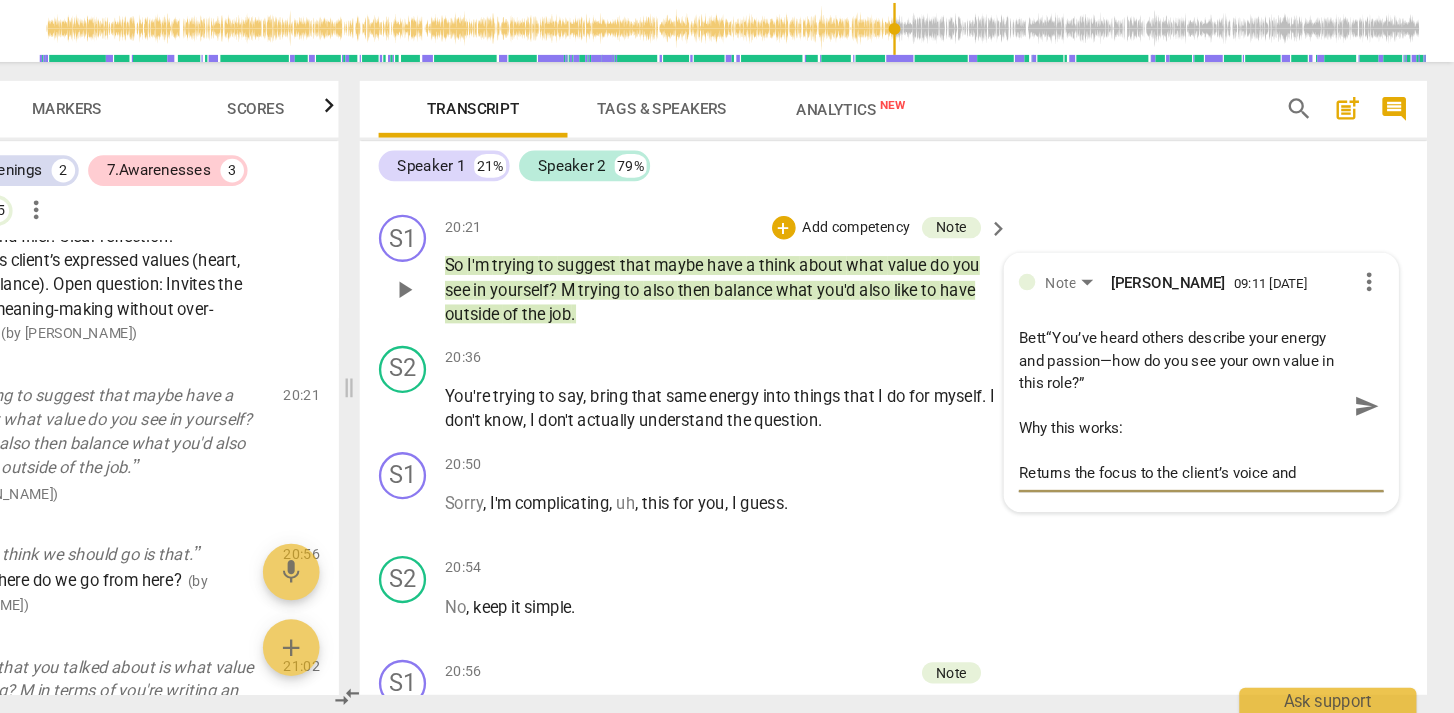 type on "Bette“You’ve heard others describe your energy and passion—how do you see your own value in this role?”
Why this works:
Returns the focus to the client’s voice and awareness (Marker 7.1)." 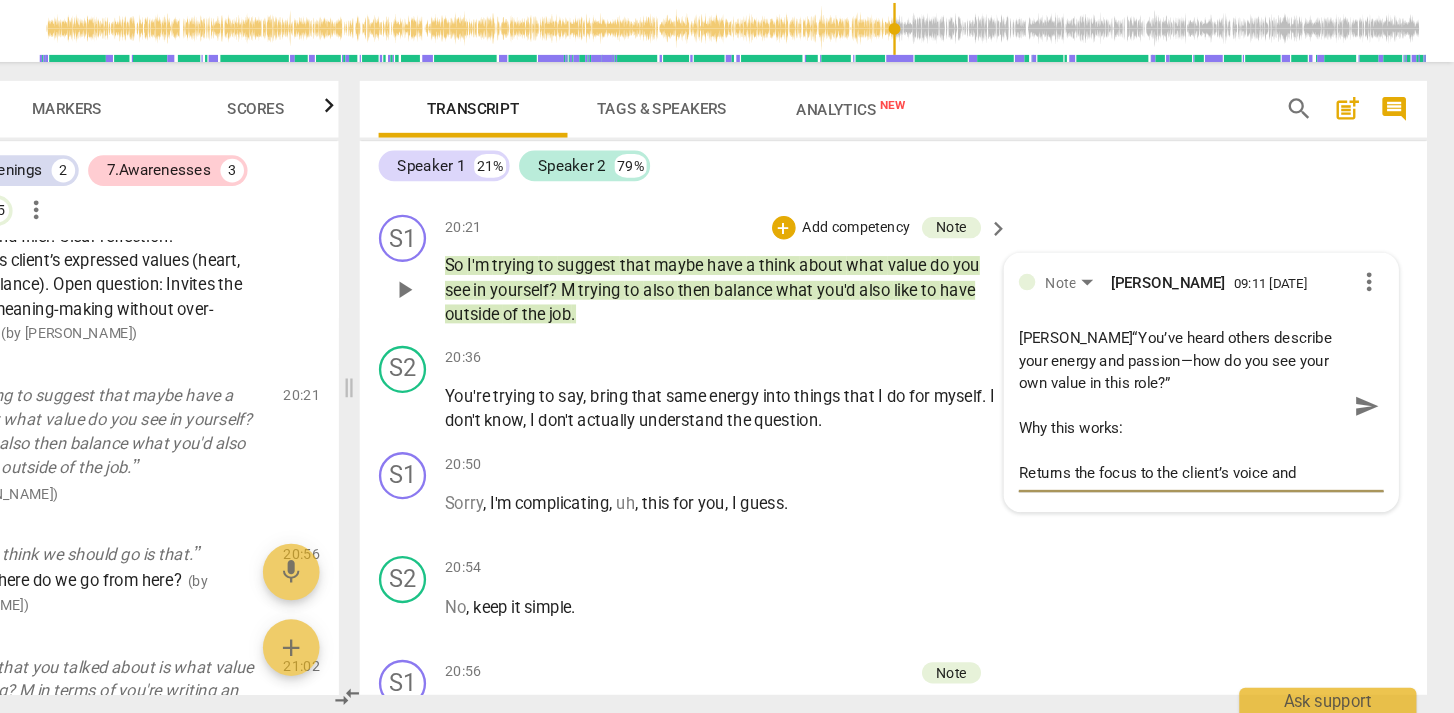 type on "Better“You’ve heard others describe your energy and passion—how do you see your own value in this role?”
Why this works:
Returns the focus to the client’s voice and awareness (Marker 7.1)." 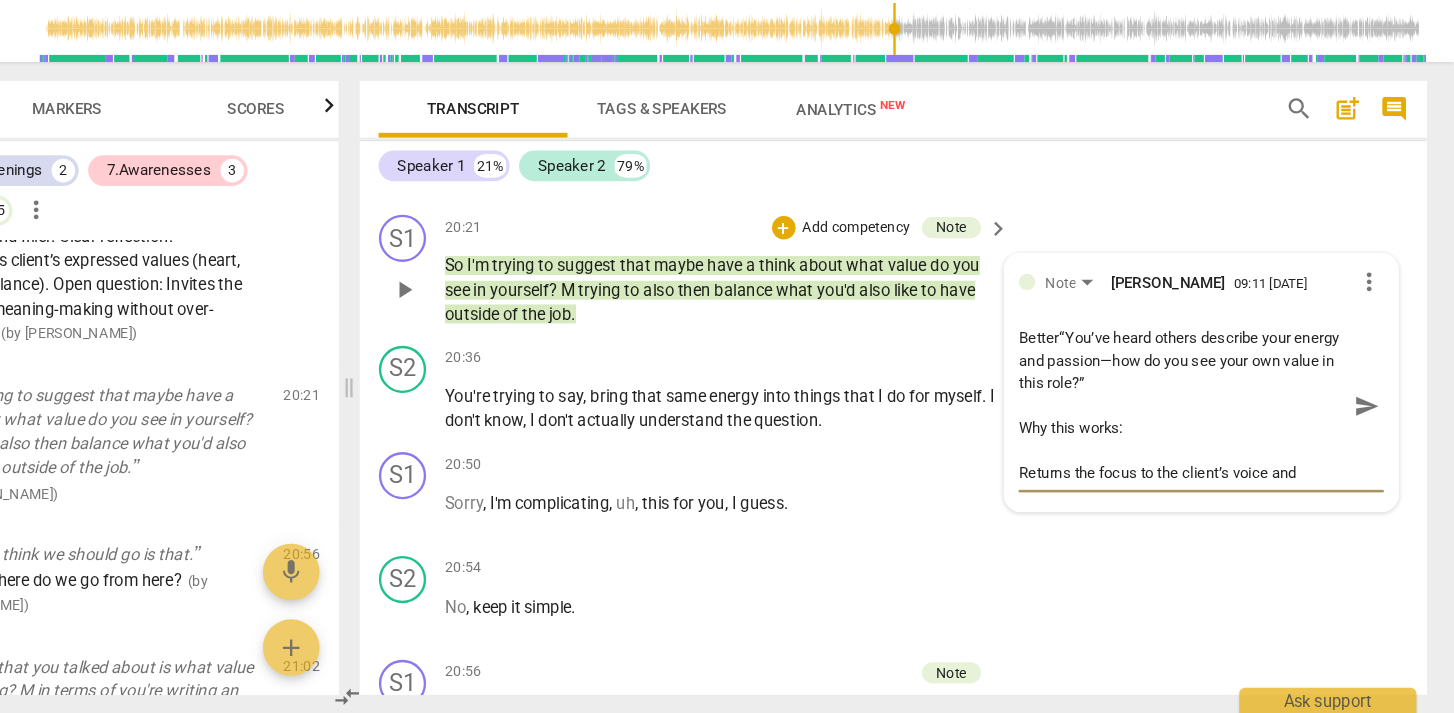 type on "Better:“You’ve heard others describe your energy and passion—how do you see your own value in this role?”
Why this works:
Returns the focus to the client’s voice and awareness (Marker 7.1)." 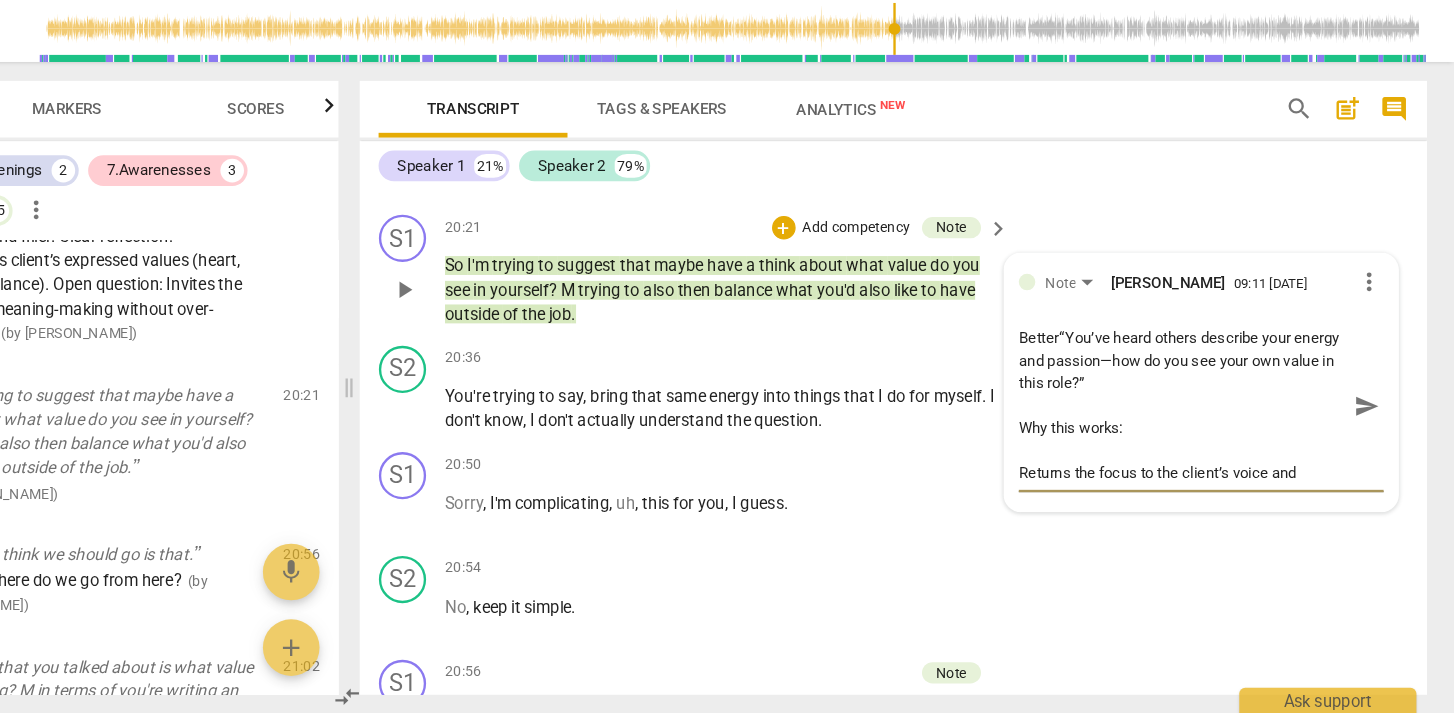 type on "Better:“You’ve heard others describe your energy and passion—how do you see your own value in this role?”
Why this works:
Returns the focus to the client’s voice and awareness (Marker 7.1)." 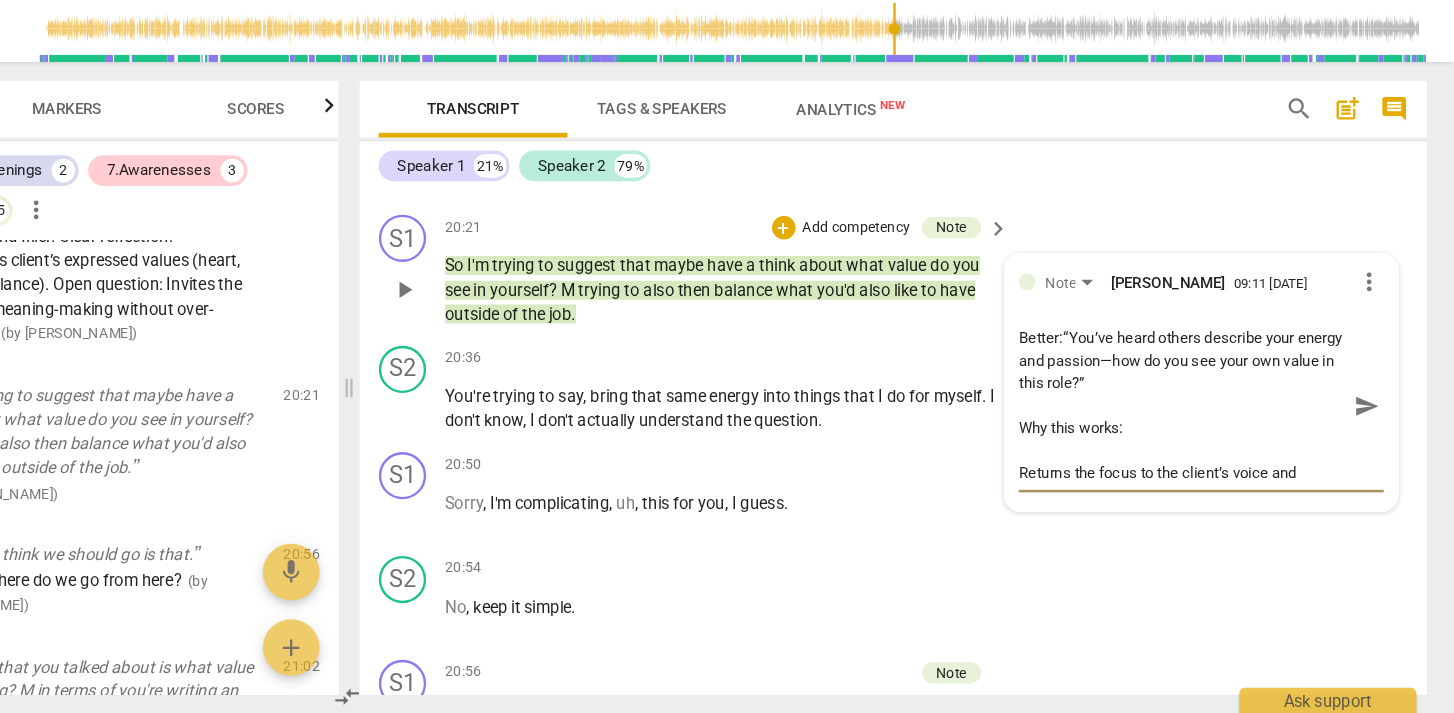 type on "Better: “You’ve heard others describe your energy and passion—how do you see your own value in this role?”
Why this works:
Returns the focus to the client’s voice and awareness (Marker 7.1)." 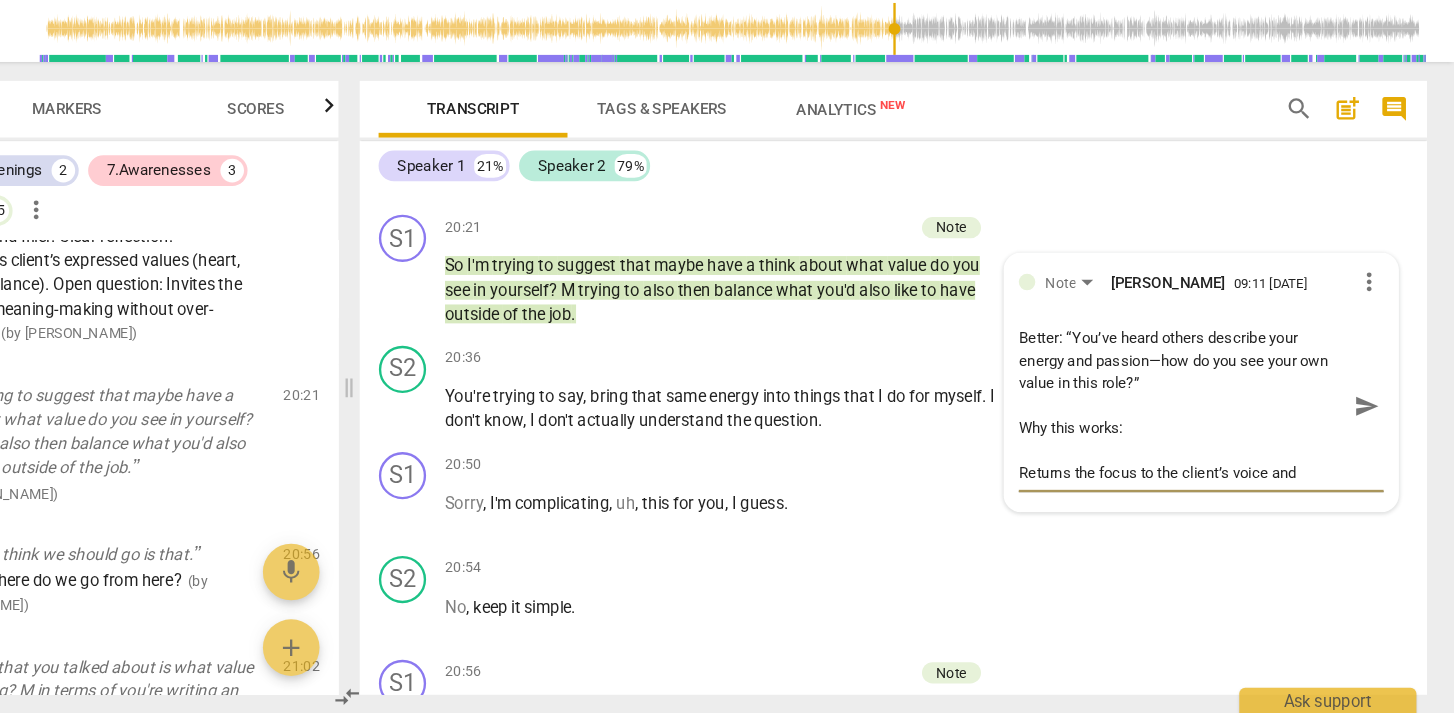 type on "Better: “You’ve heard others describe your energy and passion—how do you see your own value in this role?”
Why this works:
Returns the focus to the client’s voice and awareness (Marker 7.1)." 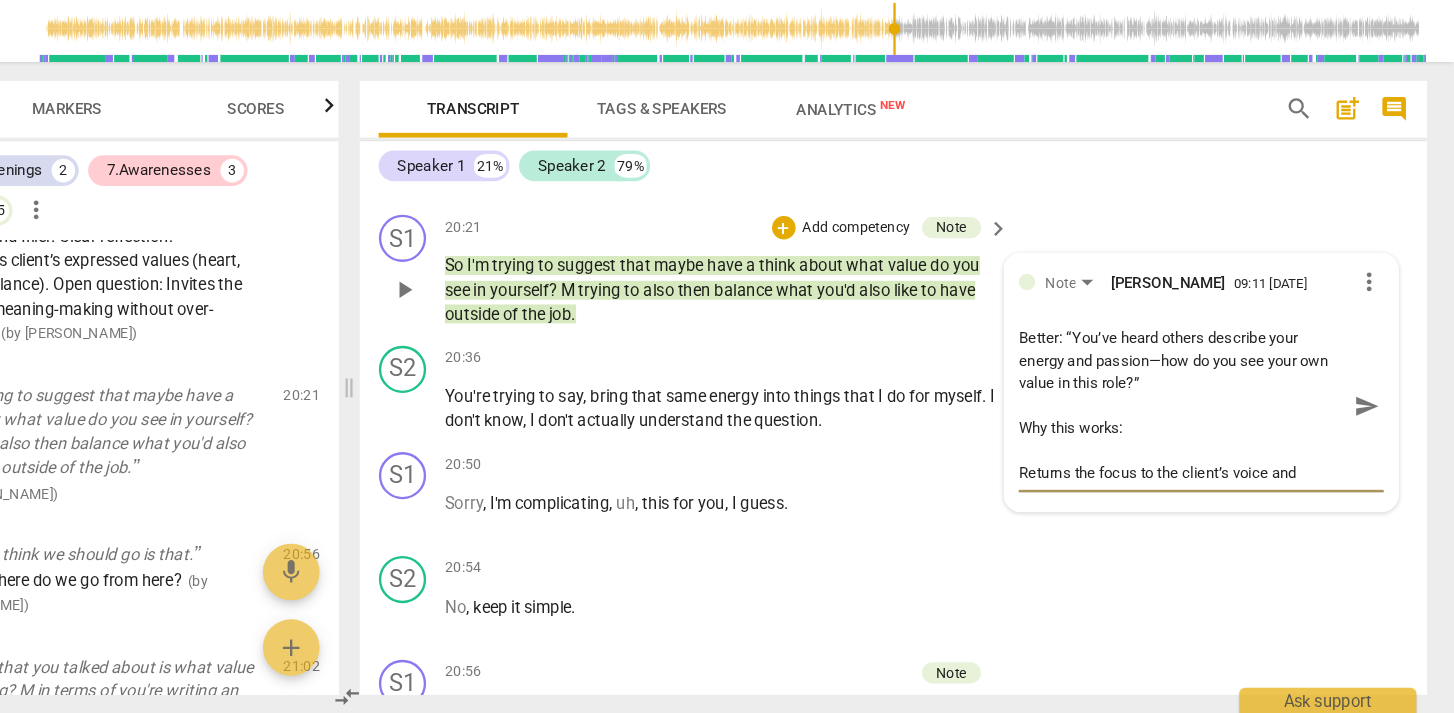 click on "Better: “You’ve heard others describe your energy and passion—how do you see your own value in this role?”
Why this works:
Returns the focus to the client’s voice and awareness (Marker 7.1)." at bounding box center [1223, 451] 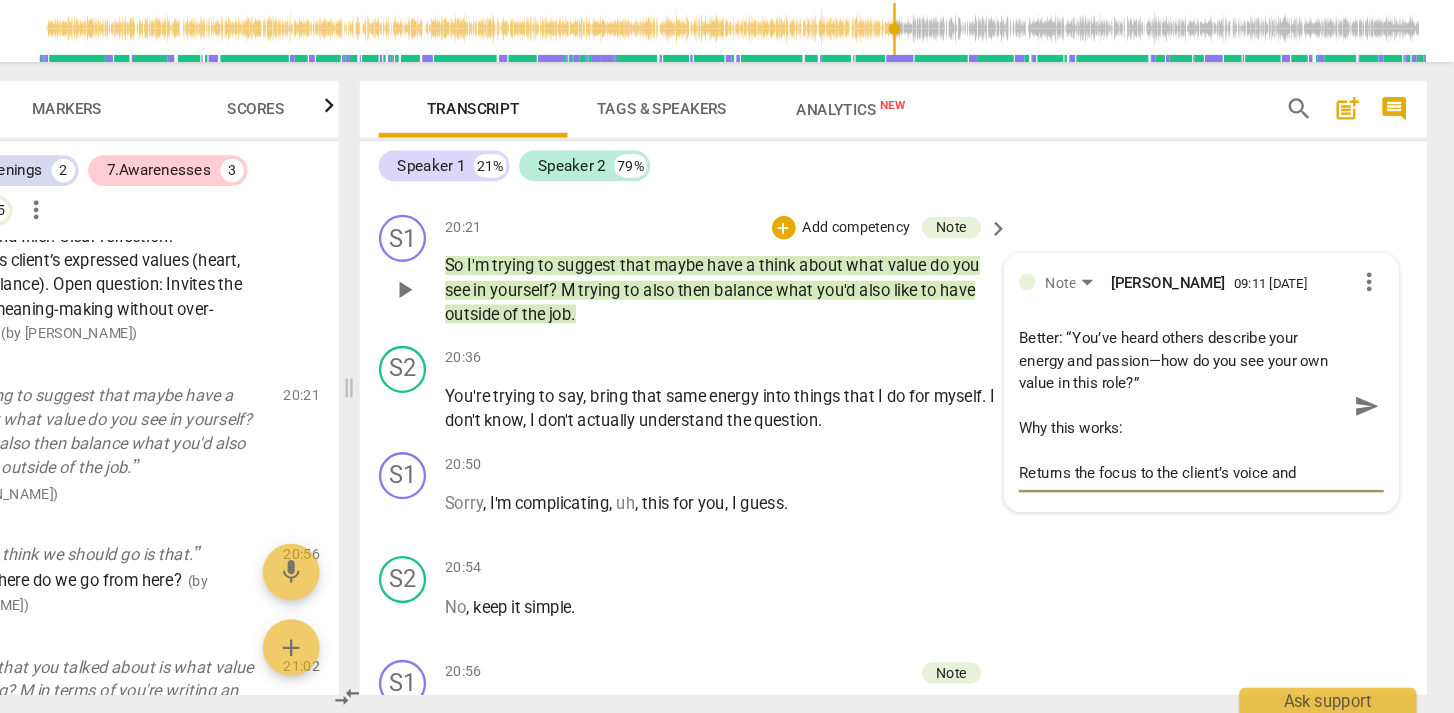 paste on "Coach-centered language: “I’m trying to suggest…” and “I’m trying to balance…” centers the coach's process rather than the client’s.
Explains rather than evokes: Instead of asking a question, the coach explains what they were trying to do—an instructional rather than exploratory move." 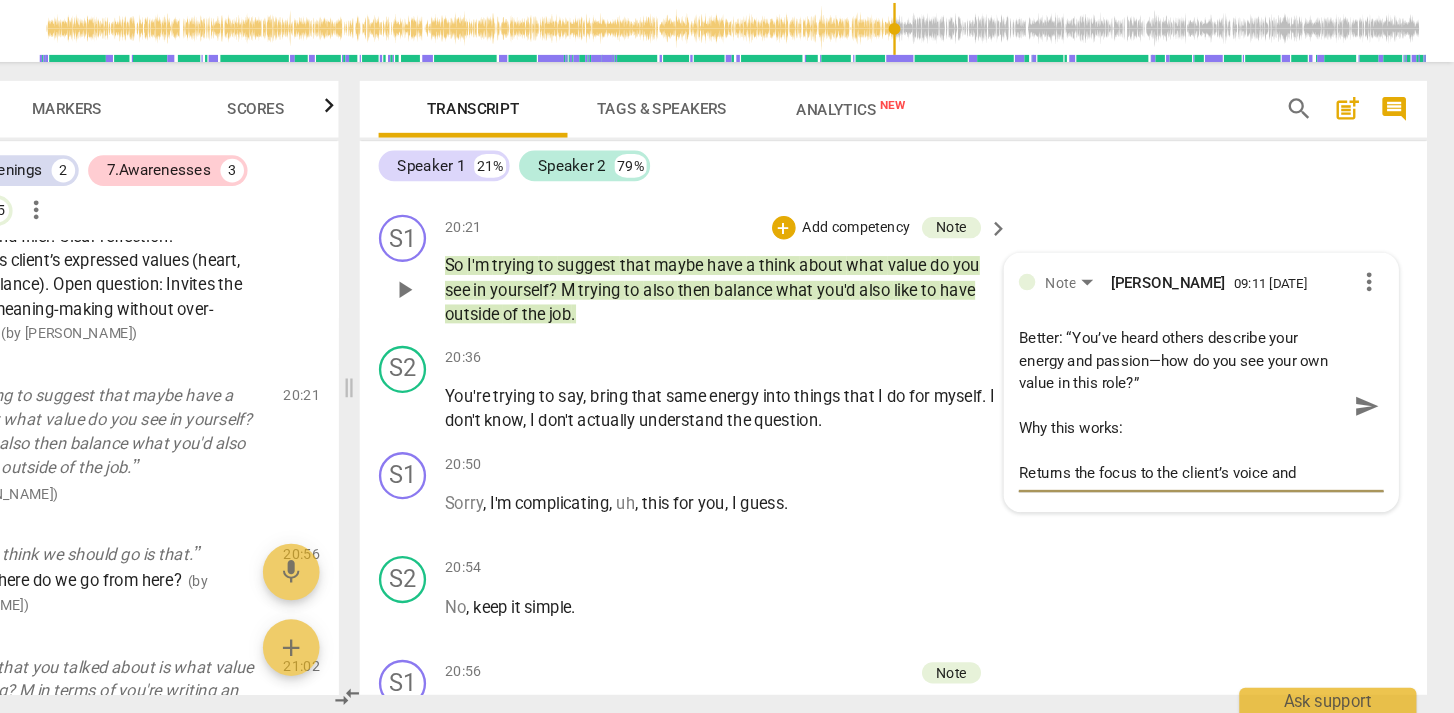 type on "Coach-centered language: “I’m trying to suggest…” and “I’m trying to balance…” centers the coach's process rather than the client’s.
Explains rather than evokes: Instead of asking a question, the coach explains what they were trying to do—an instructional rather than exploratory move.Better: “You’ve heard others describe your energy and passion—how do you see your own value in this role?”
Why this works:
Returns the focus to the client’s voice and awareness (Marker 7.1)." 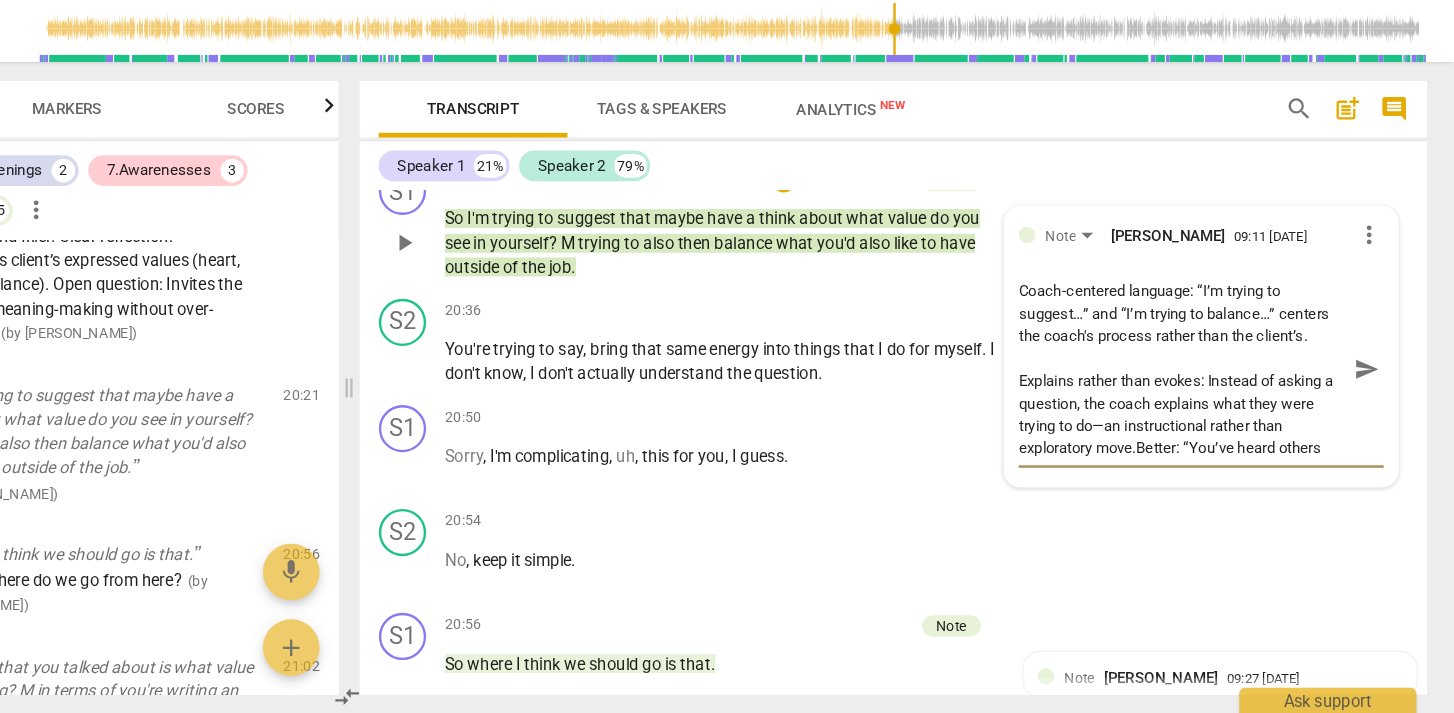scroll, scrollTop: 6647, scrollLeft: 0, axis: vertical 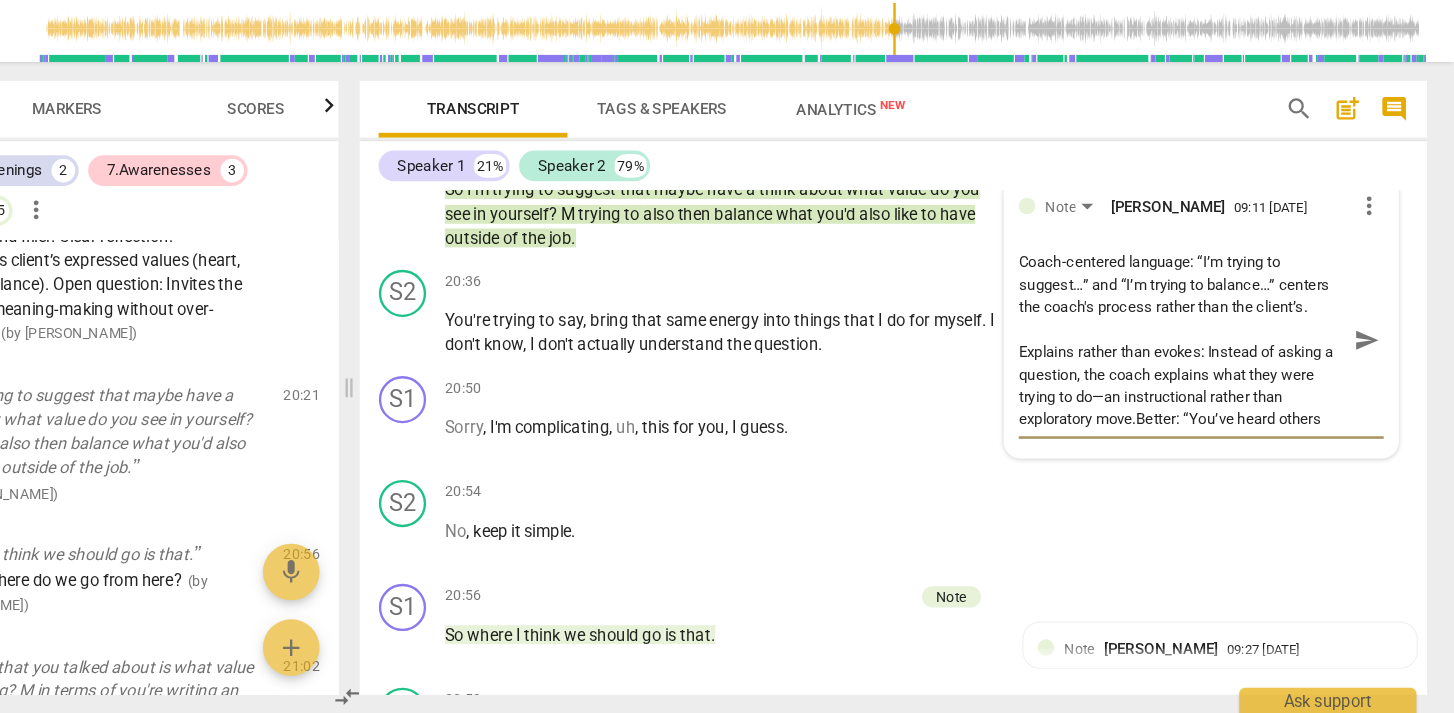 type on "Coach-centered language: “I’m trying to suggest…” and “I’m trying to balance…” centers the coach's process rather than the client’s.
Explains rather than evokes: Instead of asking a question, the coach explains what they were trying to do—an instructional rather than exploratory move.Better: “You’ve heard others describe your energy and passion—how do you see your own value in this role?”
Why this works:
Returns the focus to the client’s voice and awareness (Marker 7.1)." 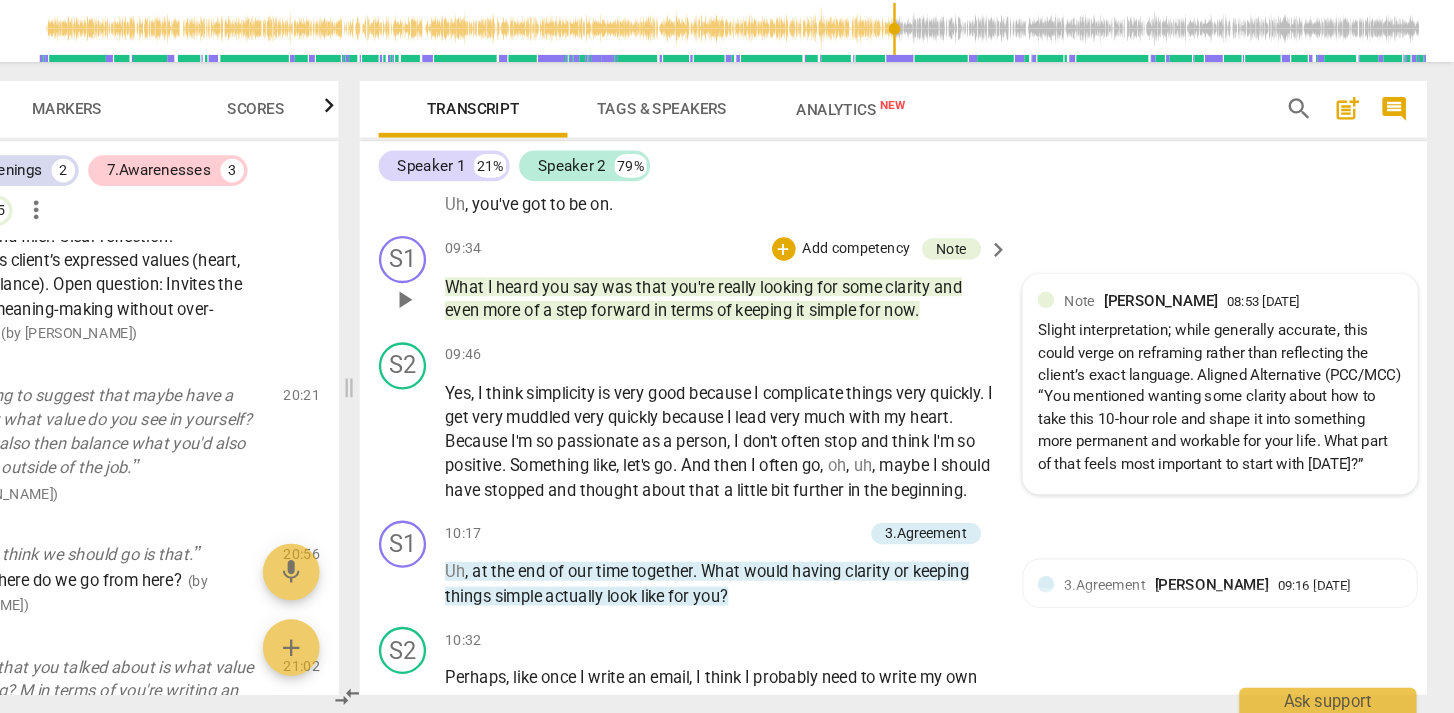 scroll, scrollTop: 2645, scrollLeft: 0, axis: vertical 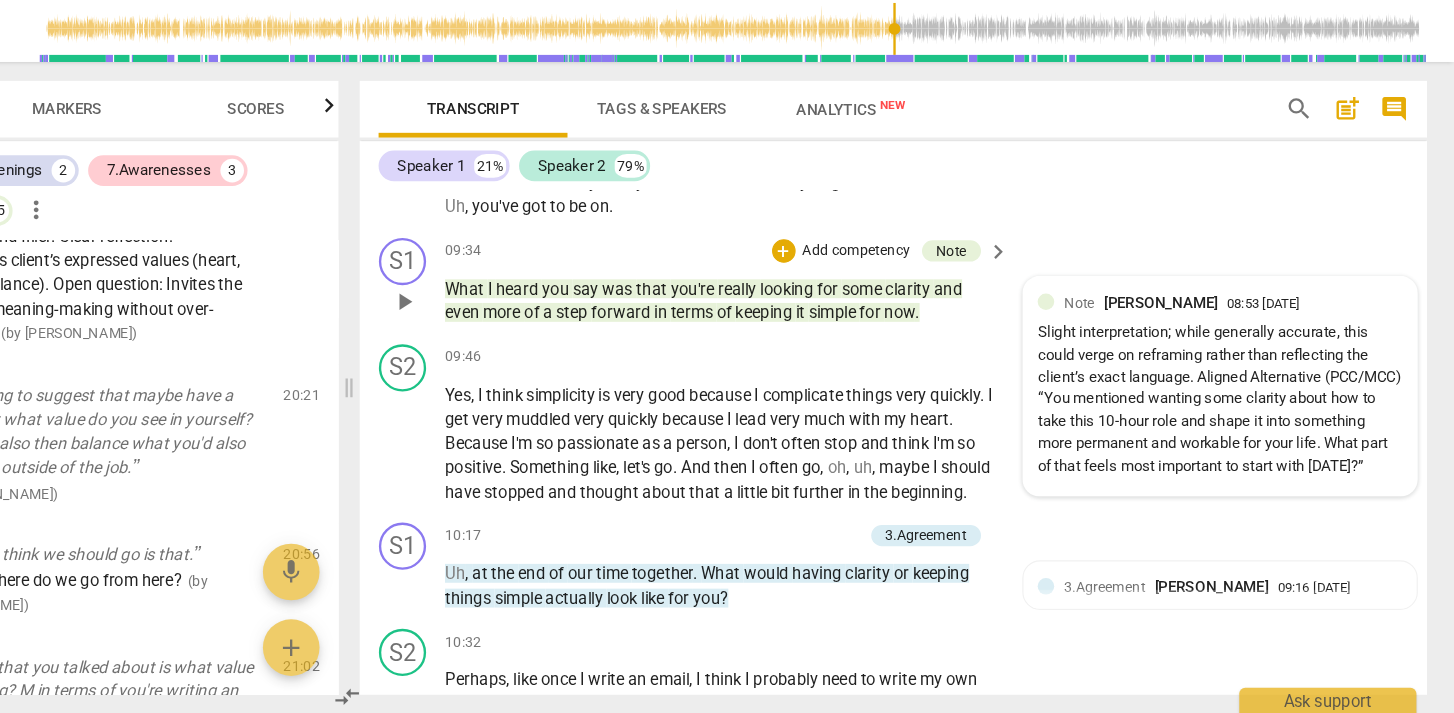 click on "Slight interpretation; while generally accurate, this could verge on reframing rather than reflecting the client’s exact language.
Aligned Alternative (PCC/MCC)
“You mentioned wanting some clarity about how to take this 10-hour role and shape it into something more permanent and workable for your life. What part of that feels most important to start with today?”" at bounding box center [1255, 446] 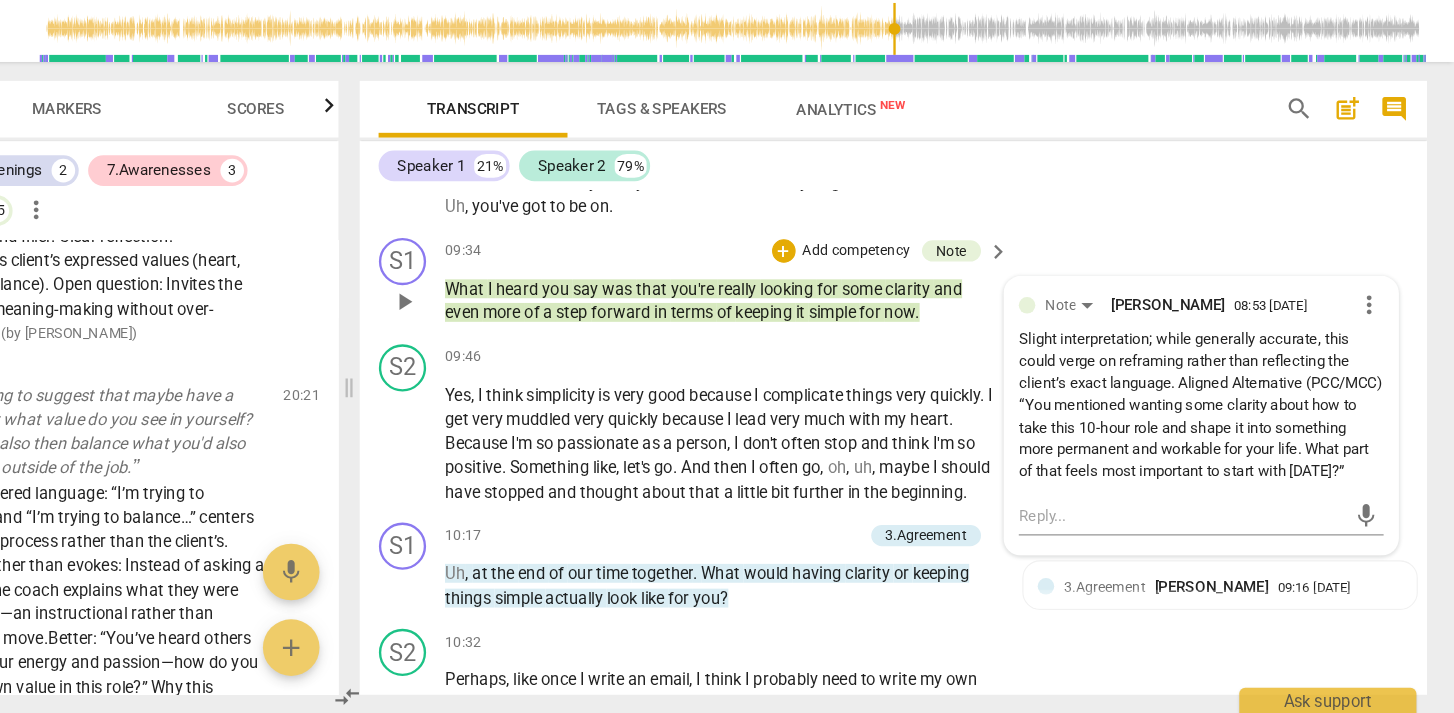 click on "more_vert" at bounding box center [1382, 367] 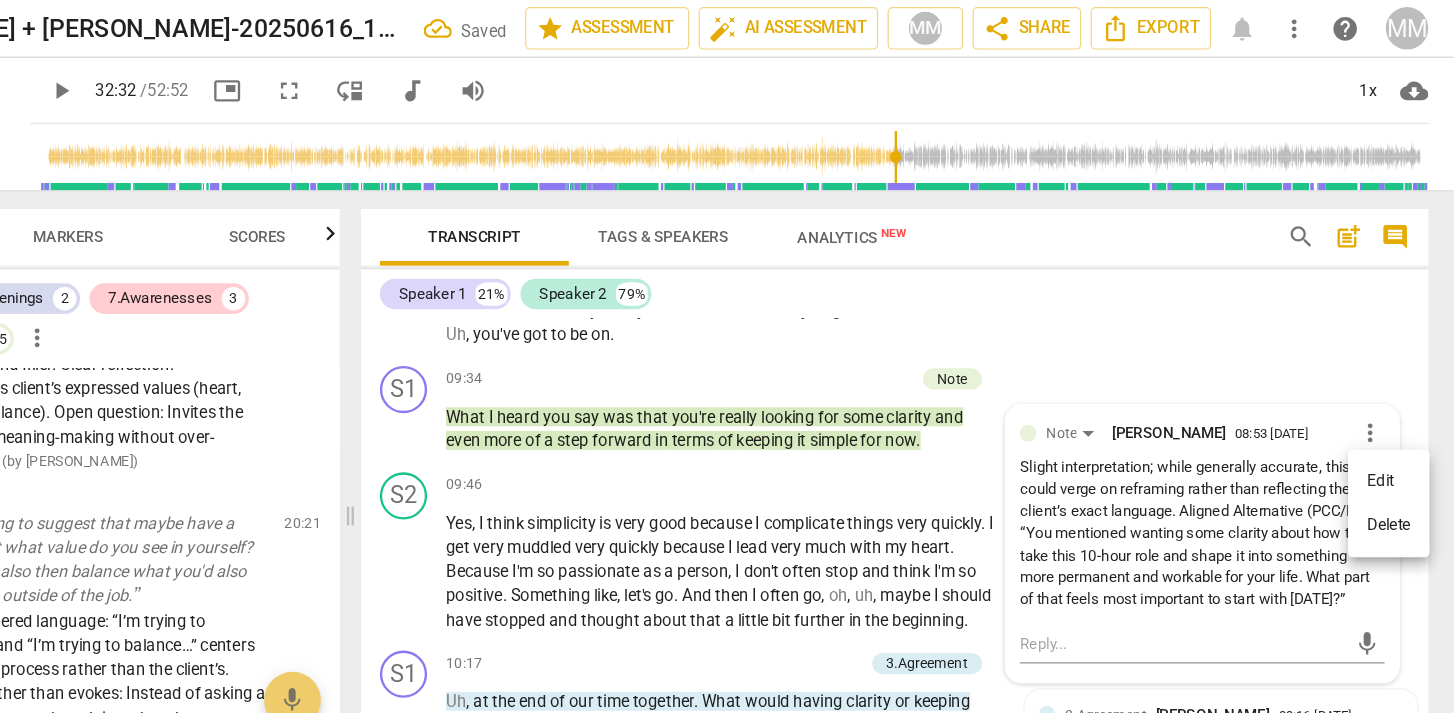 scroll, scrollTop: 0, scrollLeft: 0, axis: both 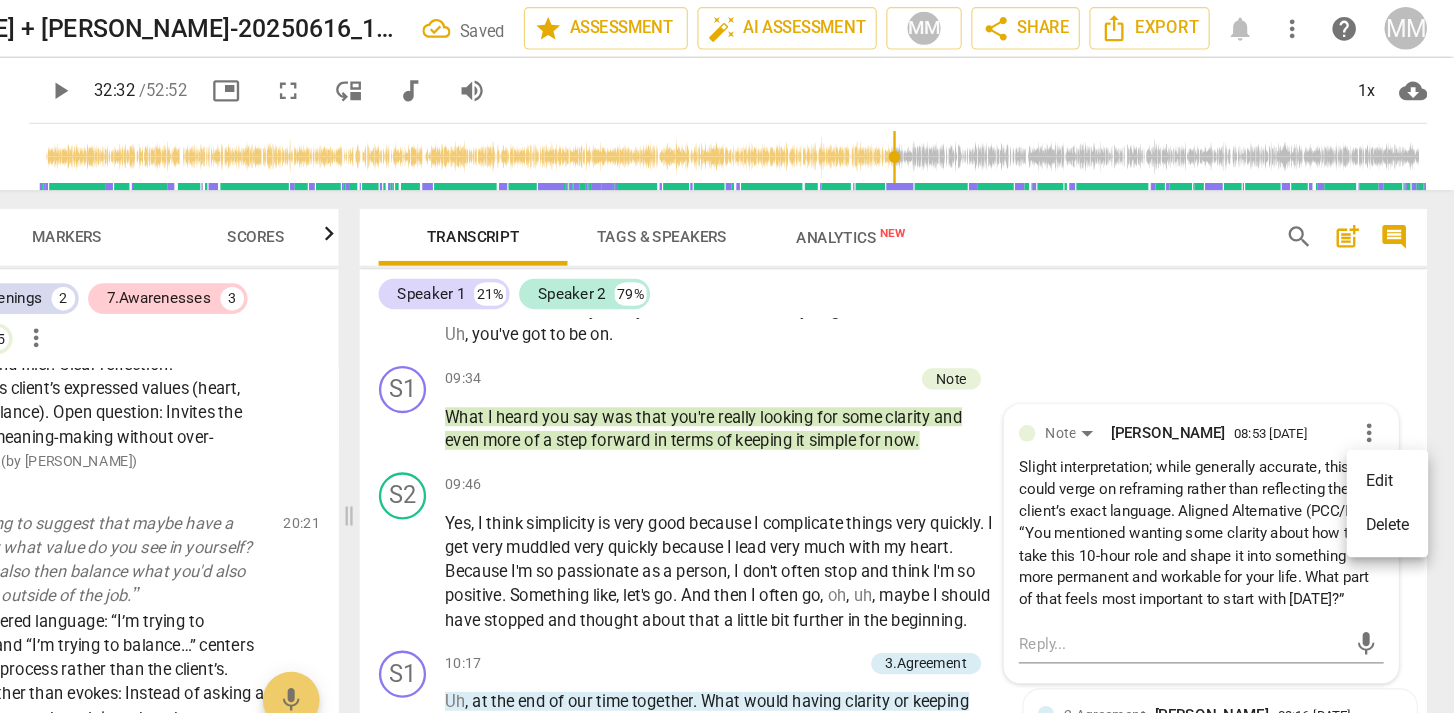 click at bounding box center [727, 356] 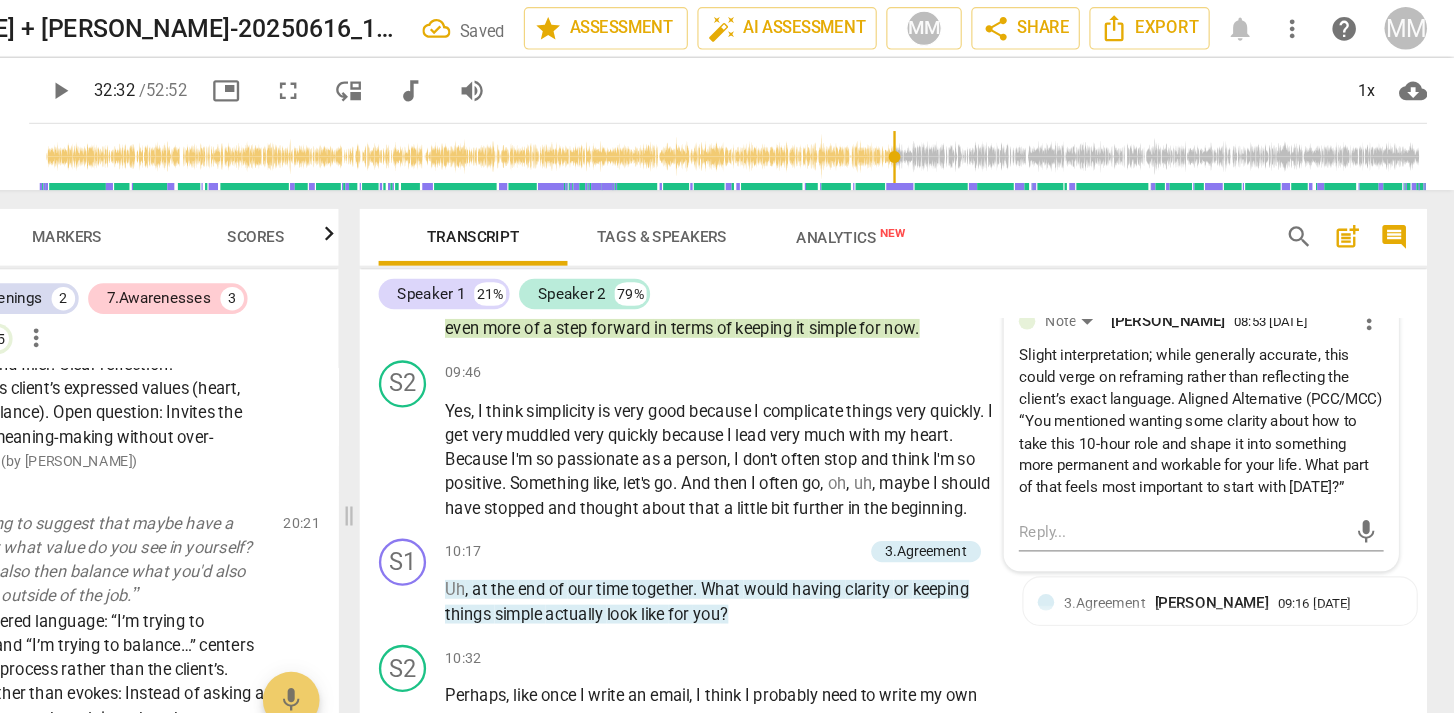 scroll, scrollTop: 2751, scrollLeft: 0, axis: vertical 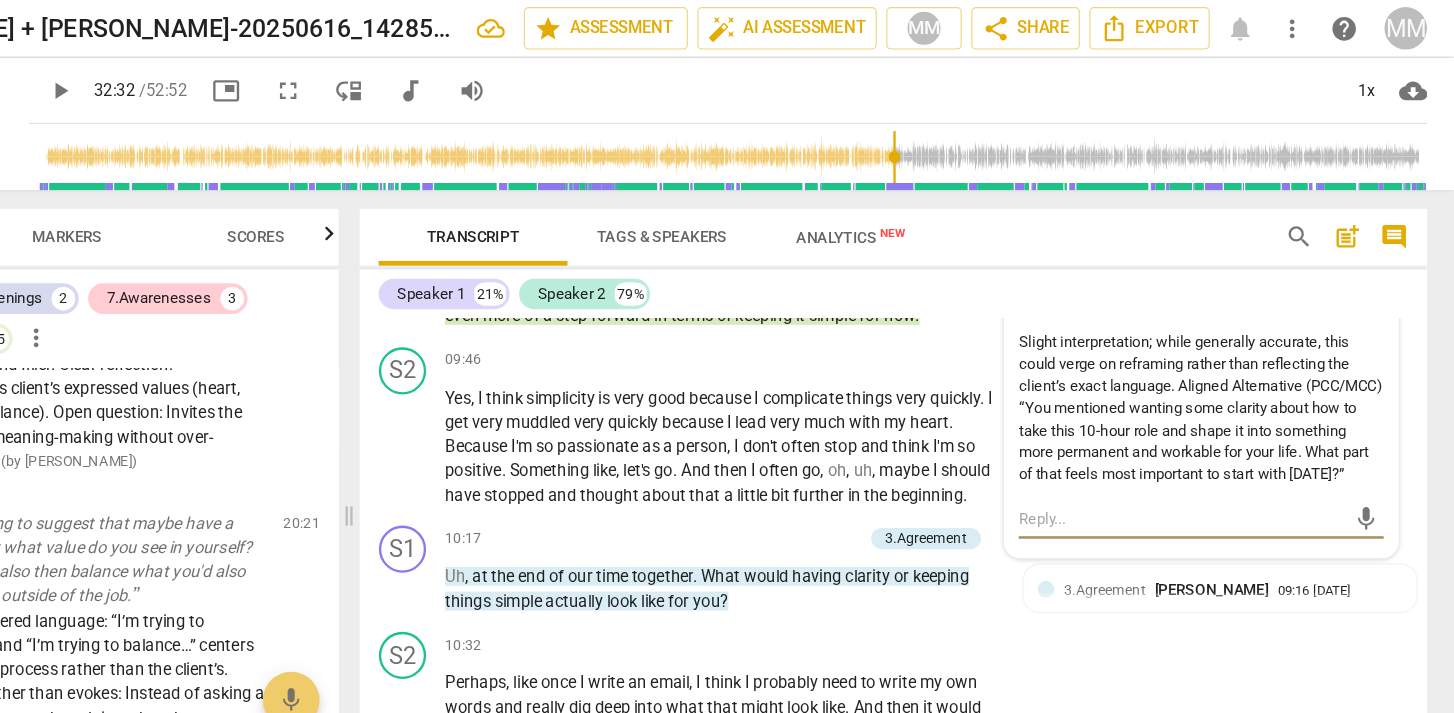 click at bounding box center [1223, 439] 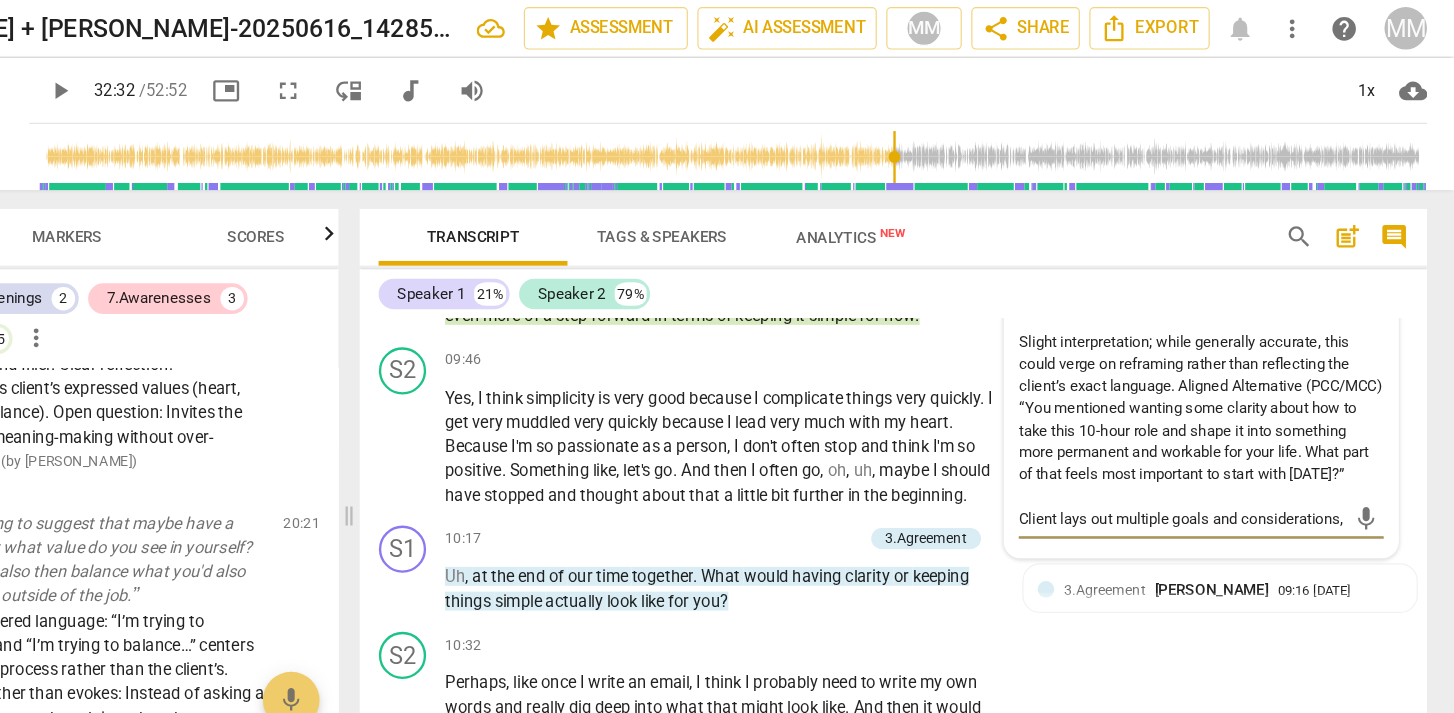 scroll, scrollTop: 17, scrollLeft: 0, axis: vertical 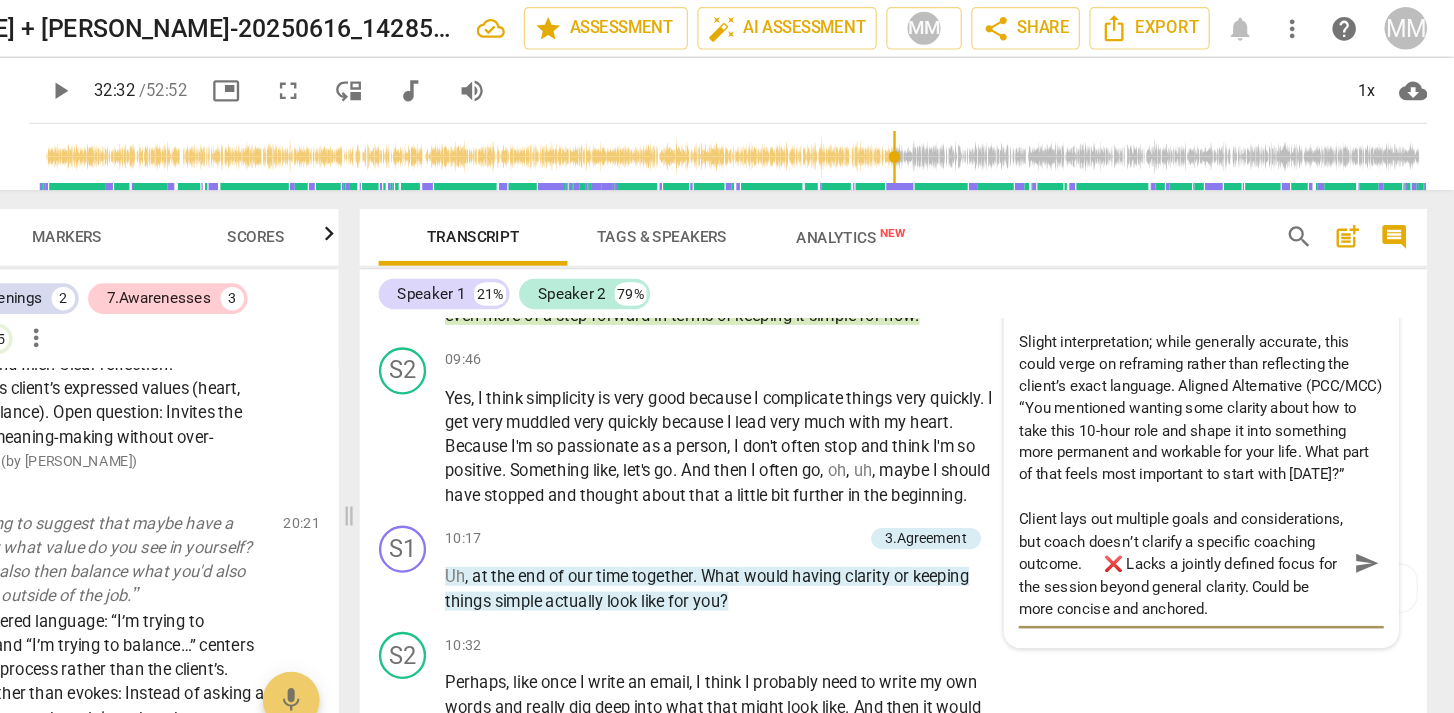 click on "Client lays out multiple goals and considerations, but coach doesn’t clarify a specific coaching outcome.	❌ Lacks a jointly defined focus for the session beyond general clarity. Could be more concise and anchored." at bounding box center (1223, 477) 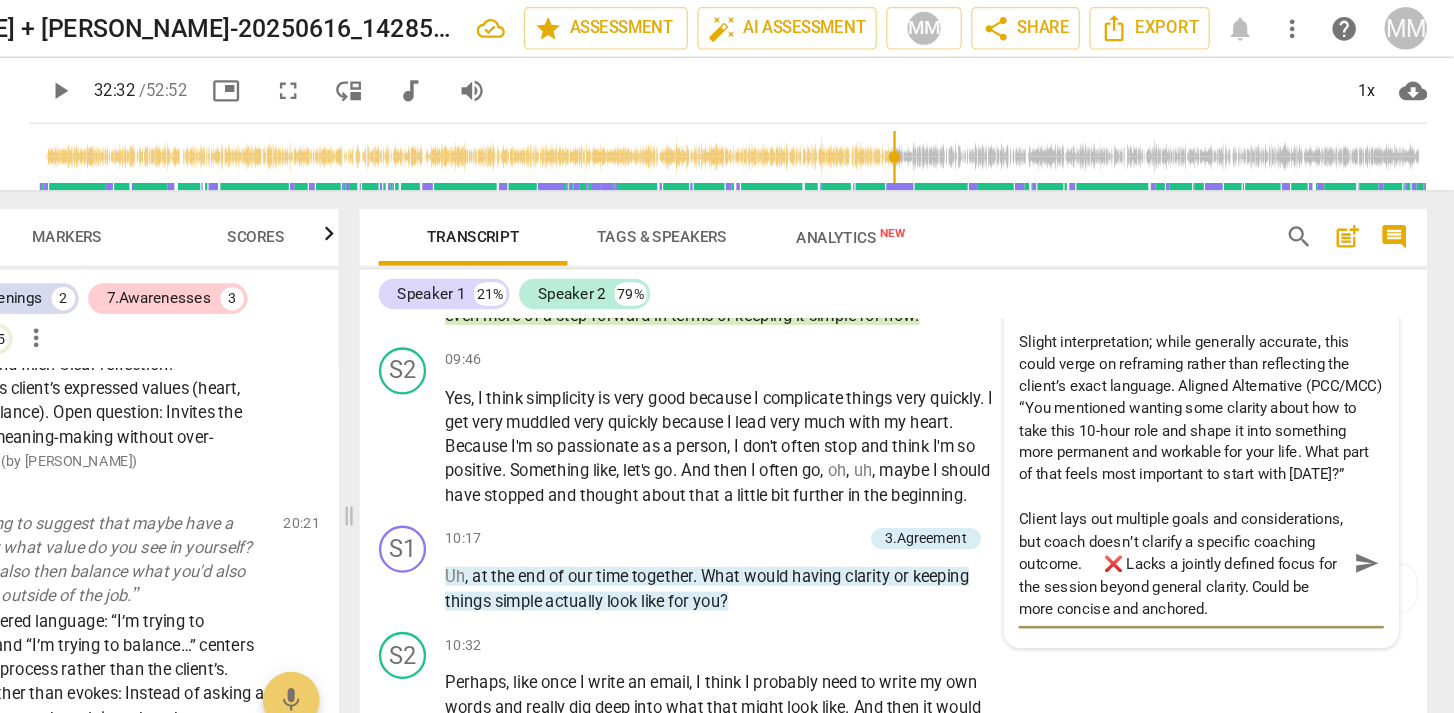 drag, startPoint x: 1083, startPoint y: 504, endPoint x: 1198, endPoint y: 506, distance: 115.01739 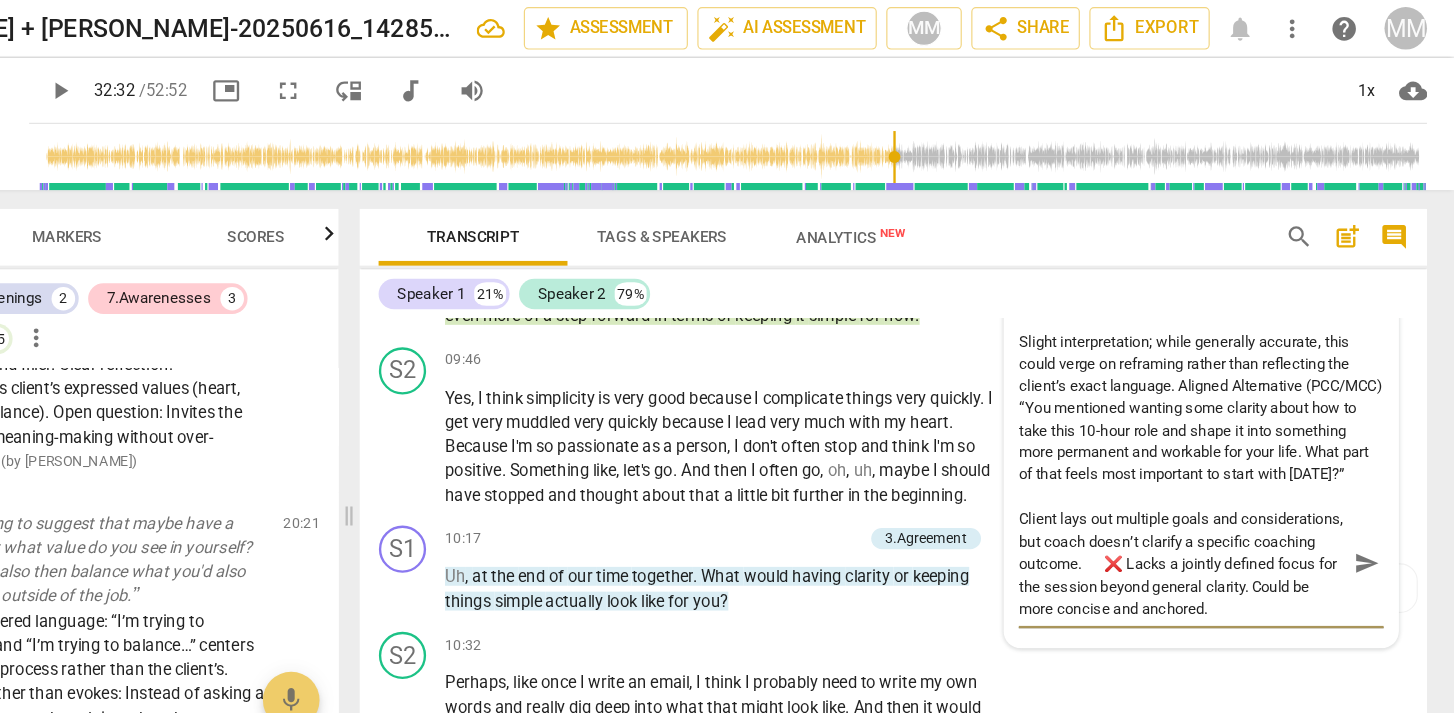 click on "Client lays out multiple goals and considerations, but coach doesn’t clarify a specific coaching outcome.	❌ Lacks a jointly defined focus for the session beyond general clarity. Could be more concise and anchored." at bounding box center (1223, 477) 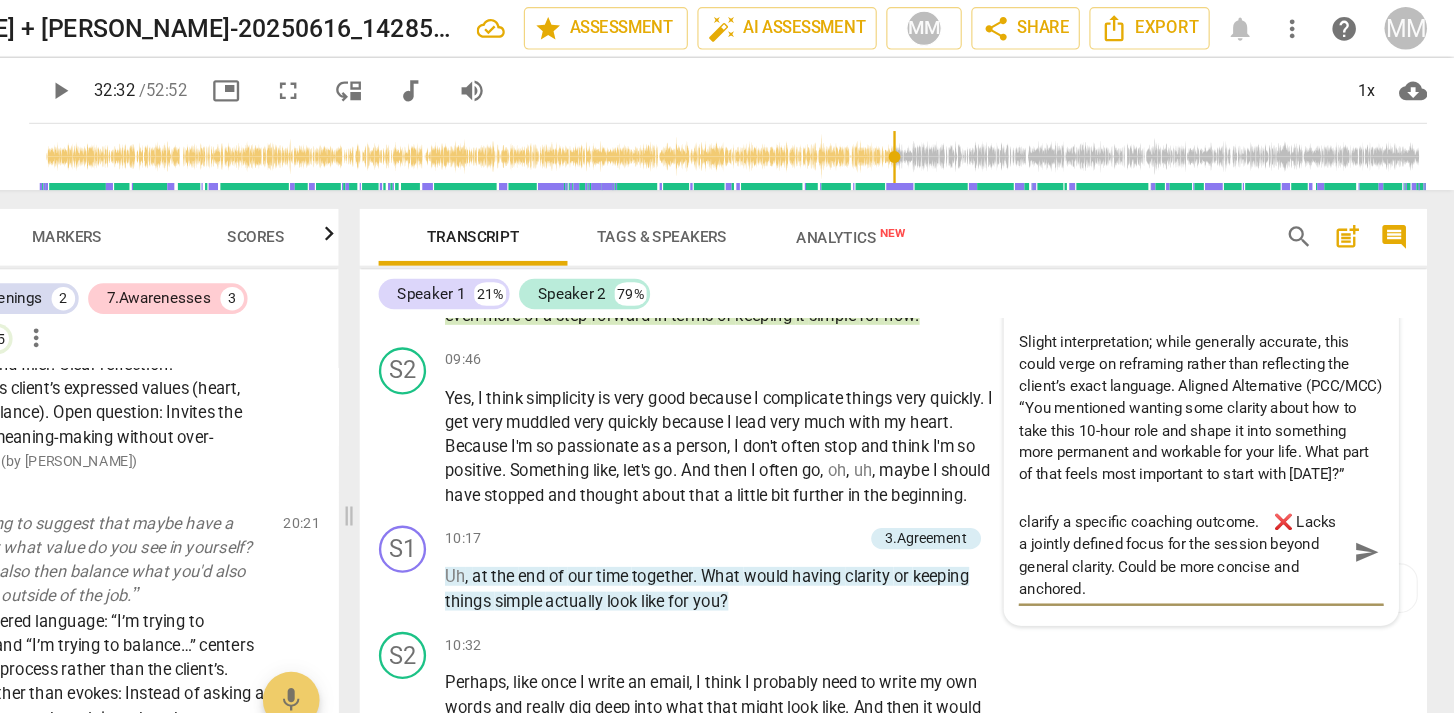 scroll, scrollTop: 0, scrollLeft: 0, axis: both 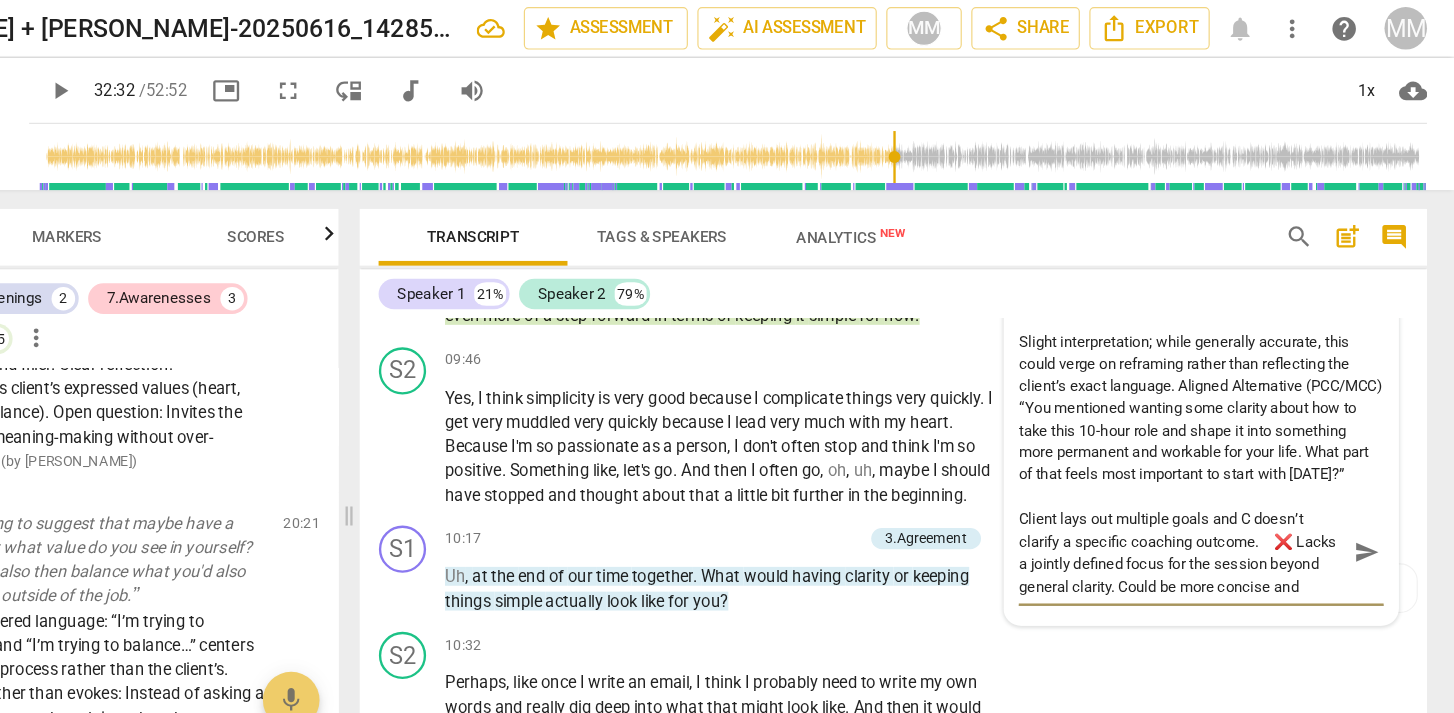 type on "Client lays out multiple goals and Co doesn’t clarify a specific coaching outcome.	❌ Lacks a jointly defined focus for the session beyond general clarity. Could be more concise and anchored." 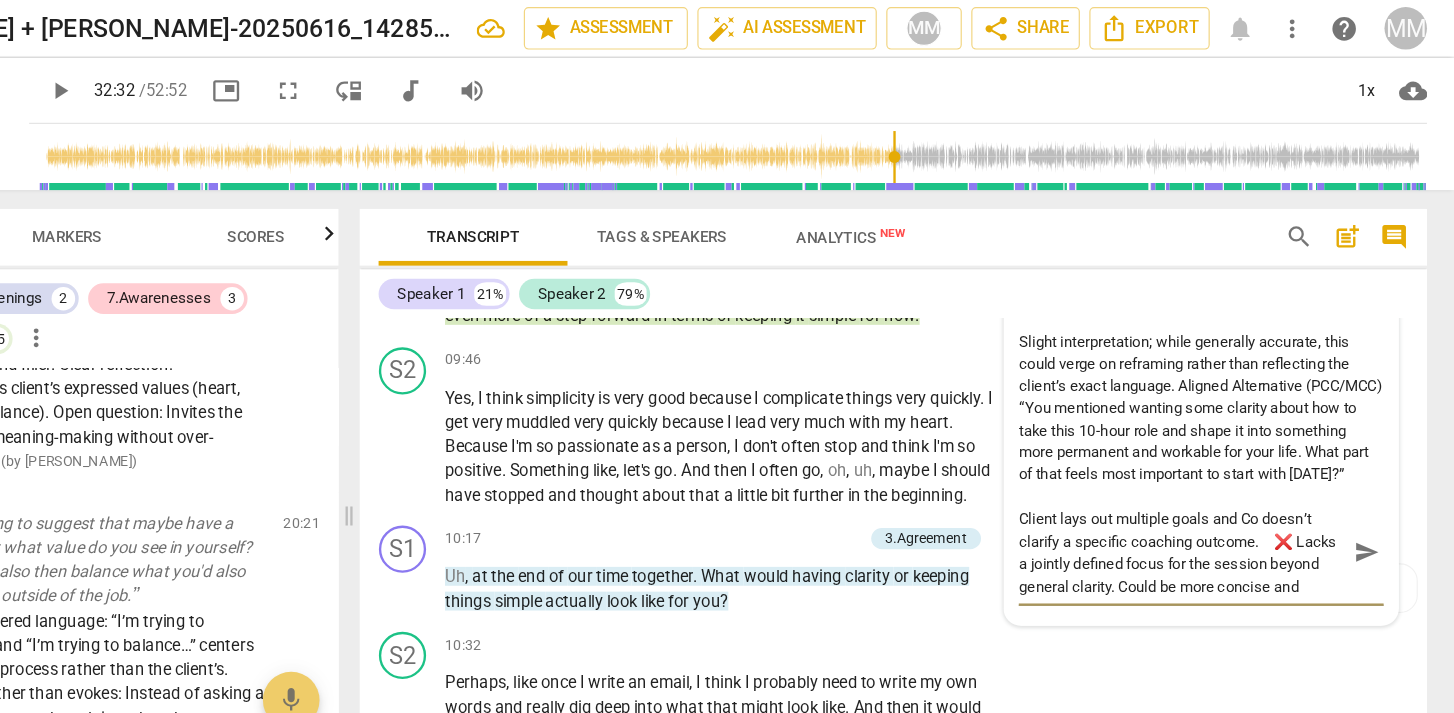 type on "Client lays out multiple goals and Coa doesn’t clarify a specific coaching outcome.	❌ Lacks a jointly defined focus for the session beyond general clarity. Could be more concise and anchored." 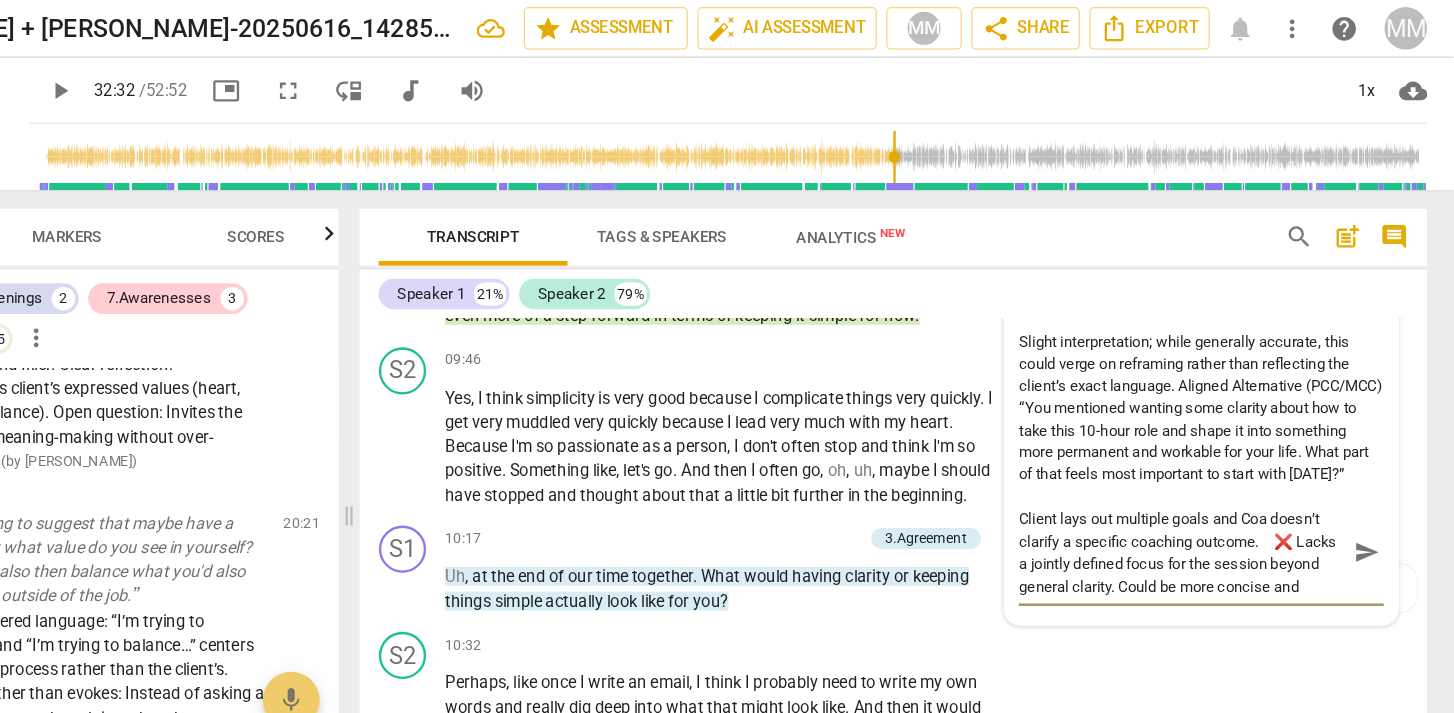 type on "Client lays out multiple goals and Coac doesn’t clarify a specific coaching outcome.	❌ Lacks a jointly defined focus for the session beyond general clarity. Could be more concise and anchored." 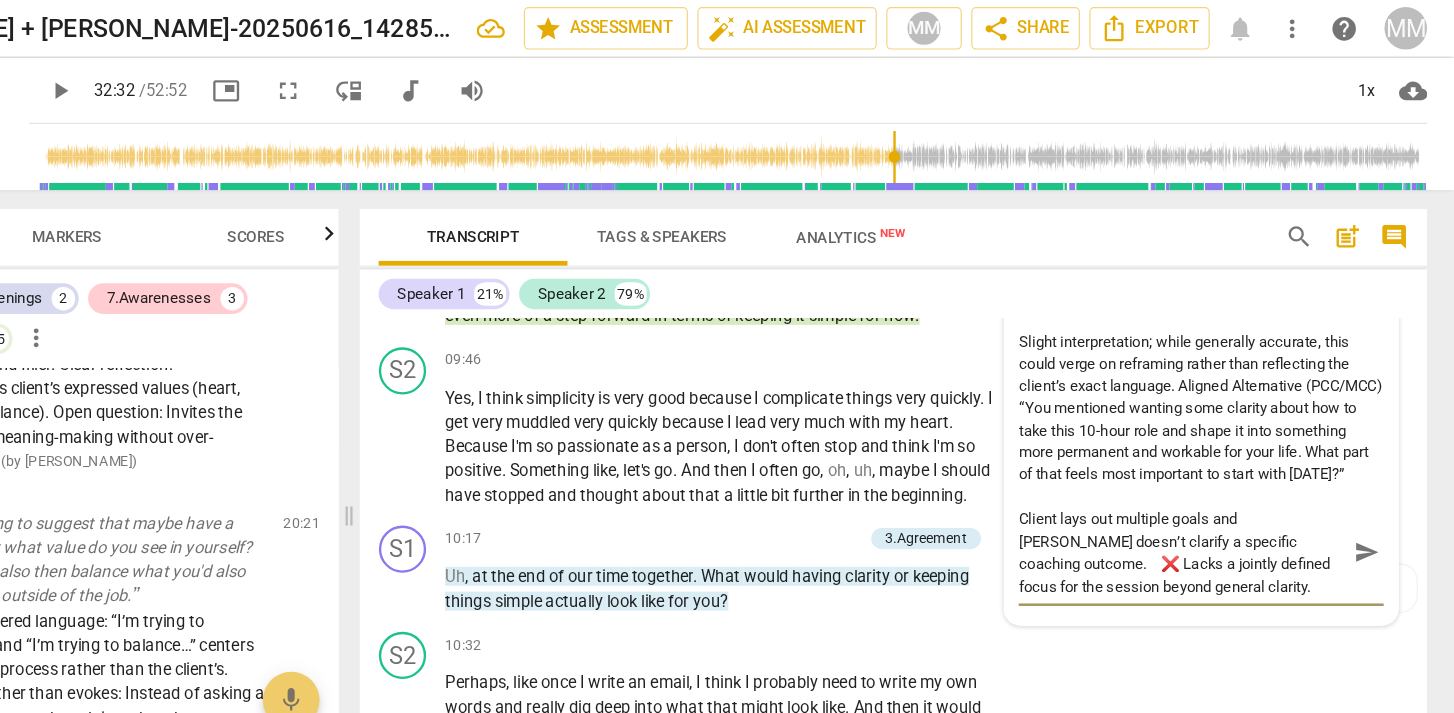 type on "Client lays out multiple goals and Coach doesn’t clarify a specific coaching outcome.	❌ Lacks a jointly defined focus for the session beyond general clarity. Could be more concise and anchored." 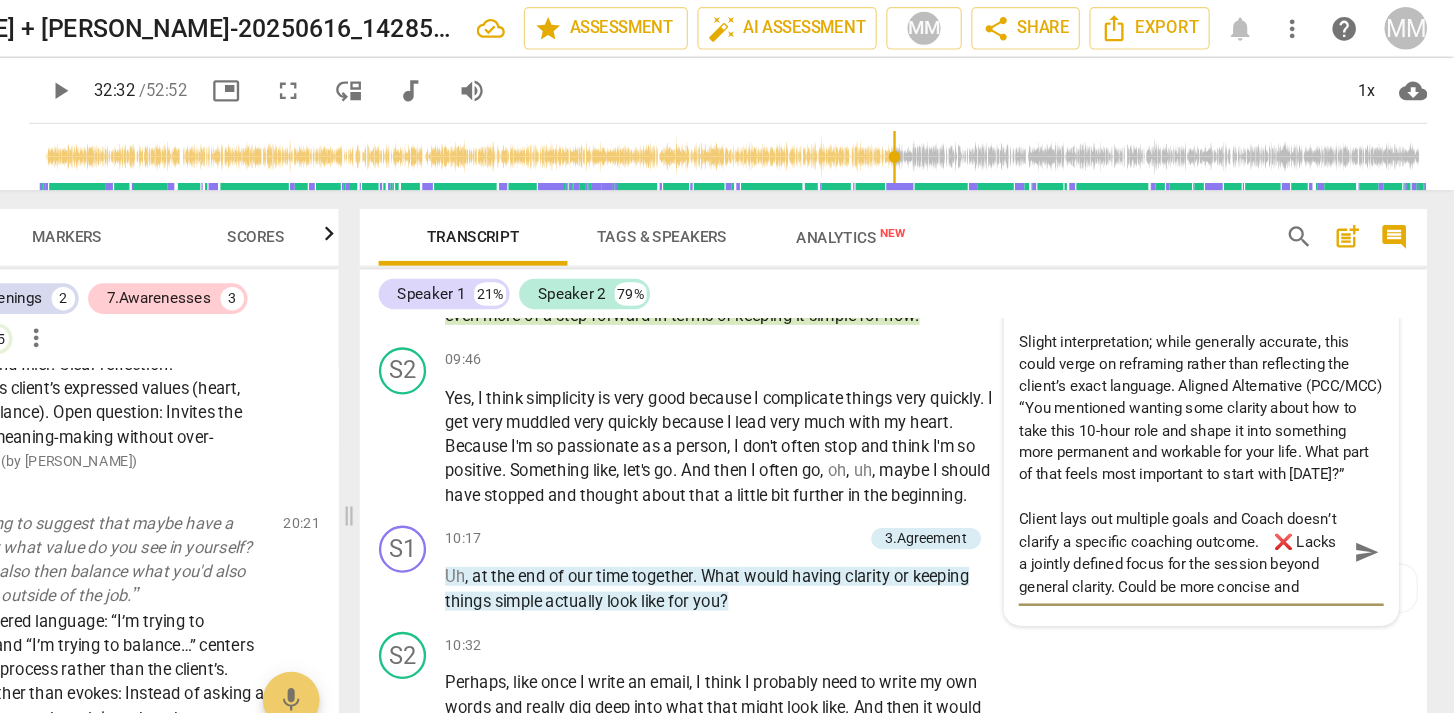 click on "Client lays out multiple goals and Coach doesn’t clarify a specific coaching outcome.	❌ Lacks a jointly defined focus for the session beyond general clarity. Could be more concise and anchored." at bounding box center [1223, 468] 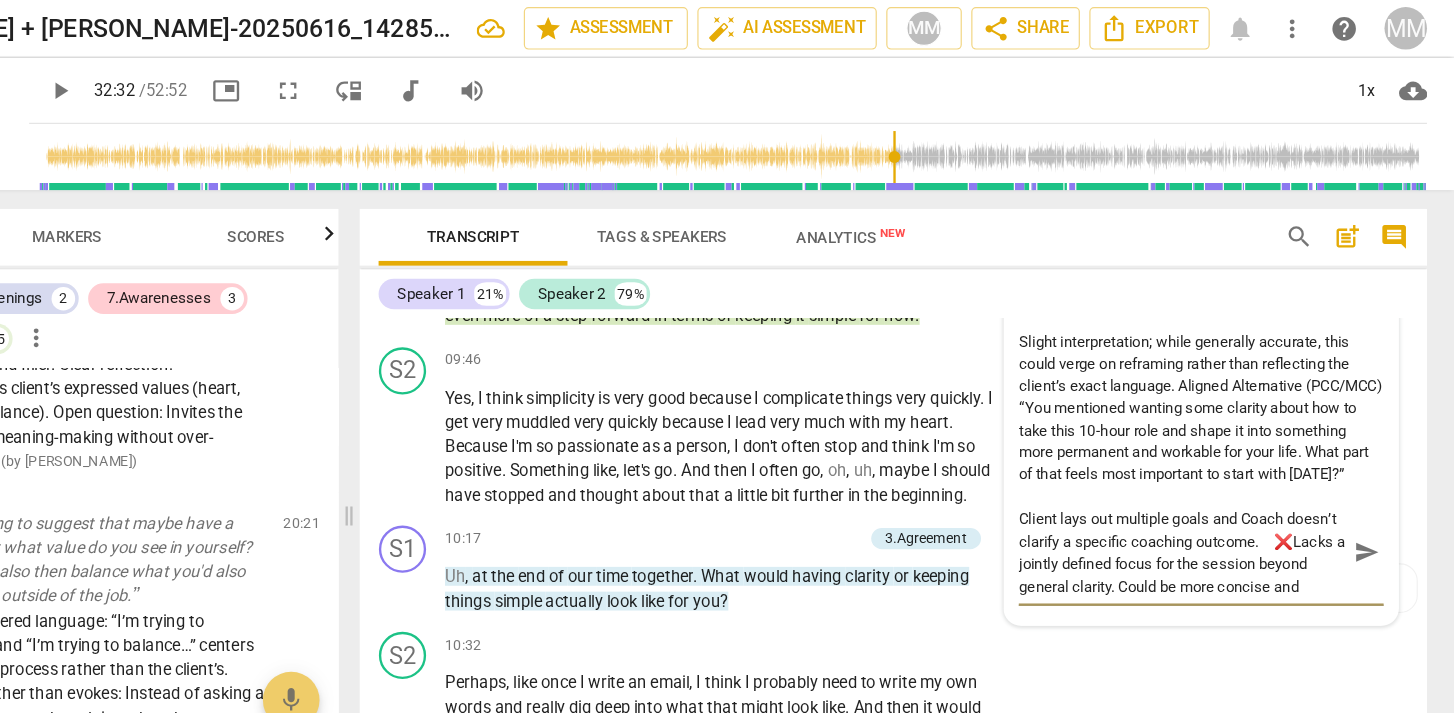 type on "Client lays out multiple goals and Coach doesn’t clarify a specific coaching outcome.	Lacks a jointly defined focus for the session beyond general clarity. Could be more concise and anchored." 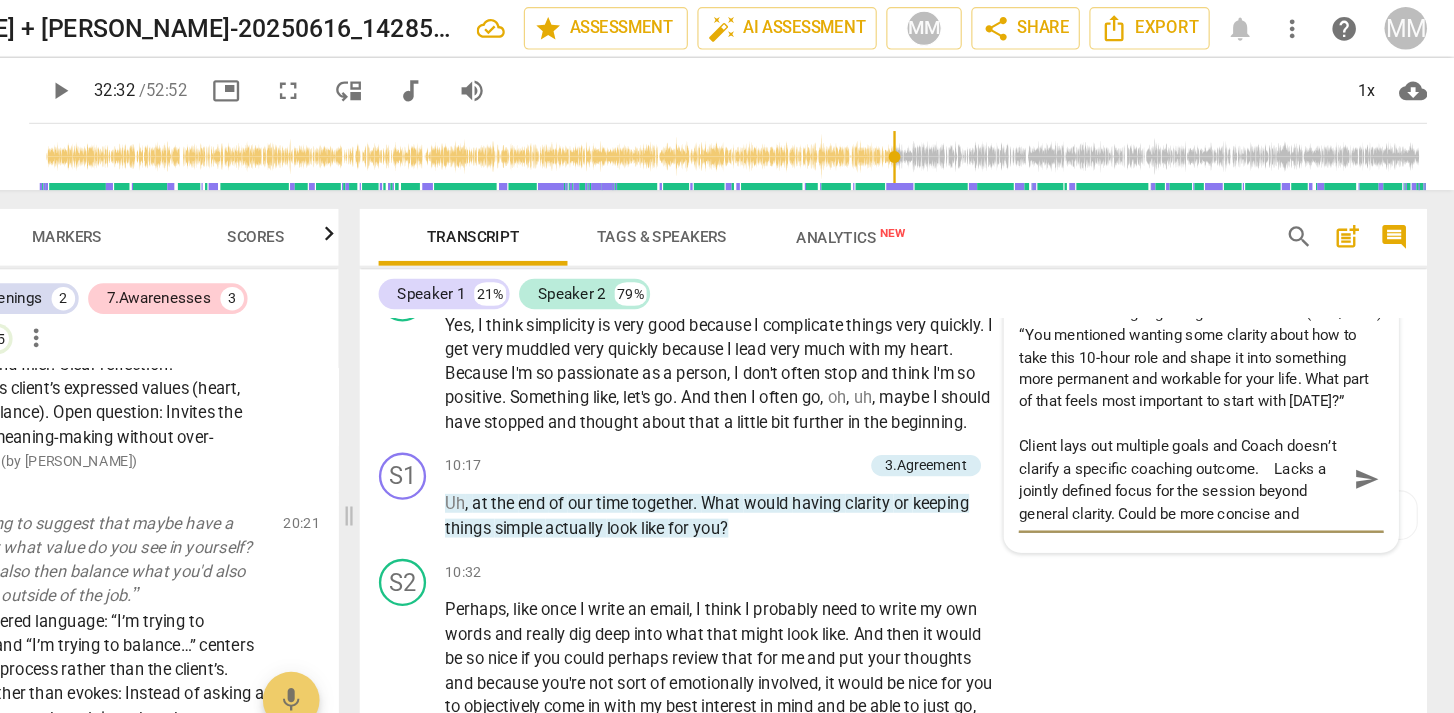 scroll, scrollTop: 2815, scrollLeft: 0, axis: vertical 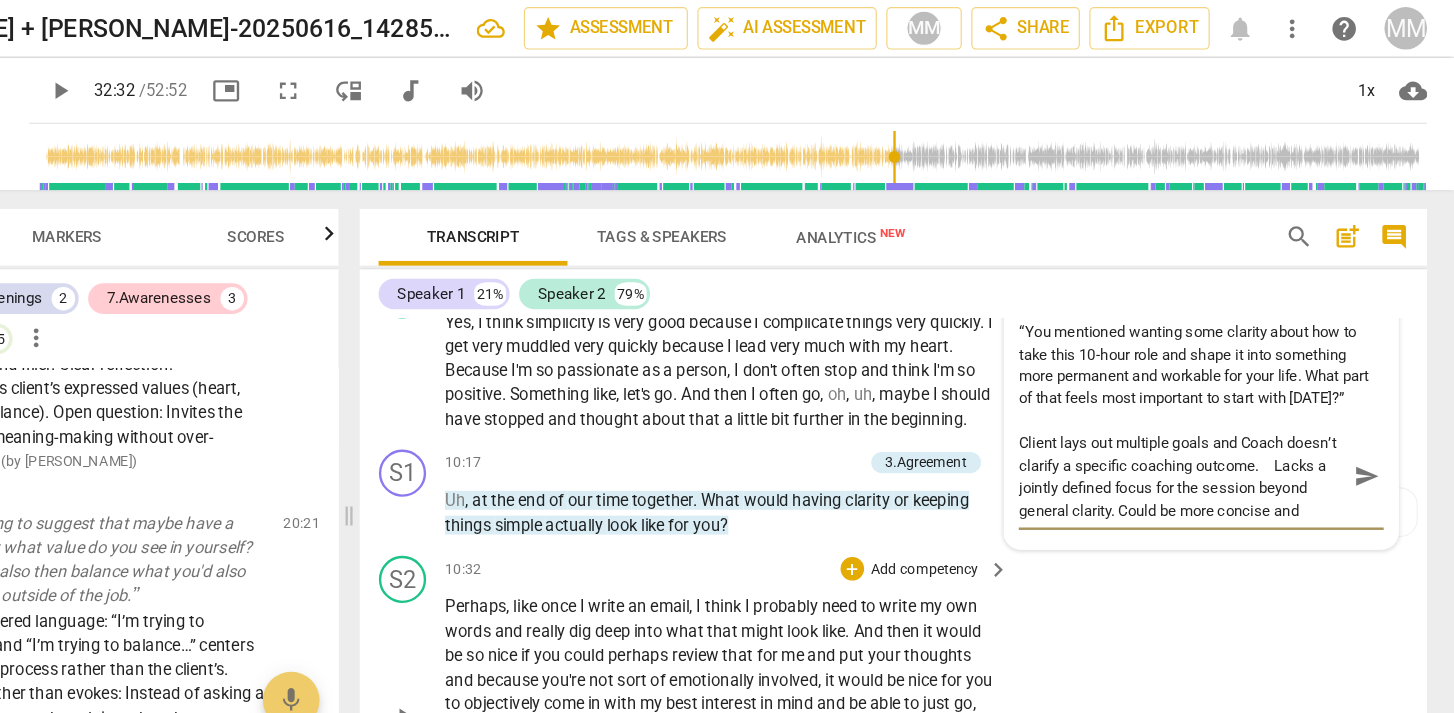 type on "Client lays out multiple goals and Coach doesn’t clarify a specific coaching outcome.	Lacks a jointly defined focus for the session beyond general clarity. Could be more concise and anchored." 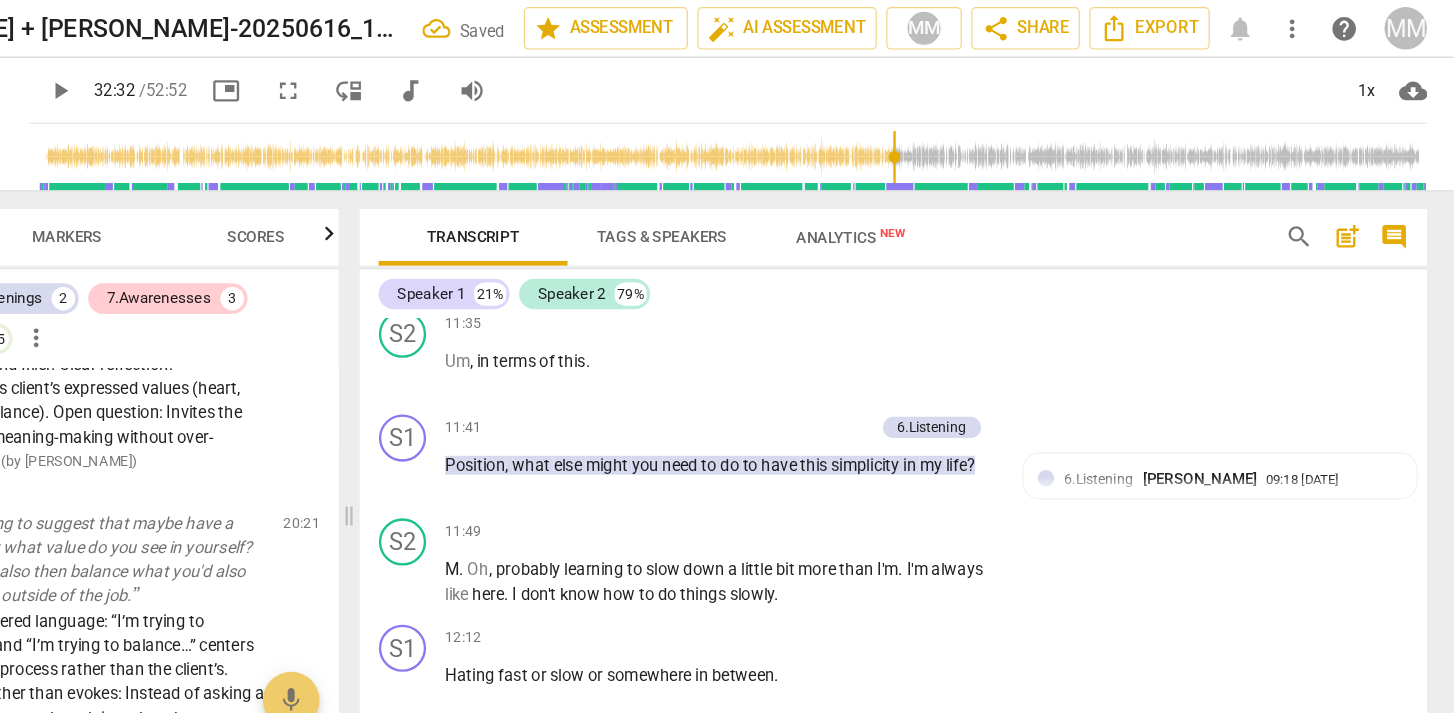 scroll, scrollTop: 3381, scrollLeft: 0, axis: vertical 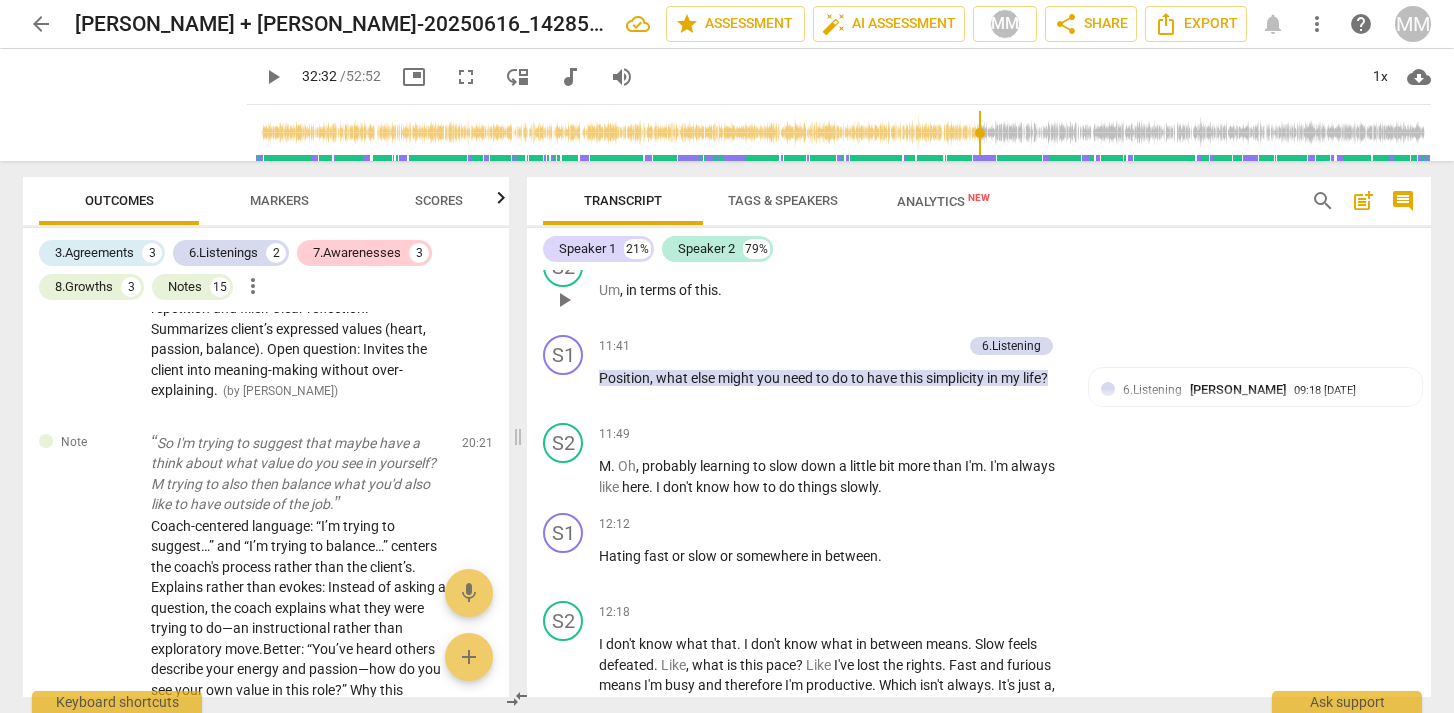 click on "11:35 + Add competency keyboard_arrow_right" at bounding box center [839, 258] 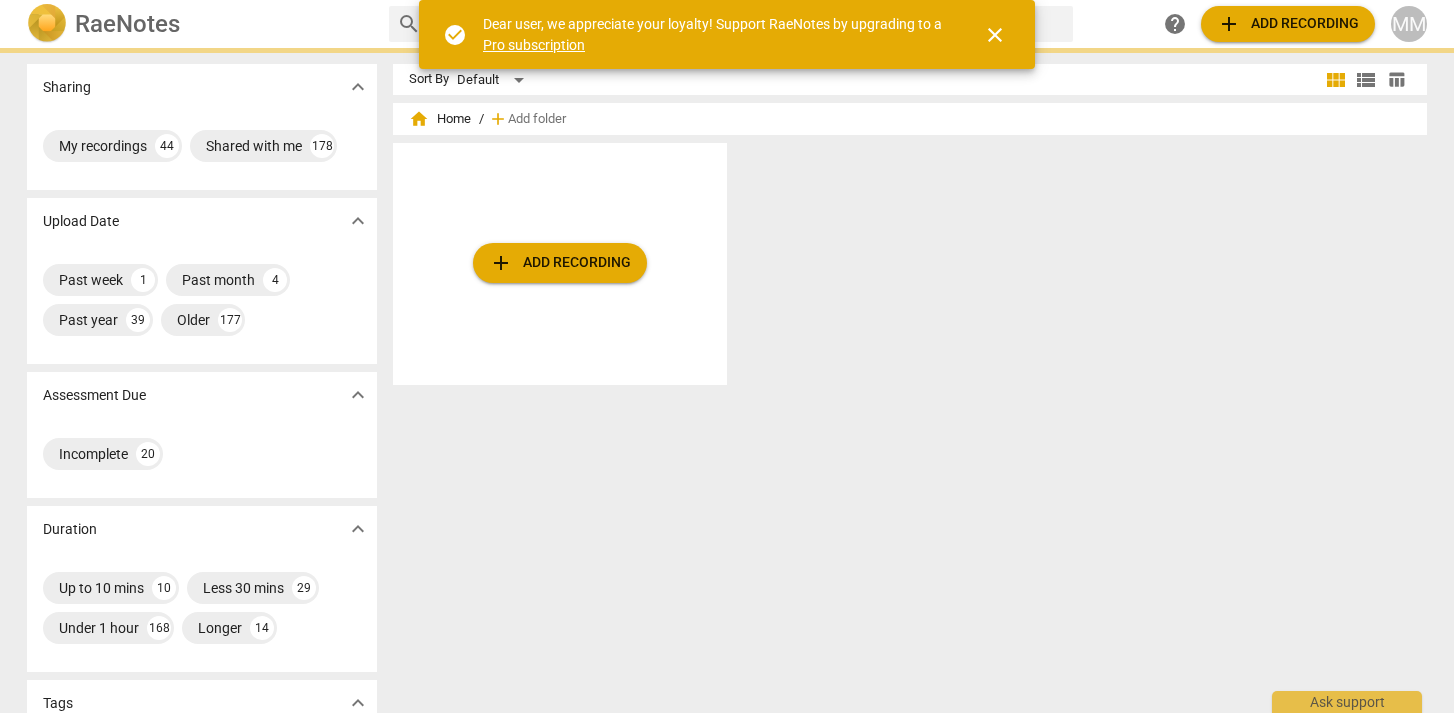 scroll, scrollTop: 0, scrollLeft: 0, axis: both 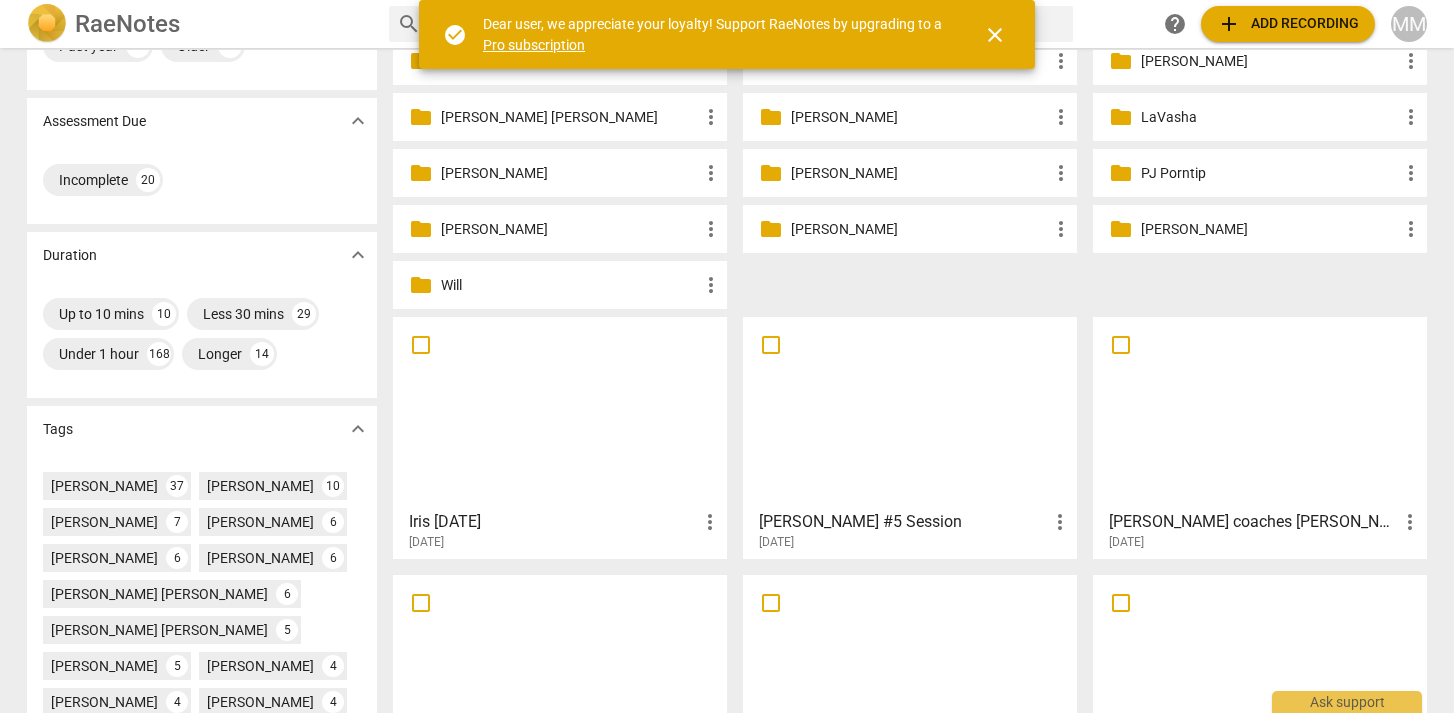click at bounding box center [560, 412] 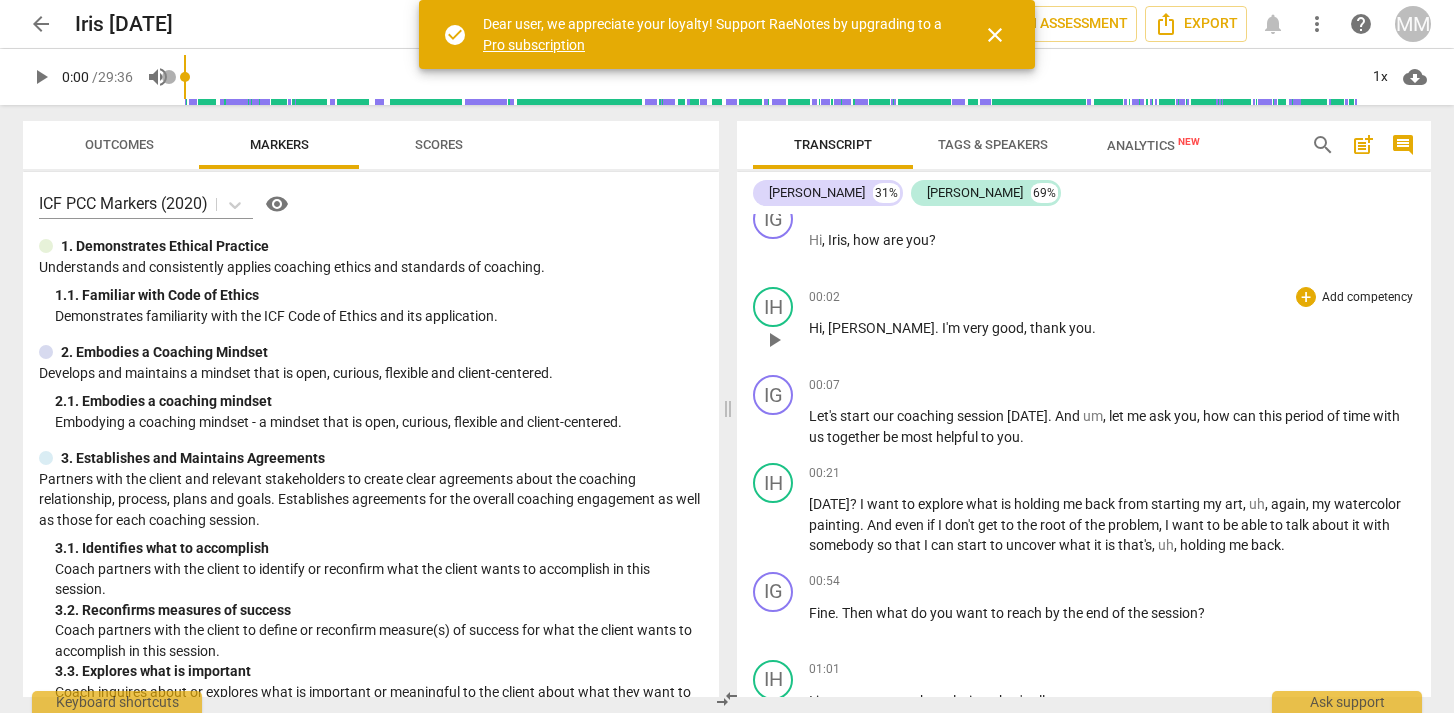 scroll, scrollTop: 26, scrollLeft: 0, axis: vertical 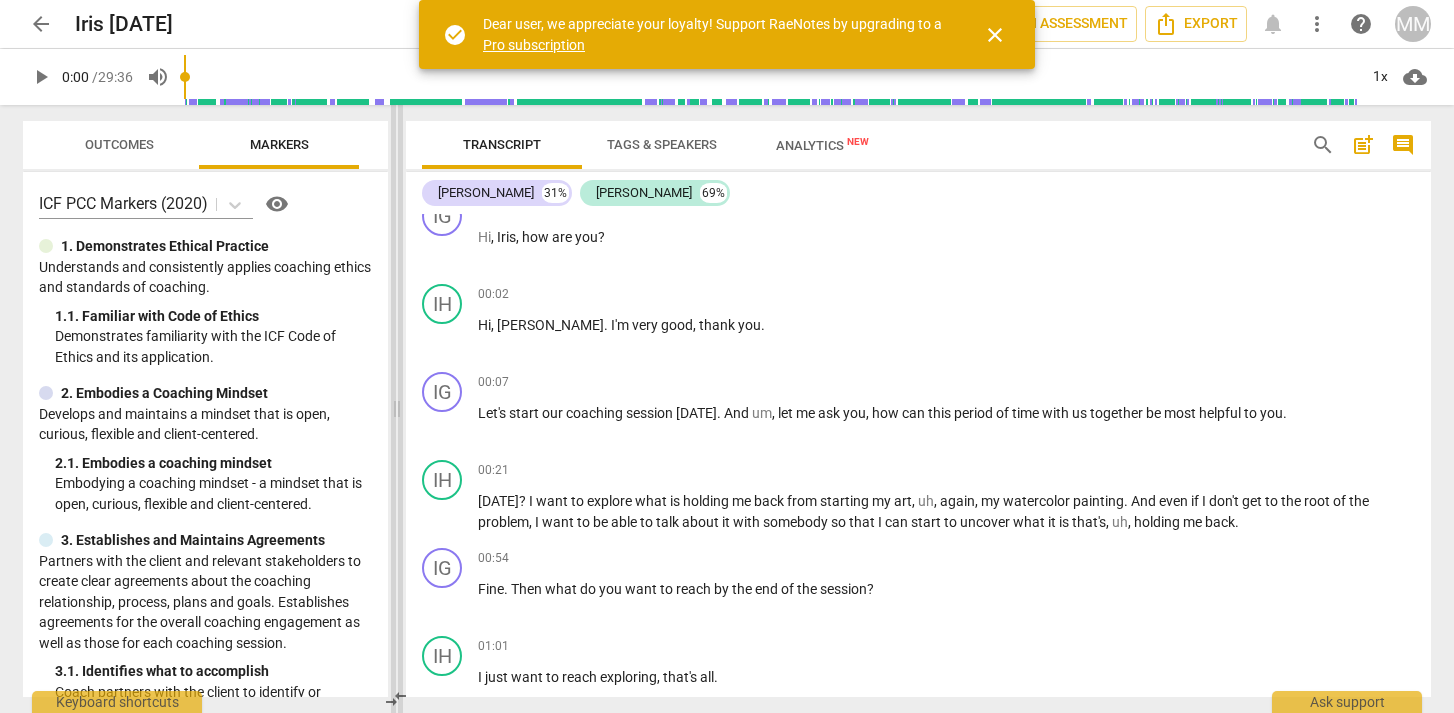 drag, startPoint x: 723, startPoint y: 405, endPoint x: 392, endPoint y: 333, distance: 338.74033 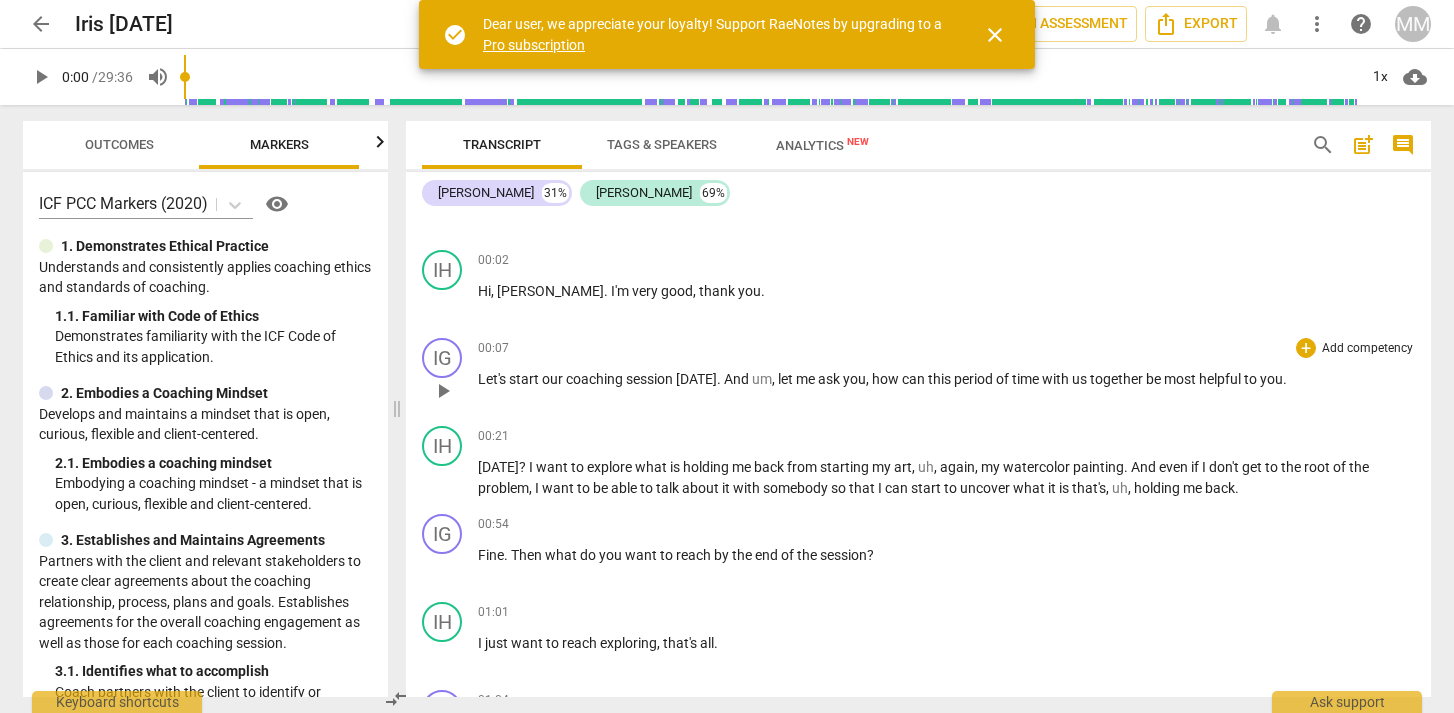 scroll, scrollTop: 59, scrollLeft: 0, axis: vertical 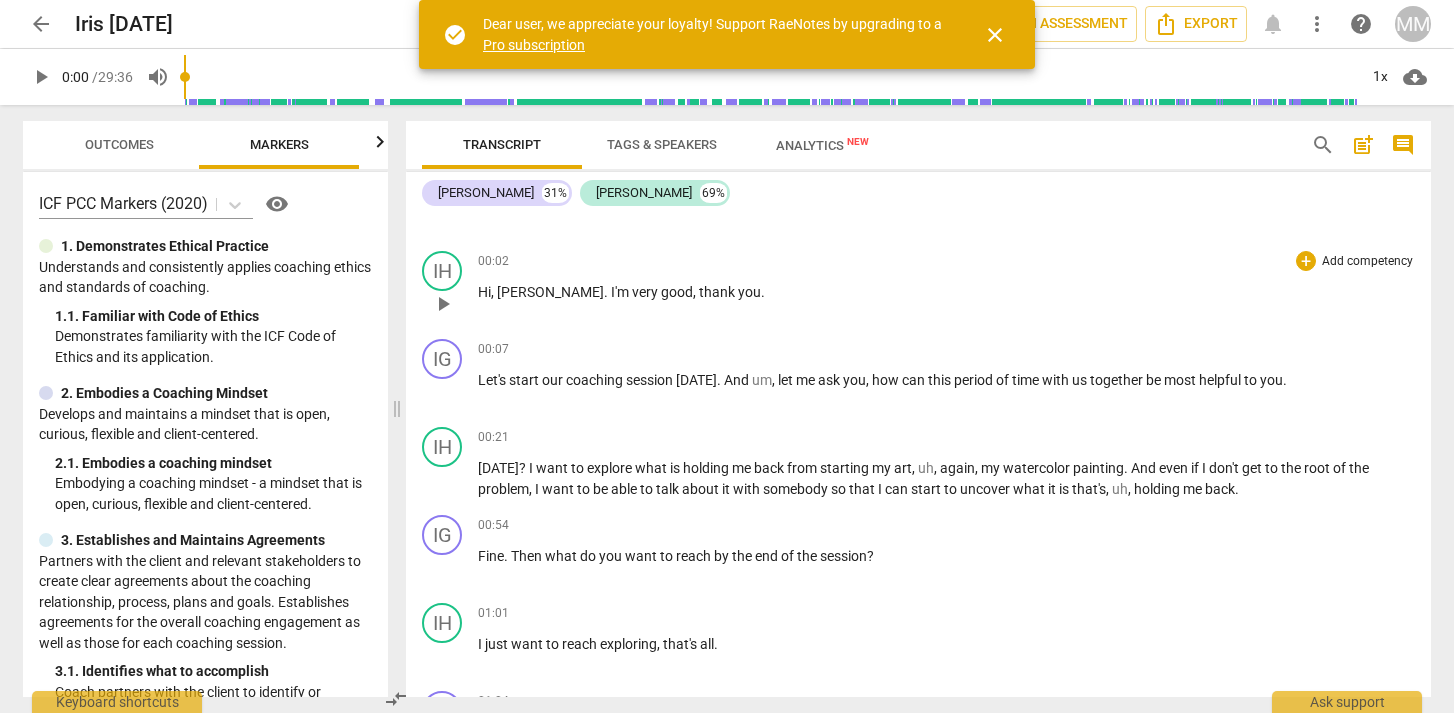 click on "play_arrow" at bounding box center [443, 304] 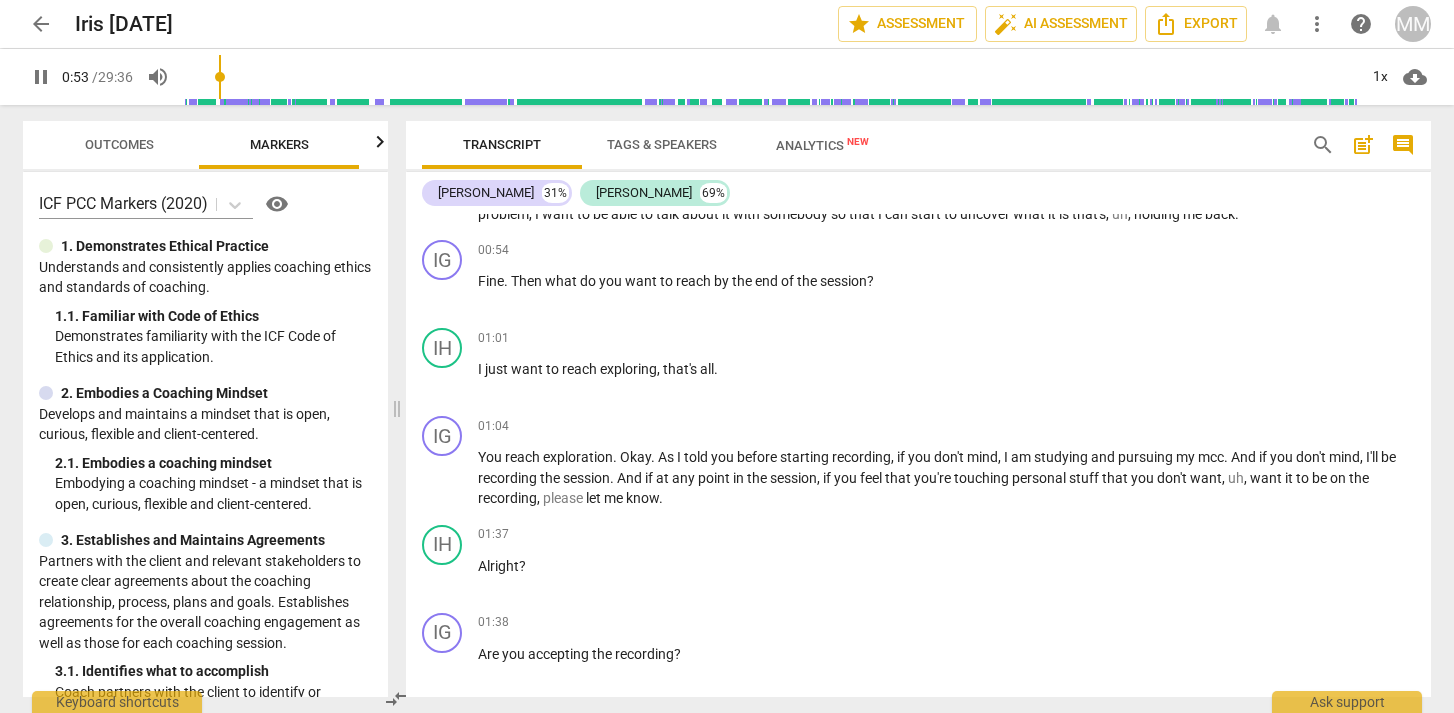 scroll, scrollTop: 328, scrollLeft: 0, axis: vertical 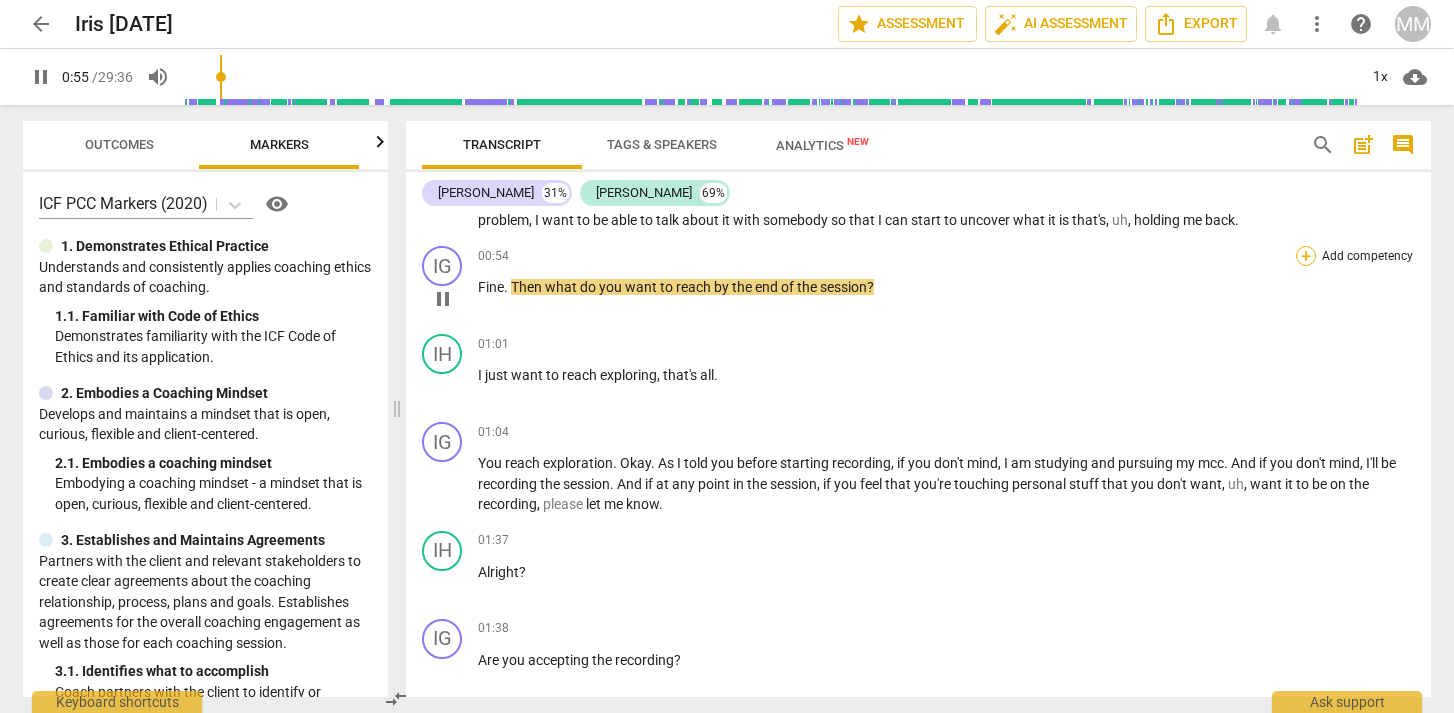 click on "+" at bounding box center [1306, 256] 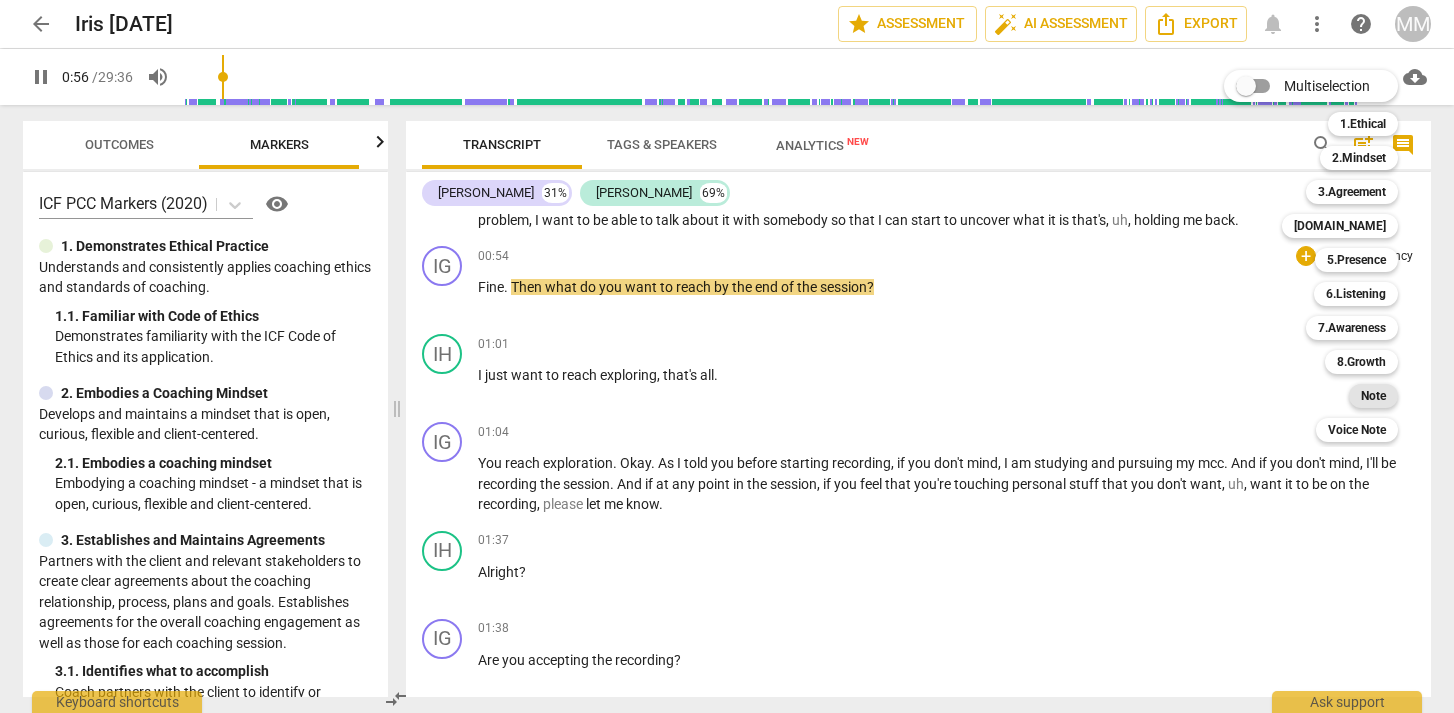 click on "Note" at bounding box center [1373, 396] 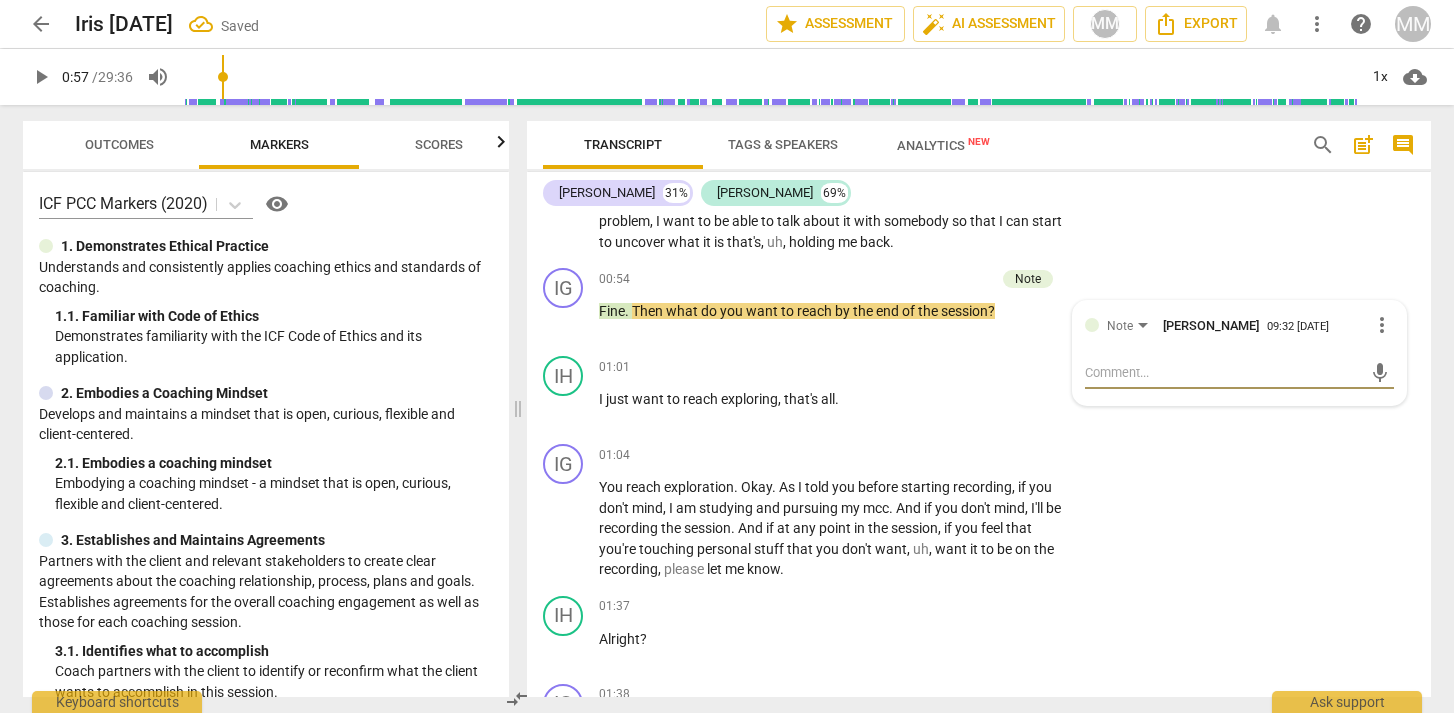 type on "r" 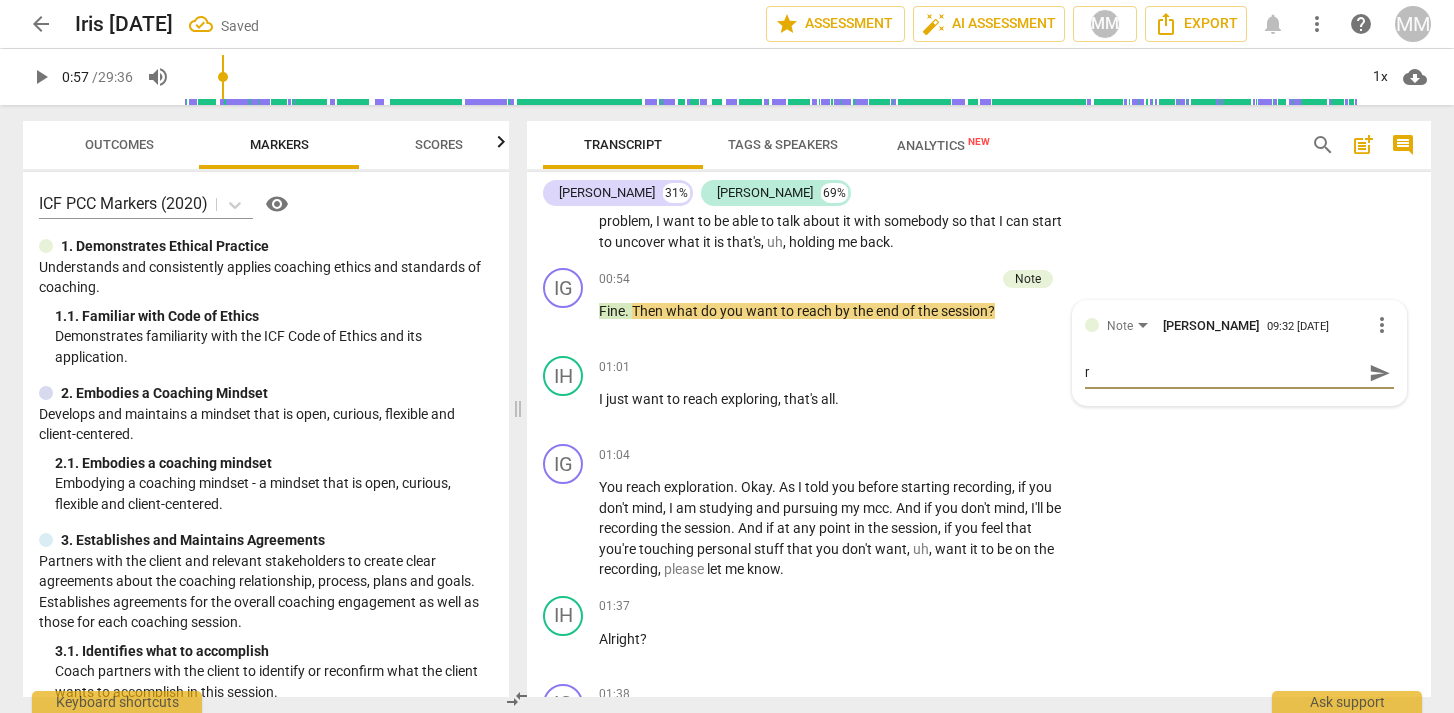 type on "re" 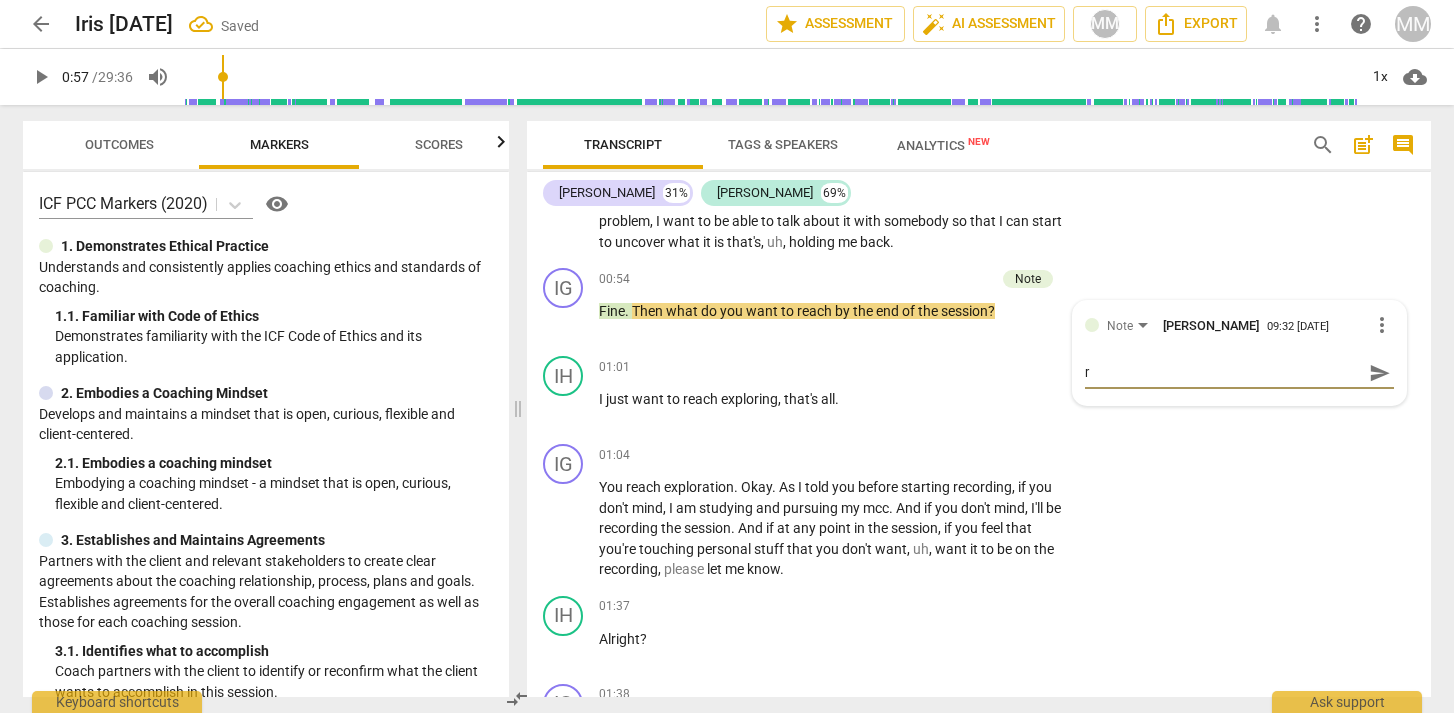 type on "re" 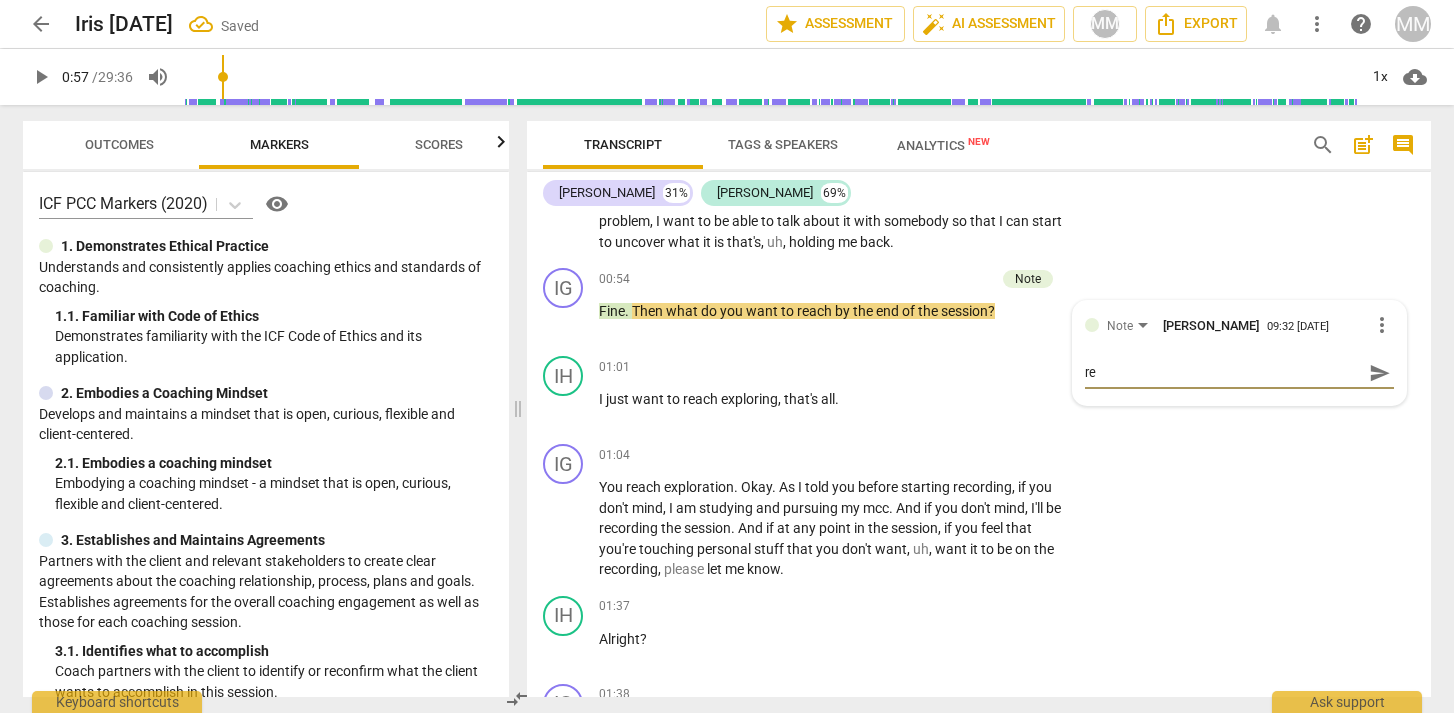 type on "ref" 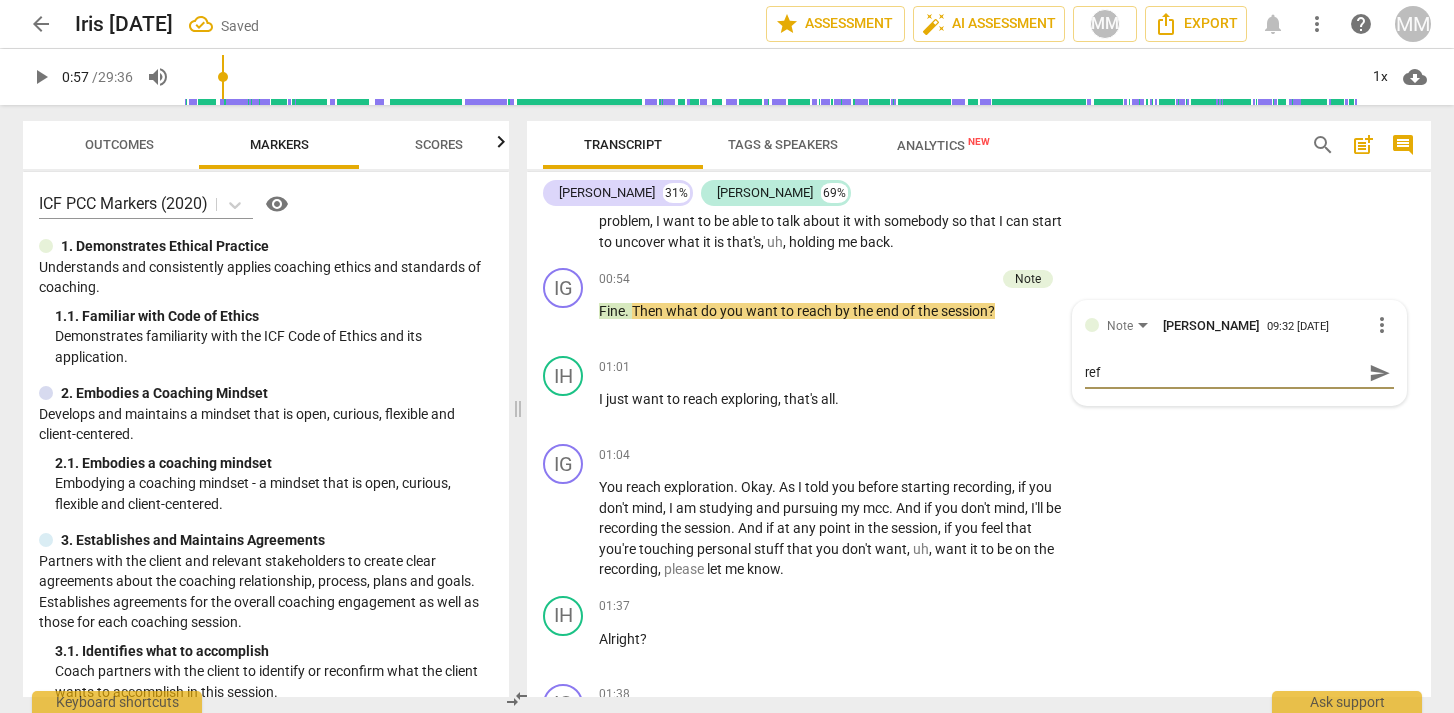type on "refl" 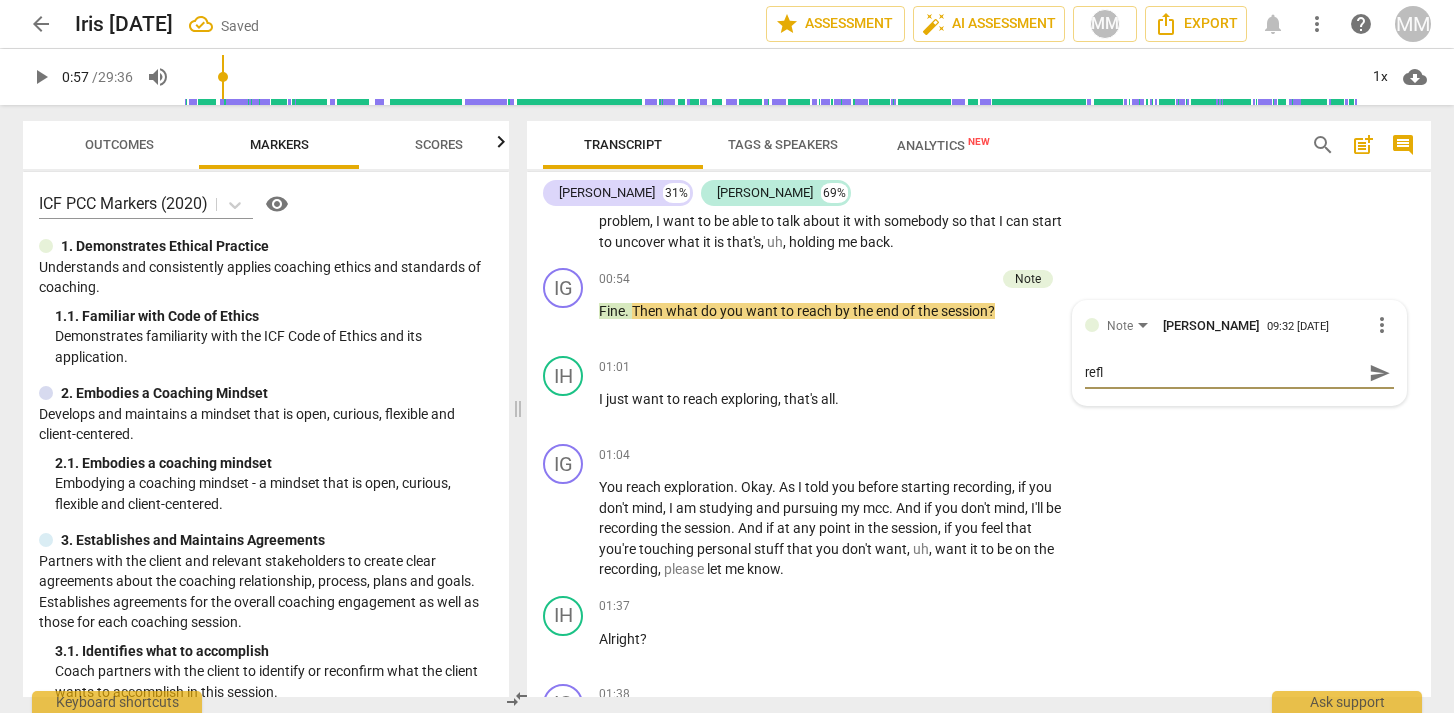 type on "refle" 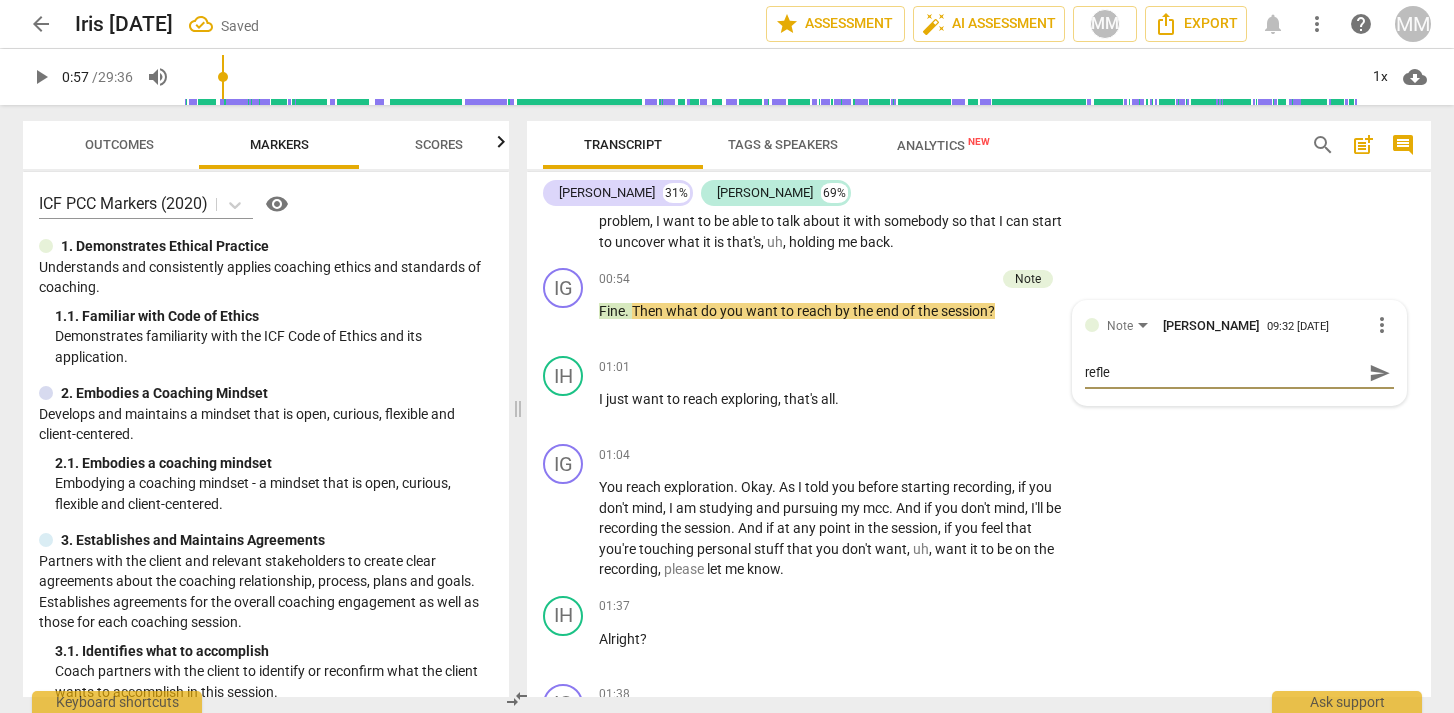 type on "reflec" 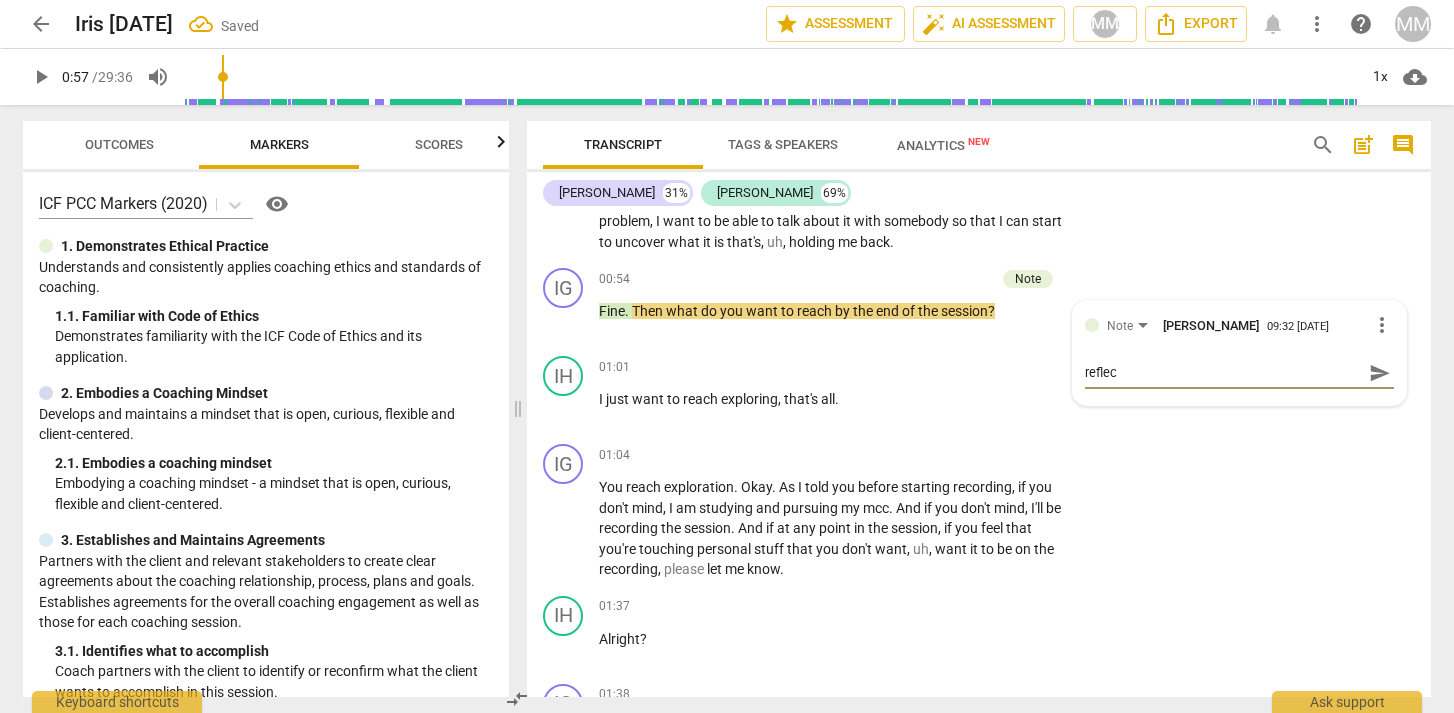 type on "reflect" 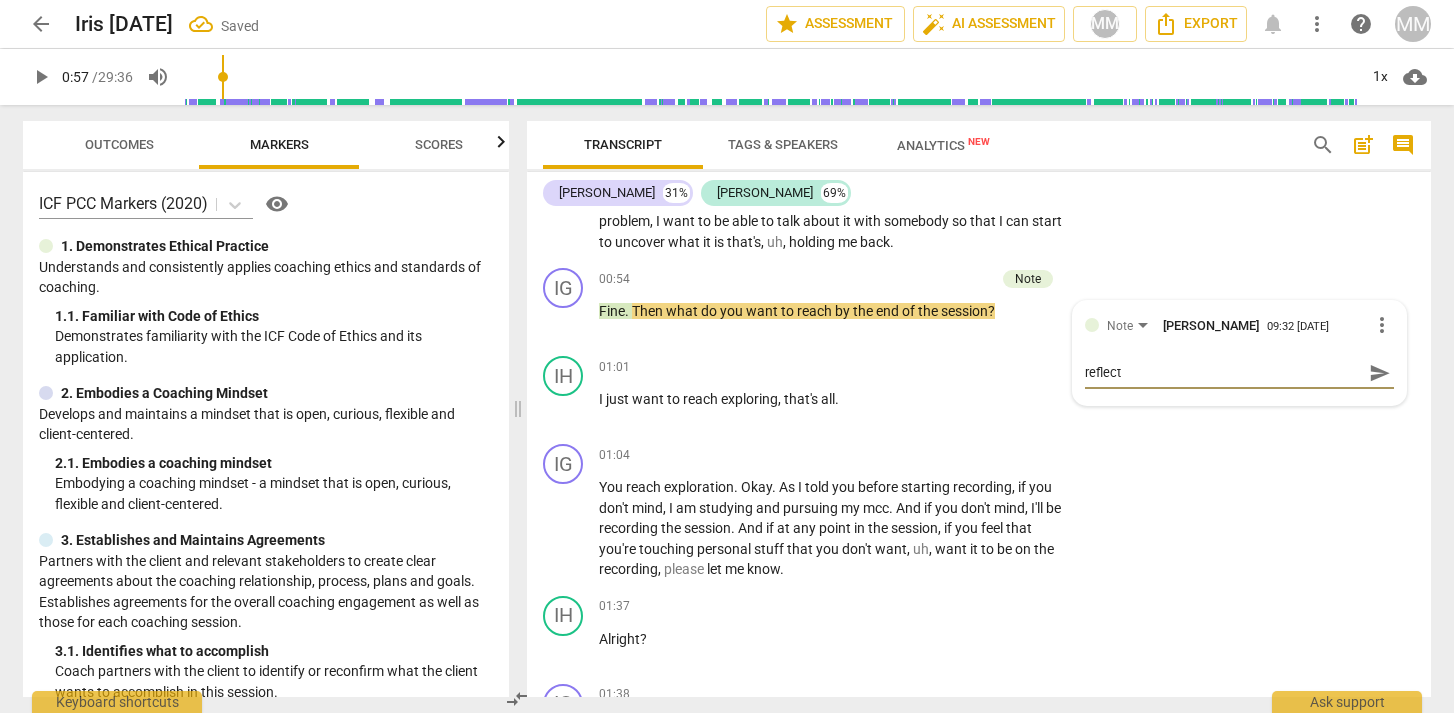 type on "reflect" 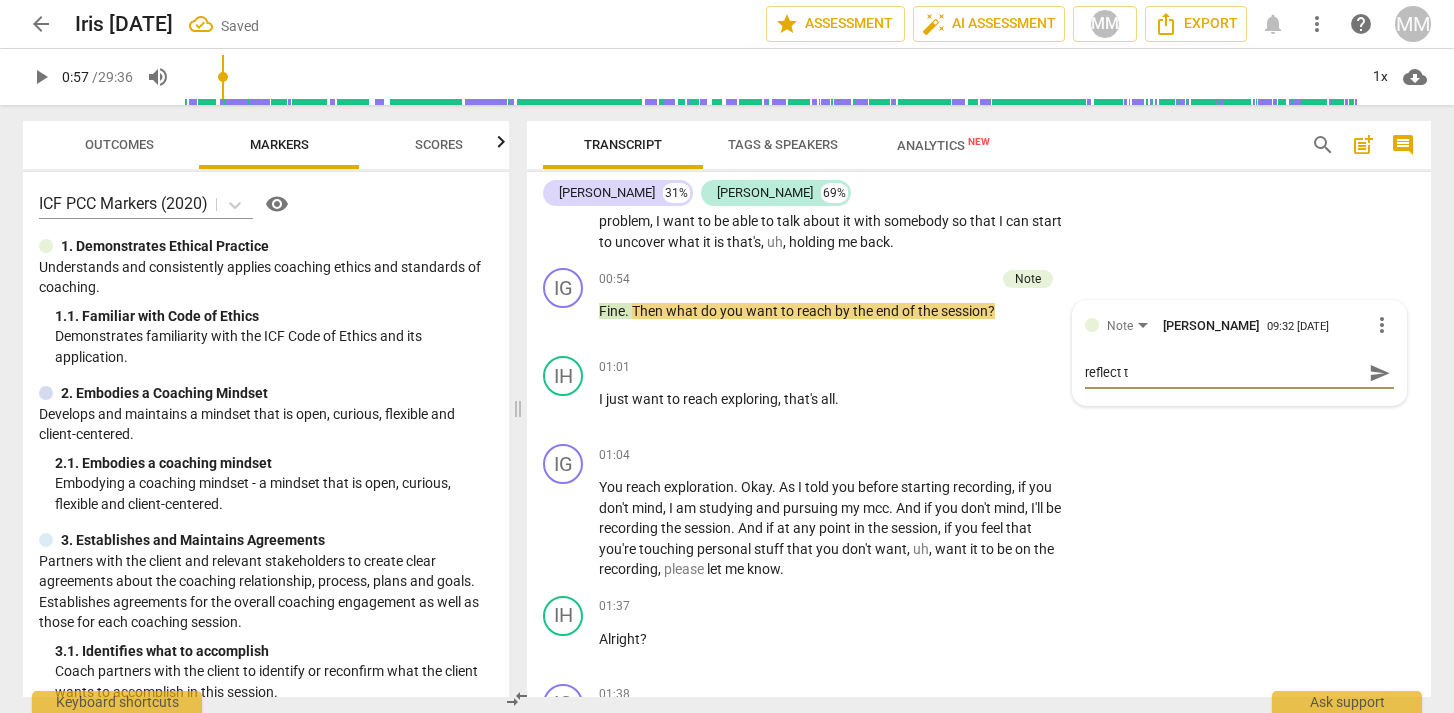 type on "reflect th" 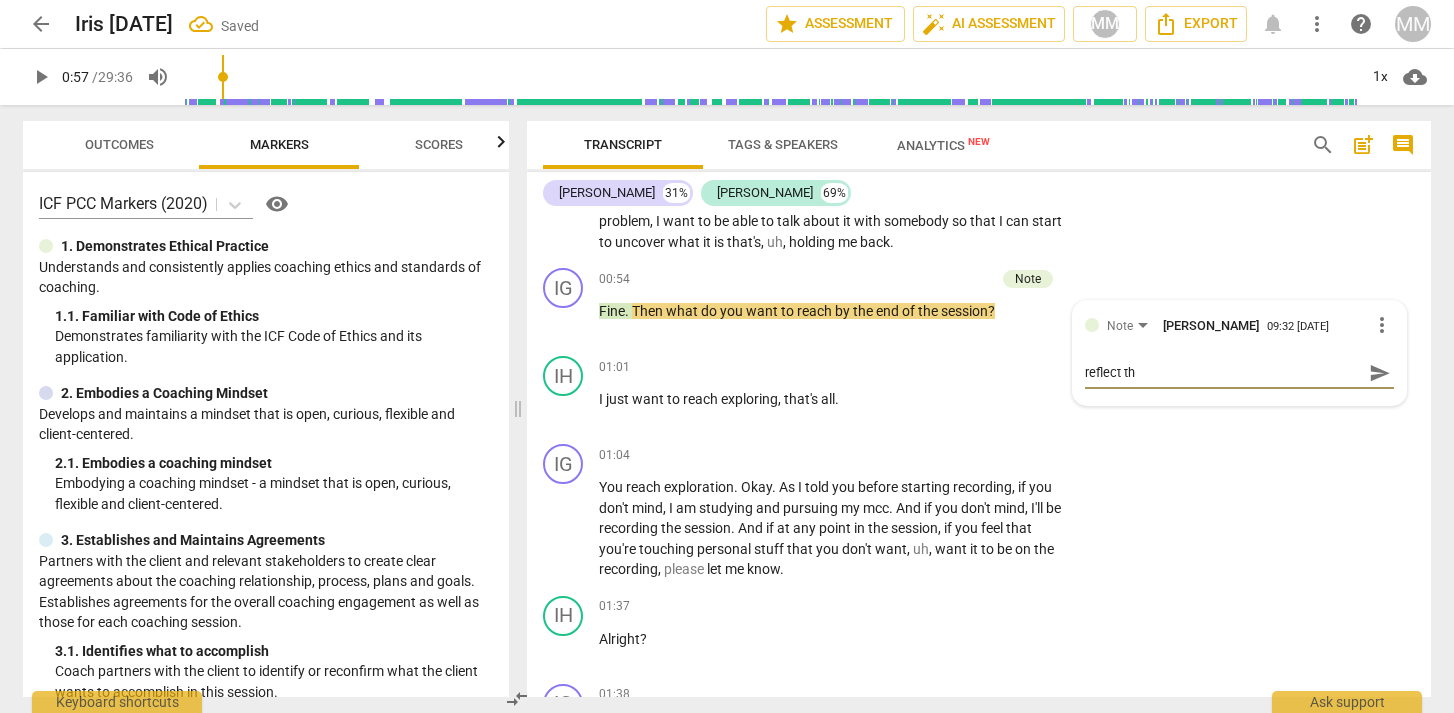 type on "reflect the" 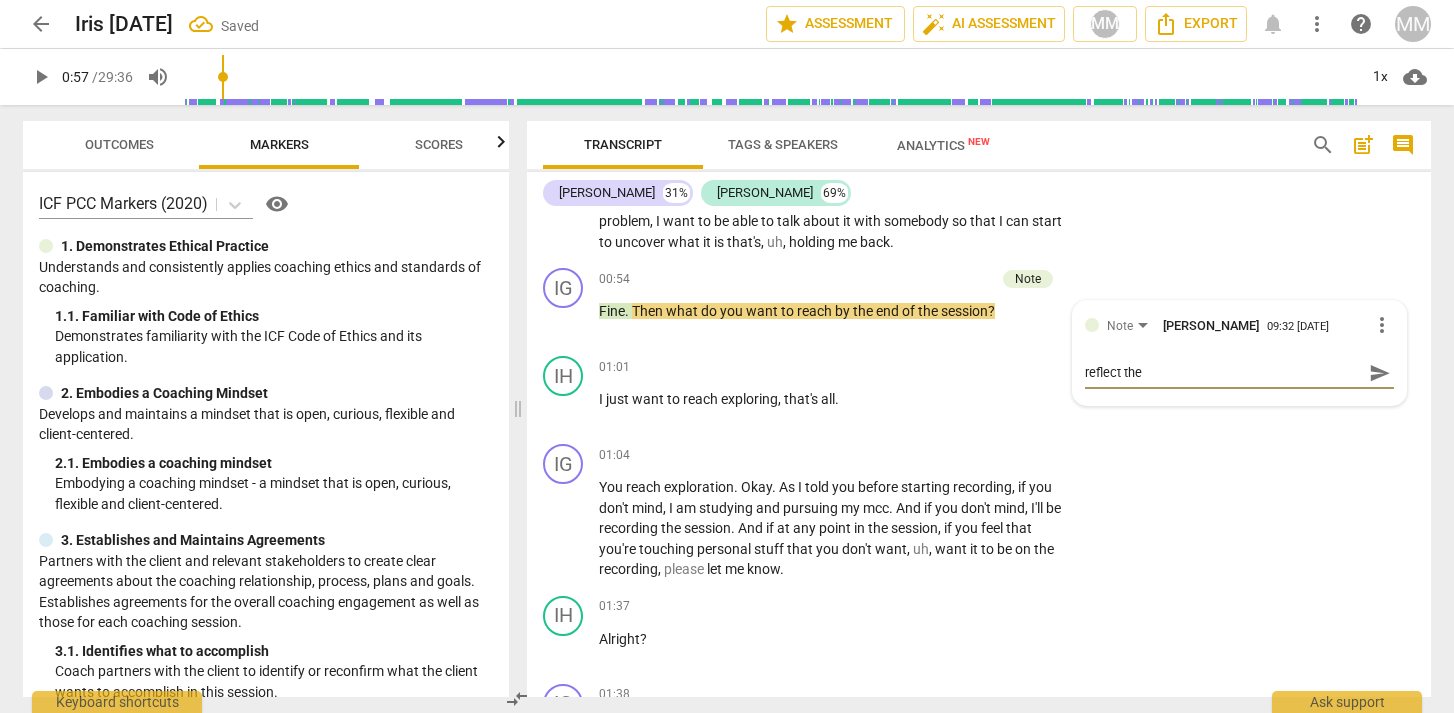 type on "reflect the" 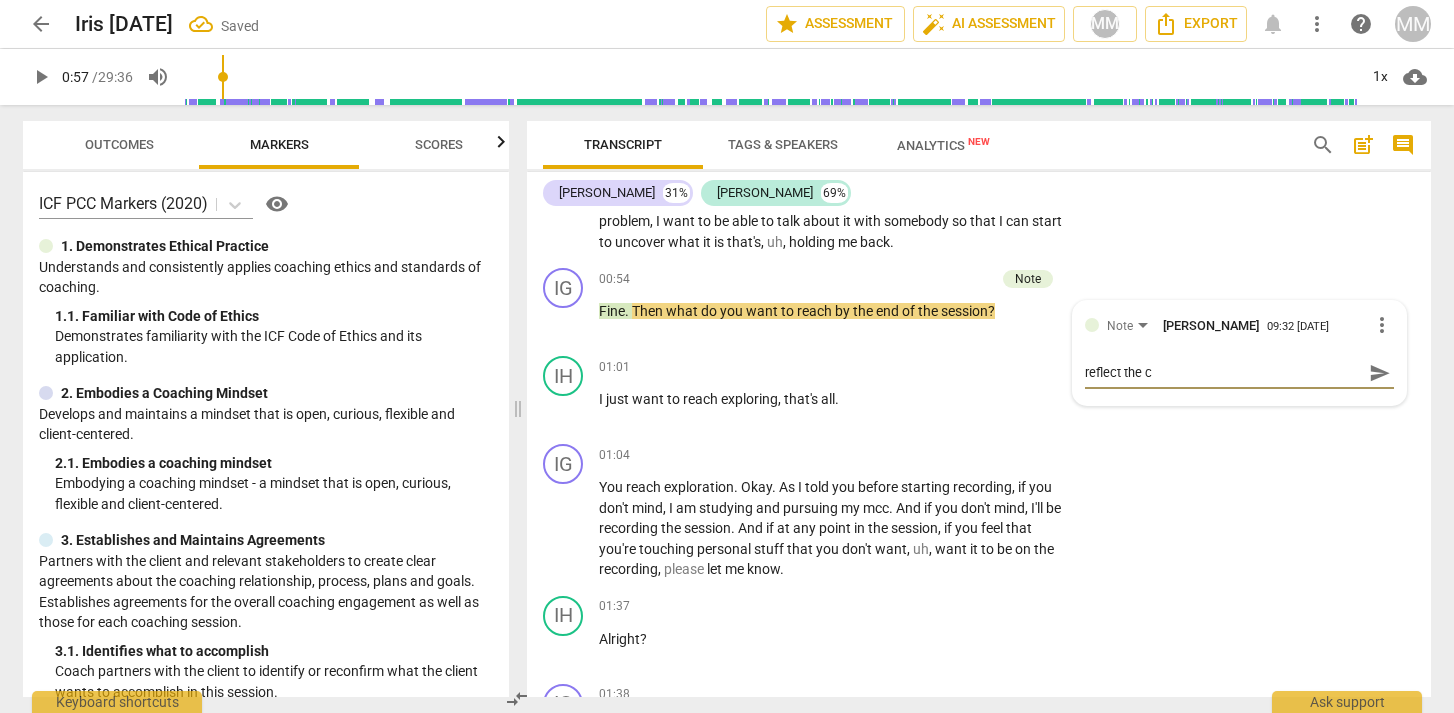 type on "reflect the cl" 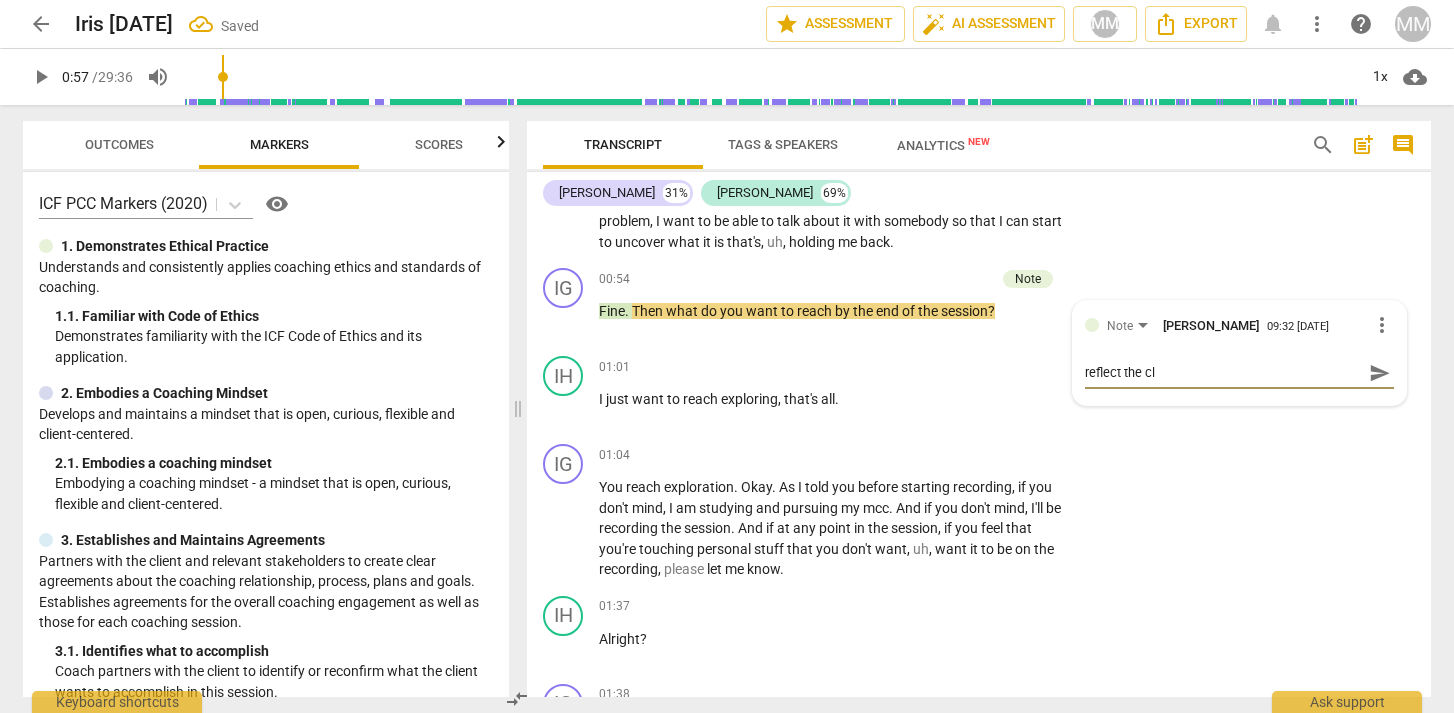 type on "reflect the cli" 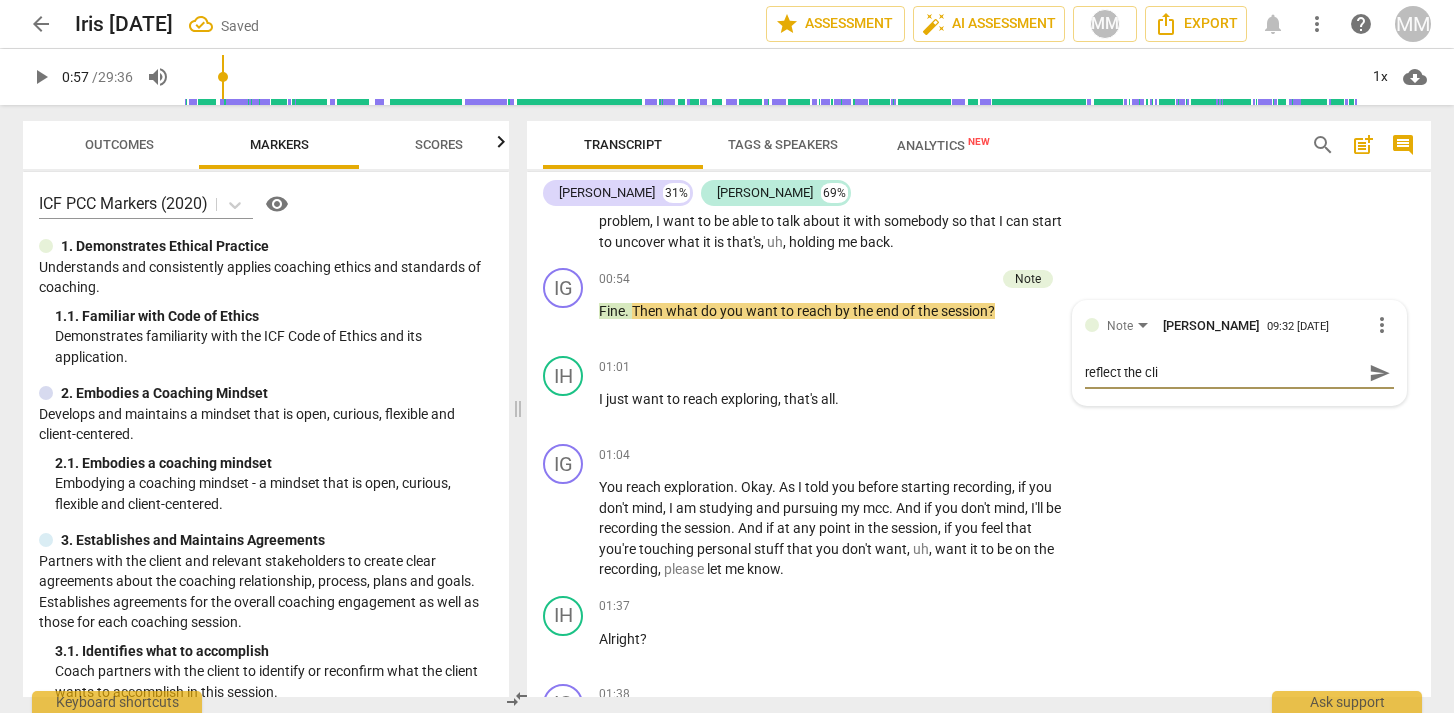 type on "reflect the clie" 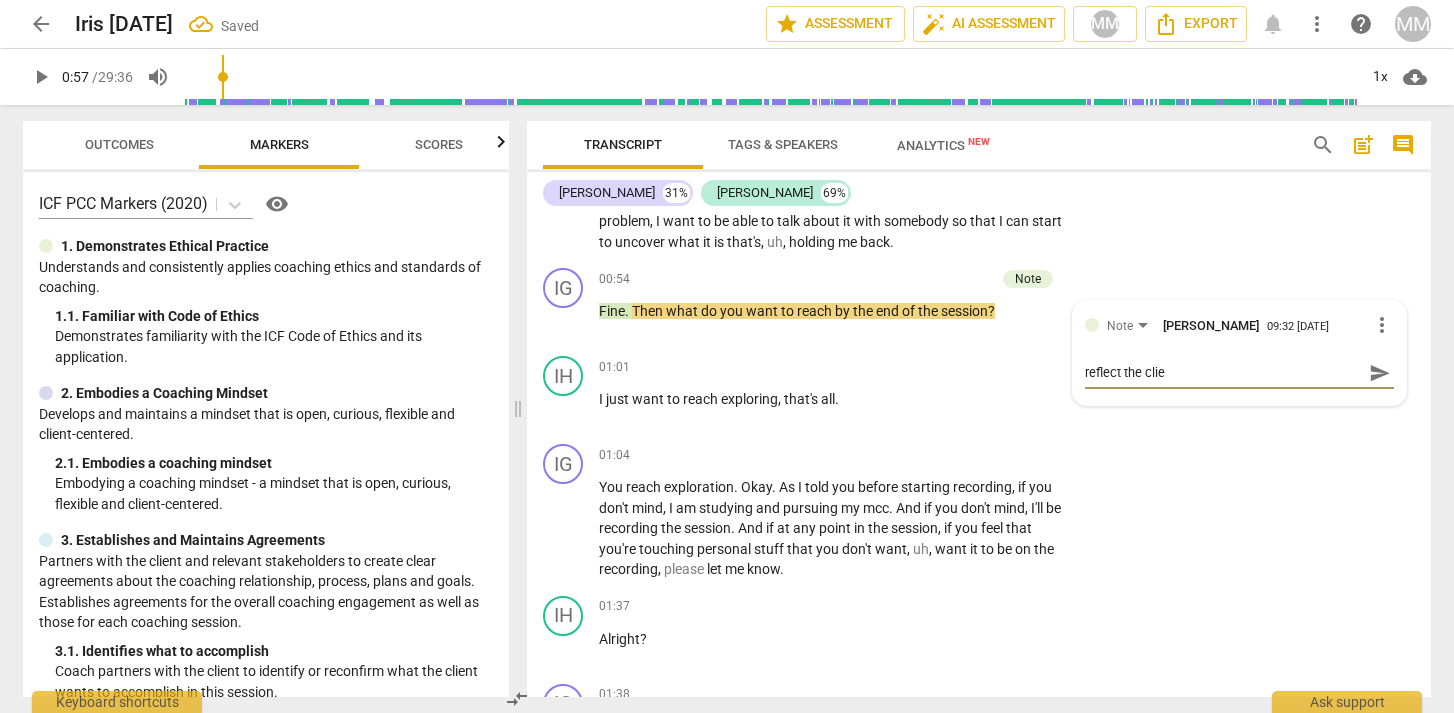 type on "reflect the clien" 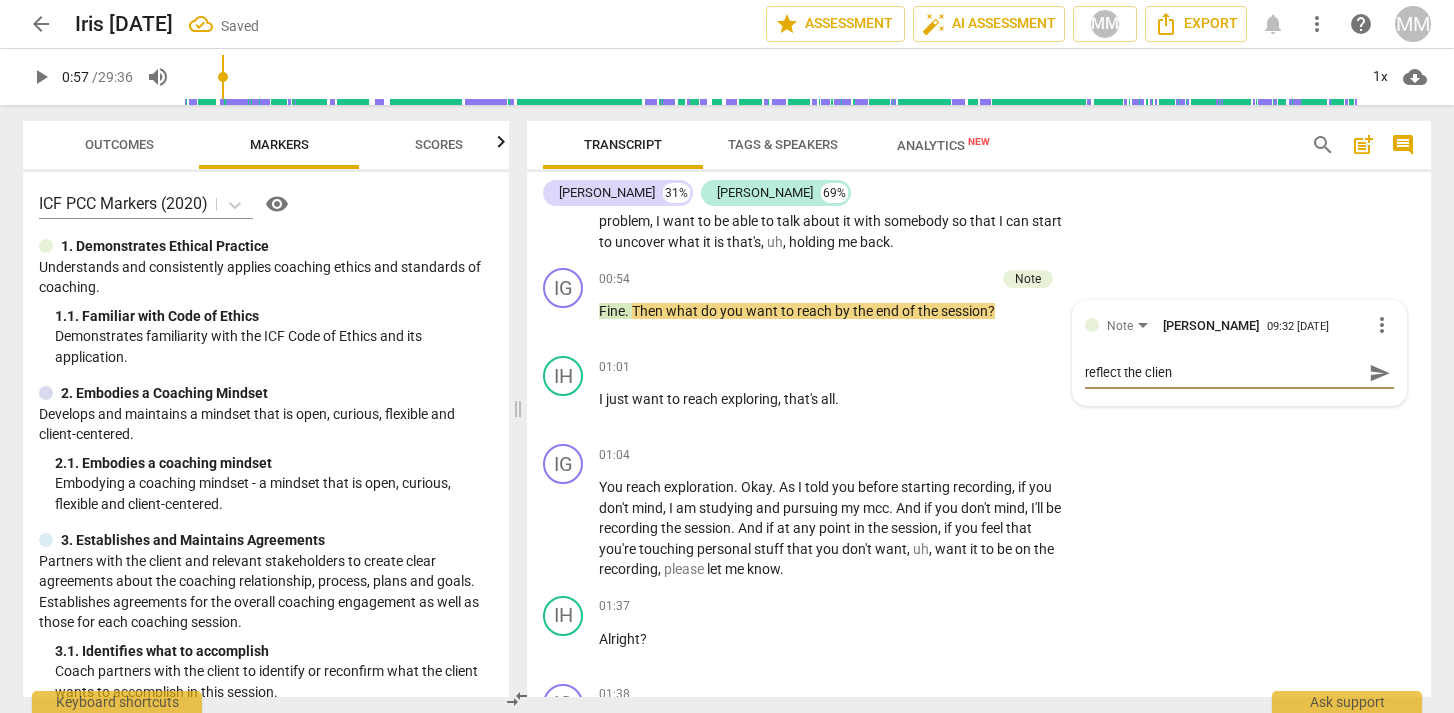 type on "reflect the client" 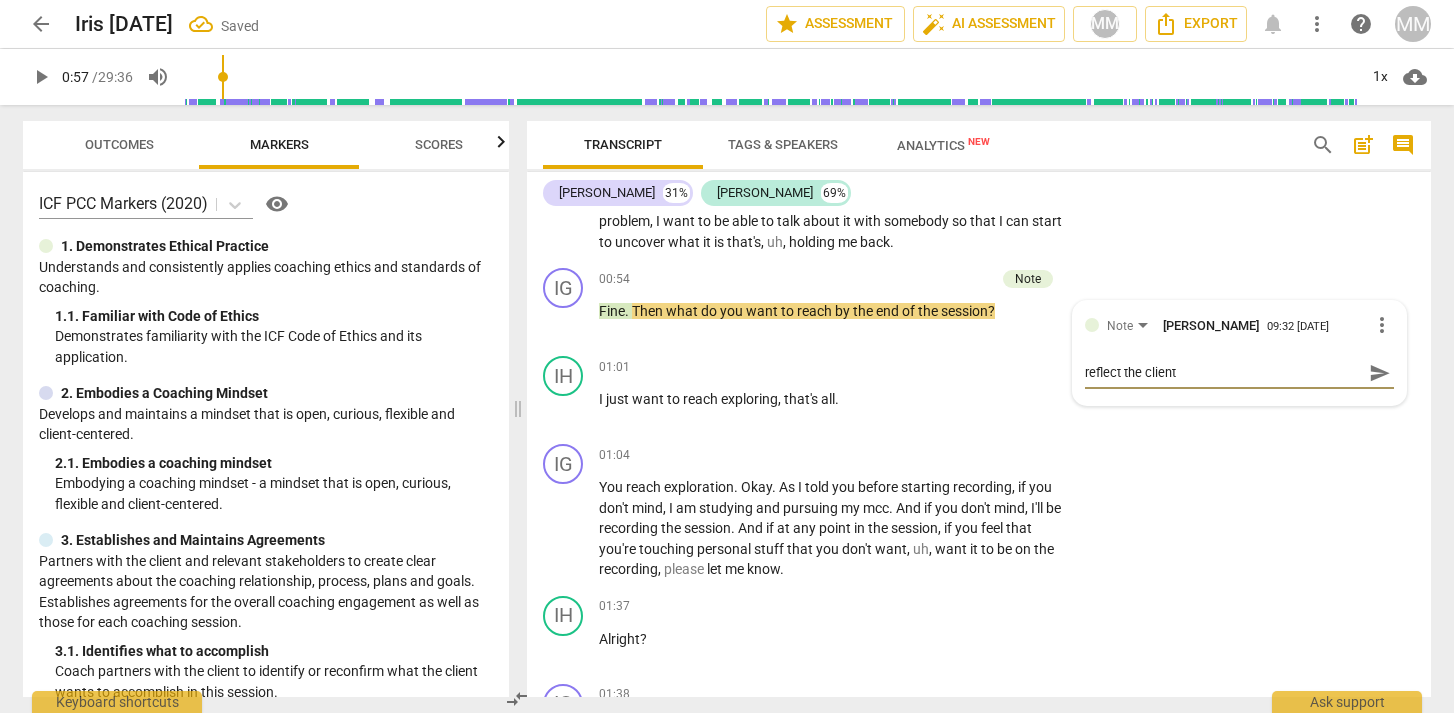 type on "reflect the clients" 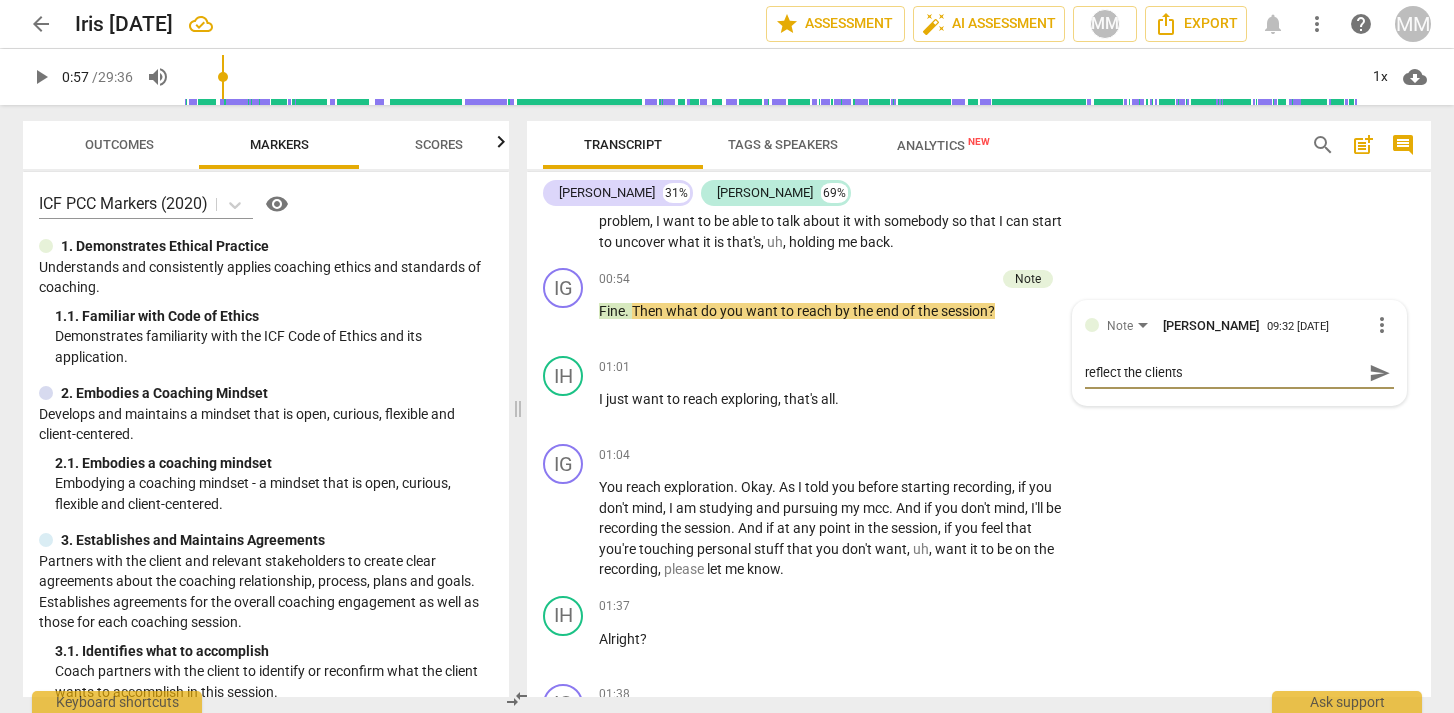 type on "reflect the clients" 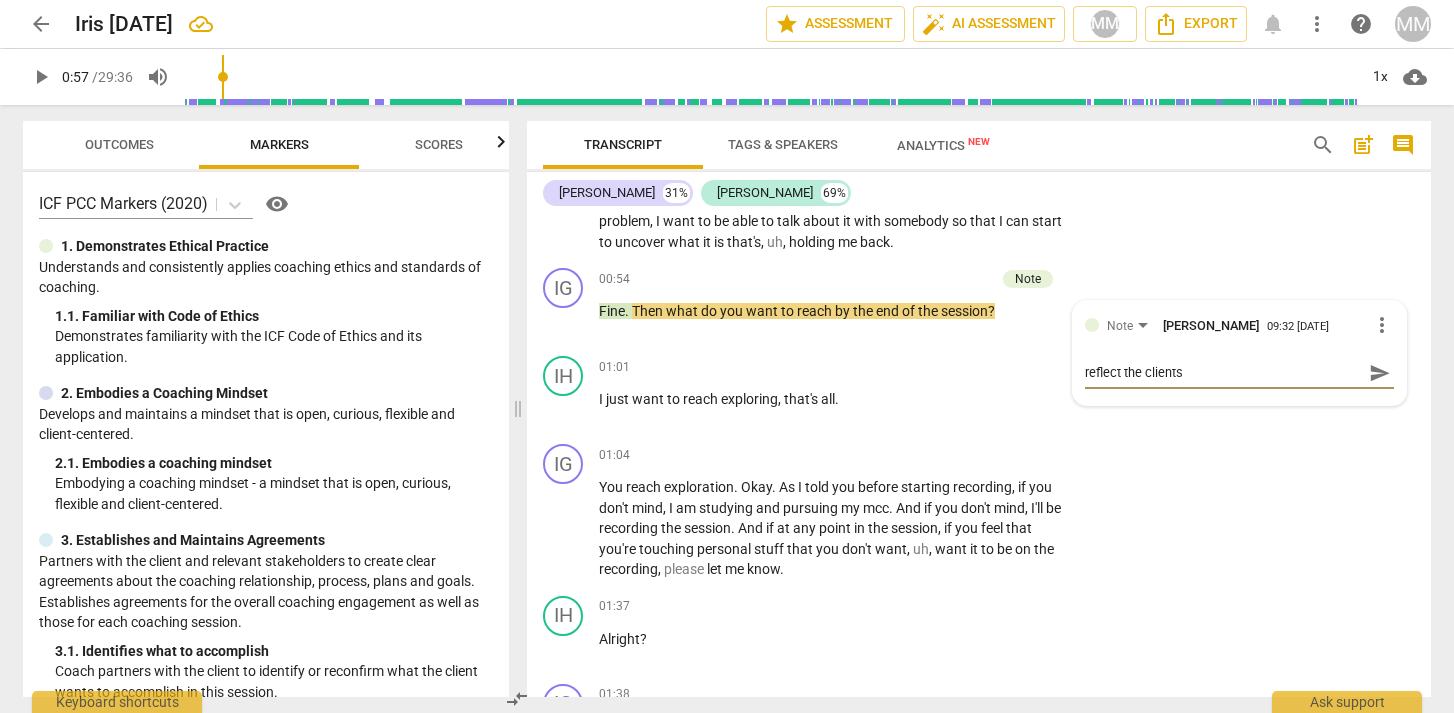 type on "reflect the clients r" 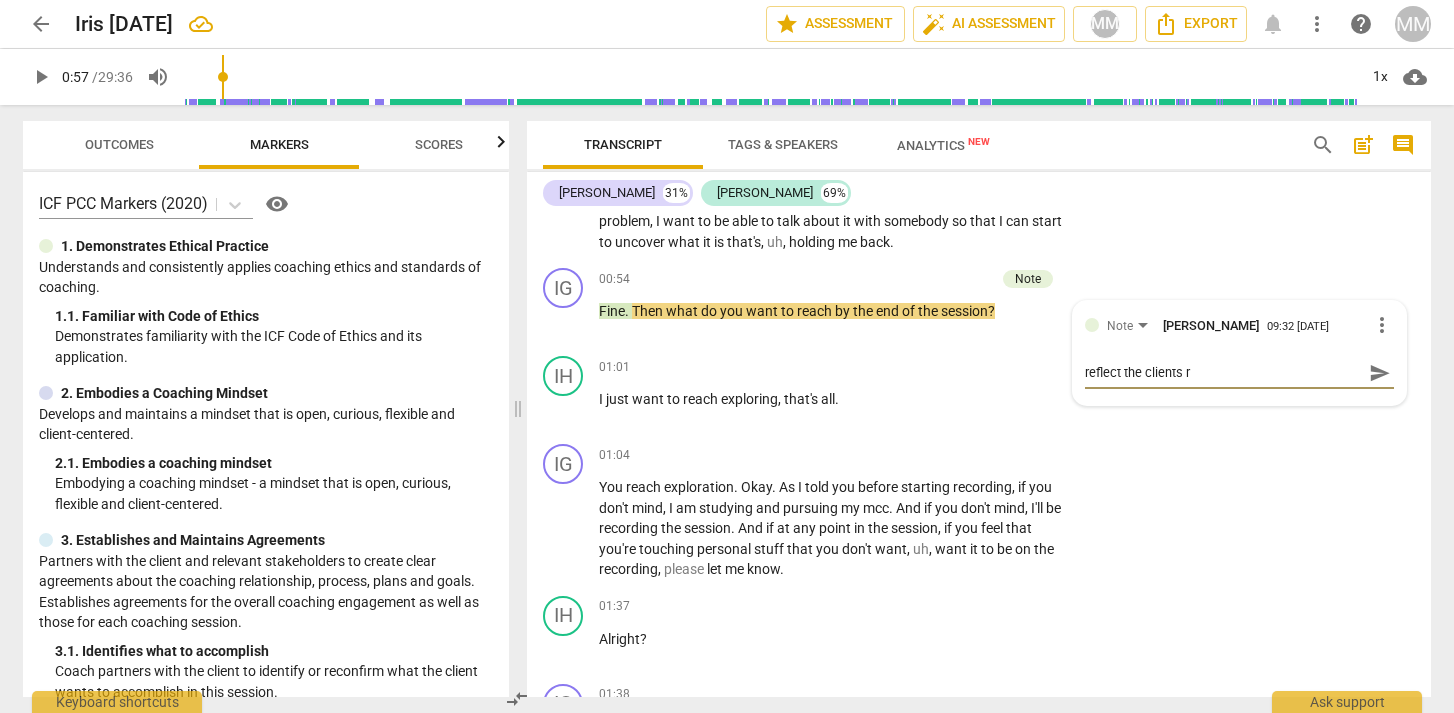 type on "reflect the clients re" 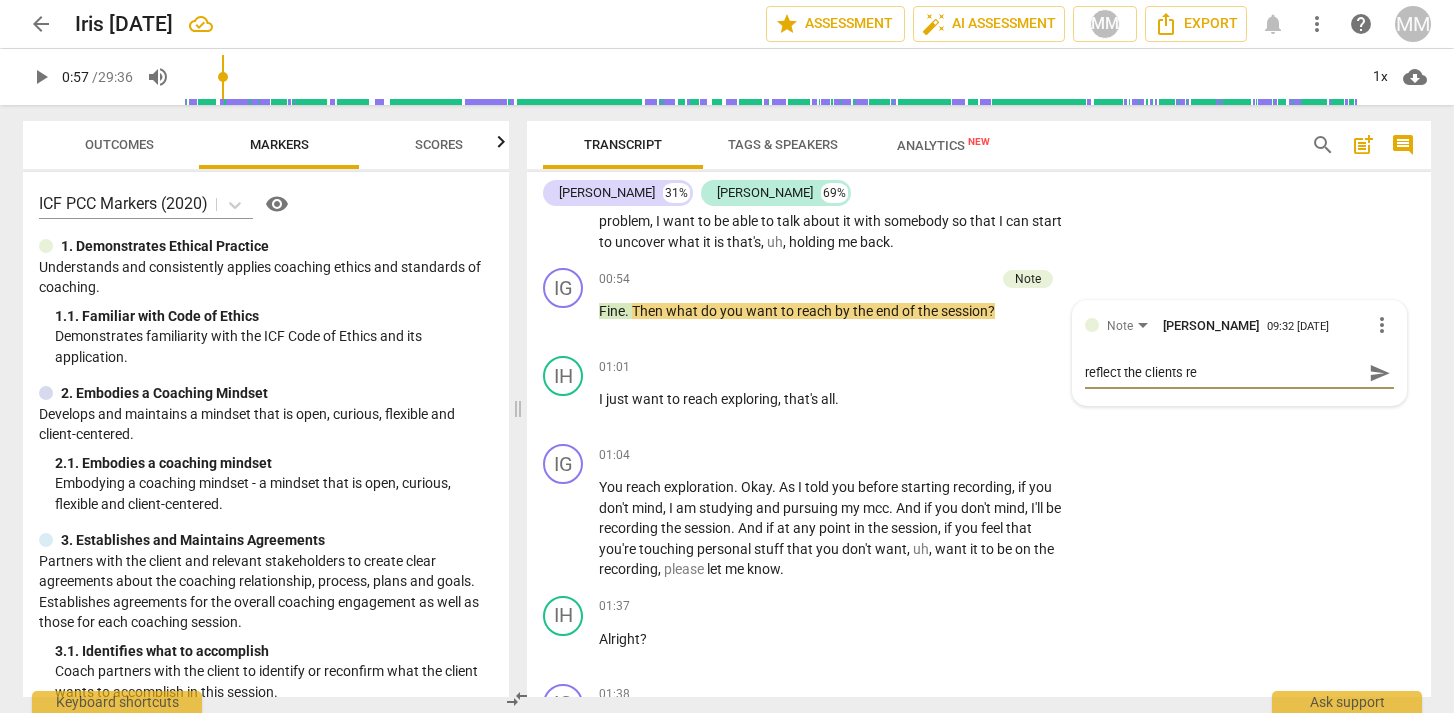 type on "reflect the clients res" 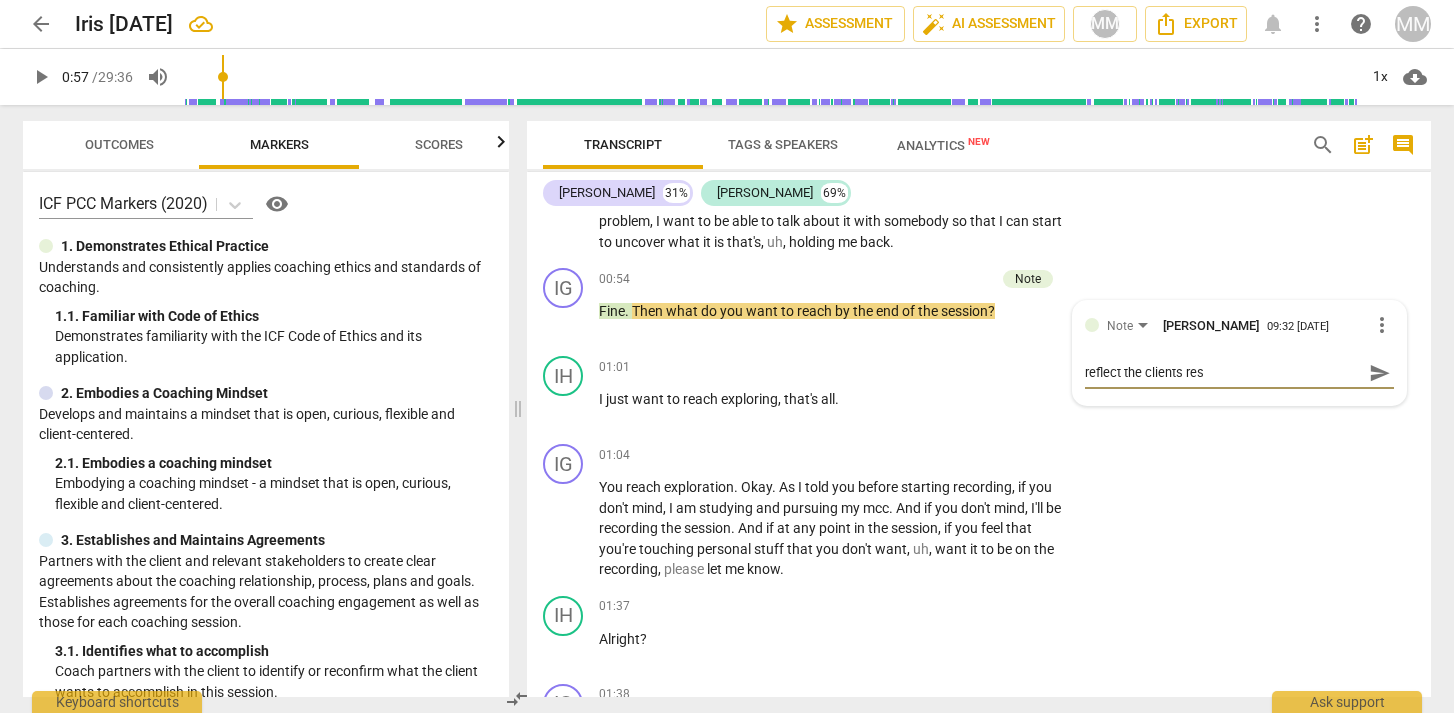 type on "reflect the clients resp" 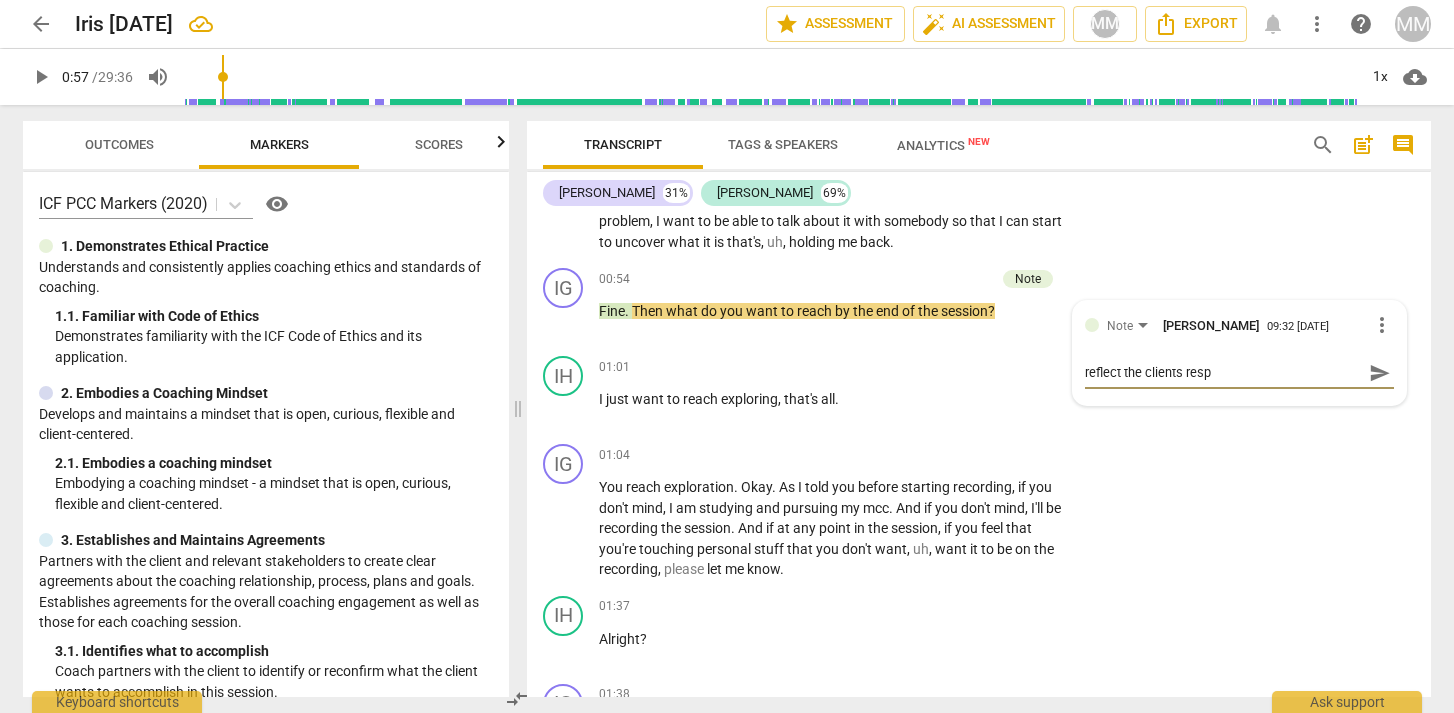 type on "reflect the clients respo" 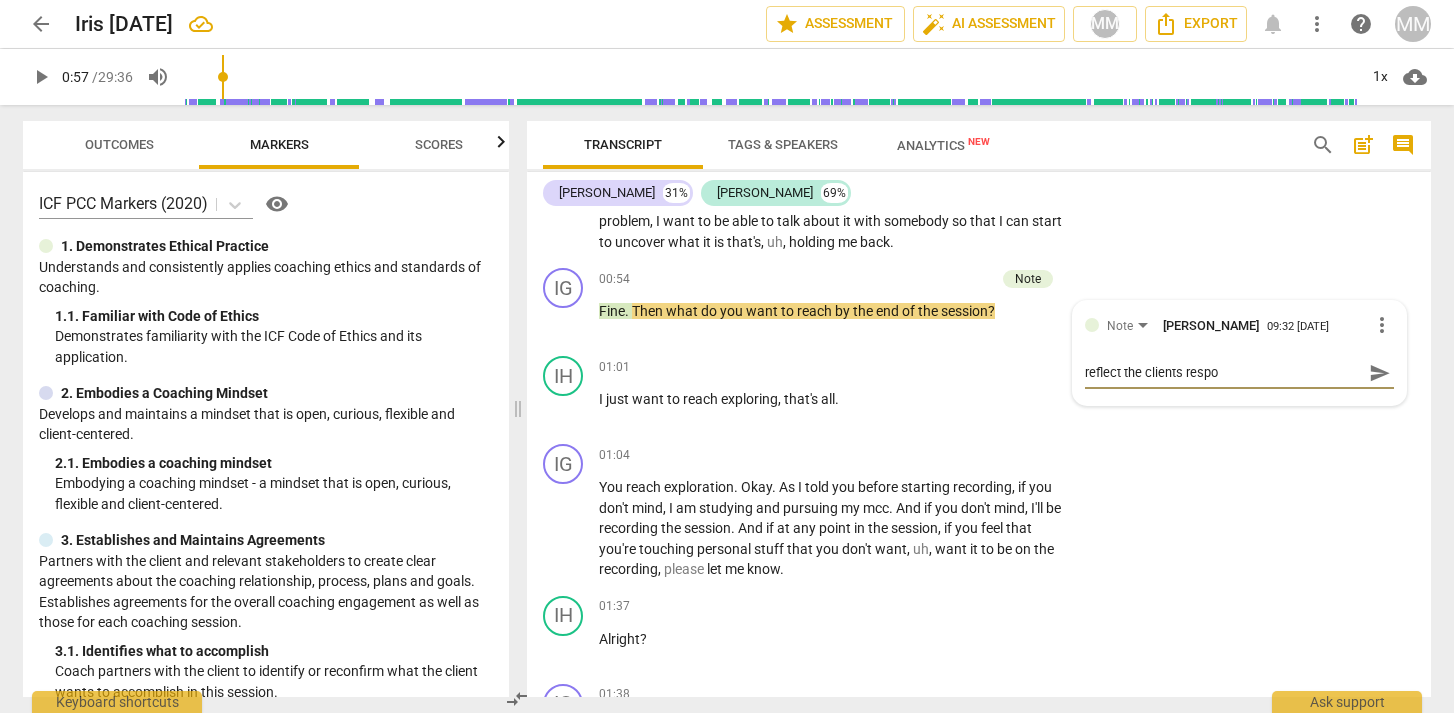 type on "reflect the clients respon" 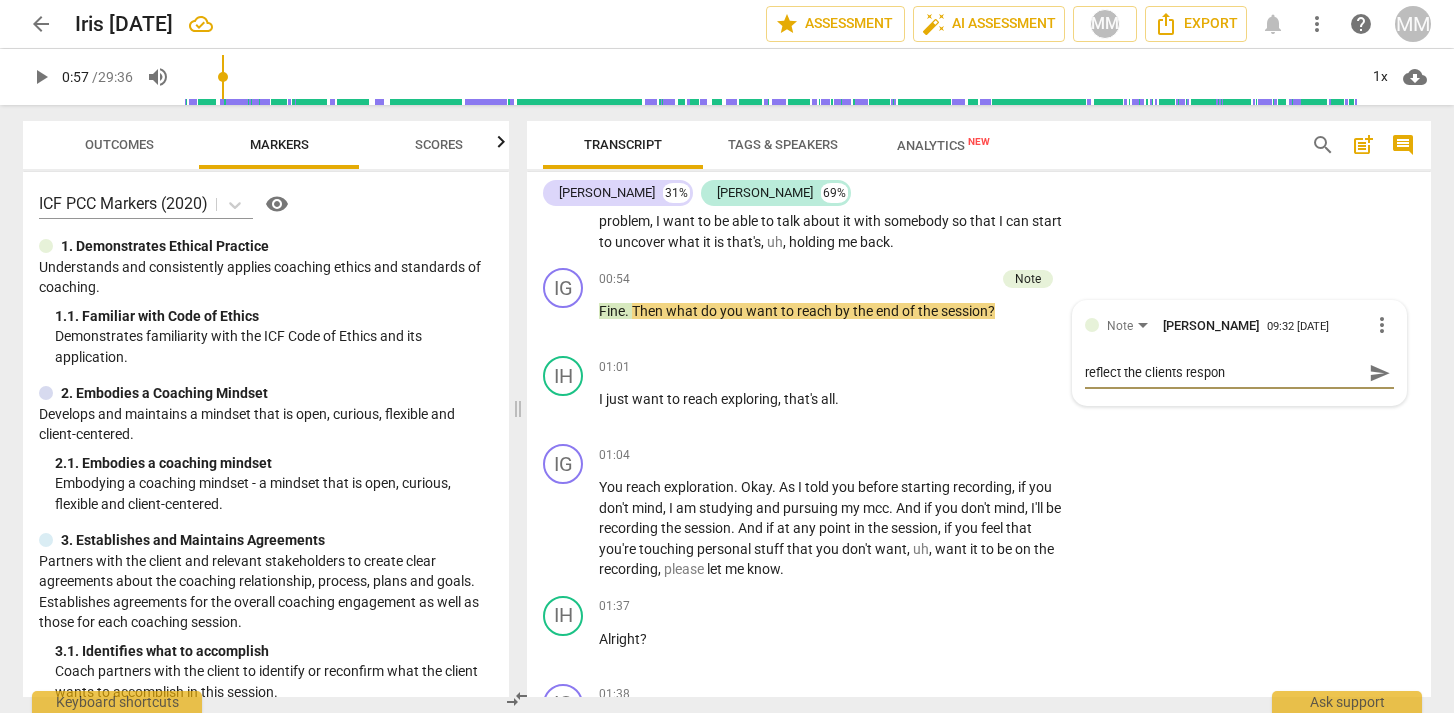 type on "reflect the clients respons" 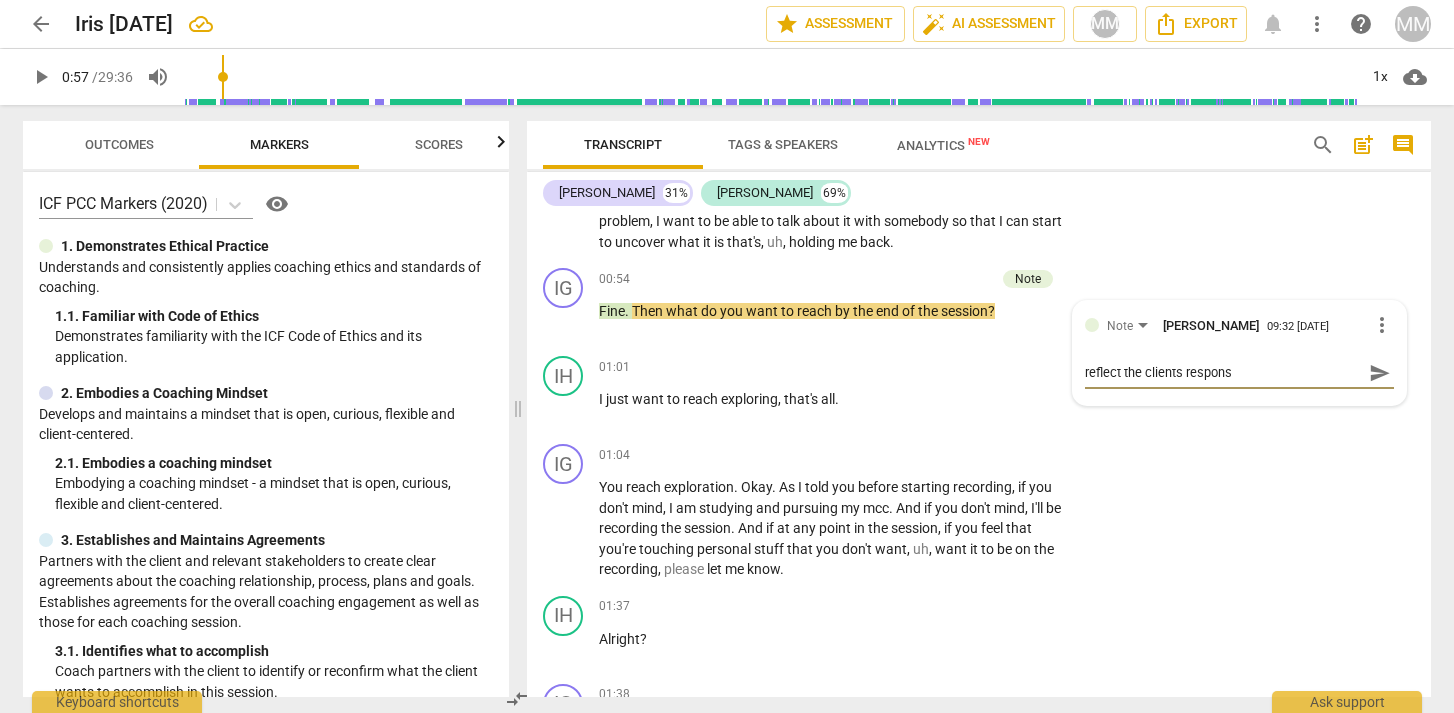 type on "reflect the clients response" 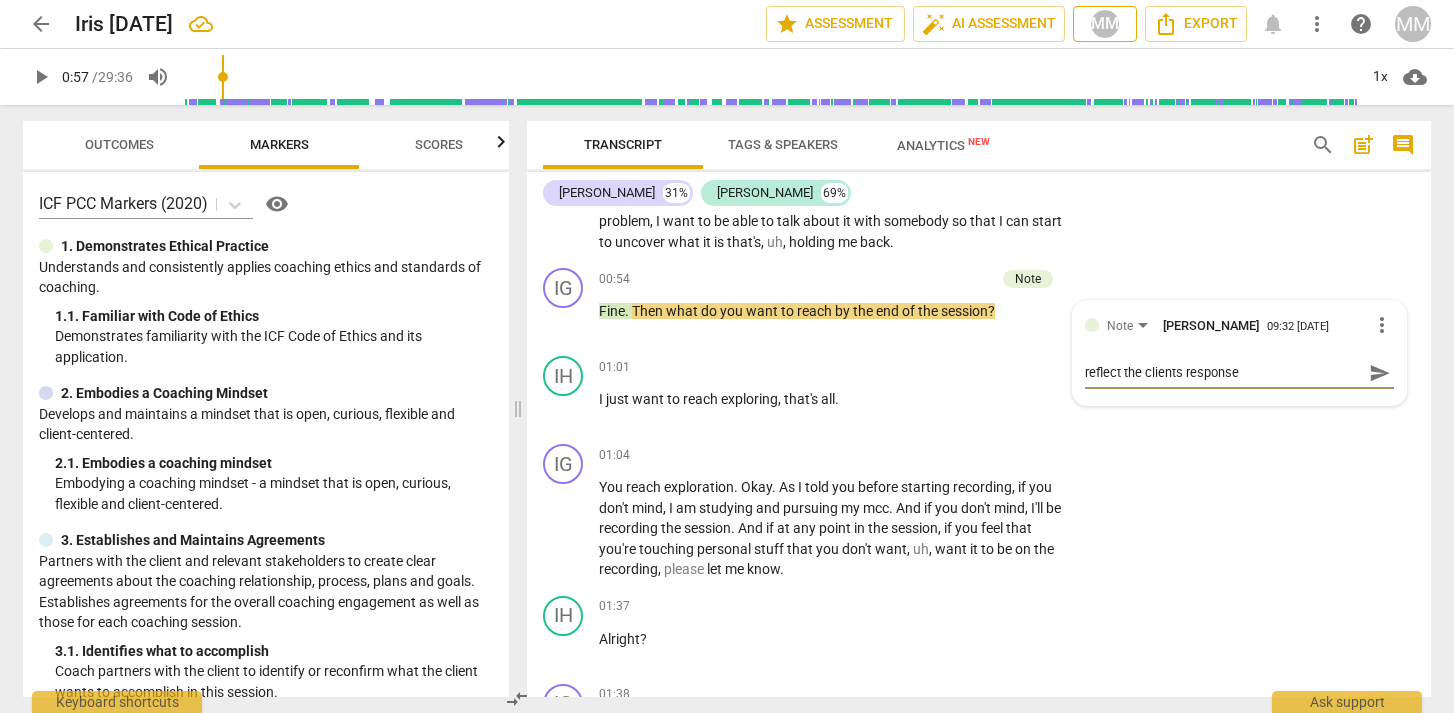 type on "reflect the clients response" 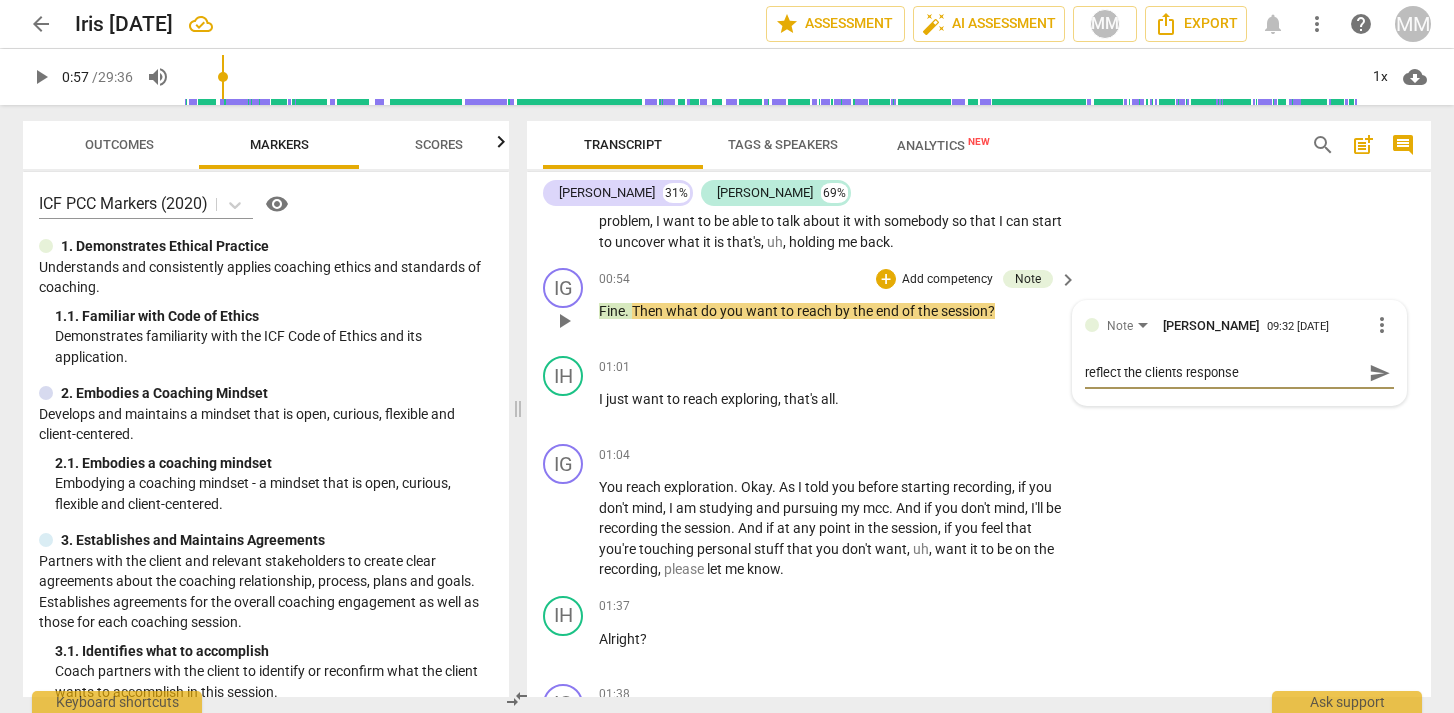 type on "reflect the clients response" 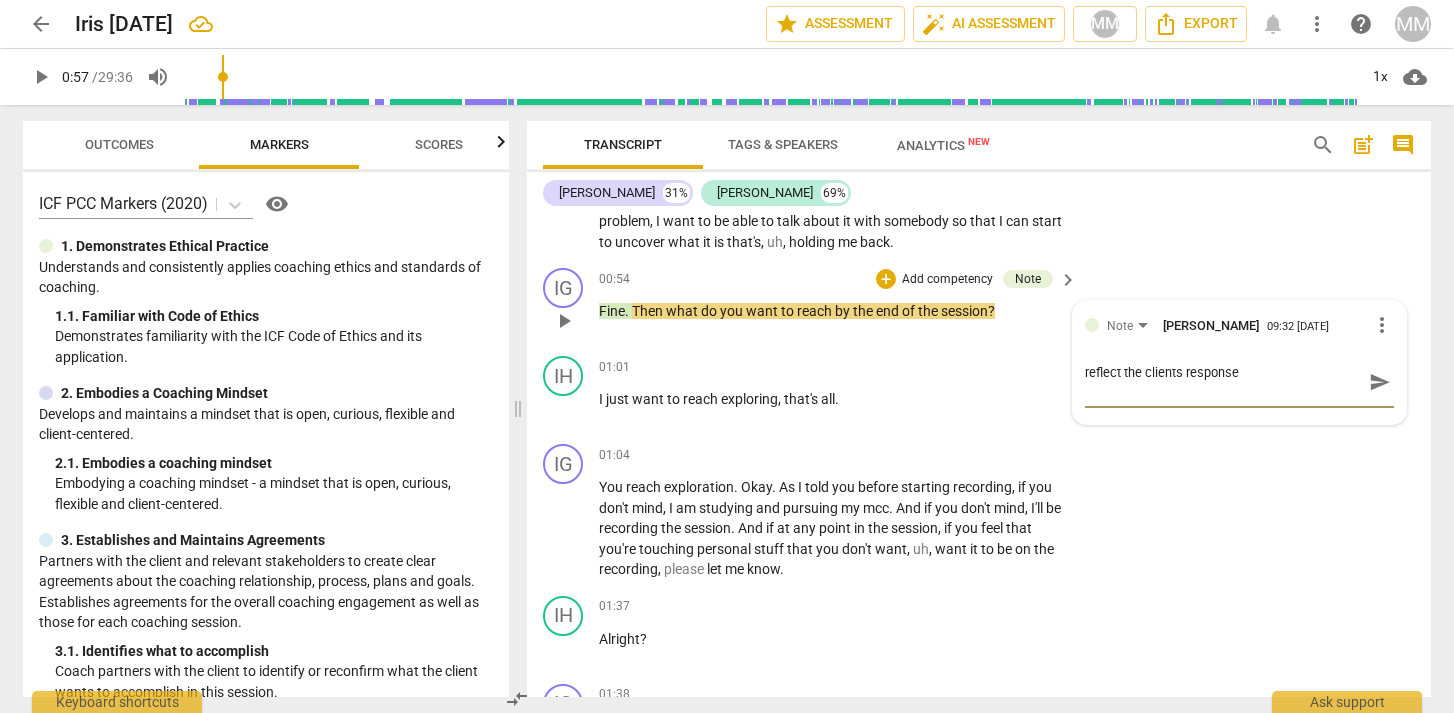 paste on "1. To Honor the Client’s Agenda and Language
Reflecting back the client’s words without interpretation or filtering ensures that the coach stays grounded in the client’s reality rather than imposing their own.
Marion emphasizes using the client’s exact words—what she calls "their lingo"—because even a subtle change in phrasing can shift meaning and ownership of the insight away from the client.
2. To Demonstrate Deep Listening and Presence
Reflecting back signals to the client: “I heard you. I’m with you.”
It creates a safe and validating space where the client feels seen and heard, which deepens trust and openness.
3. To Avoid Rushing to Fixing, Teaching, or Interpreting
Marion warns against “jumping in” with questions or re-frames before the client’s words have been fully honored.
Reflecting back slows the process and helps the coach resist the urge to direct the conversation.
4. To Help the Client Hear Themselves More Clearly
When clients hear their own words mirrored back, often without the emotion..." 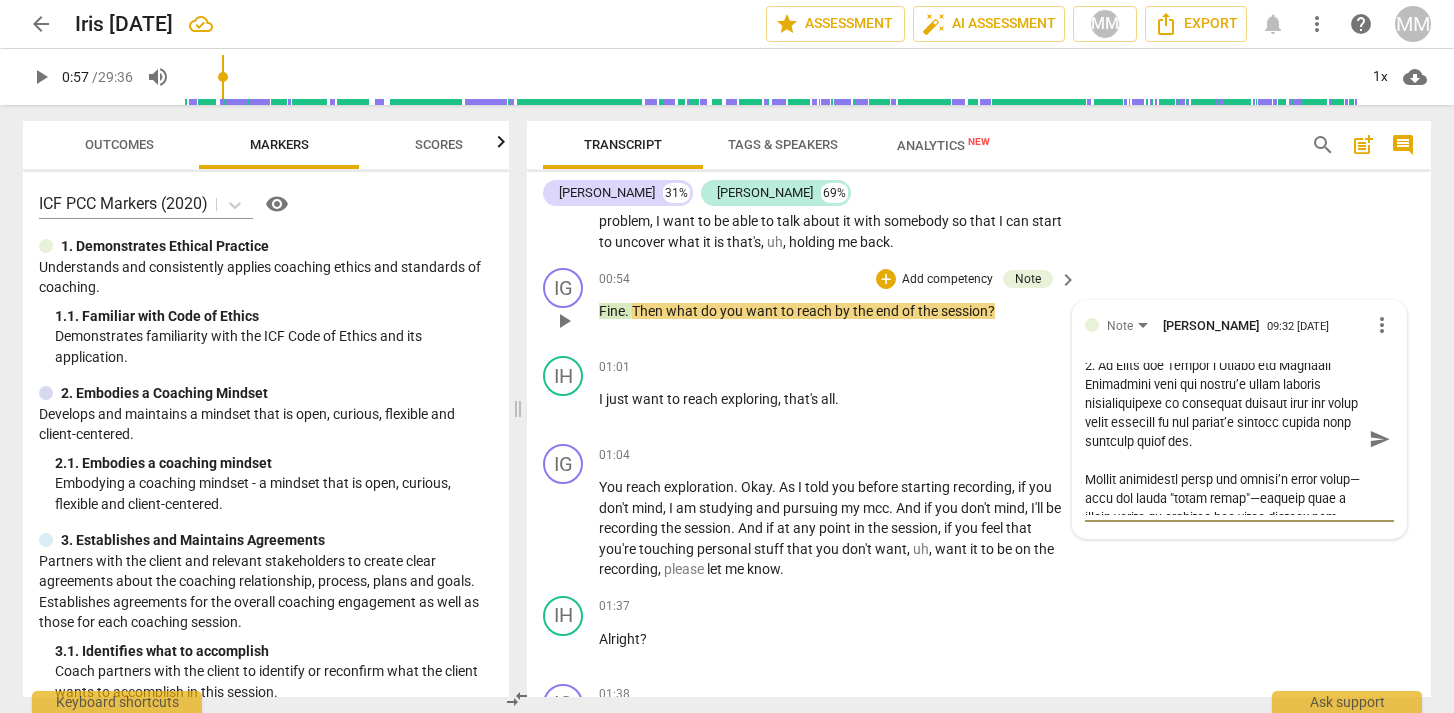 scroll, scrollTop: 0, scrollLeft: 0, axis: both 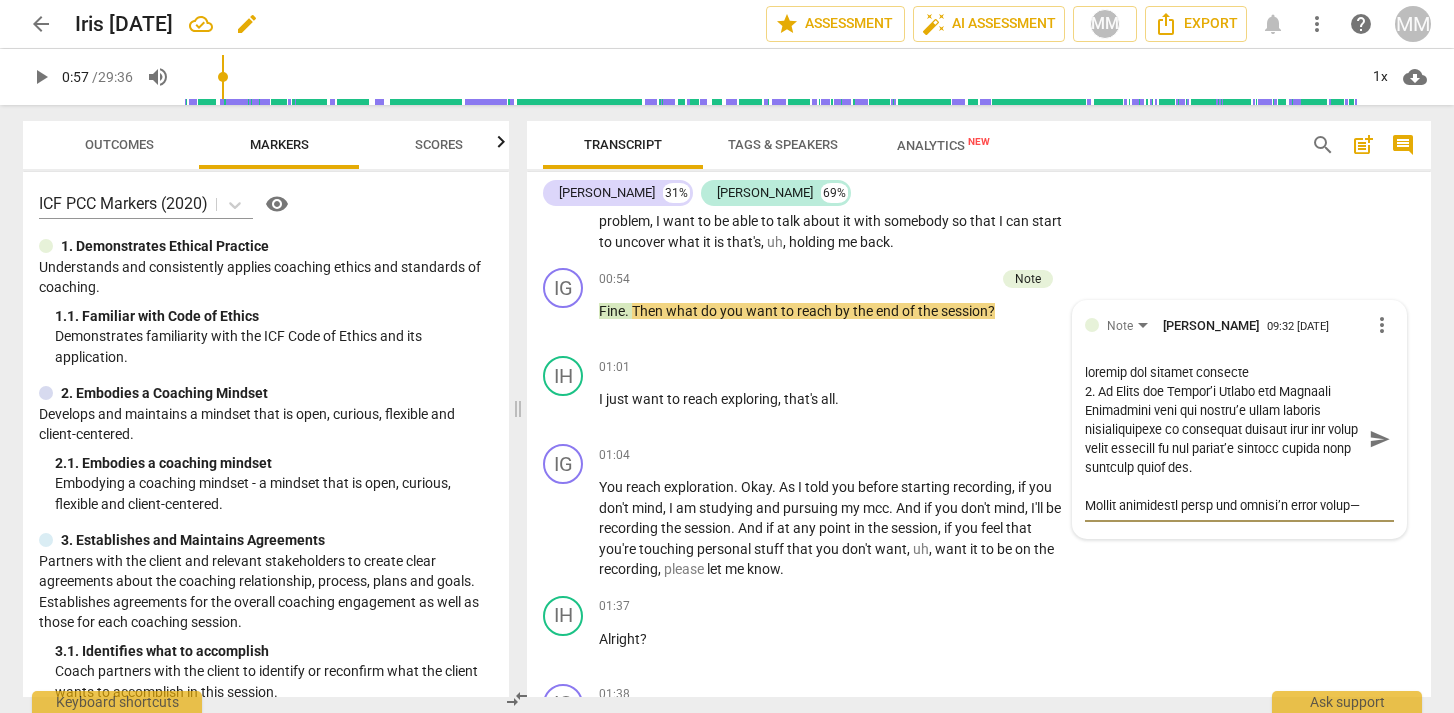 type on "reflect the clients response
1. To Honor the Client’s Agenda and Language
Reflecting back the client’s words without interpretation or filtering ensures that the coach stays grounded in the client’s reality rather than imposing their own.
Marion emphasizes using the client’s exact words—what she calls "their lingo"—because even a subtle change in phrasing can shift meaning and ownership of the insight away from the client.
2. To Demonstrate Deep Listening and Presence
Reflecting back signals to the client: “I heard you. I’m with you.”
It creates a safe and validating space where the client feels seen and heard, which deepens trust and openness.
3. To Avoid Rushing to Fixing, Teaching, or Interpreting
Marion warns against “jumping in” with questions or re-frames before the client’s words have been fully honored.
Reflecting back slows the process and helps the coach resist the urge to direct the conversation.
4. To Help the Client Hear Themselves More Clearly
When clients hear their own words mirrored ba..." 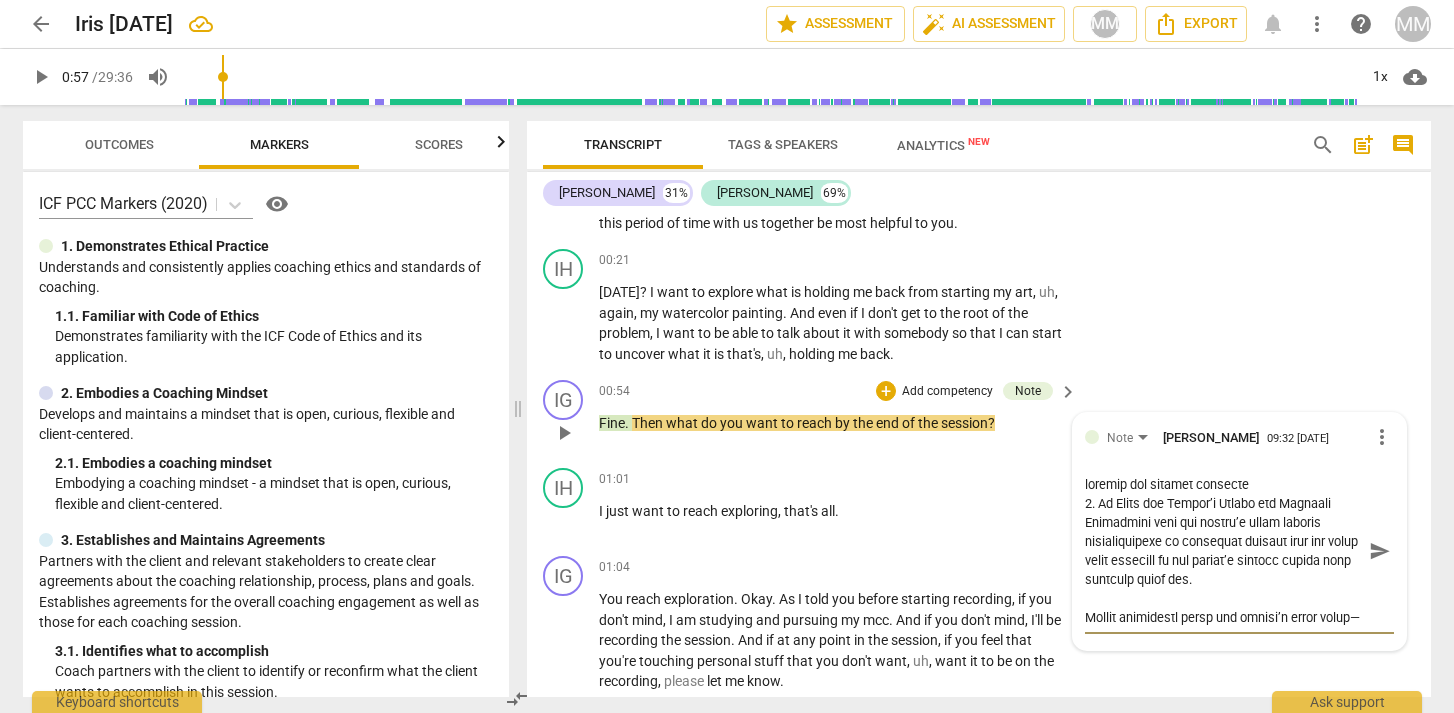 scroll, scrollTop: 225, scrollLeft: 0, axis: vertical 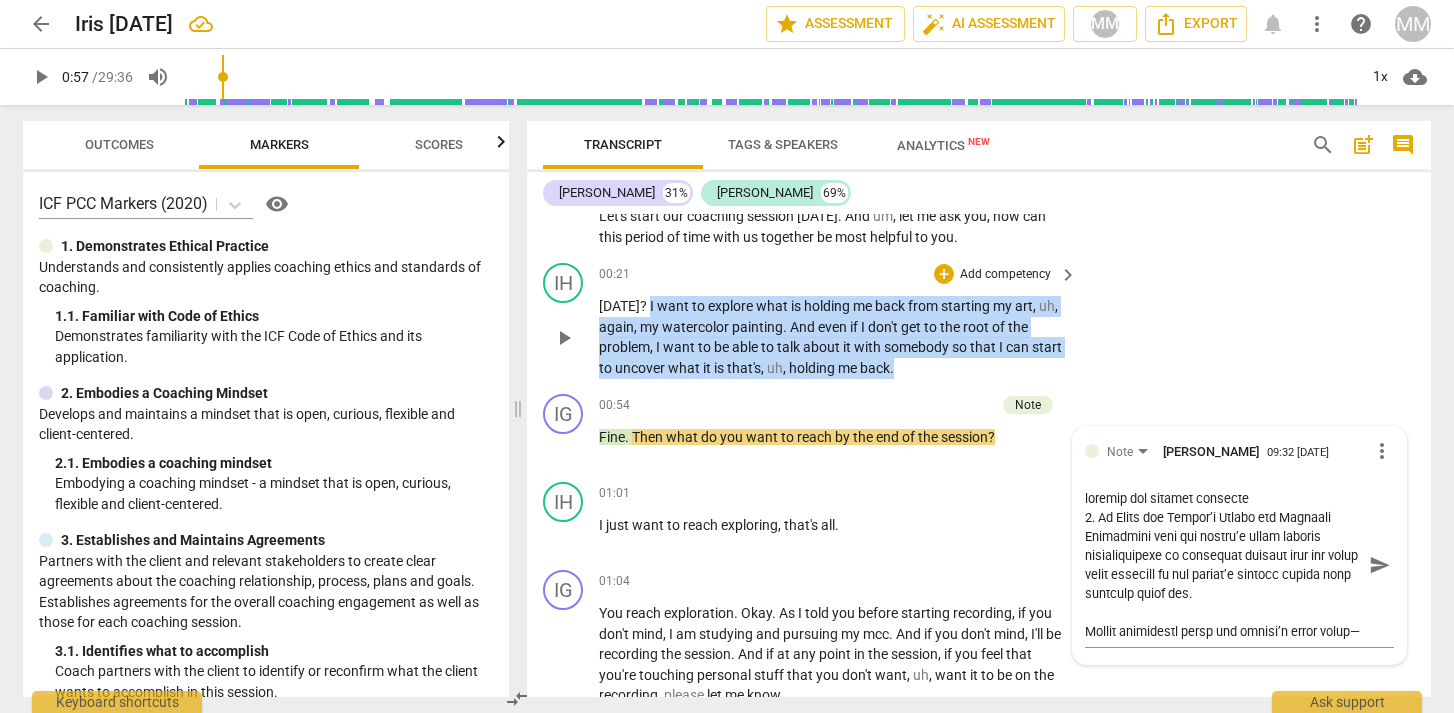drag, startPoint x: 647, startPoint y: 305, endPoint x: 917, endPoint y: 374, distance: 278.67725 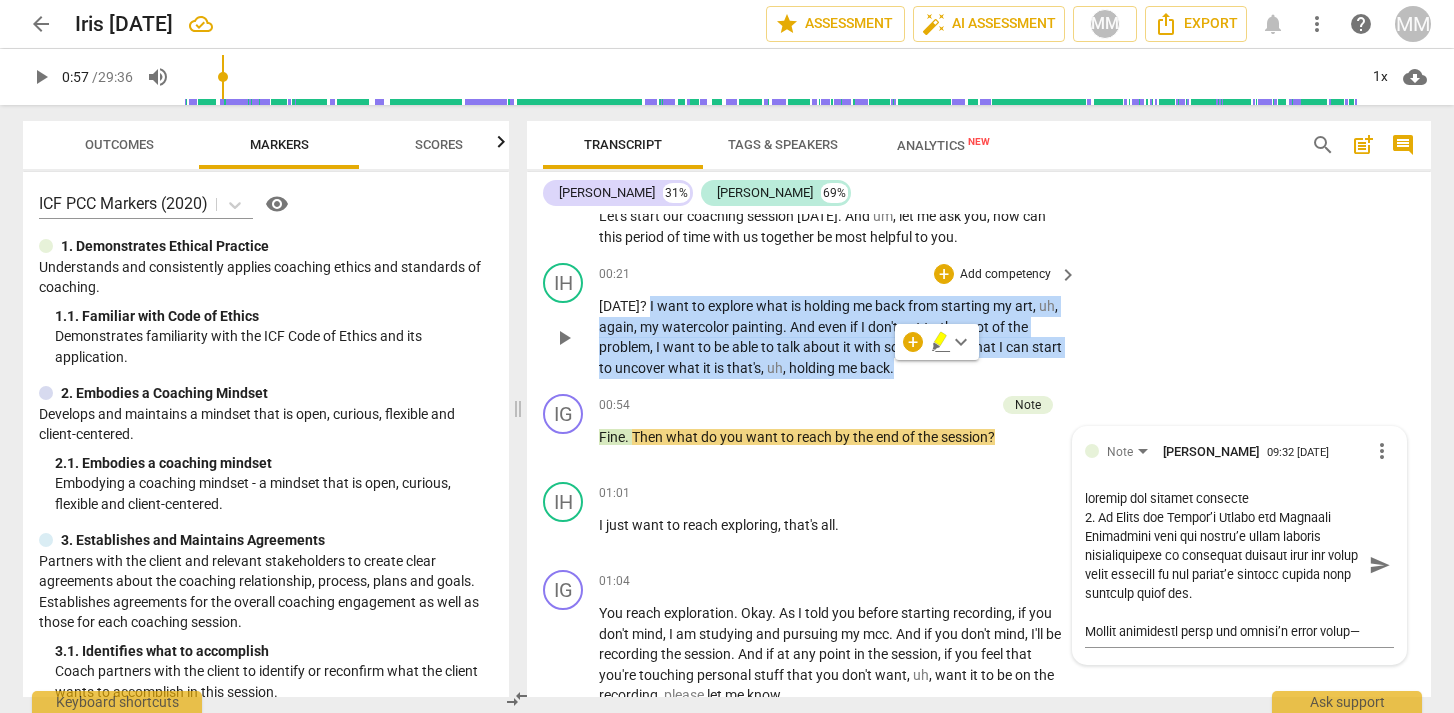 copy on "I   want   to   explore   what   is   holding   me   back   from   starting   my   art ,   uh ,   again ,   my   watercolor   painting .   And   even   if   I   don't   get   to   the   root   of   the   problem ,   I   want   to   be   able   to   talk   about   it   with   somebody   so   that   I   can   start   to   uncover   what   it   is   that's ,   uh ,   holding   me   back ." 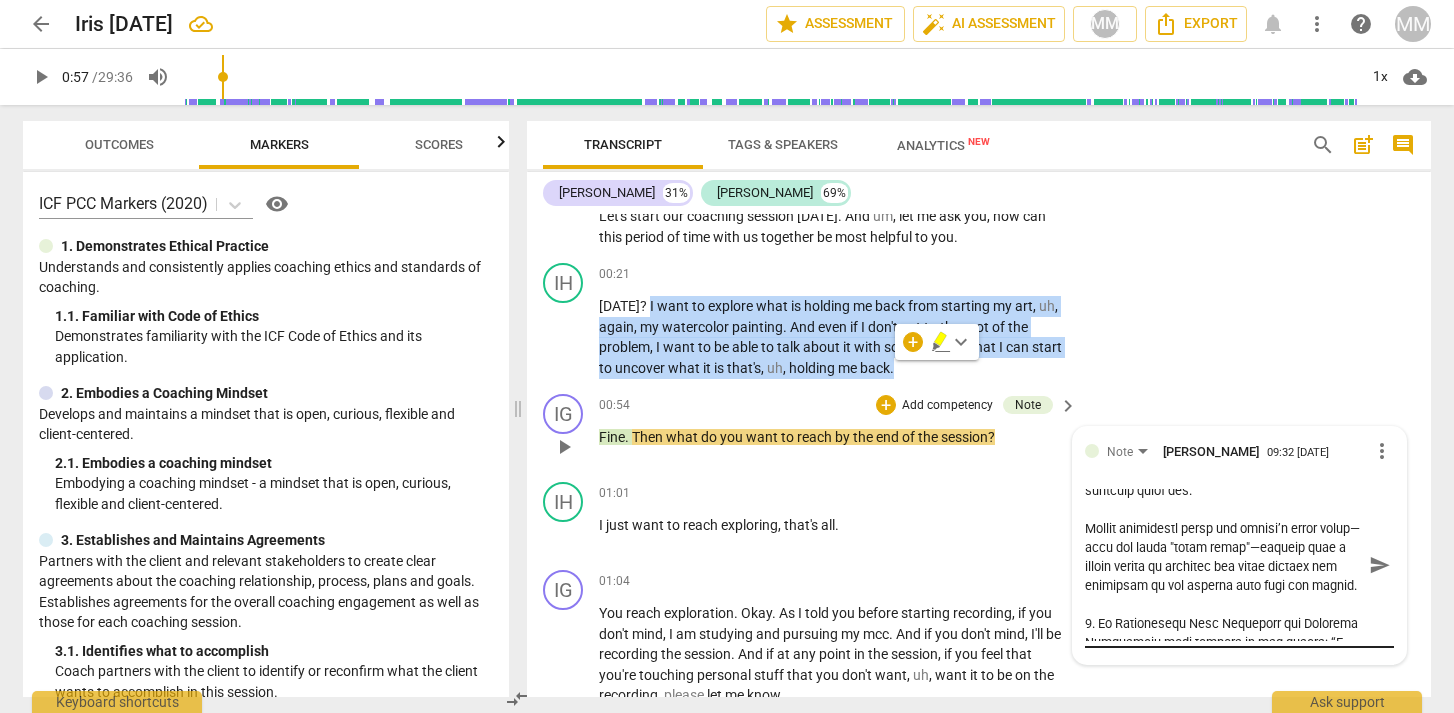 scroll, scrollTop: 105, scrollLeft: 0, axis: vertical 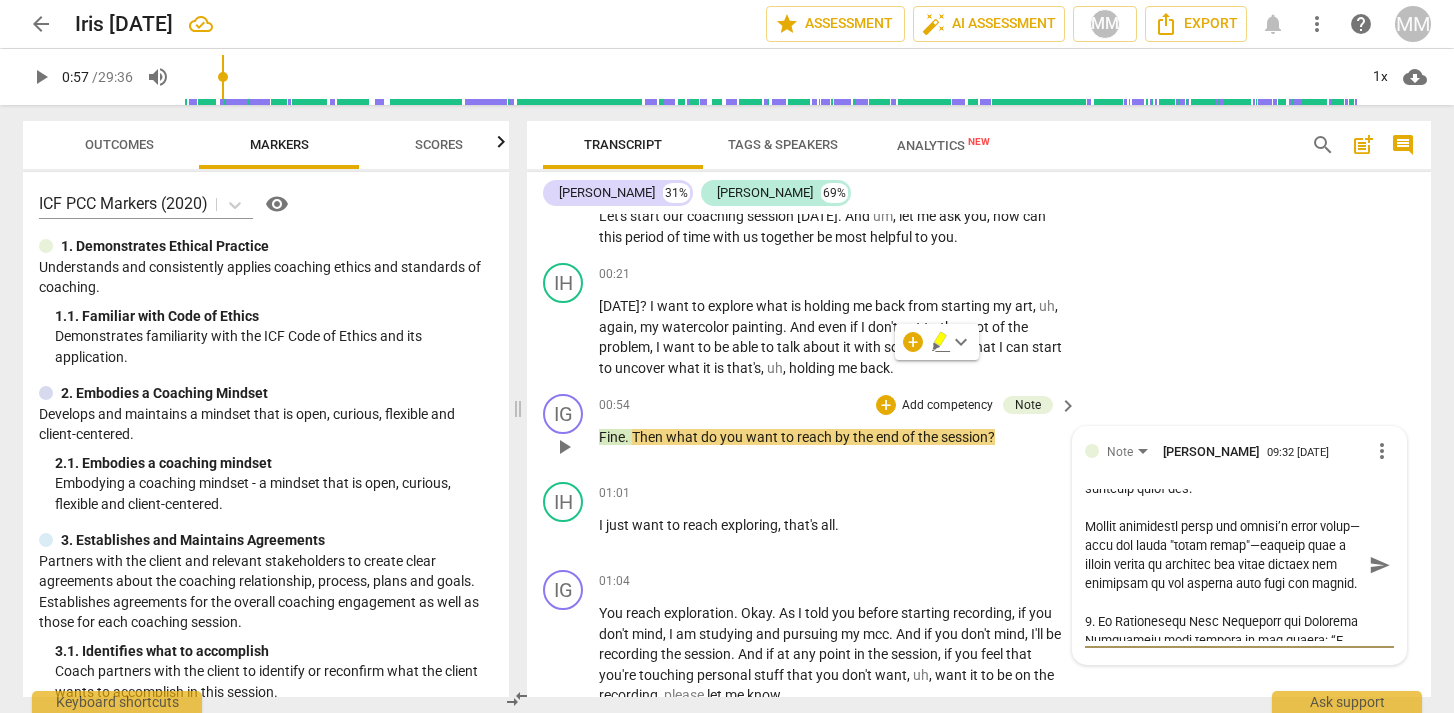 drag, startPoint x: 1201, startPoint y: 526, endPoint x: 1075, endPoint y: 529, distance: 126.035706 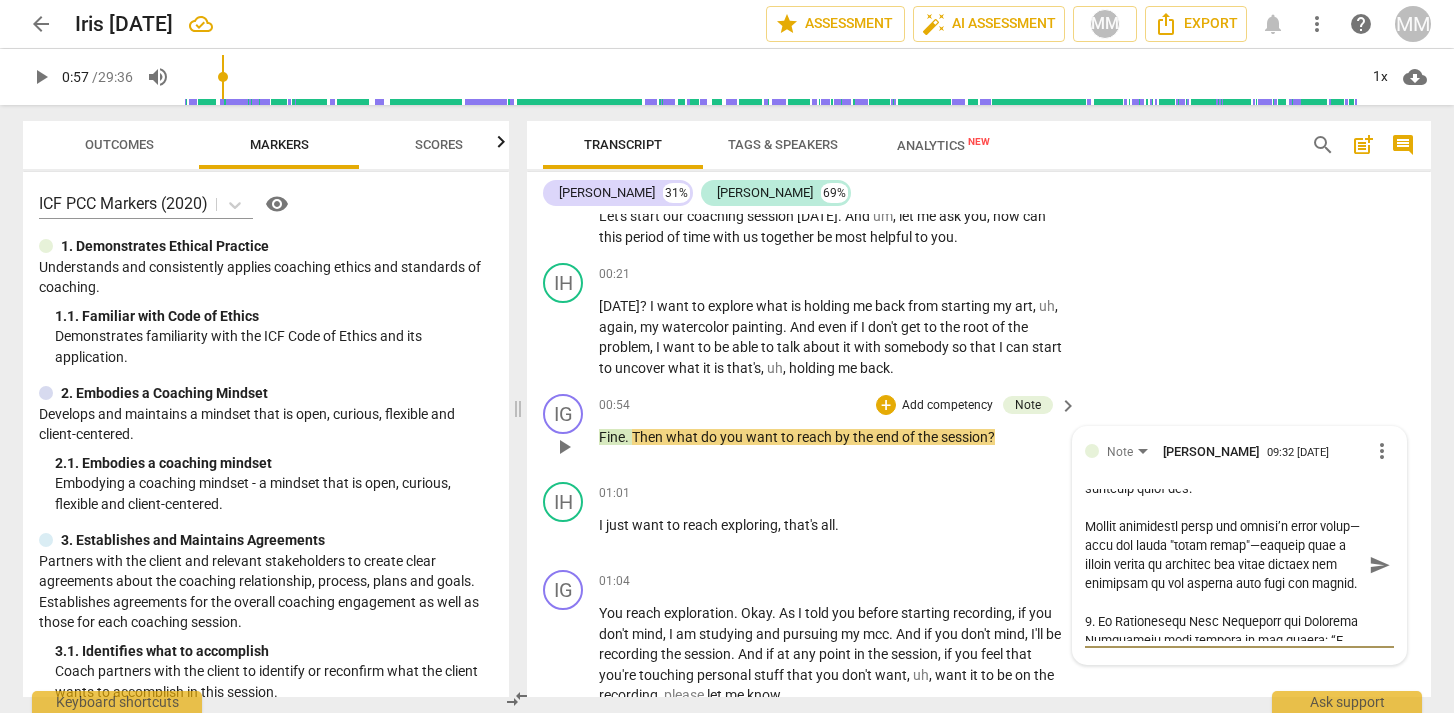 type on "reflect the clients response
1. To Honor the Client’s Agenda and Language
Reflecting back the client’s words without interpretation or filtering ensures that the coach stays grounded in the client’s reality rather than imposing their own.
Using the client’s exact words—what she calls "their lingo"—because even a subtle change in phrasing can shift meaning and ownership of the insight away from the client.
2. To Demonstrate Deep Listening and Presence
Reflecting back signals to the client: “I heard you. I’m with you.”
It creates a safe and validating space where the client feels seen and heard, which deepens trust and openness.
3. To Avoid Rushing to Fixing, Teaching, or Interpreting
Marion warns against “jumping in” with questions or re-frames before the client’s words have been fully honored.
Reflecting back slows the process and helps the coach resist the urge to direct the conversation.
4. To Help the Client Hear Themselves More Clearly
When clients hear their own words mirrored back, often without ..." 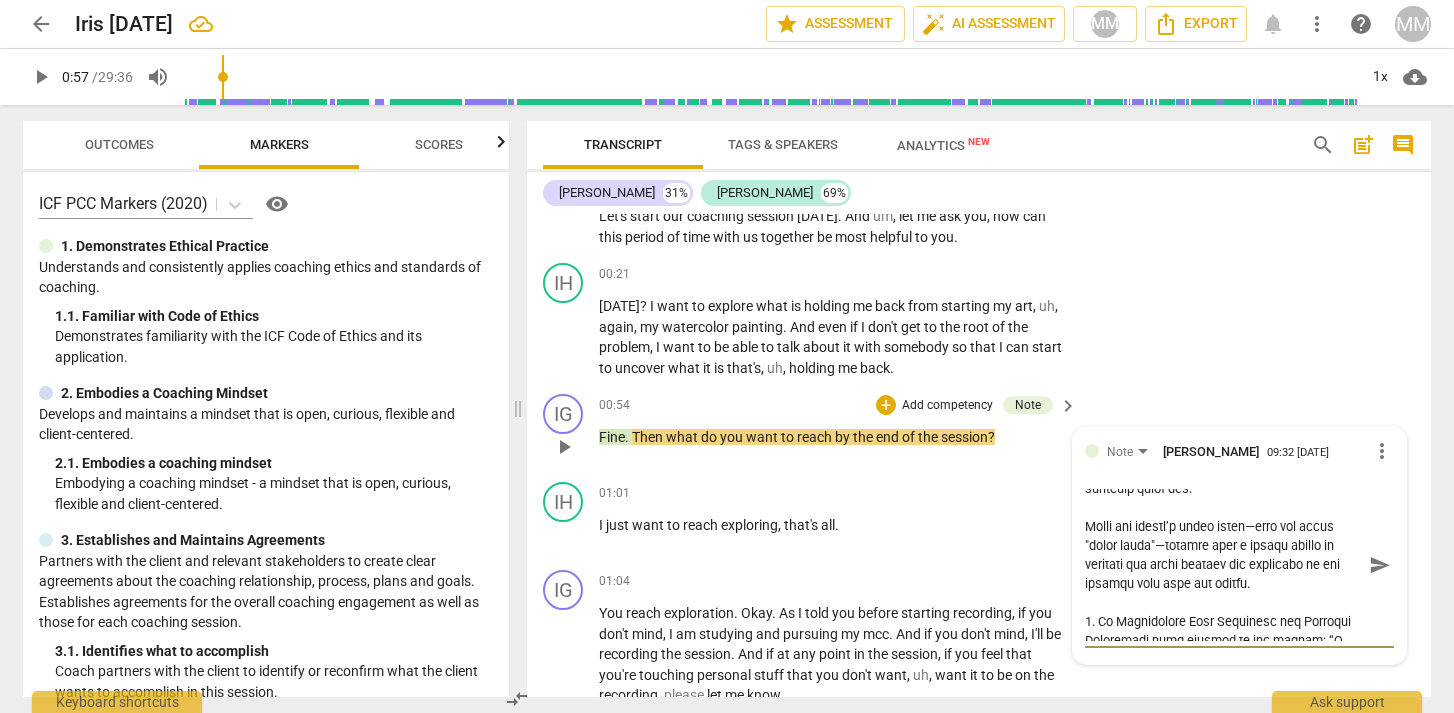 type on "reflect the clients response
1. To Honor the Client’s Agenda and Language
Reflecting back the client’s words without interpretation or filtering ensures that the coach stays grounded in the client’s reality rather than imposing their own.
Ussing the client’s exact words—what she calls "their lingo"—because even a subtle change in phrasing can shift meaning and ownership of the insight away from the client.
2. To Demonstrate Deep Listening and Presence
Reflecting back signals to the client: “I heard you. I’m with you.”
It creates a safe and validating space where the client feels seen and heard, which deepens trust and openness.
3. To Avoid Rushing to Fixing, Teaching, or Interpreting
Marion warns against “jumping in” with questions or re-frames before the client’s words have been fully honored.
Reflecting back slows the process and helps the coach resist the urge to direct the conversation.
4. To Help the Client Hear Themselves More Clearly
When clients hear their own words mirrored back, often without..." 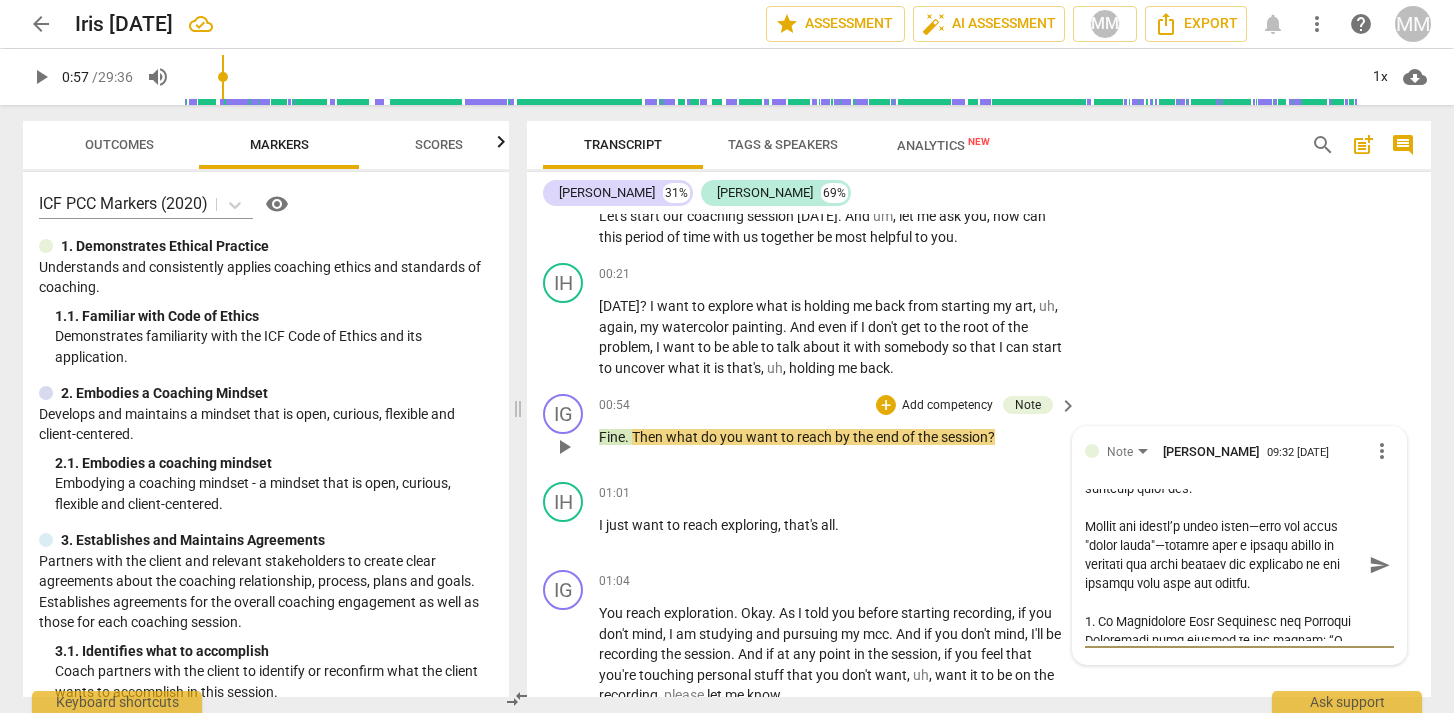 type on "reflect the clients response
1. To Honor the Client’s Agenda and Language
Reflecting back the client’s words without interpretation or filtering ensures that the coach stays grounded in the client’s reality rather than imposing their own.
Using the client’s exact words—what she calls "their lingo"—because even a subtle change in phrasing can shift meaning and ownership of the insight away from the client.
2. To Demonstrate Deep Listening and Presence
Reflecting back signals to the client: “I heard you. I’m with you.”
It creates a safe and validating space where the client feels seen and heard, which deepens trust and openness.
3. To Avoid Rushing to Fixing, Teaching, or Interpreting
Marion warns against “jumping in” with questions or re-frames before the client’s words have been fully honored.
Reflecting back slows the process and helps the coach resist the urge to direct the conversation.
4. To Help the Client Hear Themselves More Clearly
When clients hear their own words mirrored back, often without ..." 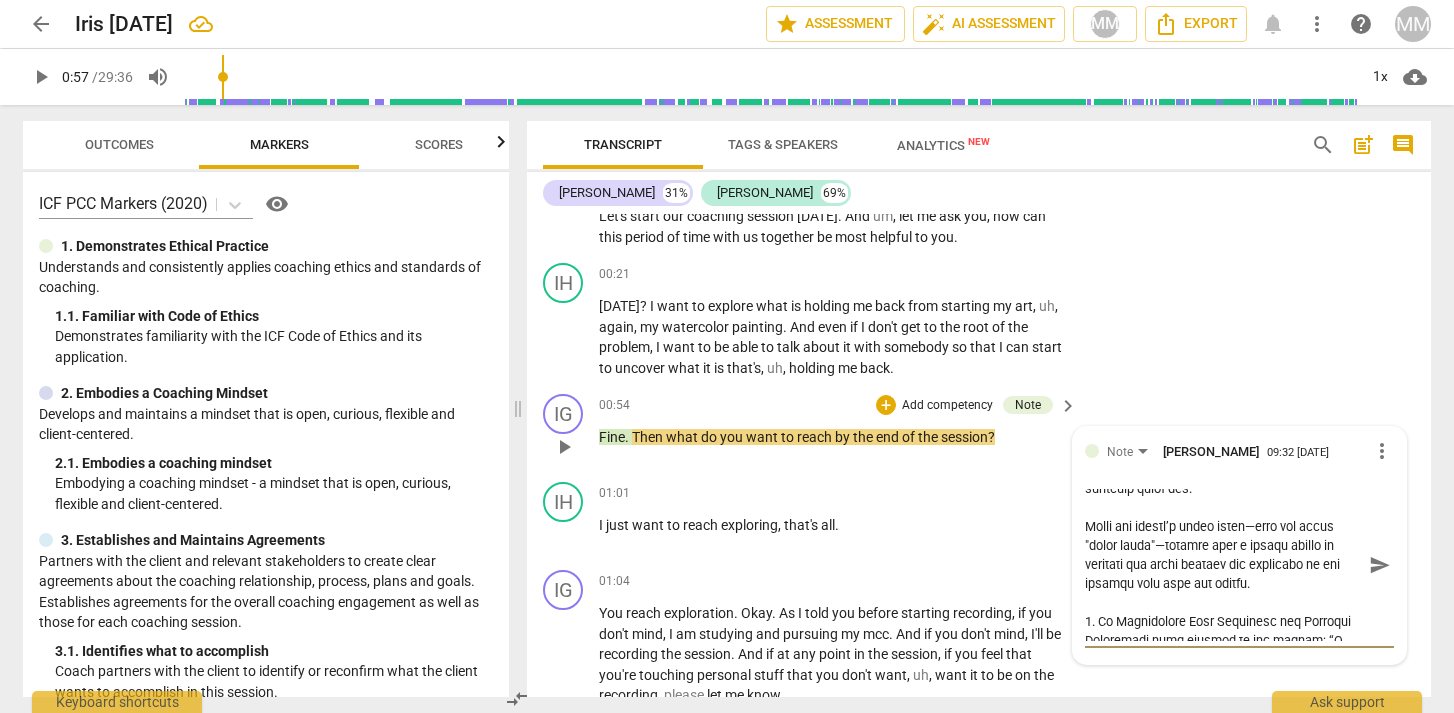 drag, startPoint x: 1253, startPoint y: 529, endPoint x: 1157, endPoint y: 547, distance: 97.67292 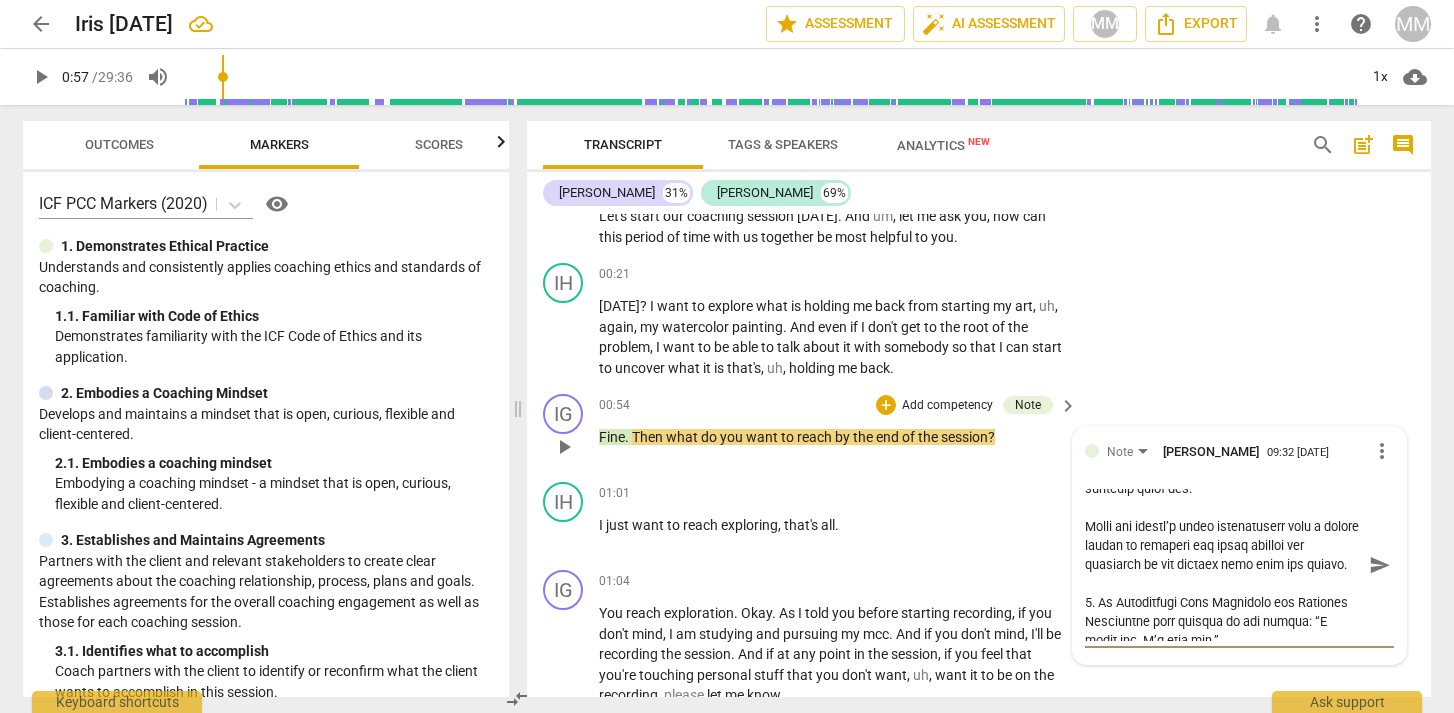 type on "reflect the clients response
1. To Honor the Client’s Agenda and Language
Reflecting back the client’s words without interpretation or filtering ensures that the coach stays grounded in the client’s reality rather than imposing their own.
Using the client’s exact words because even a subtle change in phrasing can shift meaning and ownership of the insight away from the client.
2. To Demonstrate Deep Listening and Presence
Reflecting back signals to the client: “I heard you. I’m with you.”
It creates a safe and validating space where the client feels seen and heard, which deepens trust and openness.
3. To Avoid Rushing to Fixing, Teaching, or Interpreting
Marion warns against “jumping in” with questions or re-frames before the client’s words have been fully honored.
Reflecting back slows the process and helps the coach resist the urge to direct the conversation.
4. To Help the Client Hear Themselves More Clearly
When clients hear their own words mirrored back, often without the emotional charge, they ca..." 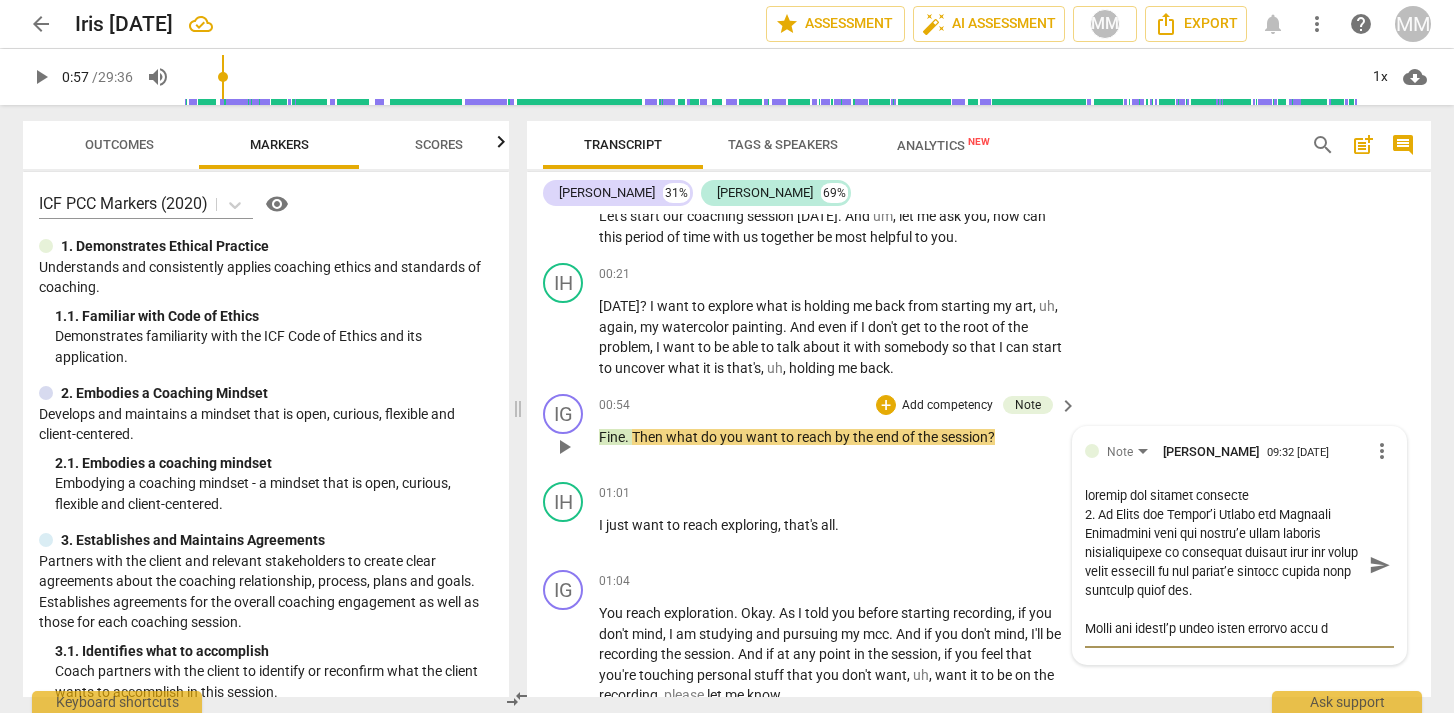 scroll, scrollTop: 0, scrollLeft: 0, axis: both 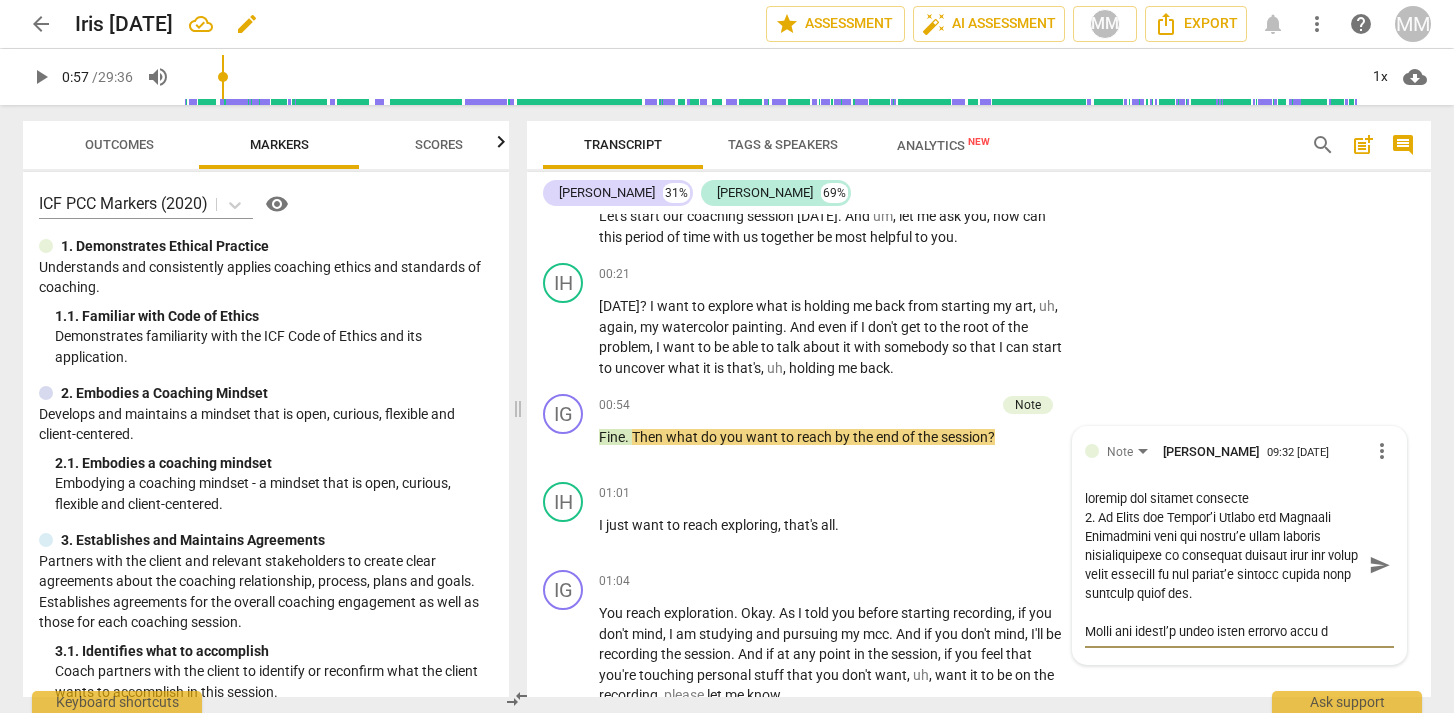 type on "reflect the clients response
1. To Honor the Client’s Agenda and Language
Reflecting back the client’s words without interpretation or filtering ensures that the coach stays grounded in the client’s reality rather than imposing their own.
Using the client’s exact words because even a subtle change in phrasing can shift meaning and ownership of the insight away from the client.
2. To Demonstrate Deep Listening and Presence
Reflecting back signals to the client: “I heard you. I’m with you.”
It creates a safe and validating space where the client feels seen and heard, which deepens trust and openness.
3. To Avoid Rushing to Fixing, Teaching, or Interpreting
Marion warns against “jumping in” with questions or re-frames before the client’s words have been fully honored.
Reflecting back slows the process and helps the coach resist the urge to direct the conversation.
4. To Help the Client Hear Themselves More Clearly
When clients hear their own words mirrored back, often without the emotional charge, they ca..." 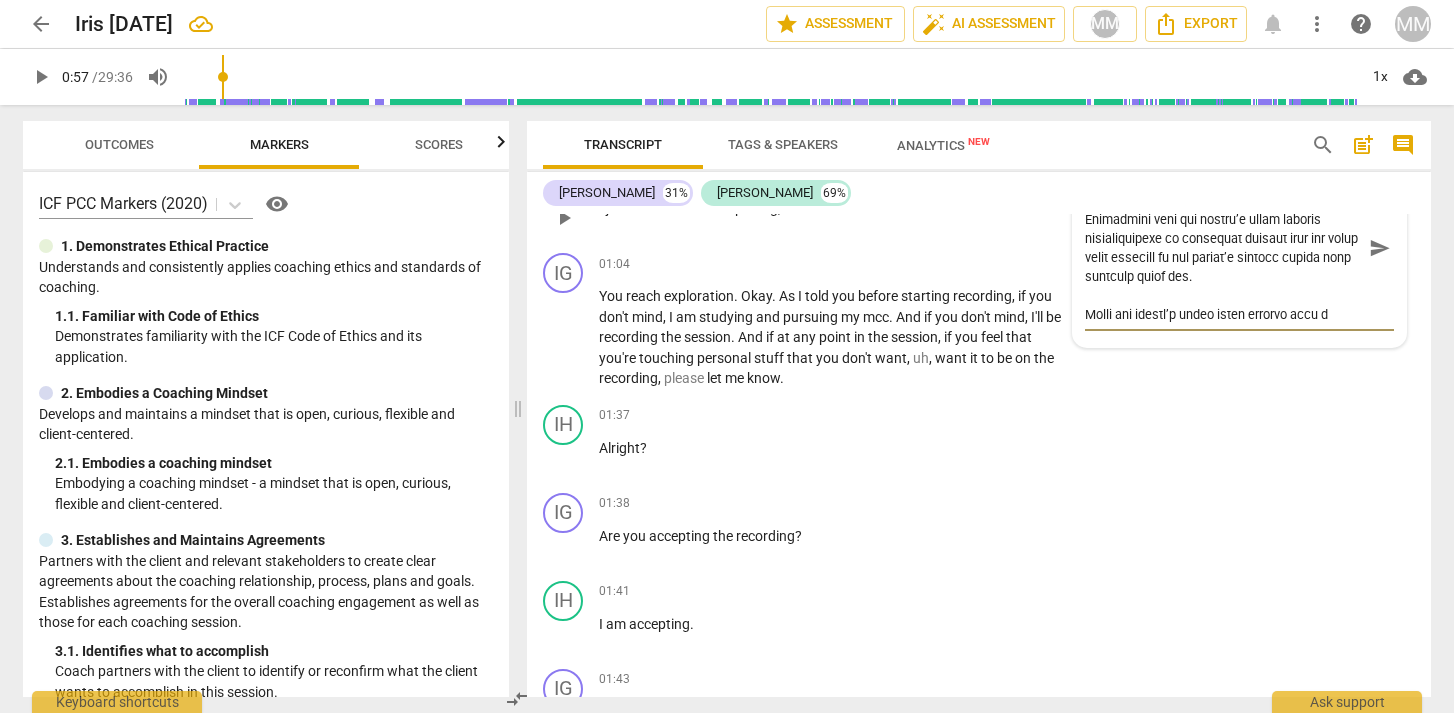 scroll, scrollTop: 543, scrollLeft: 0, axis: vertical 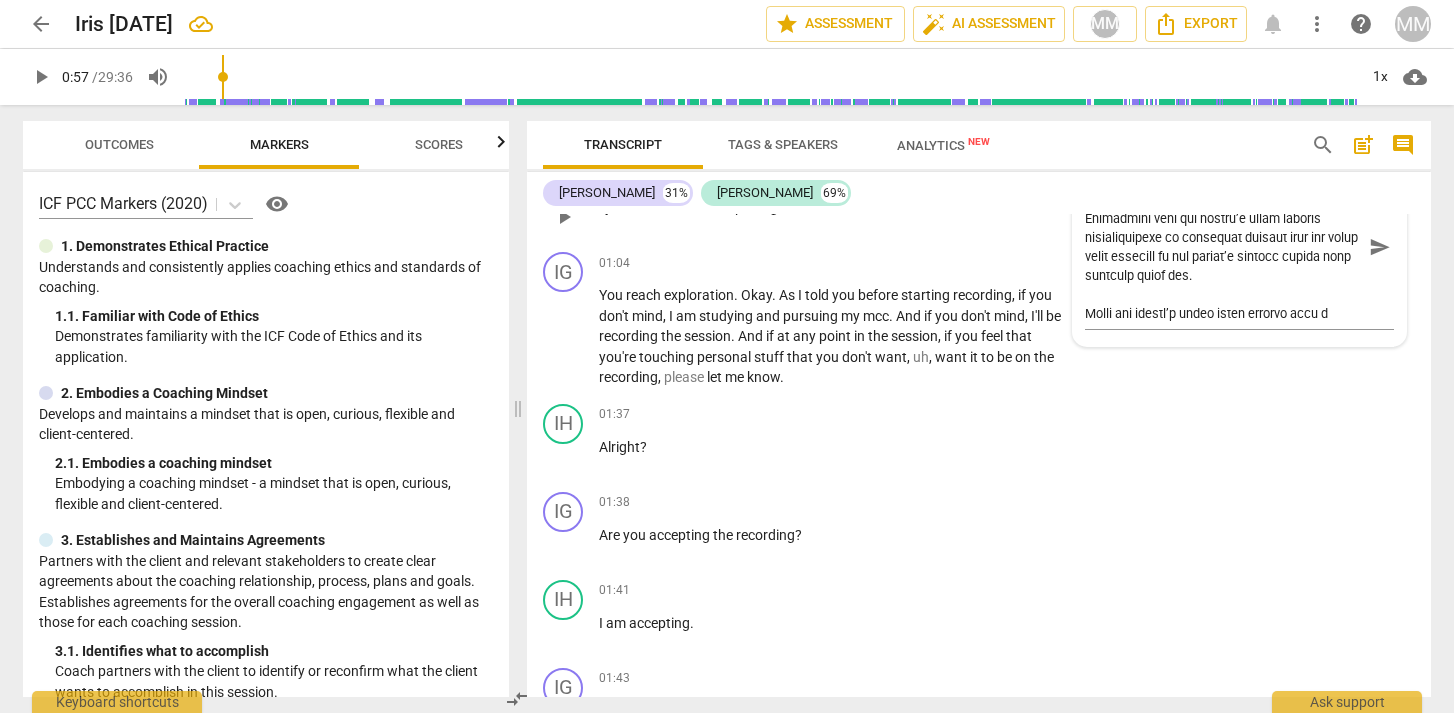 click on "01:38 + Add competency keyboard_arrow_right Are   you   accepting   the   recording ?" at bounding box center (839, 528) 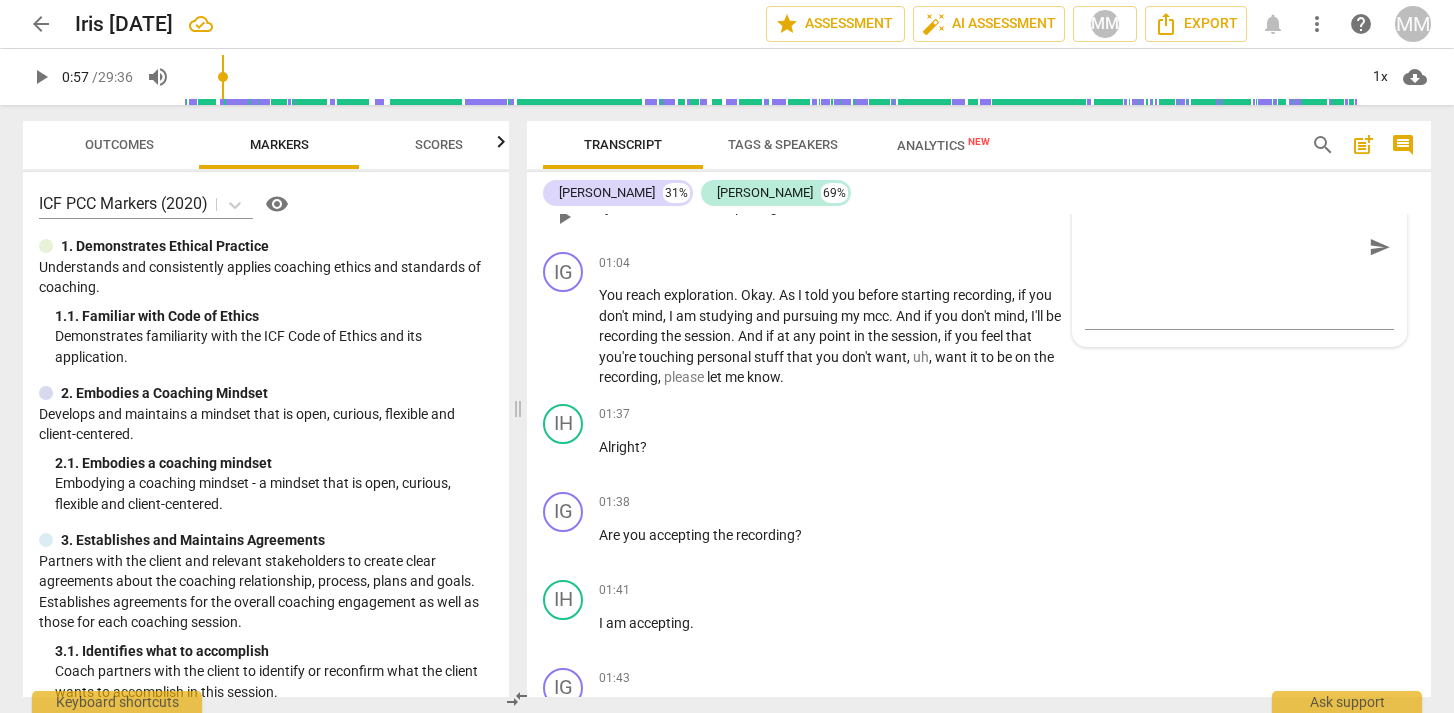 scroll, scrollTop: 410, scrollLeft: 0, axis: vertical 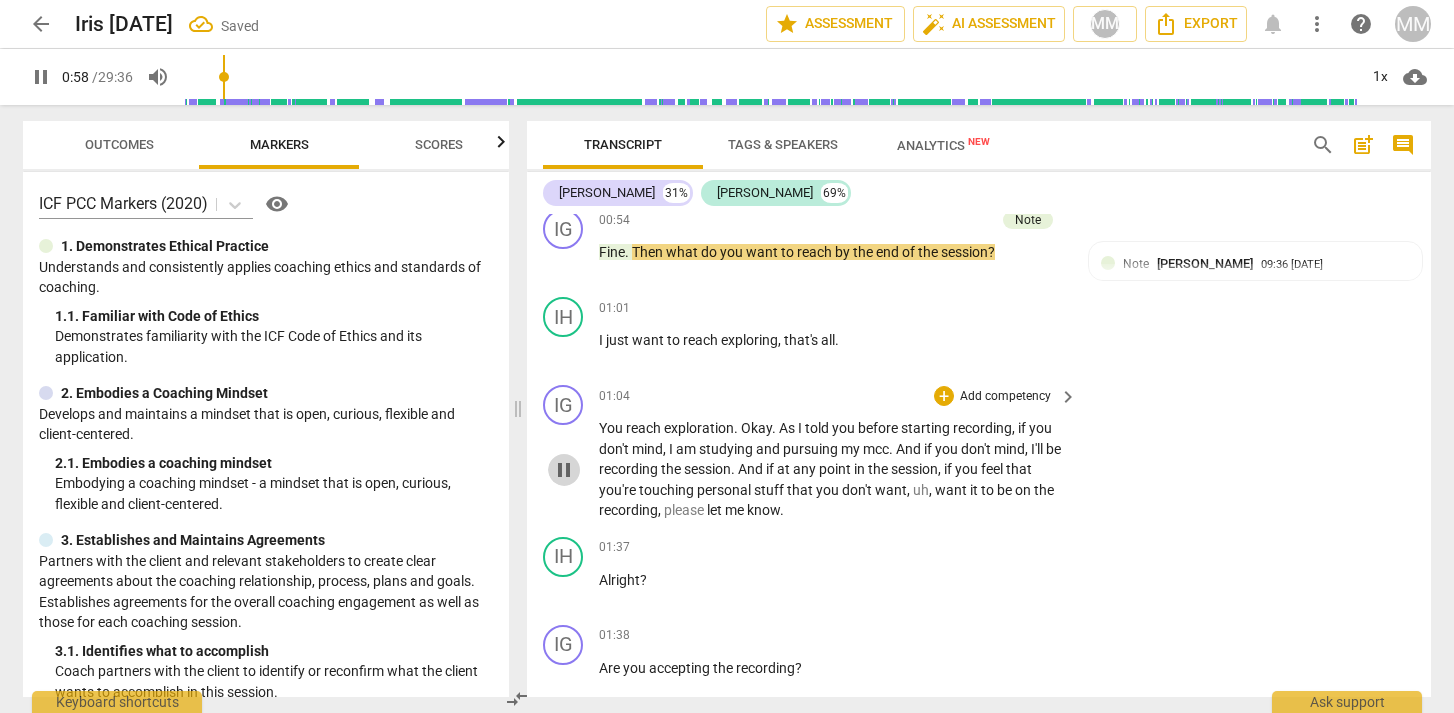 click on "pause" at bounding box center [564, 470] 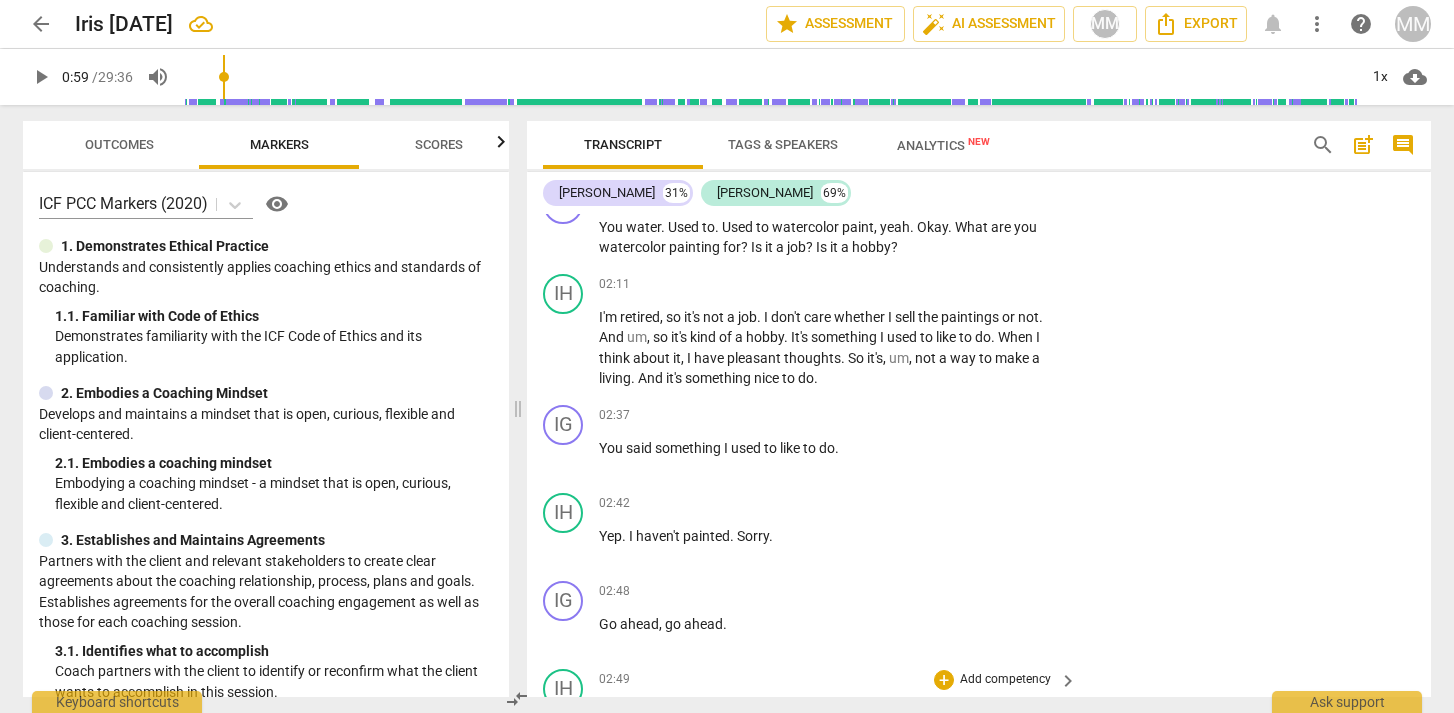 scroll, scrollTop: 1160, scrollLeft: 0, axis: vertical 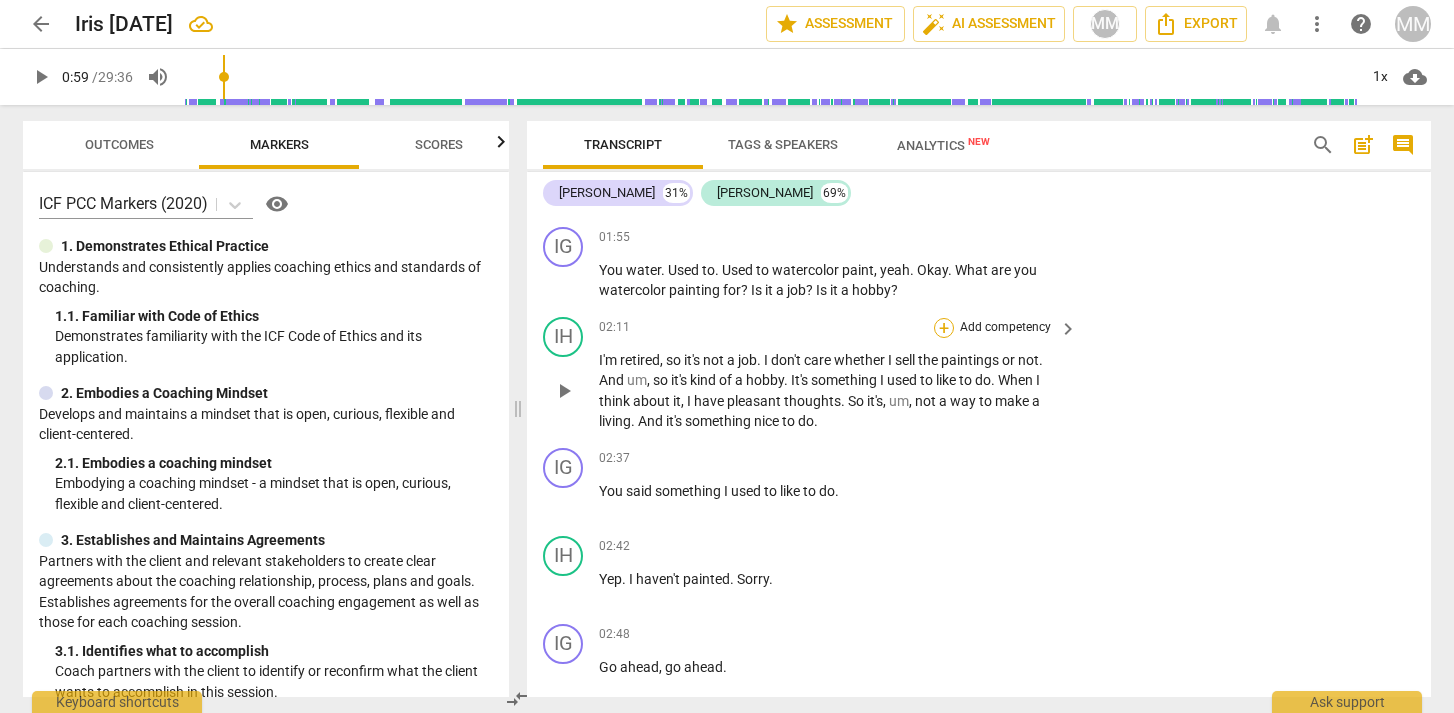 click on "+" at bounding box center [944, 328] 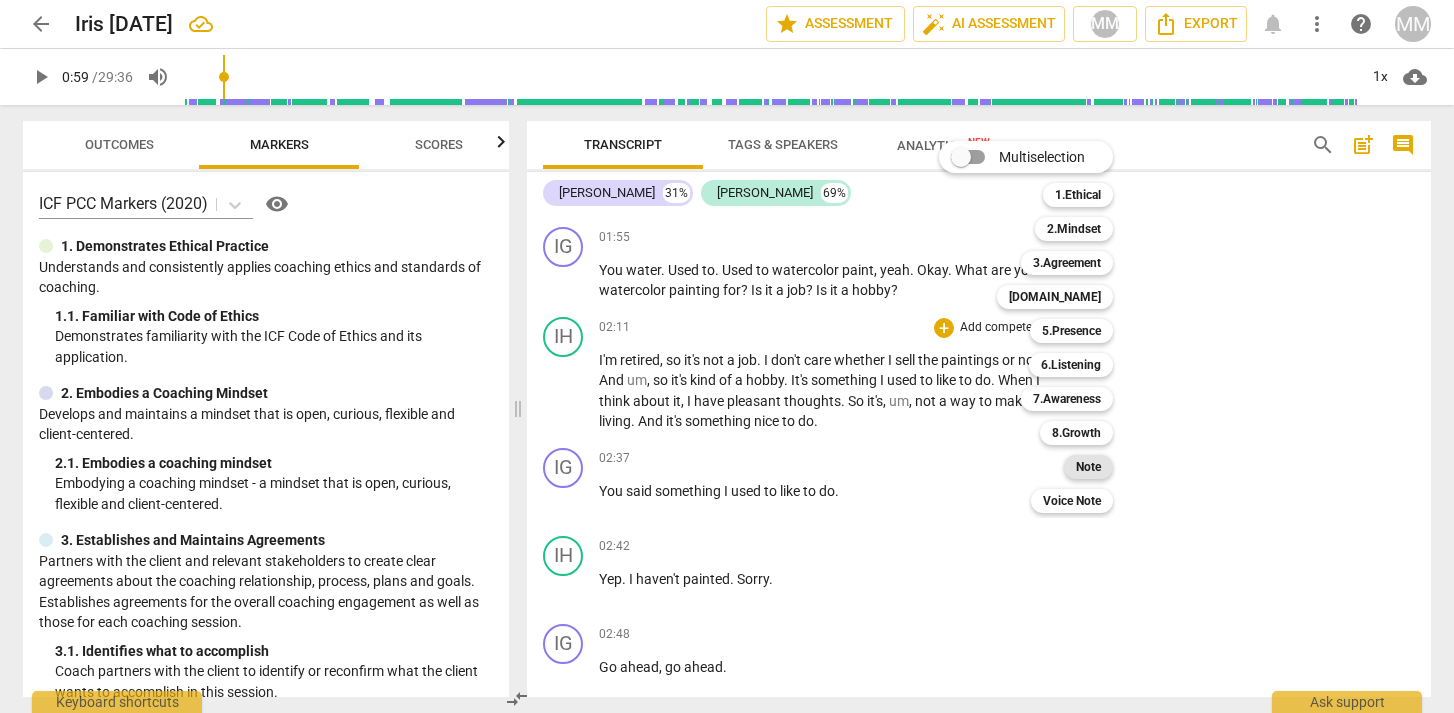 click on "Note" at bounding box center [1088, 467] 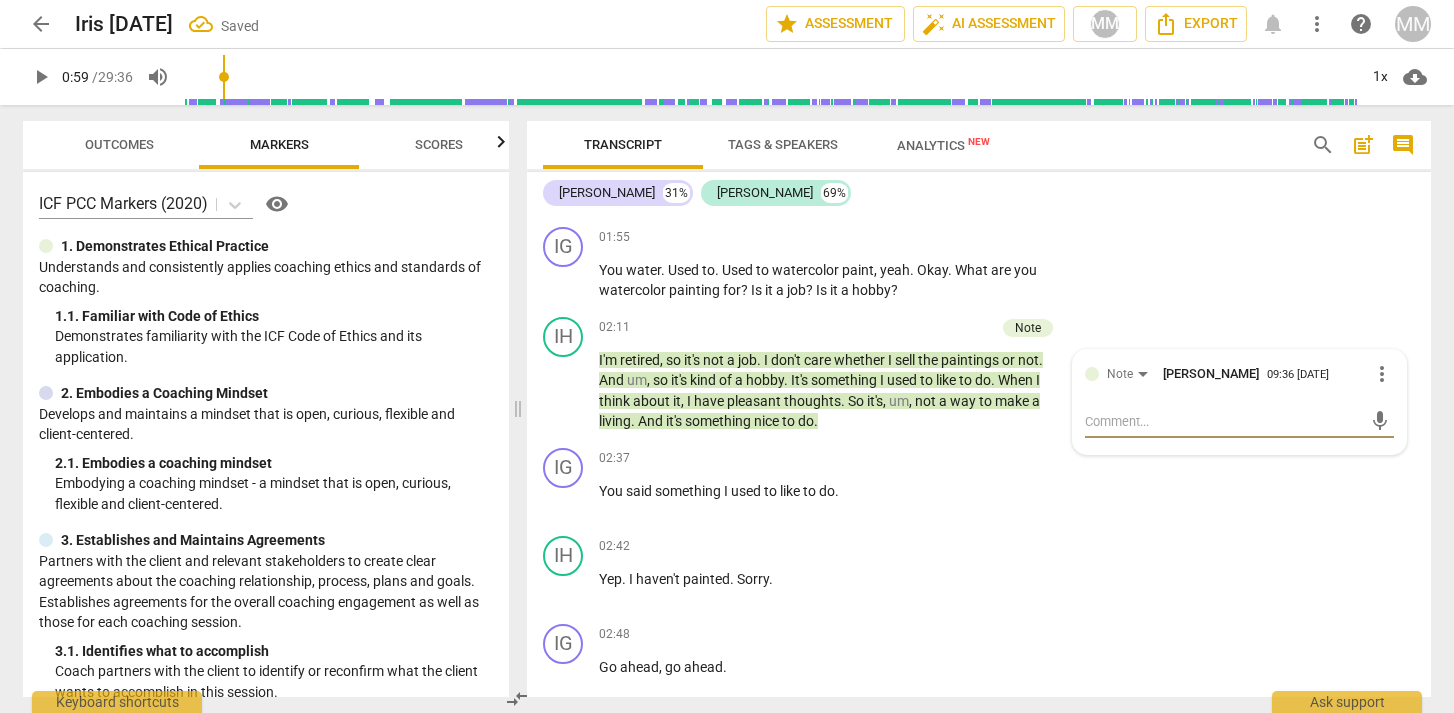 type on "n" 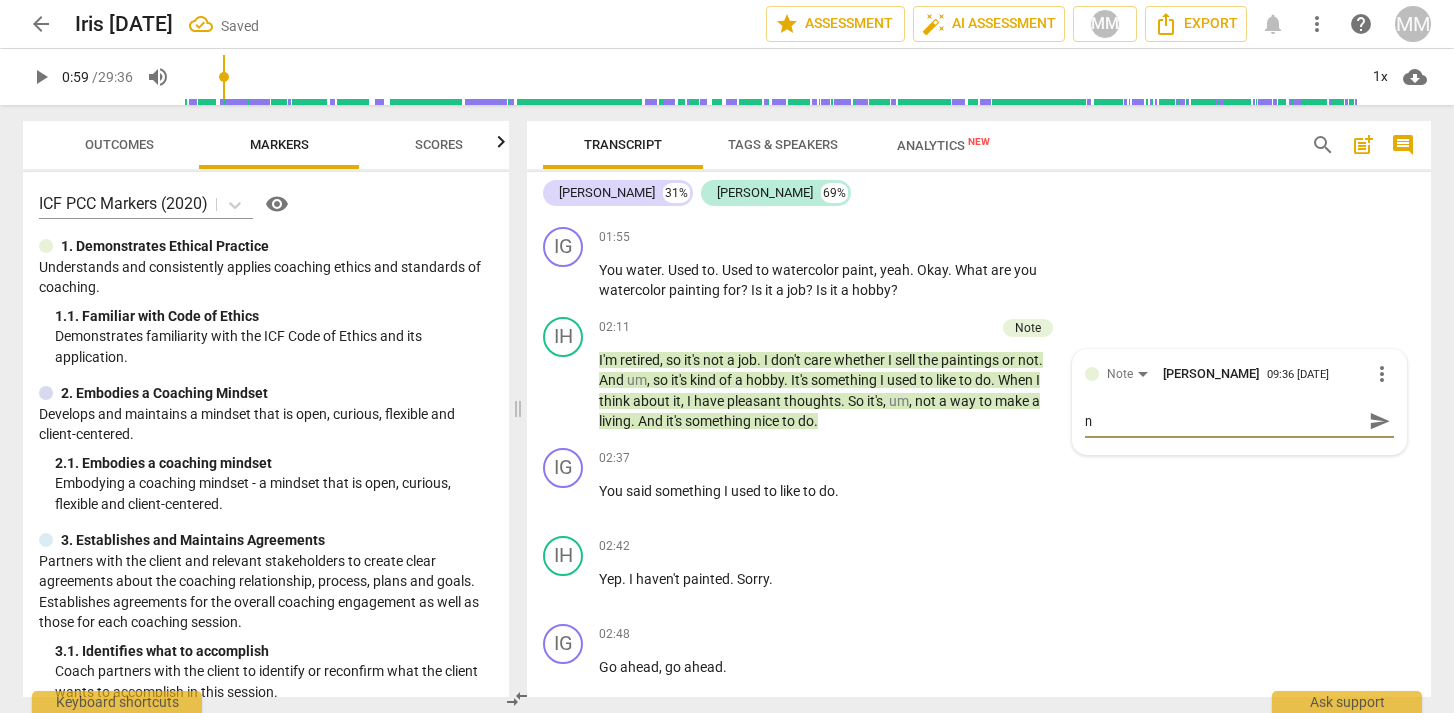 type on "no" 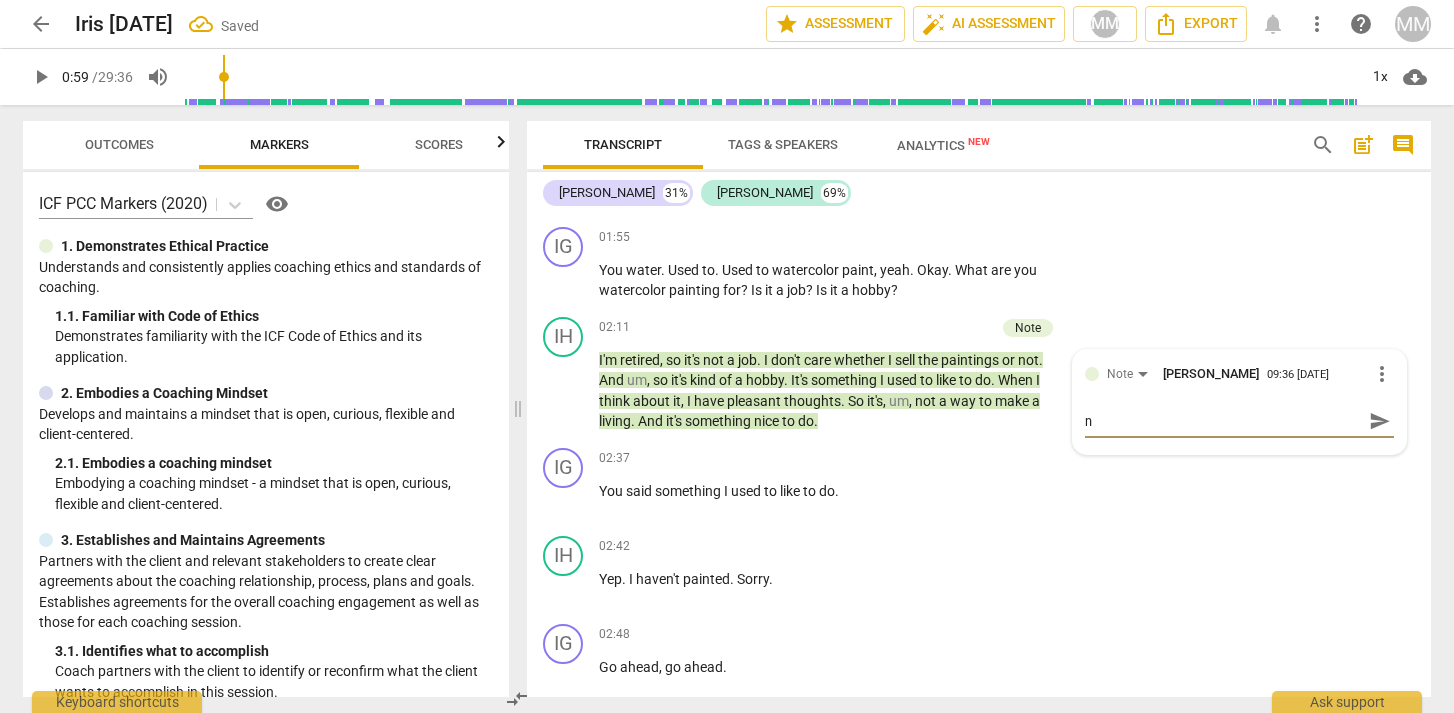 type on "no" 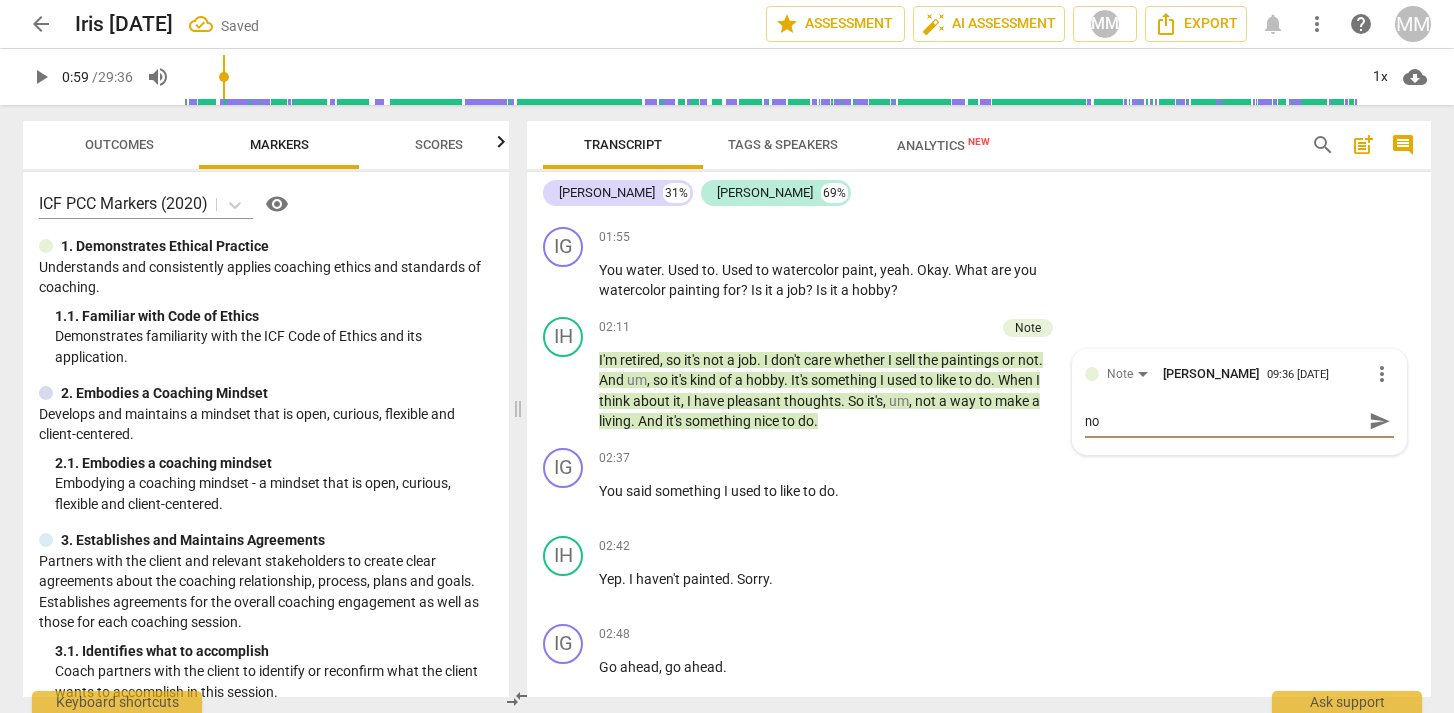type on "not" 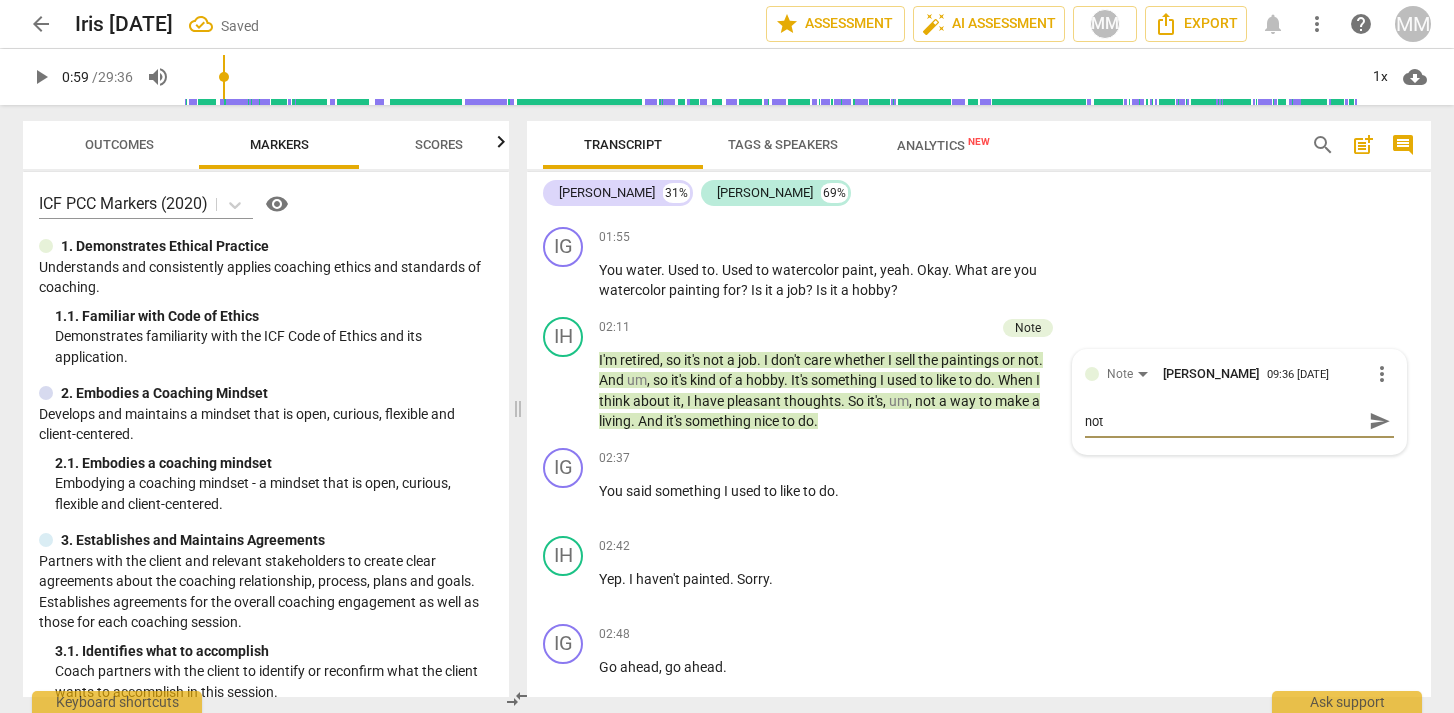 type on "not" 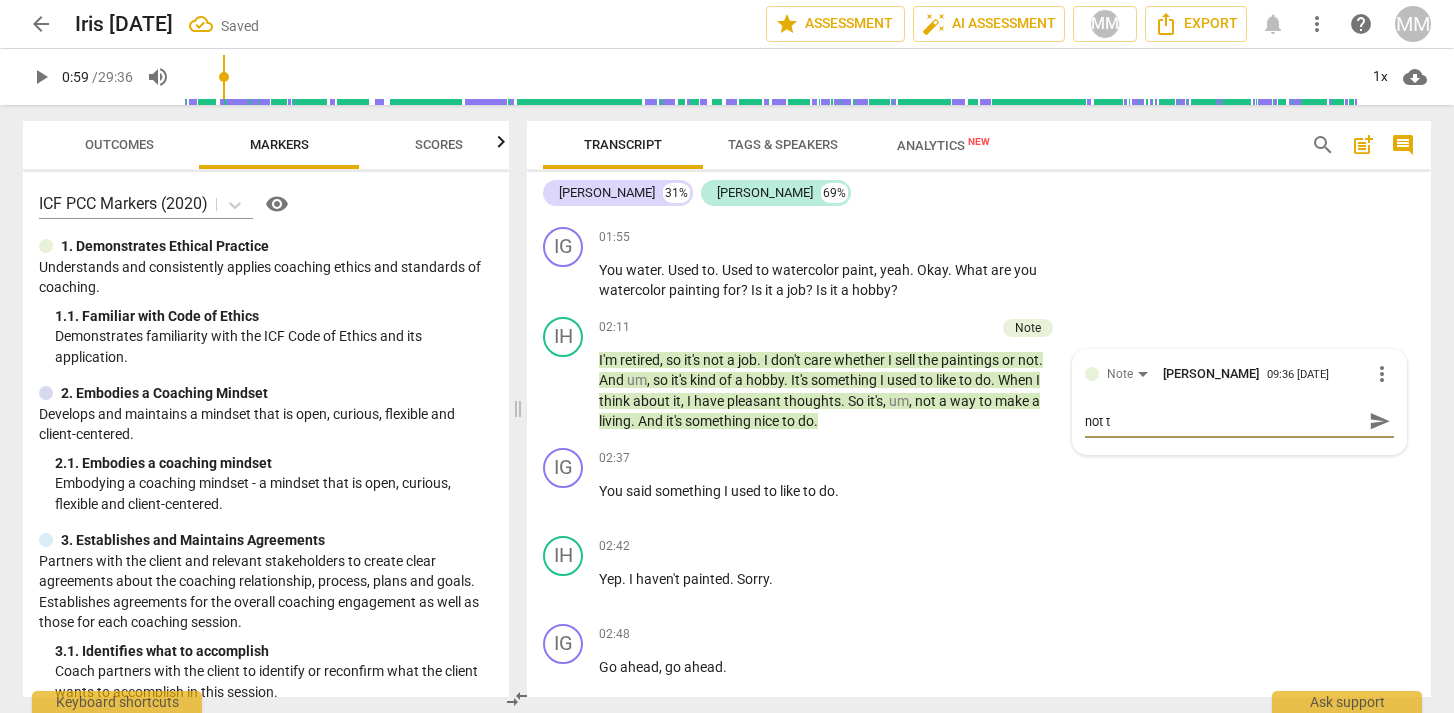 type on "not th" 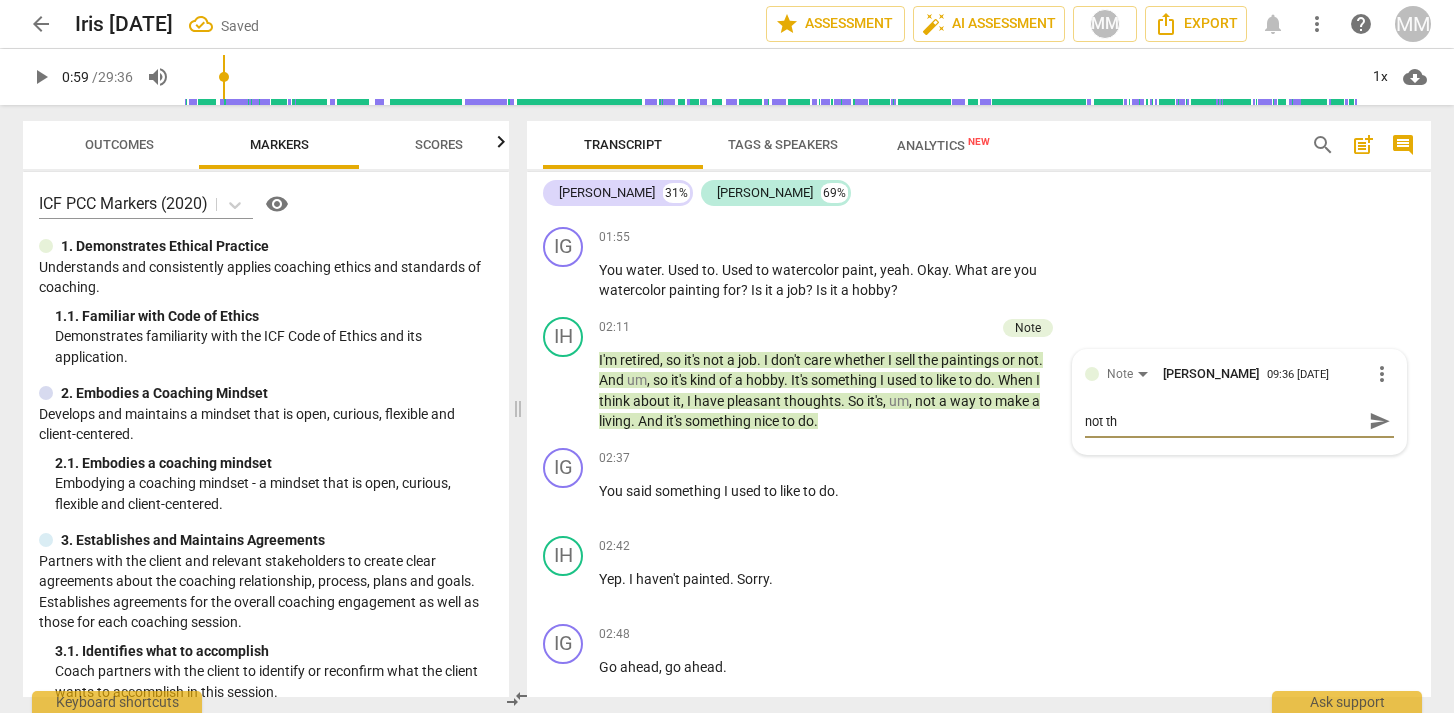 type on "not the" 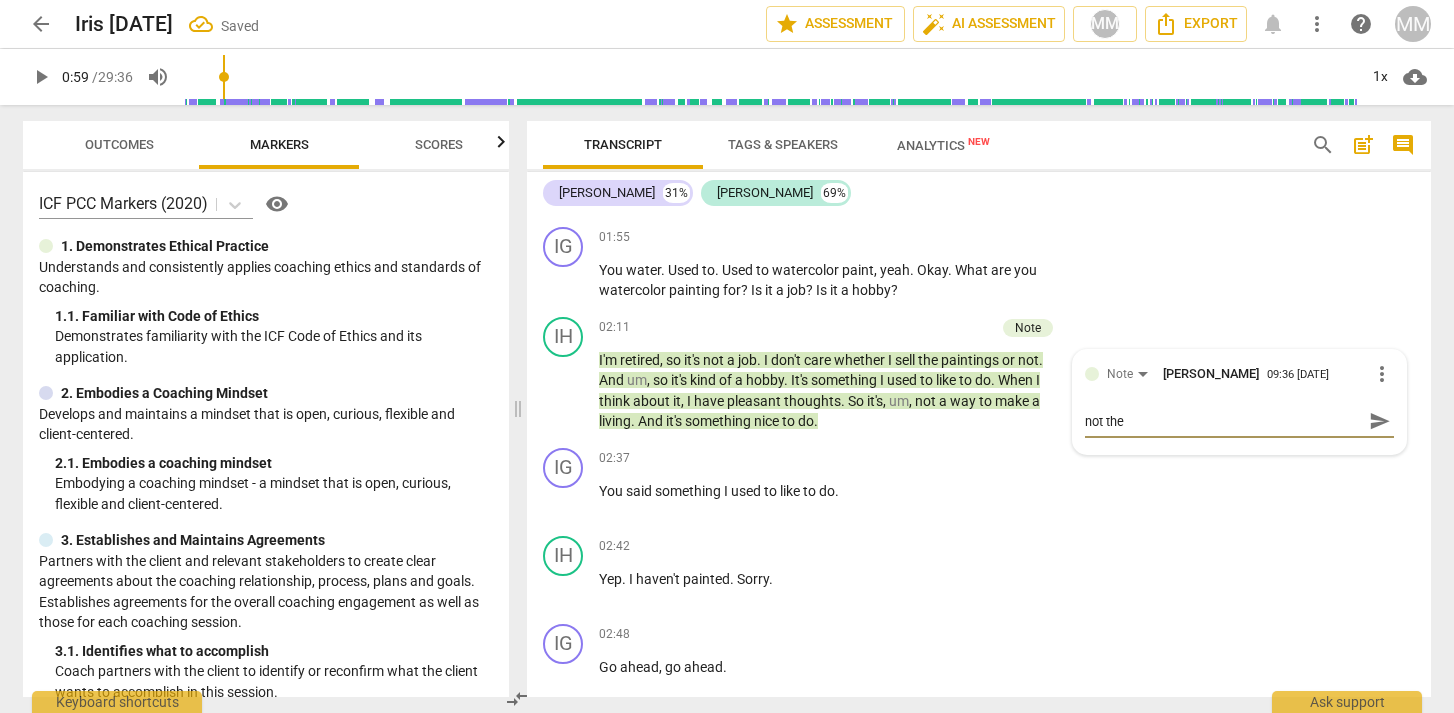type on "not the" 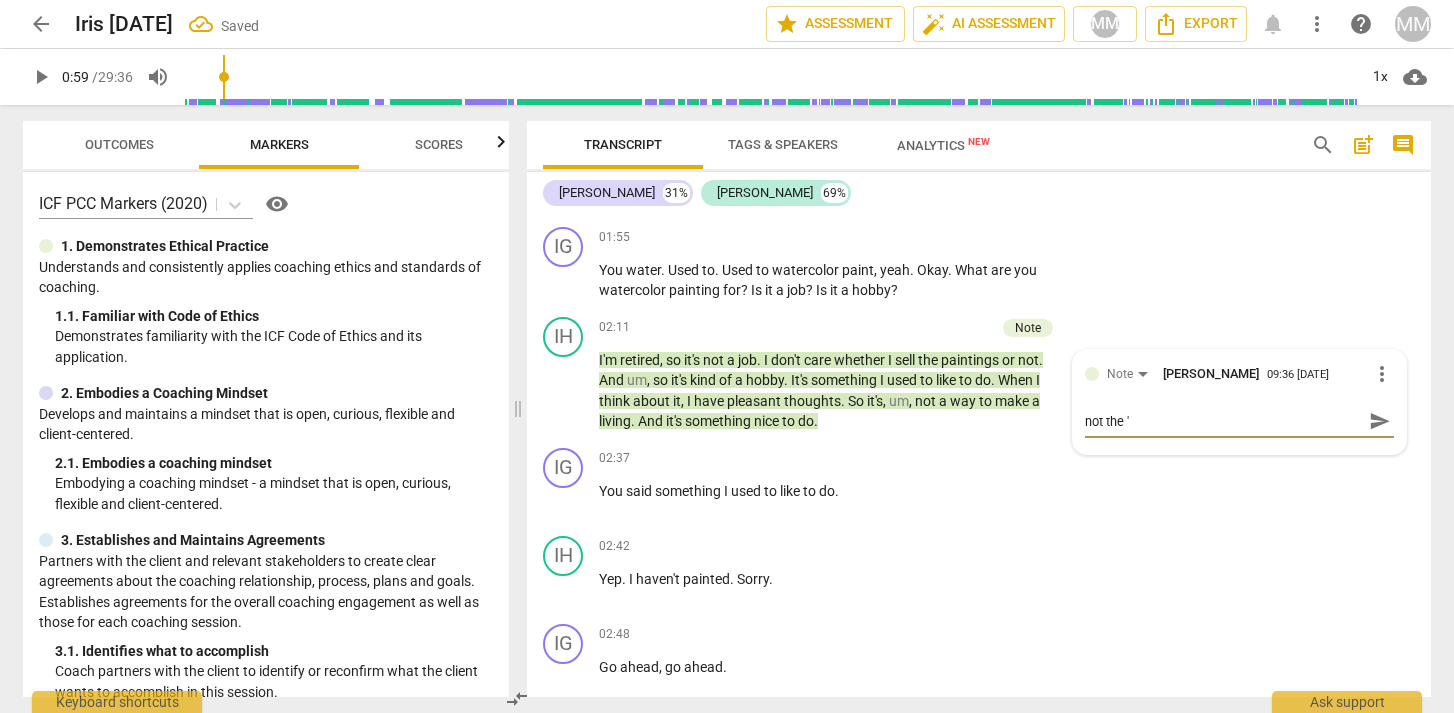 type on "not the 'w" 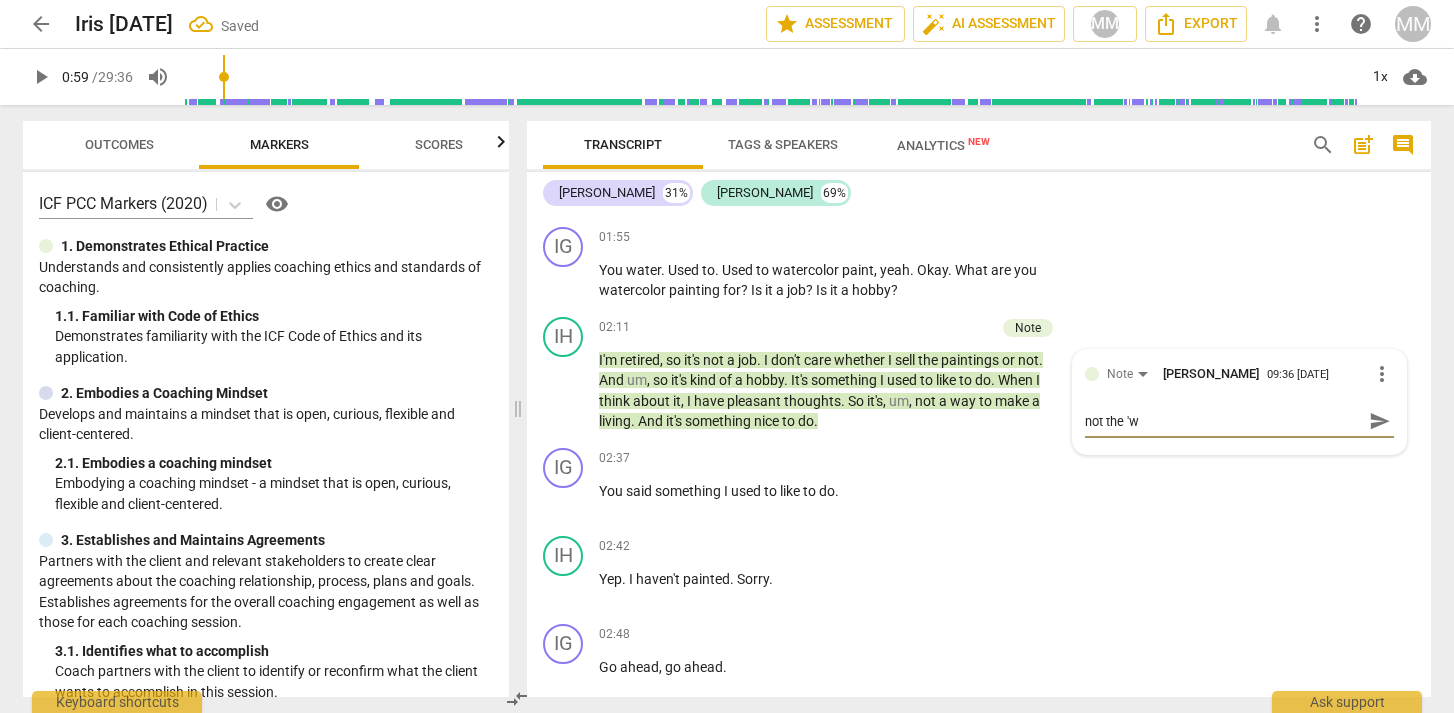 type on "not the 'wh" 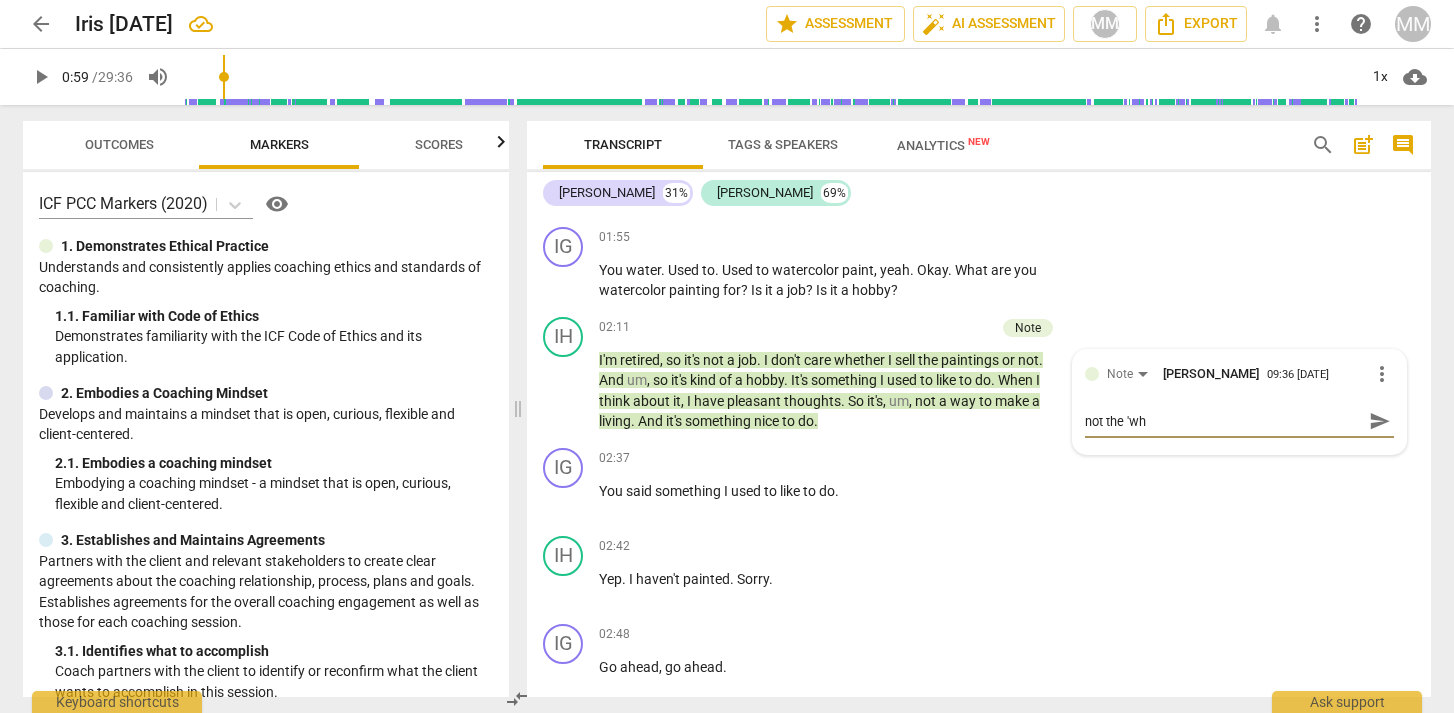 type on "not the 'who" 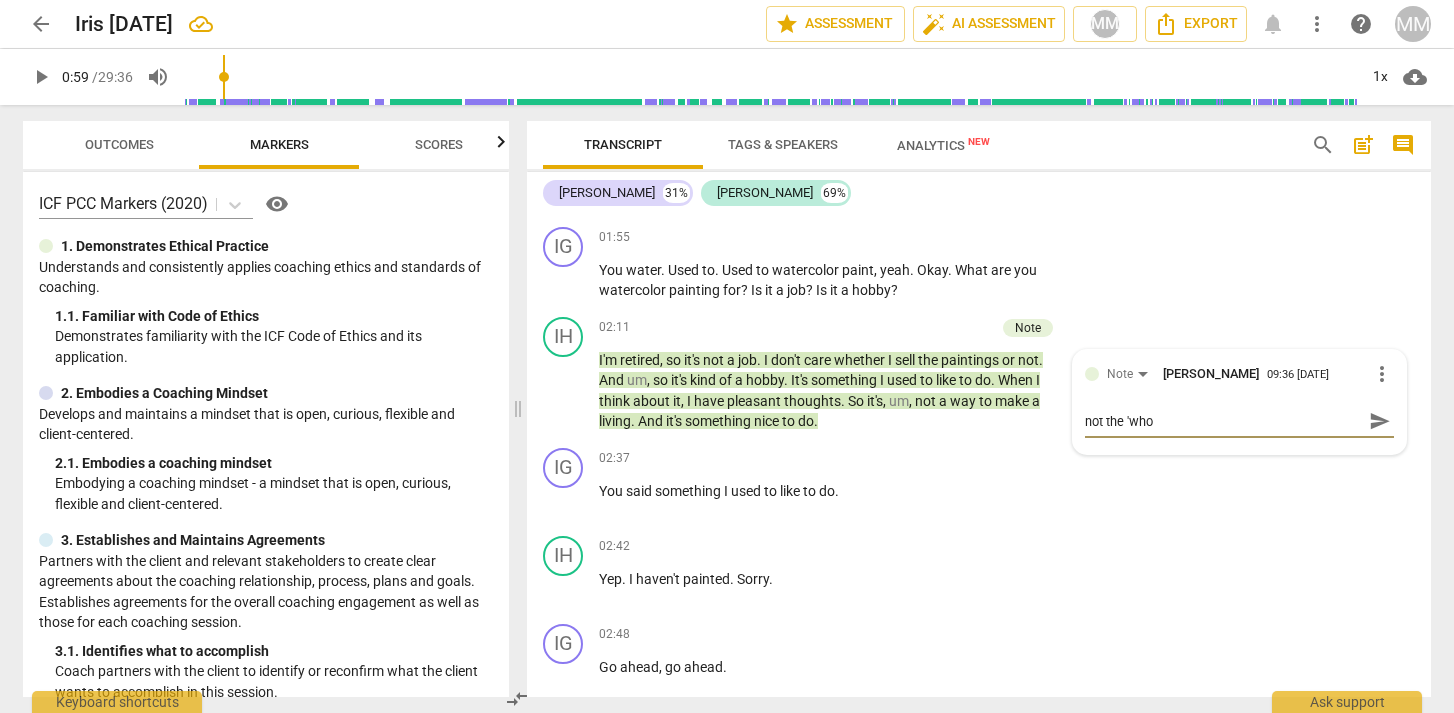 type on "not the 'who'" 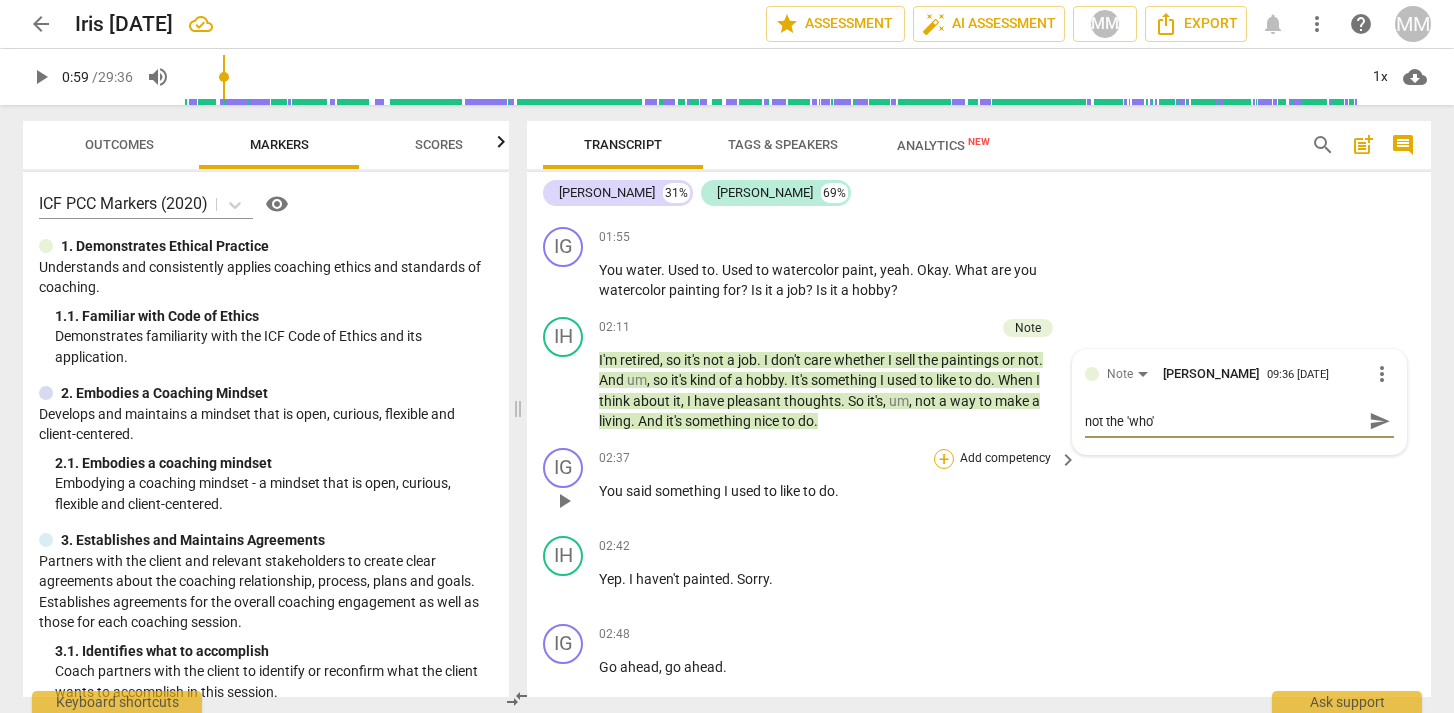 type on "not the 'who'" 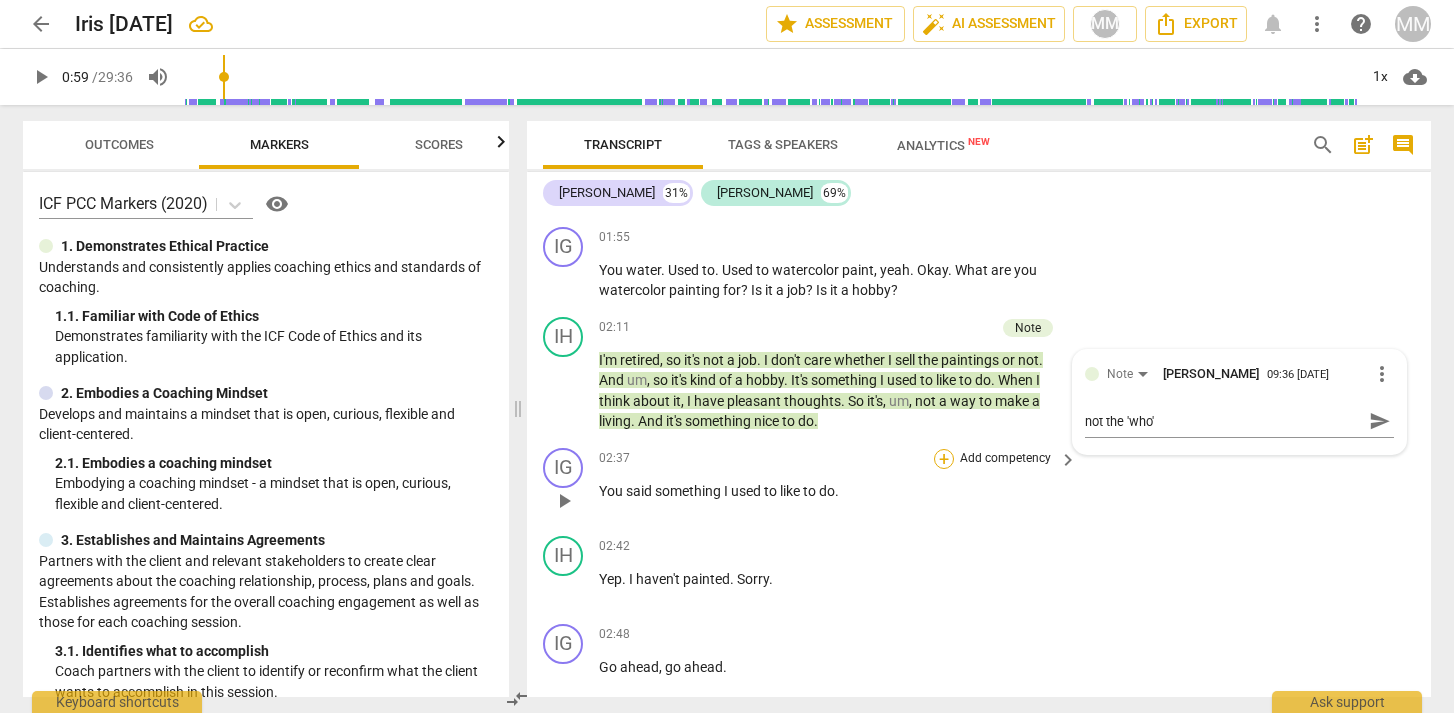 click on "+" at bounding box center (944, 459) 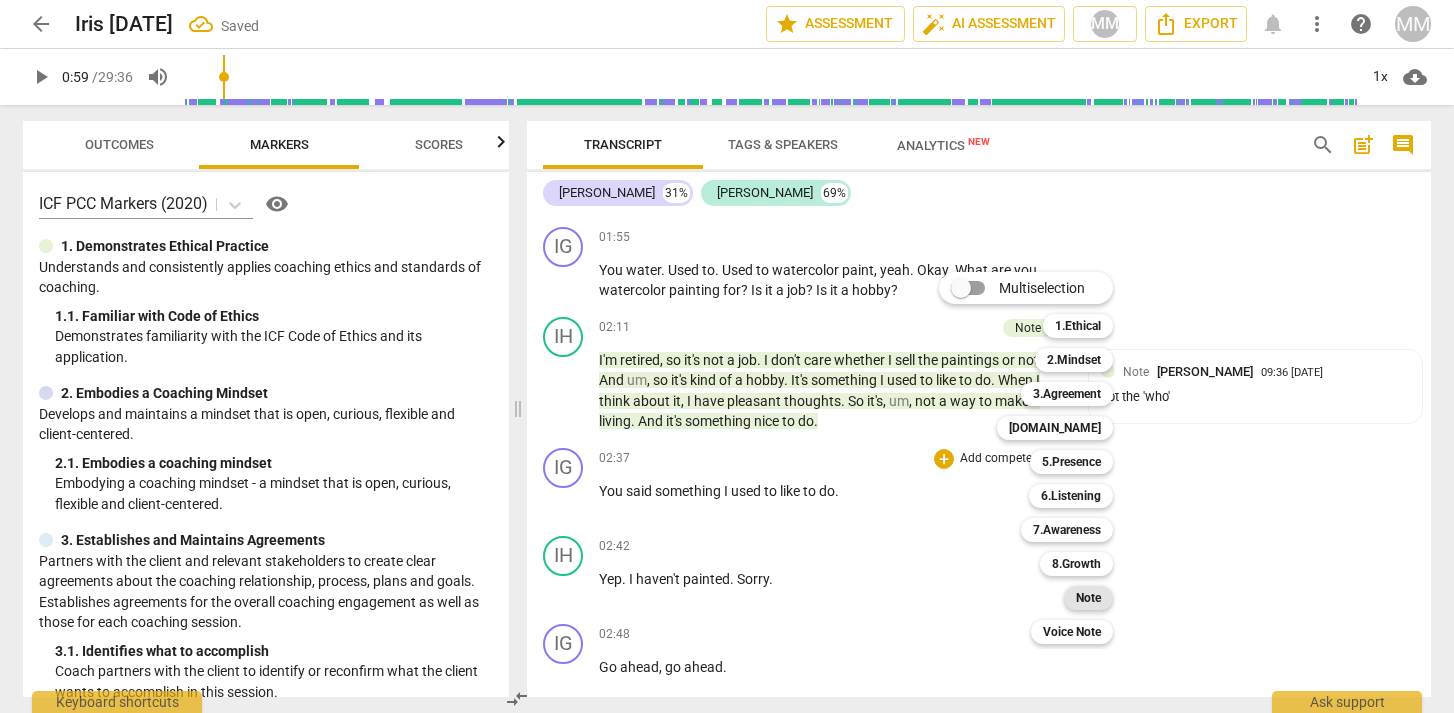 click on "Note" at bounding box center [1088, 598] 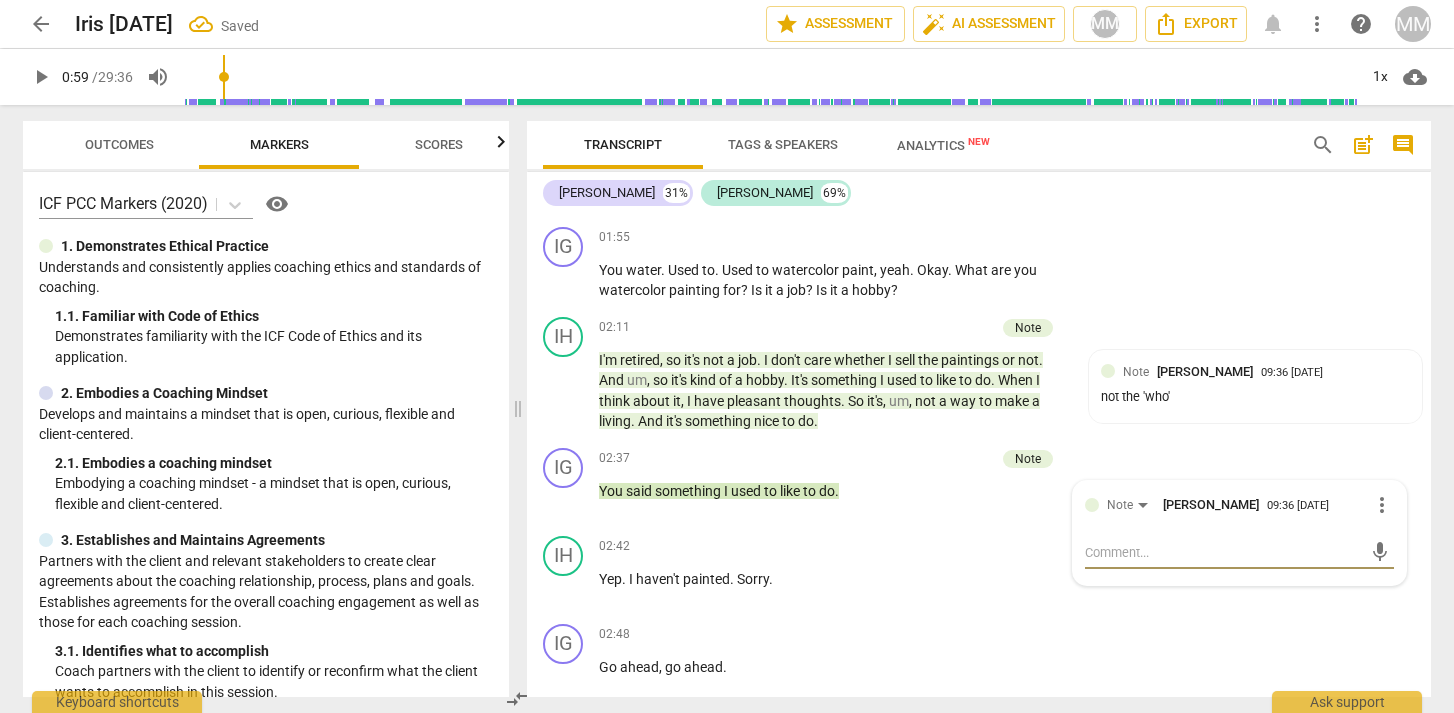 type on "T" 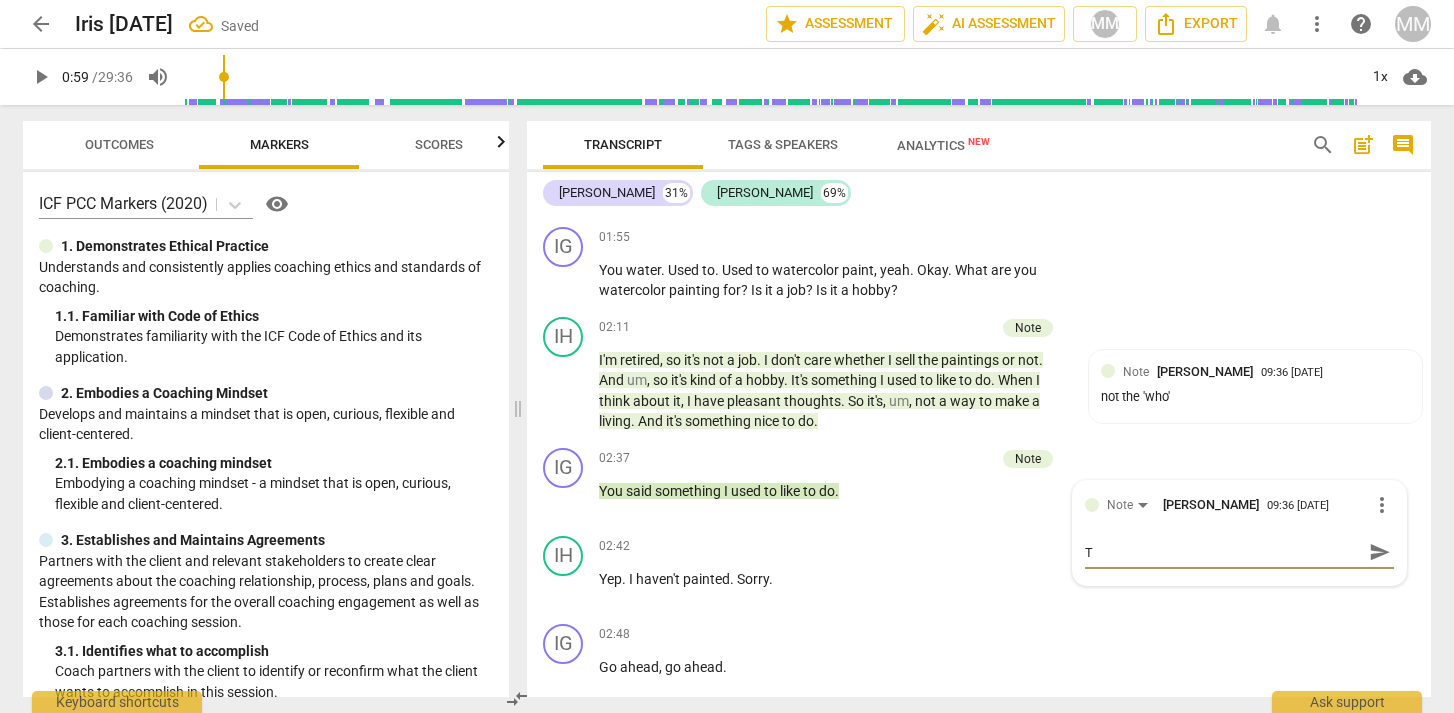 type on "Th" 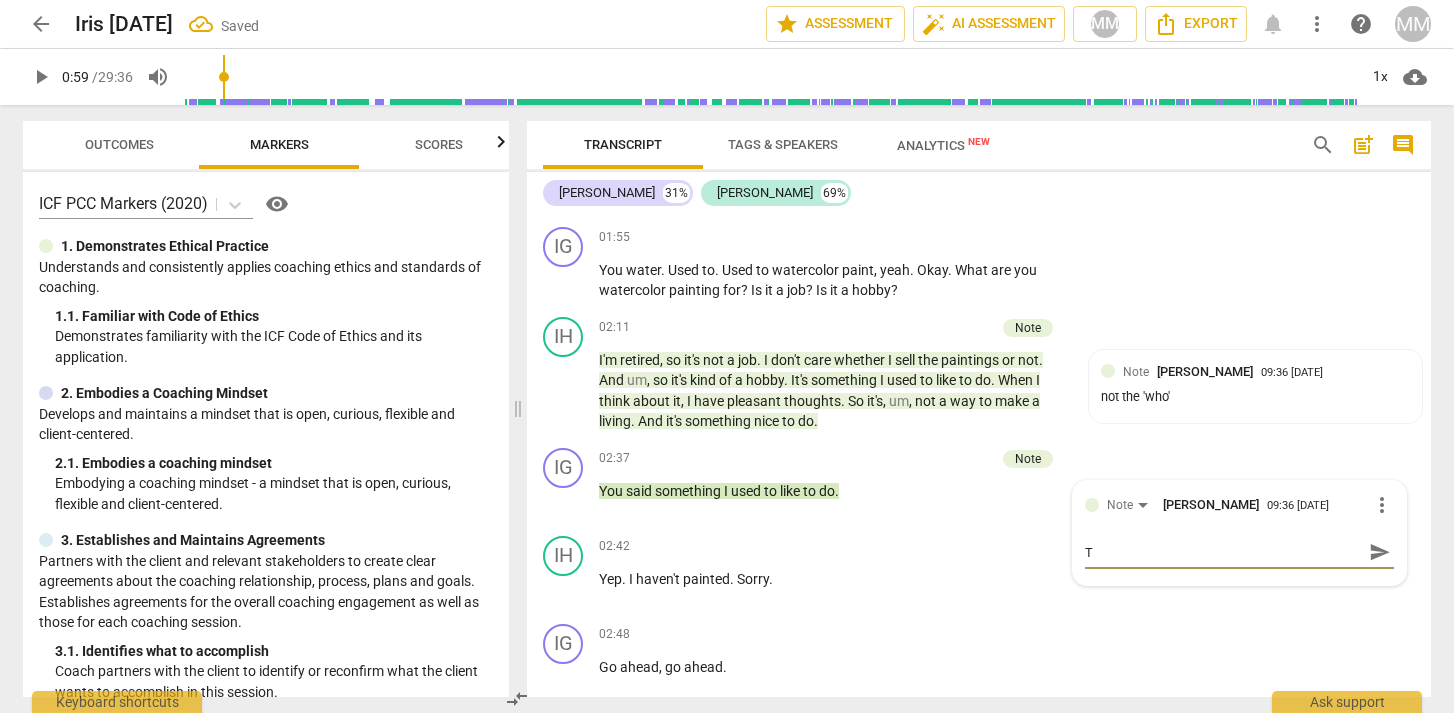 type on "Th" 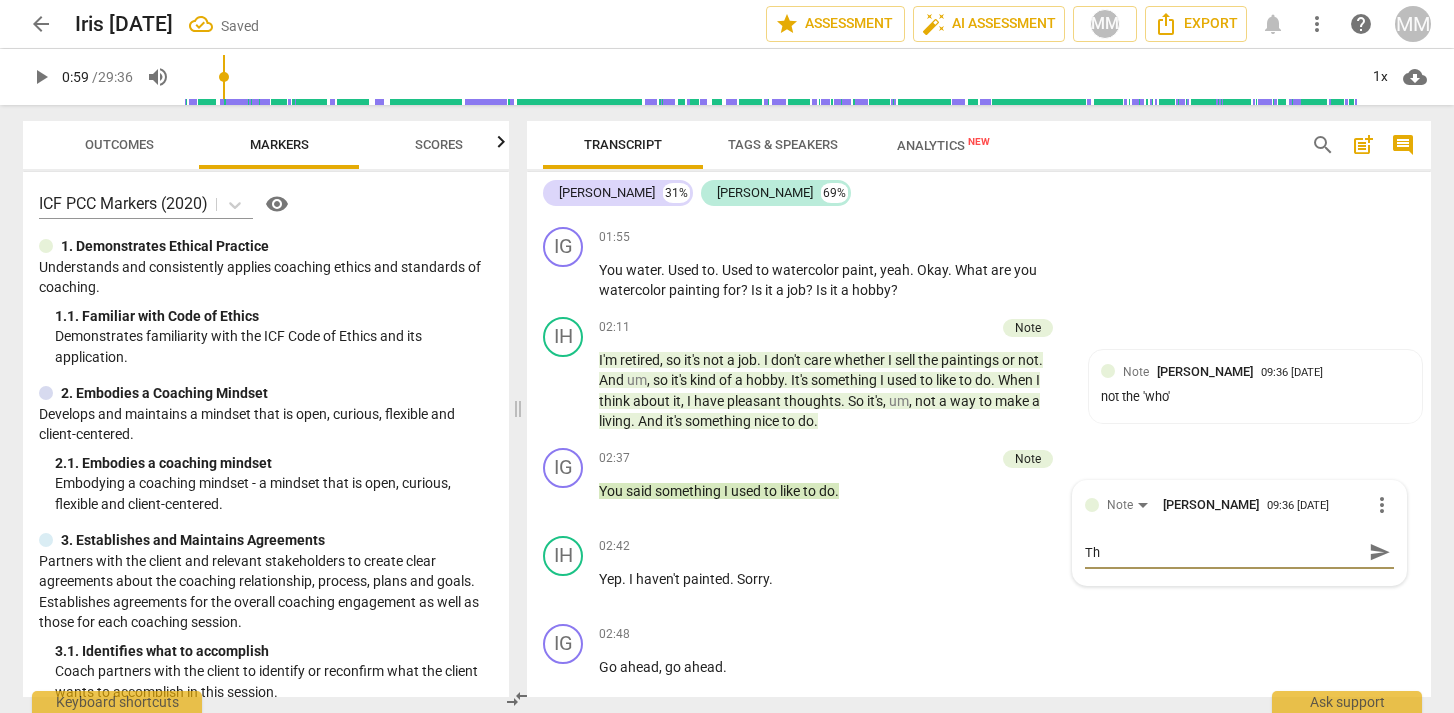 type on "Thi" 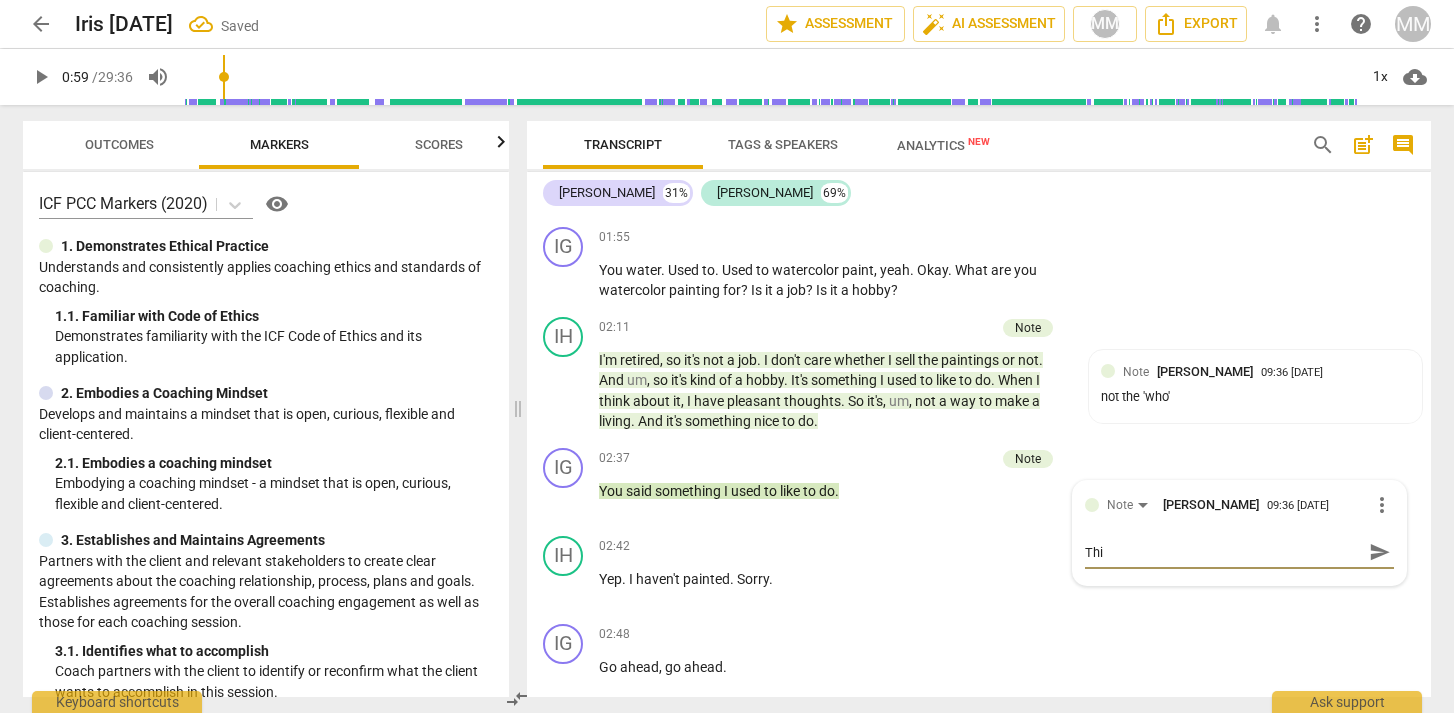 type on "This" 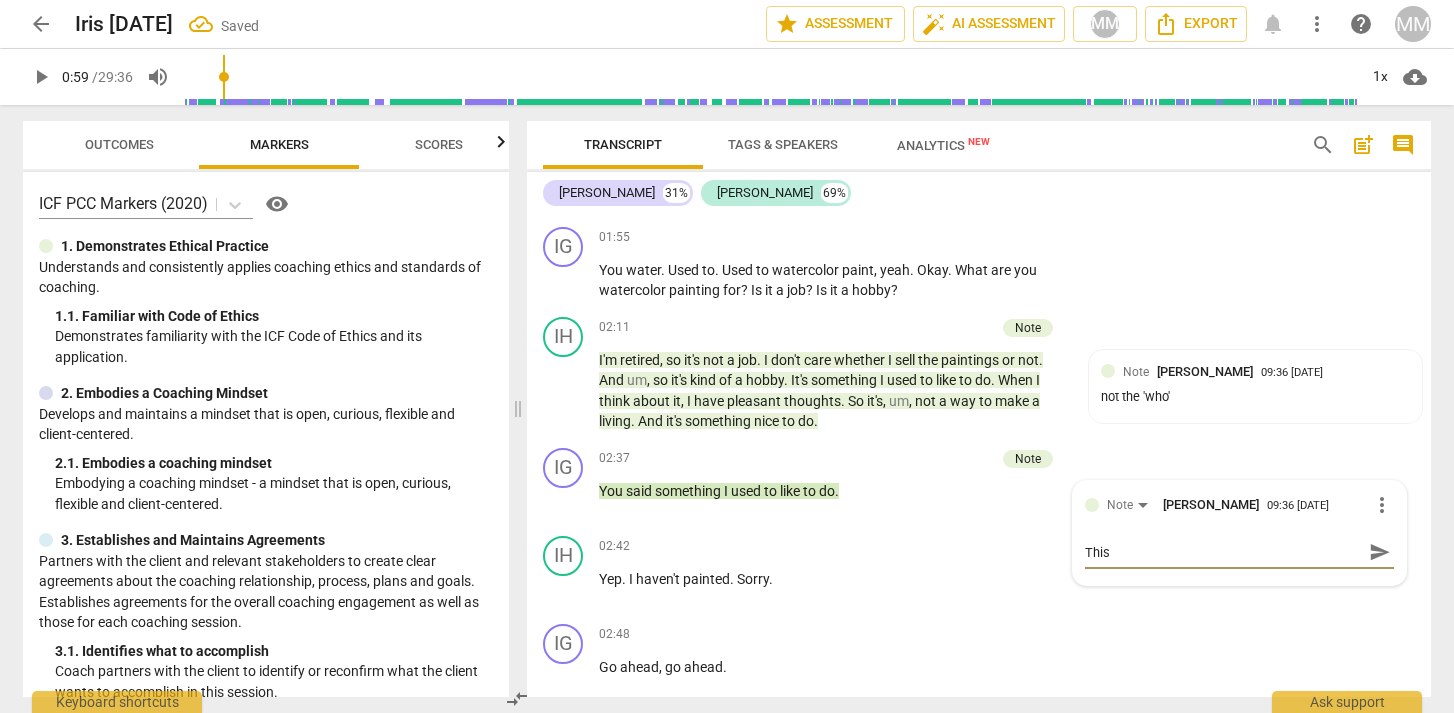 type on "This" 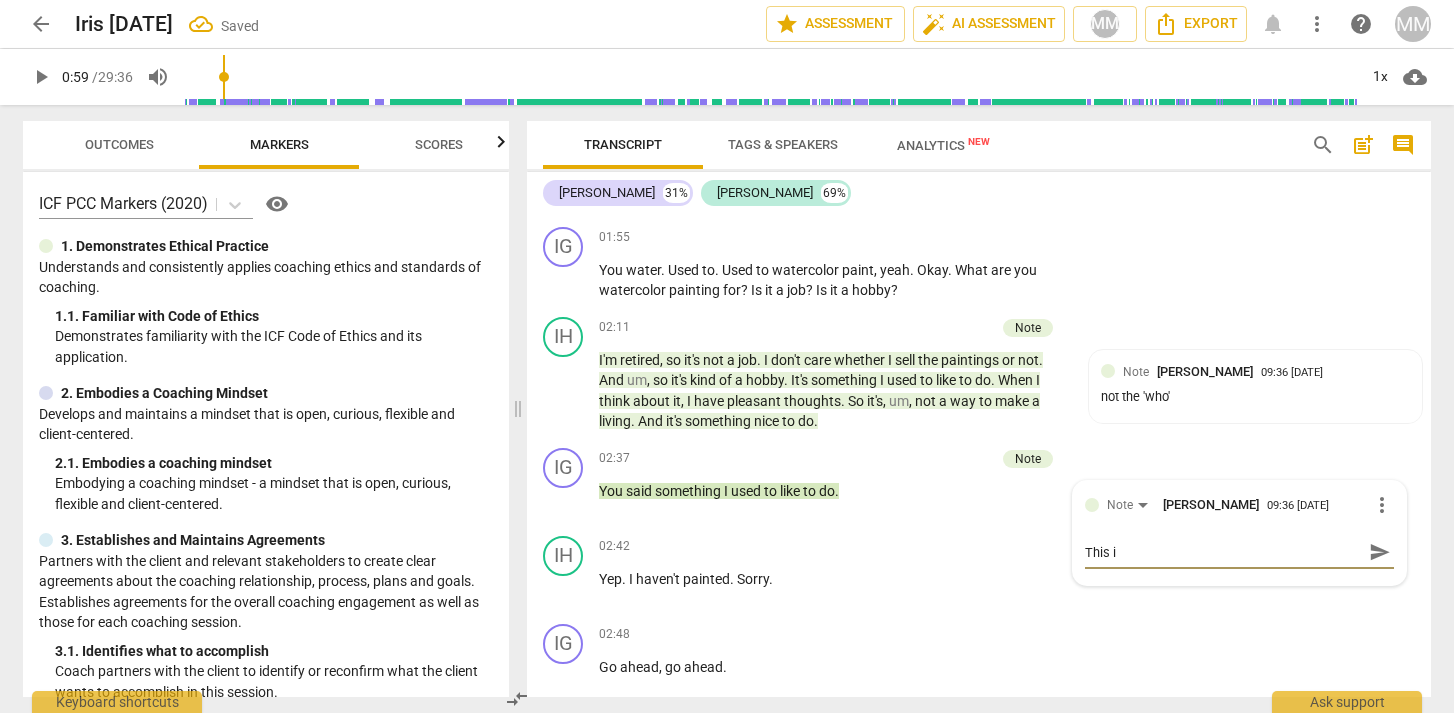 type on "This is" 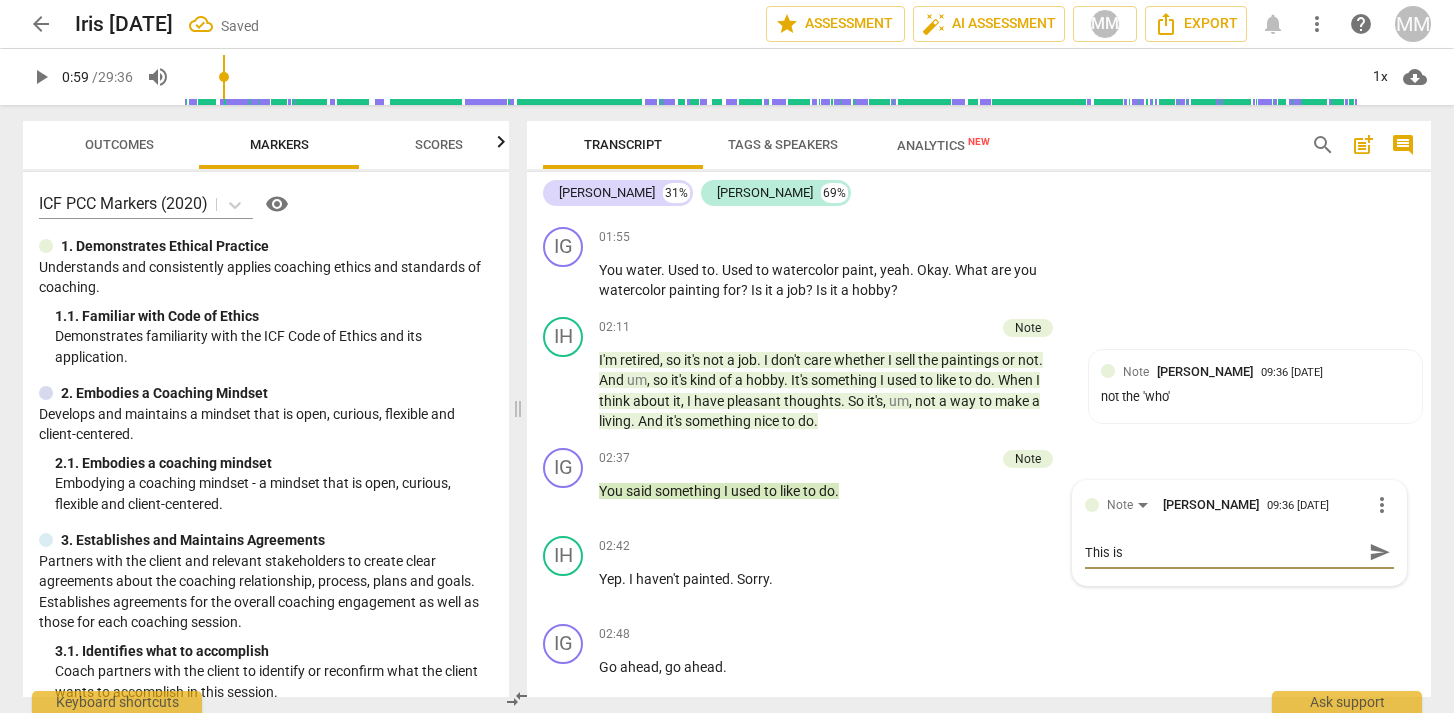 type on "This is" 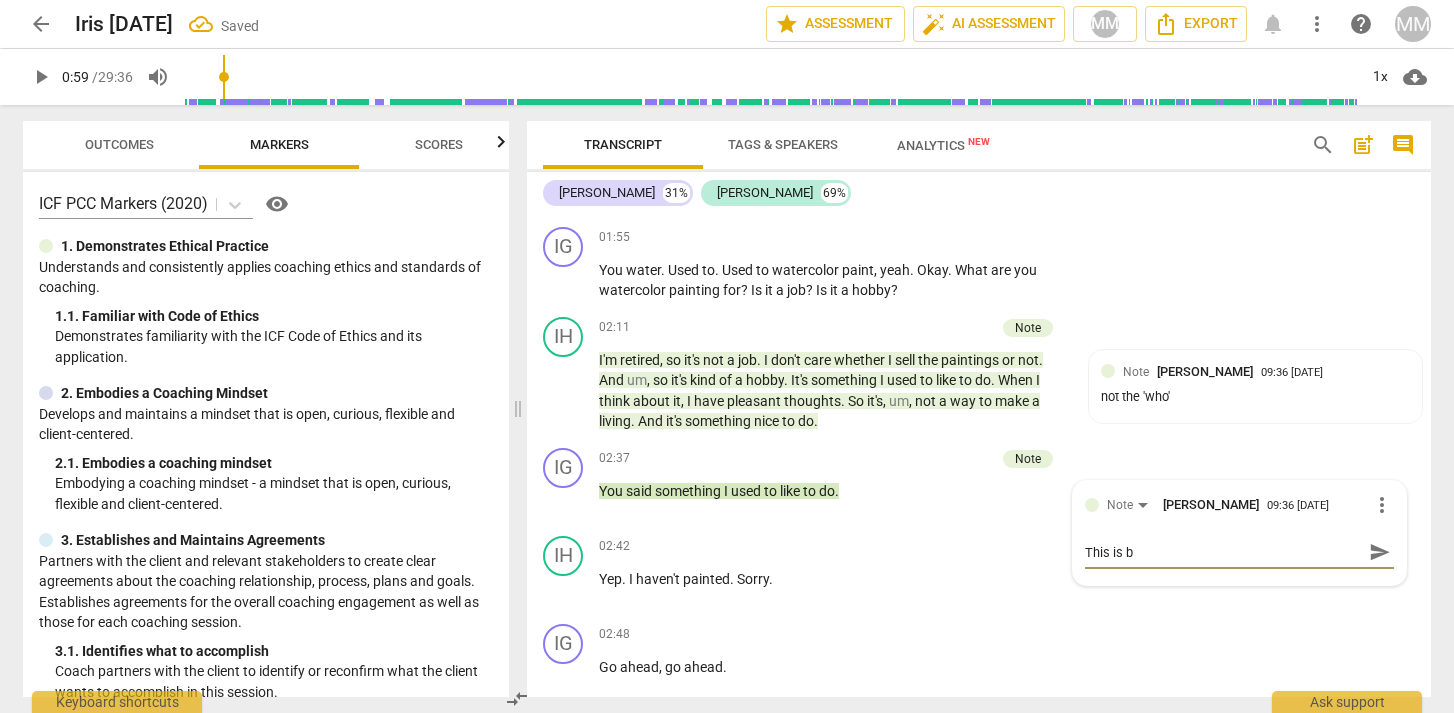 type on "This is be" 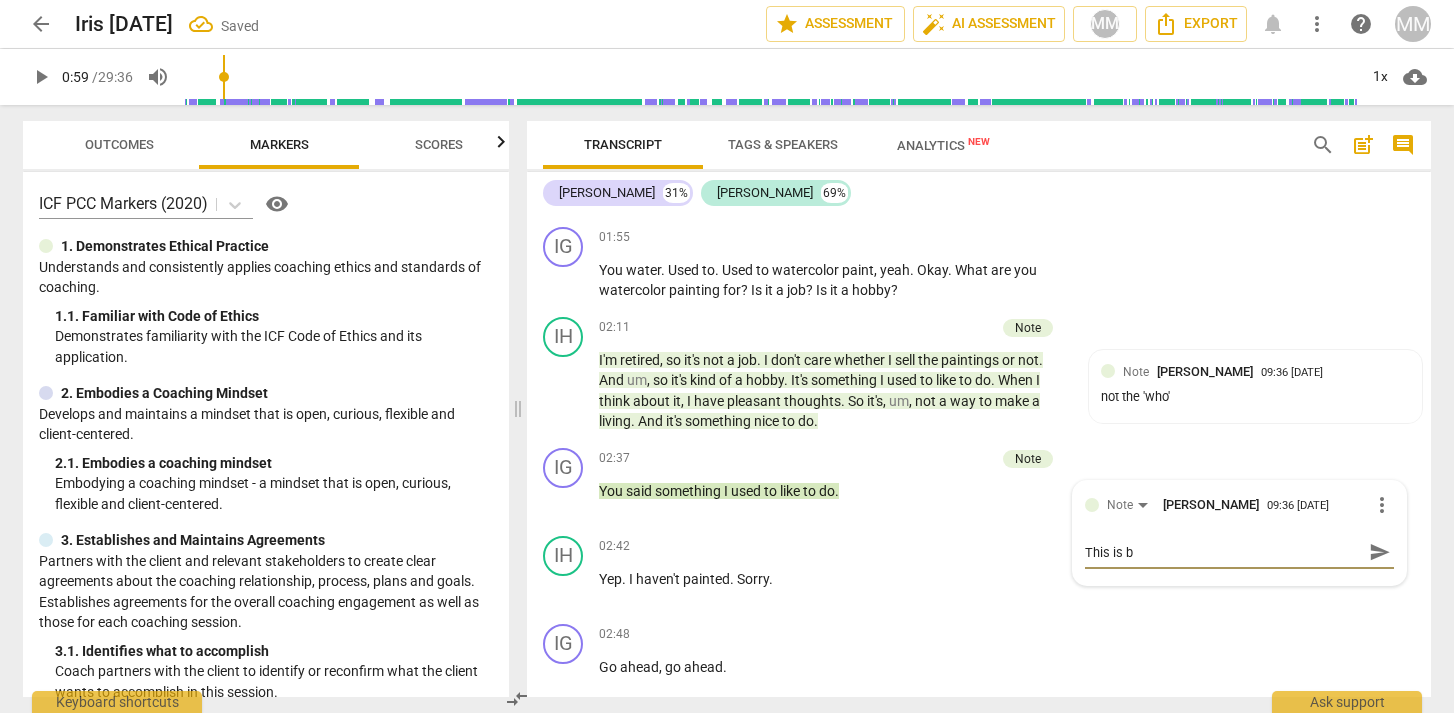 type on "This is be" 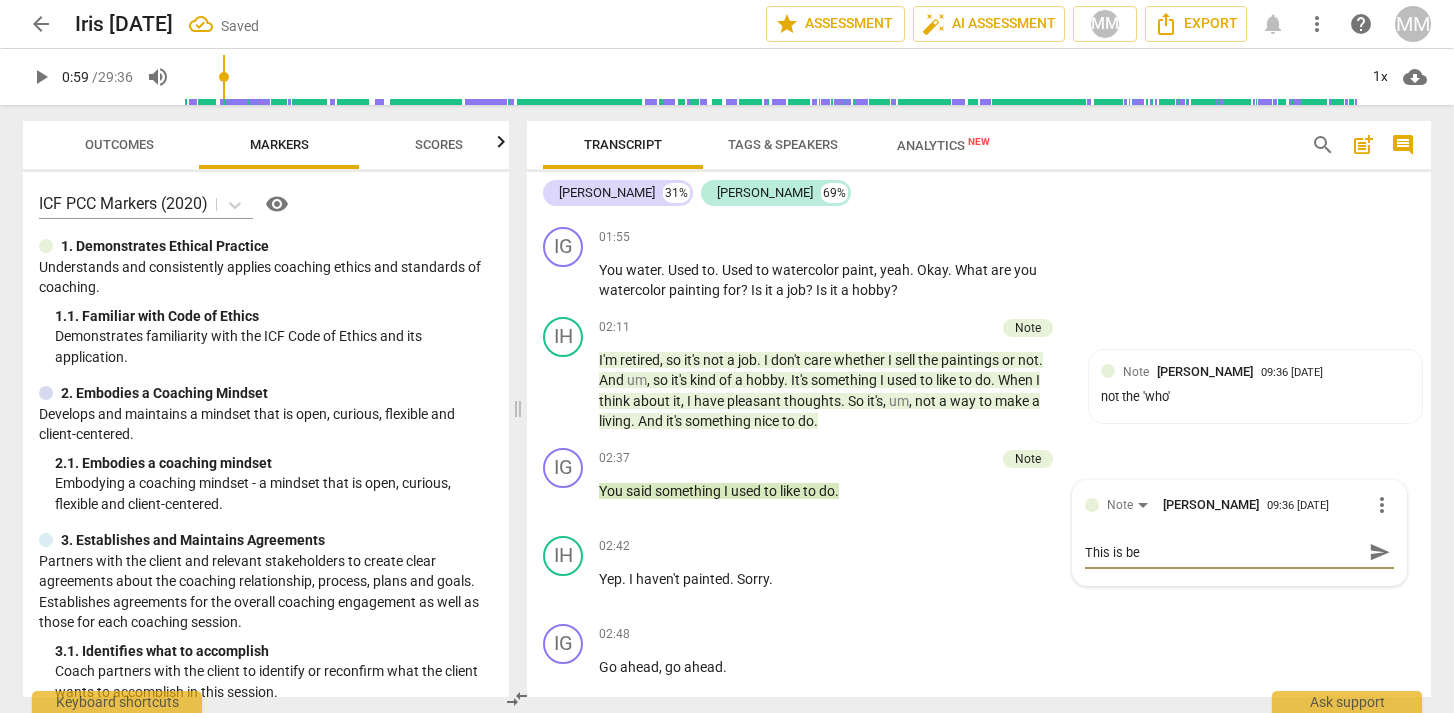 type on "This is bet" 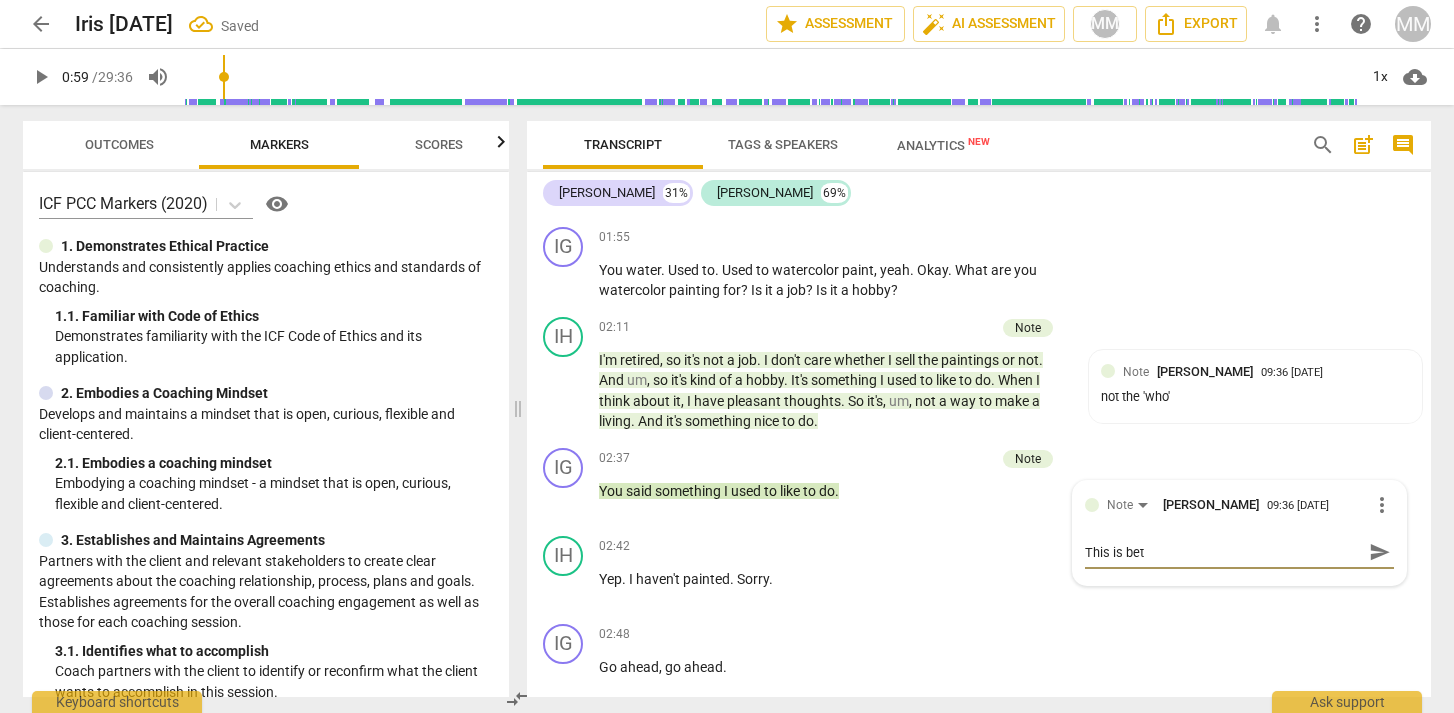 type on "This is bett" 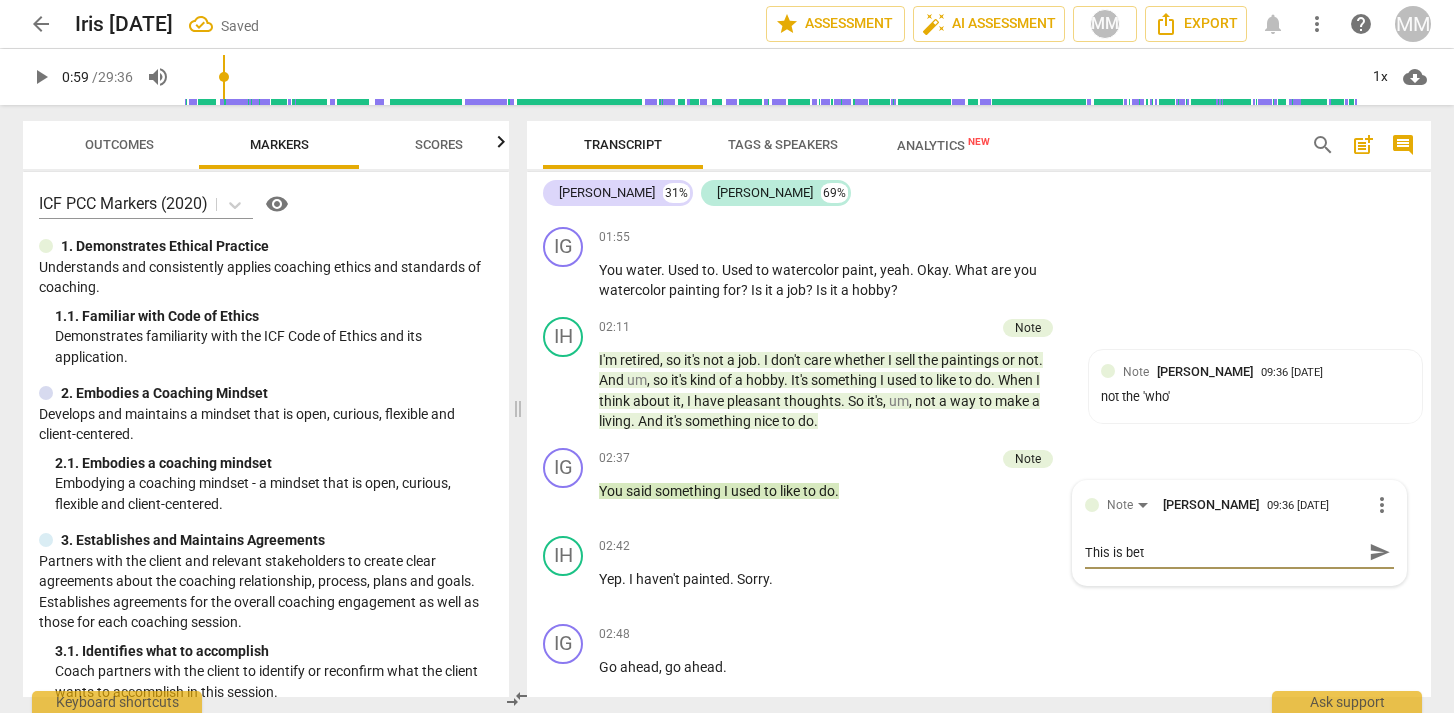 type on "This is bett" 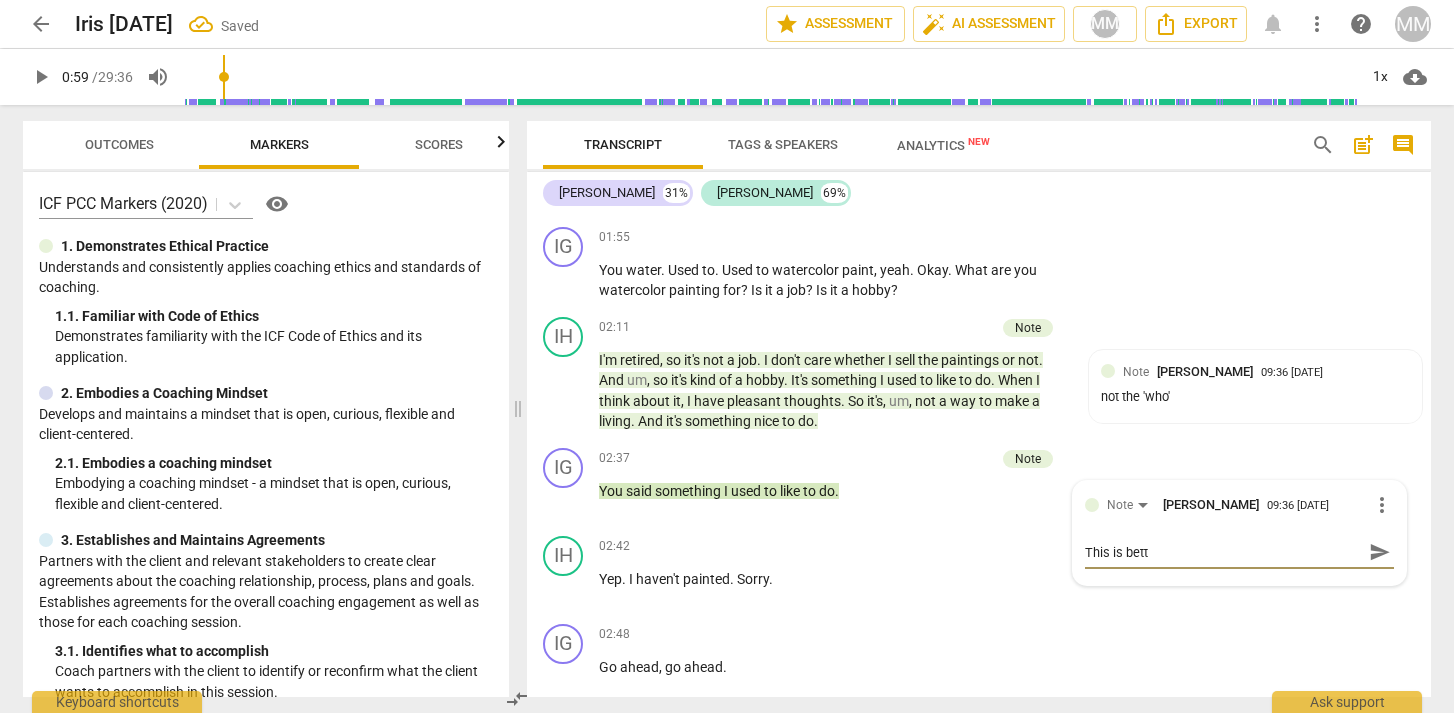 type on "This is bette" 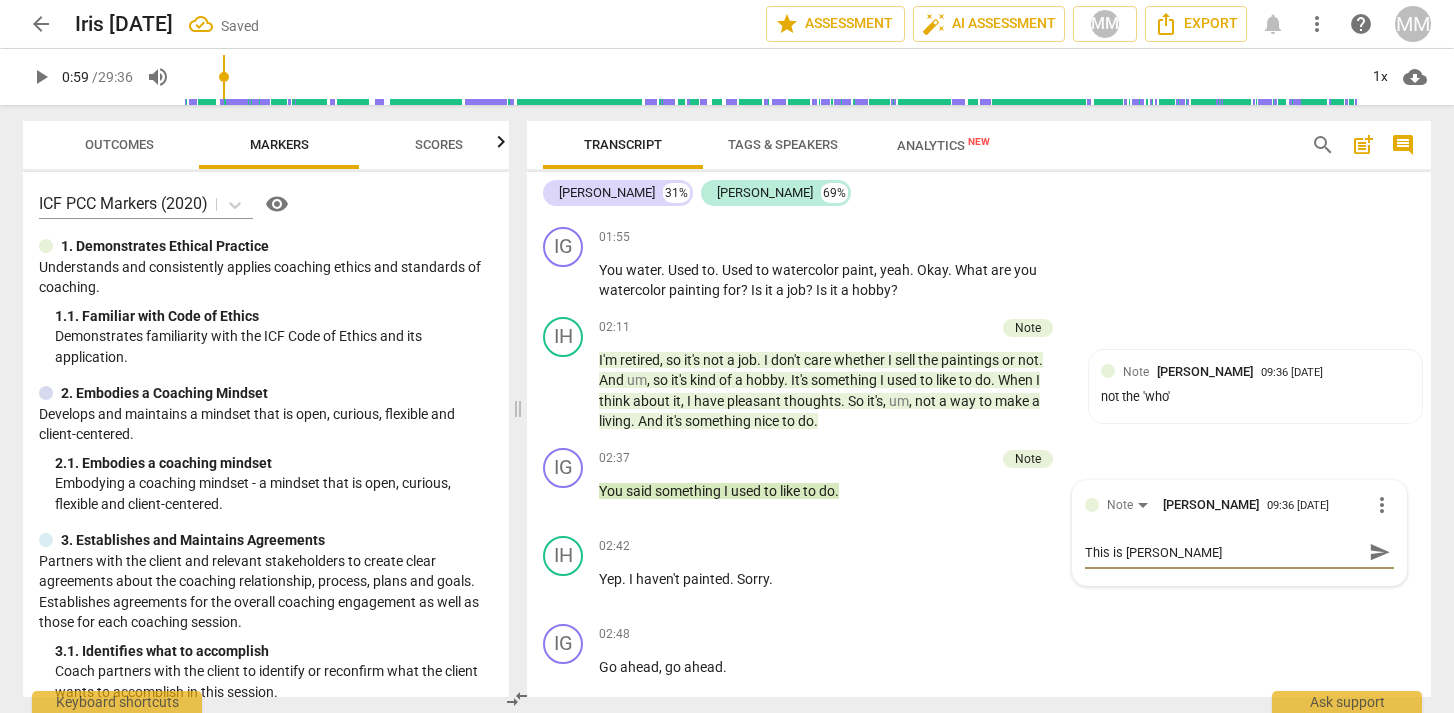 type on "This is better" 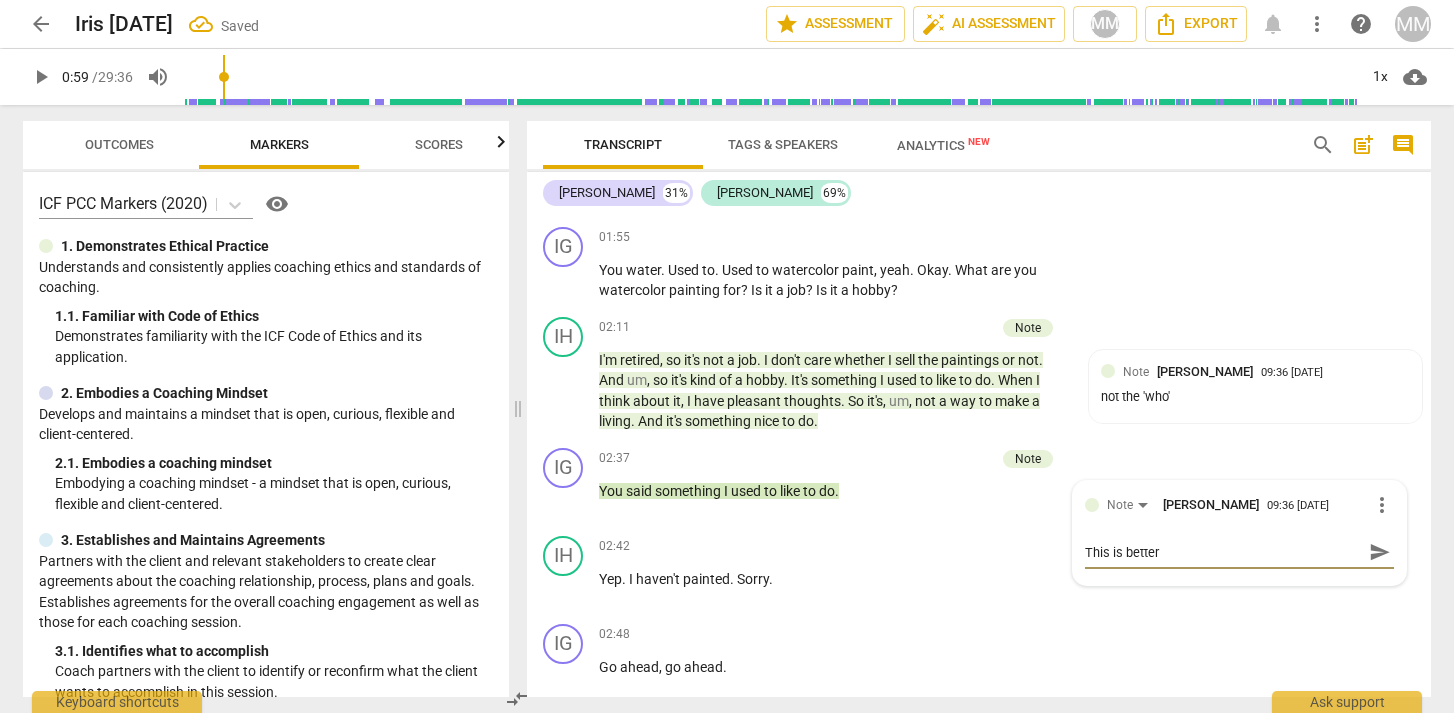 type on "This is better" 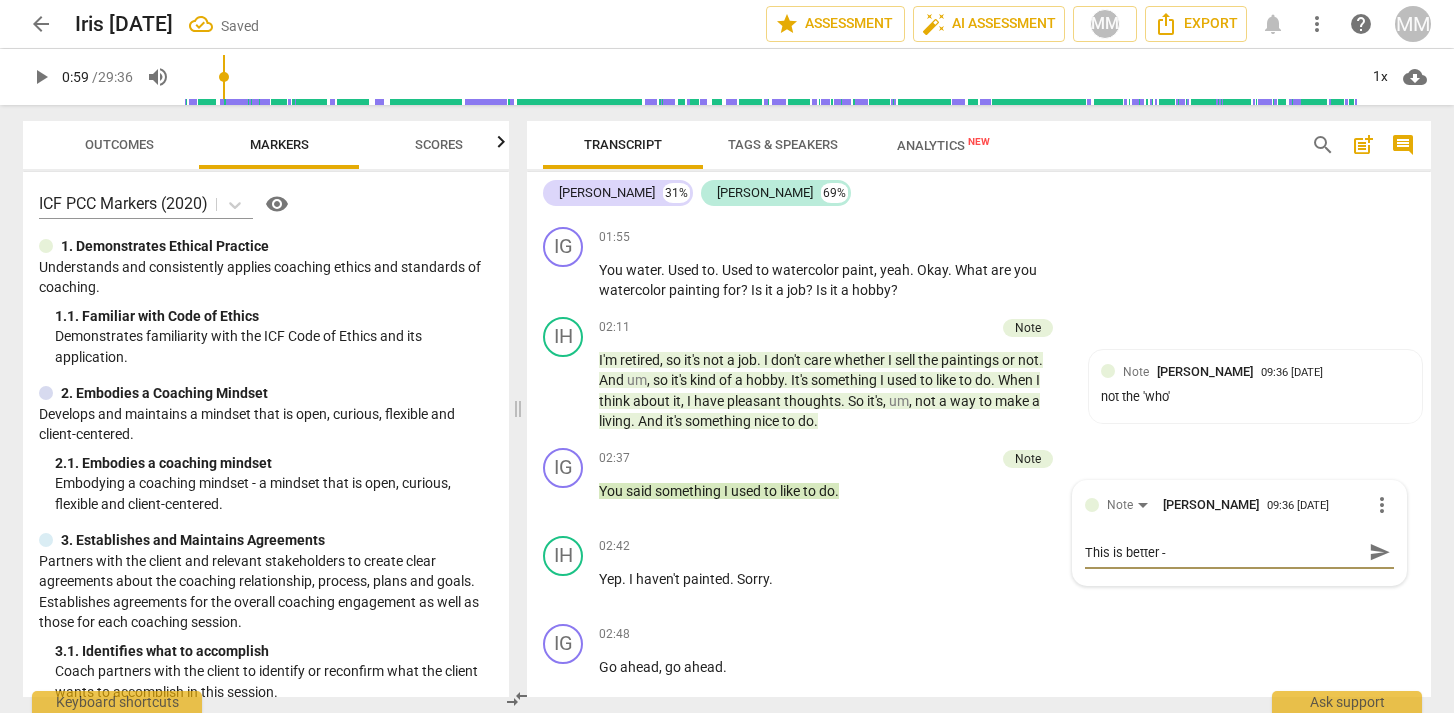 type on "This is better -" 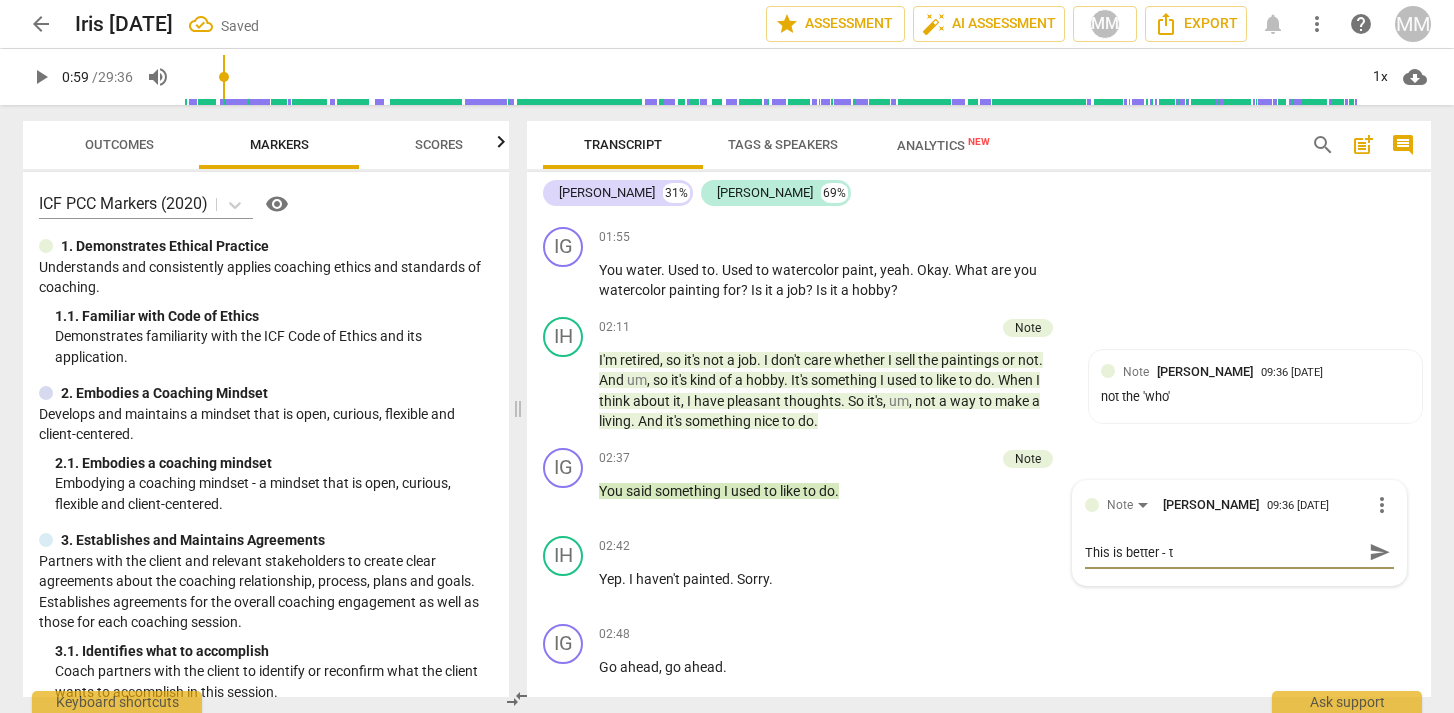 type on "This is better - th" 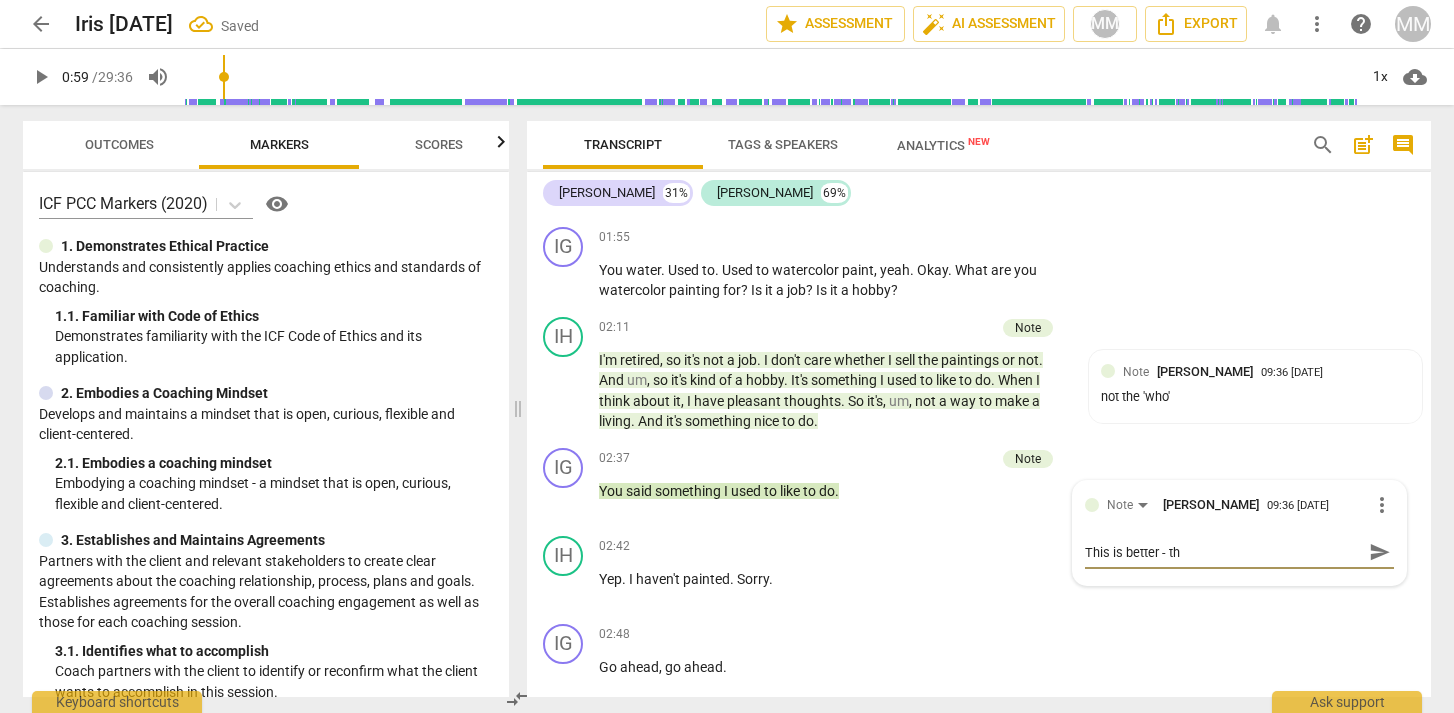 type on "This is better - the" 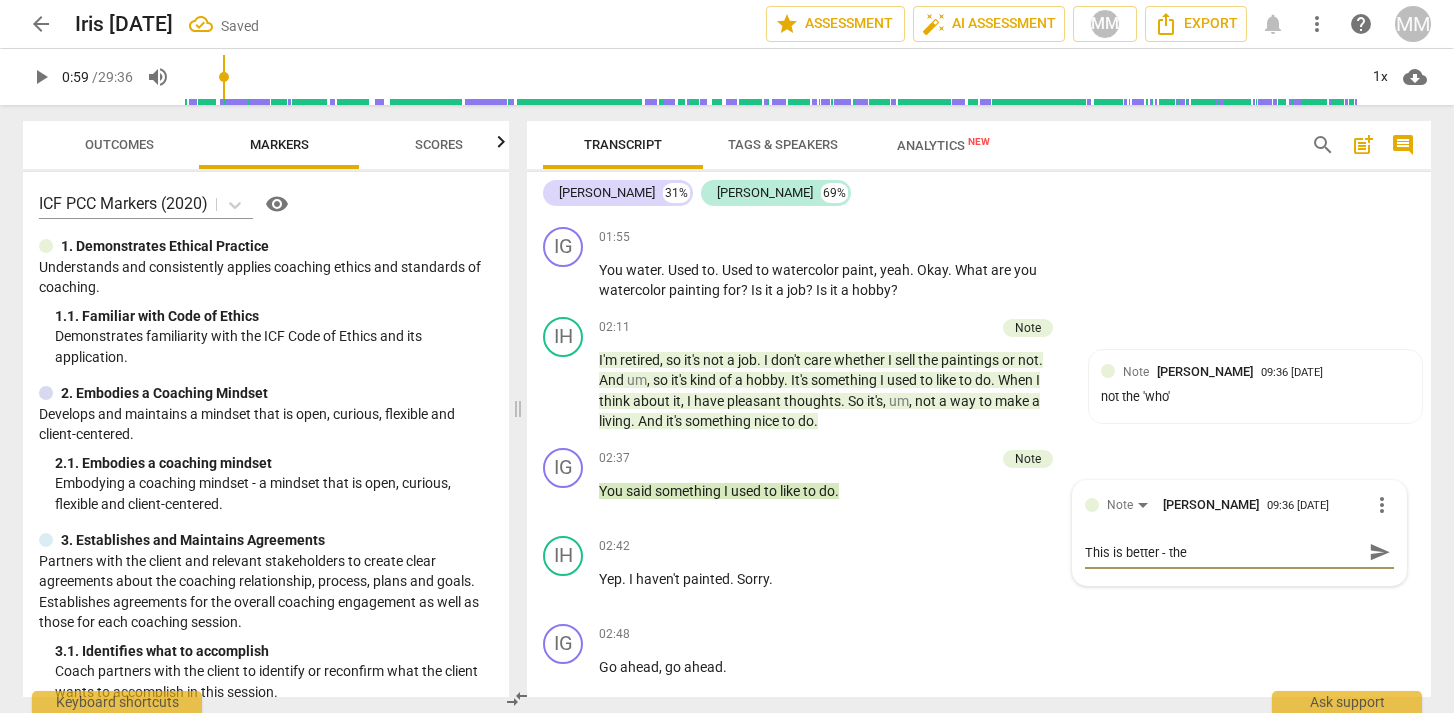 type on "This is better - the" 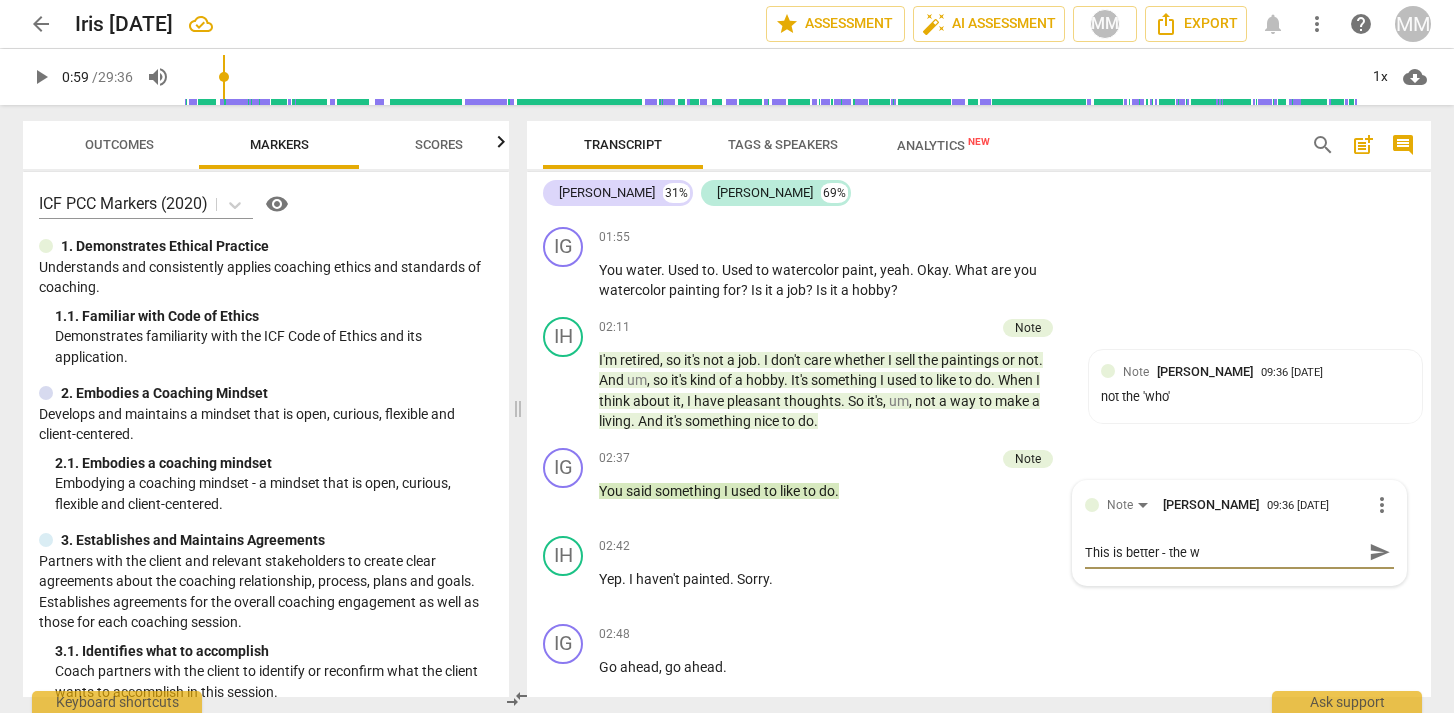 type on "This is better - the wh" 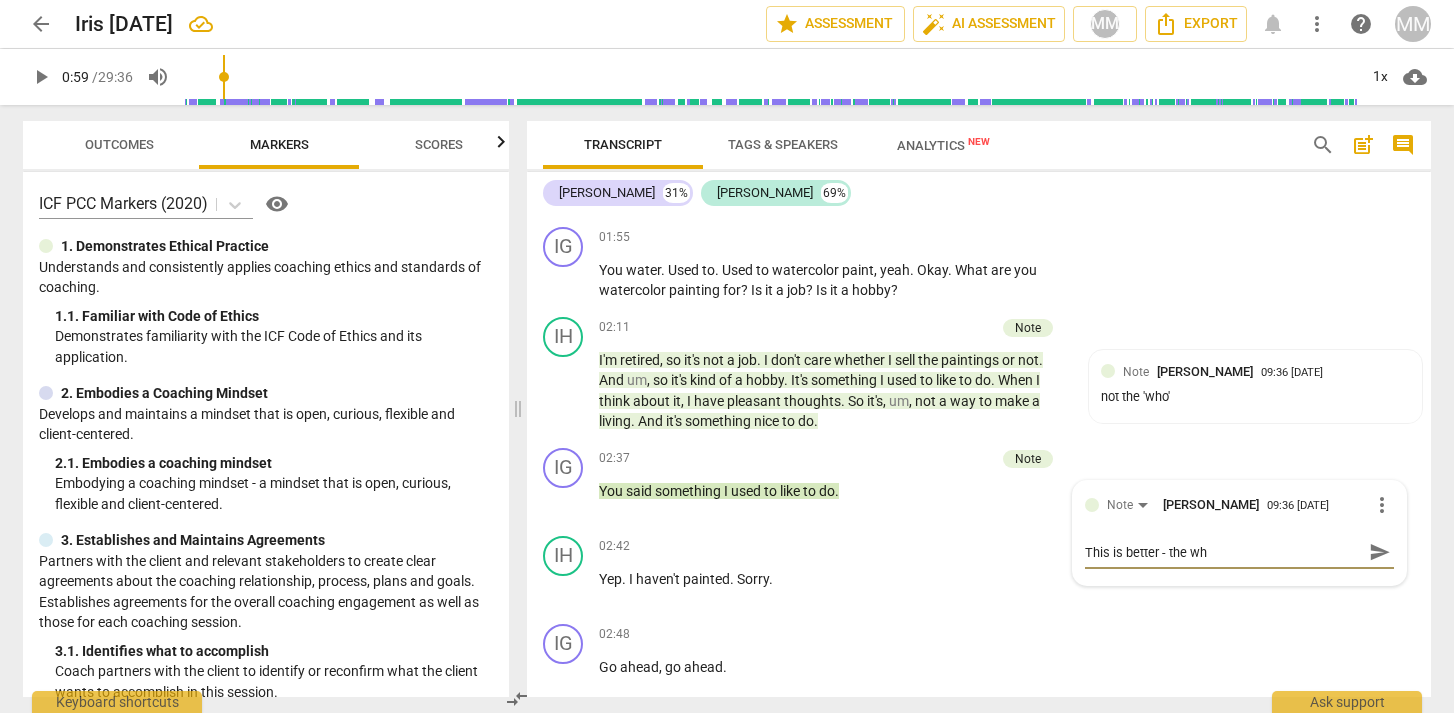 type on "This is better - the who" 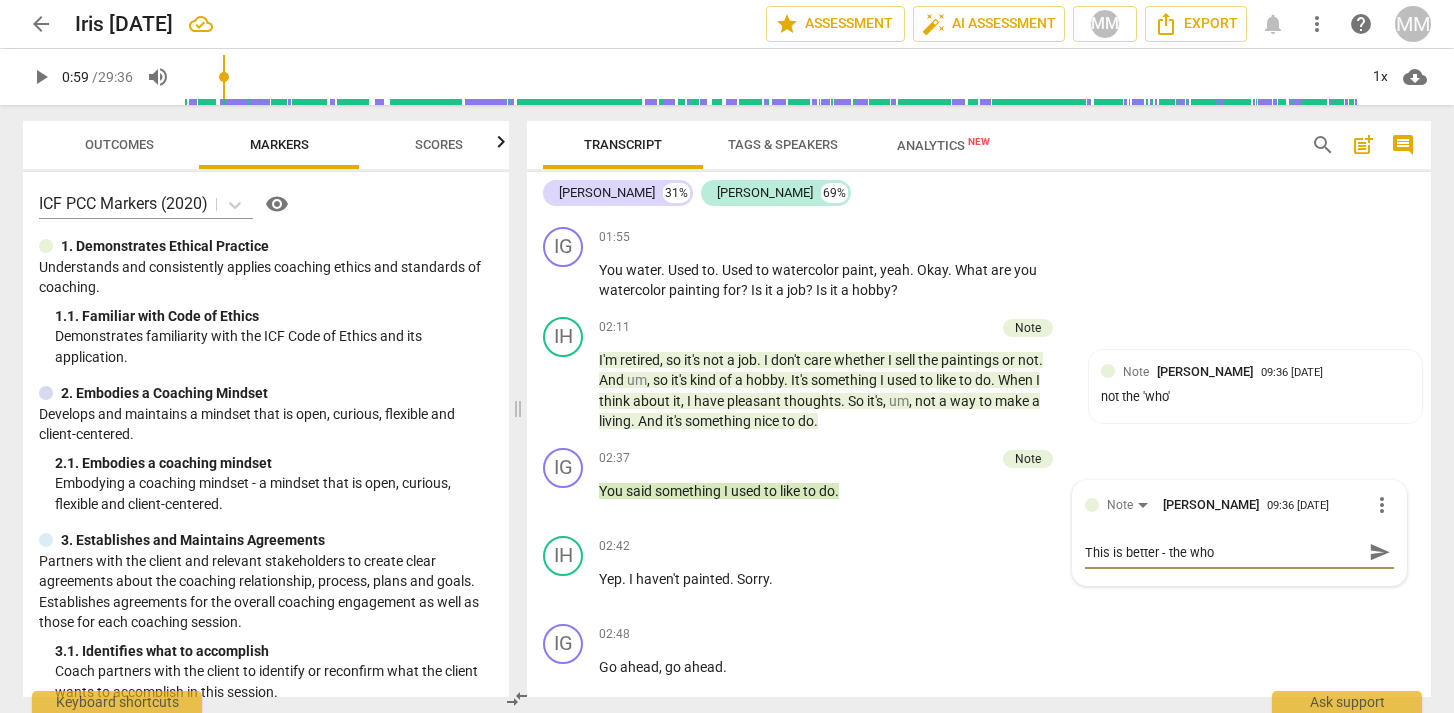 type on "This is better - the who'" 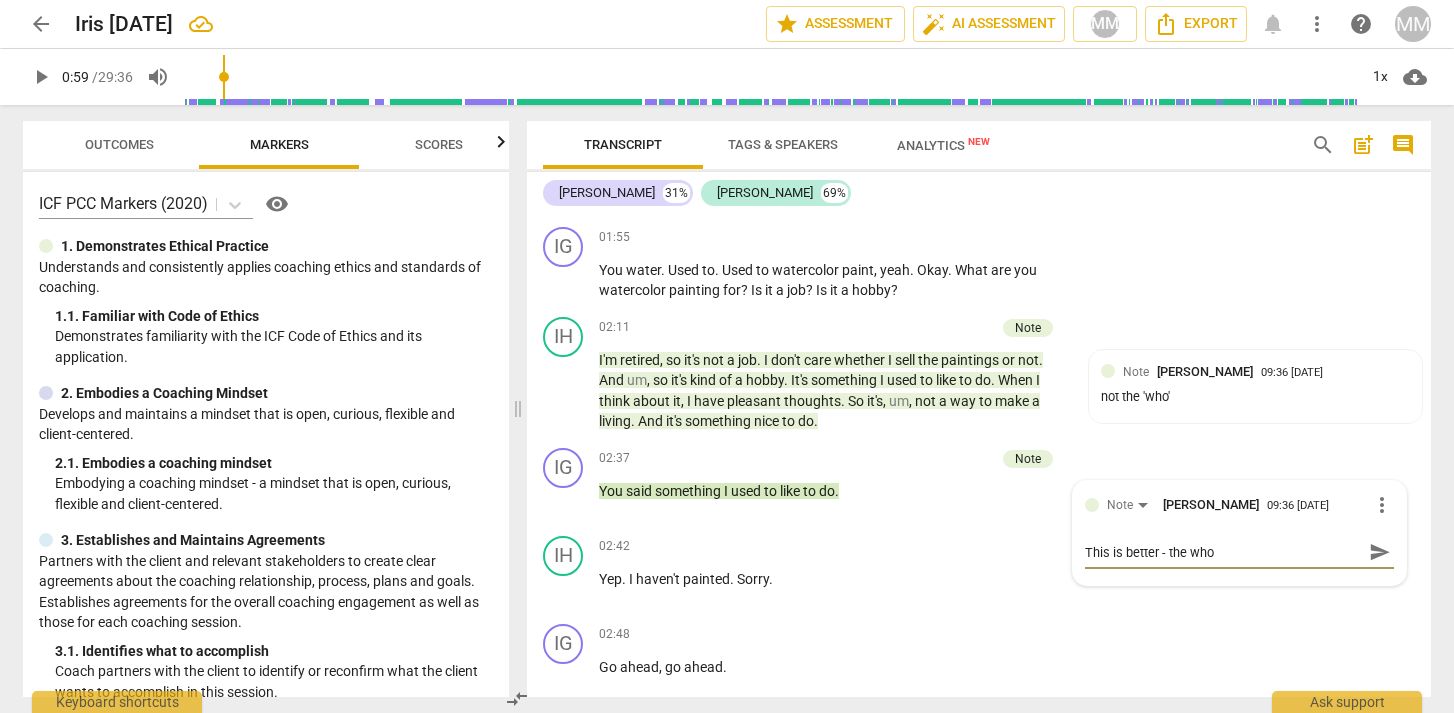 type on "This is better - the who'" 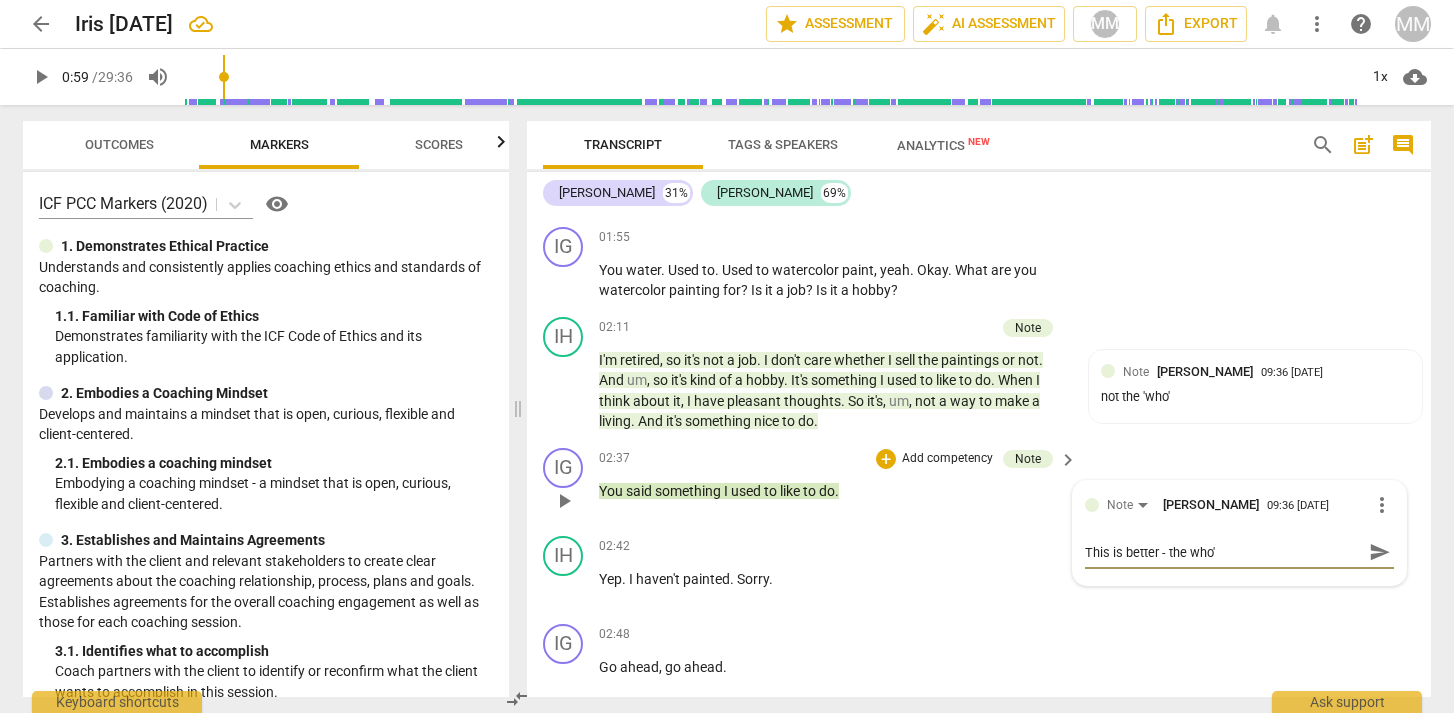 click on "This is better - the who'" at bounding box center [1223, 552] 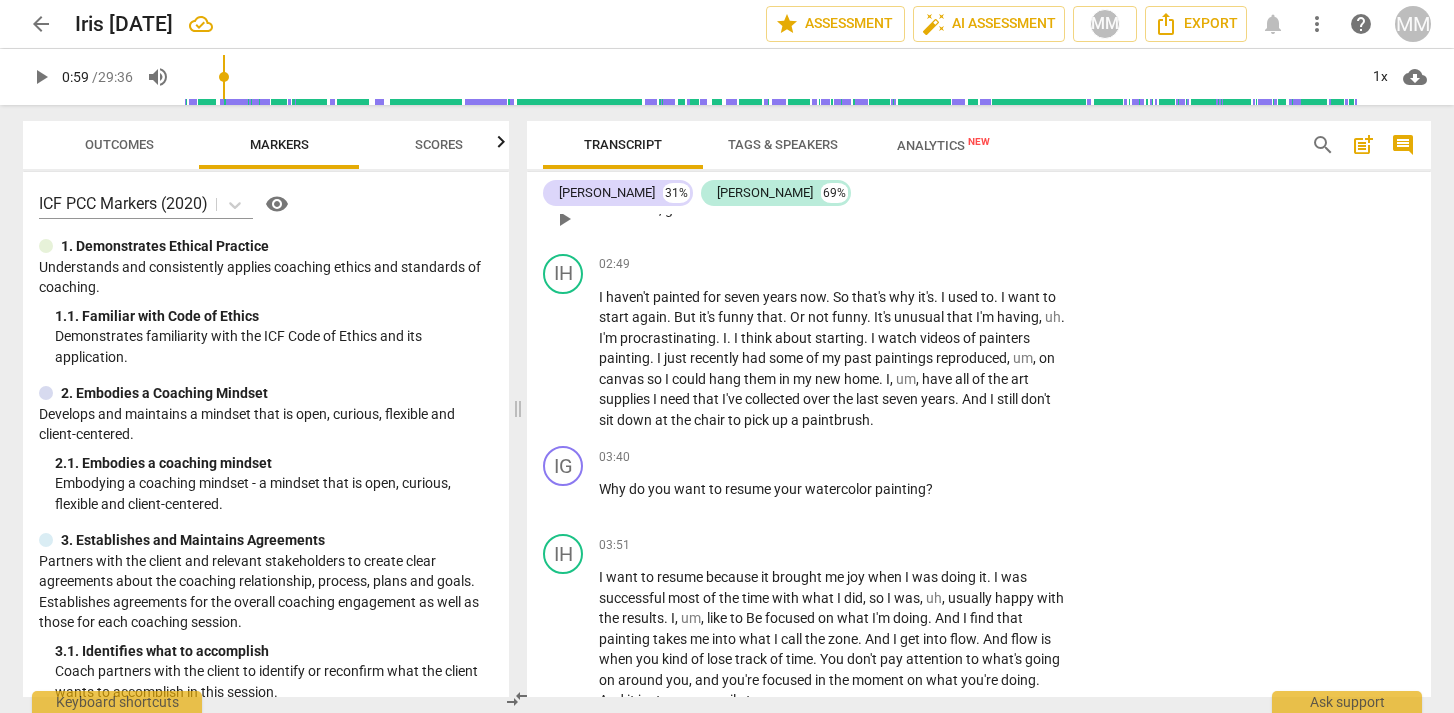 scroll, scrollTop: 1622, scrollLeft: 0, axis: vertical 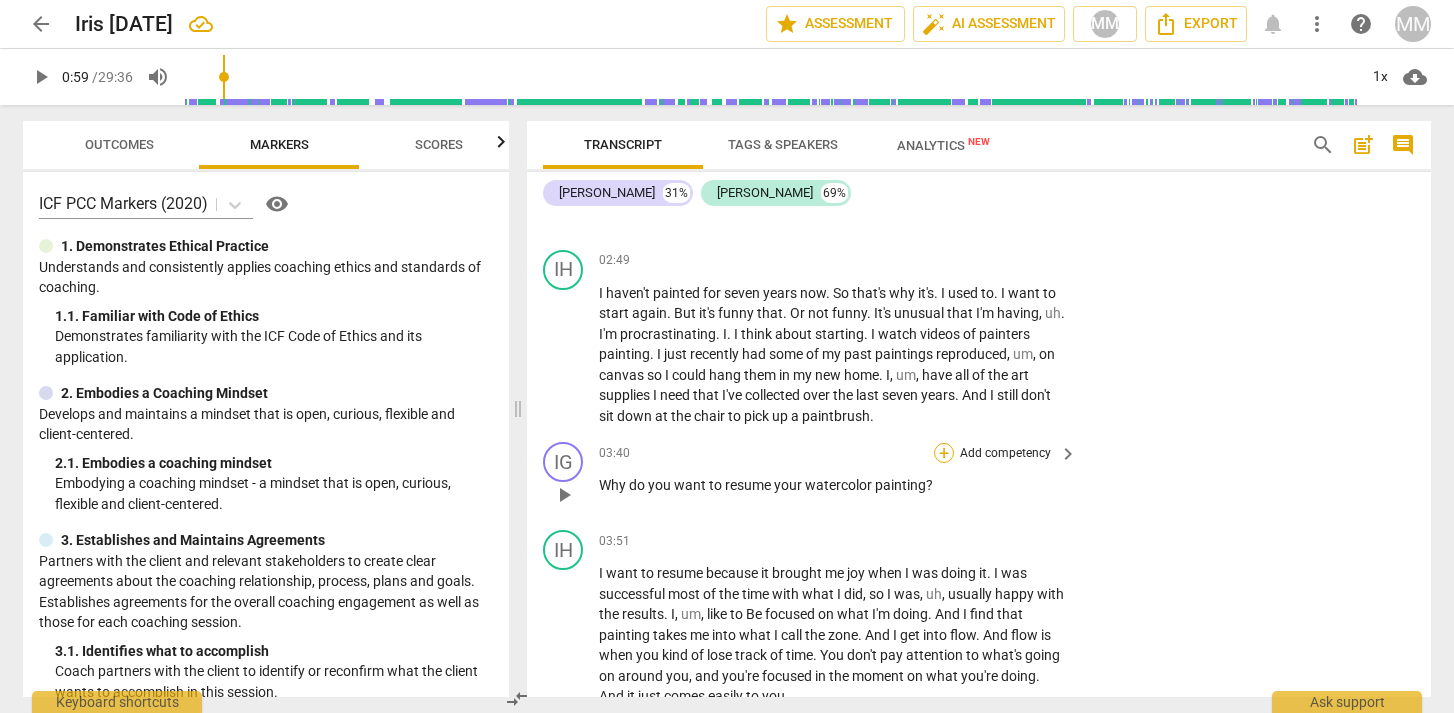 type on "This is better - the 'who'" 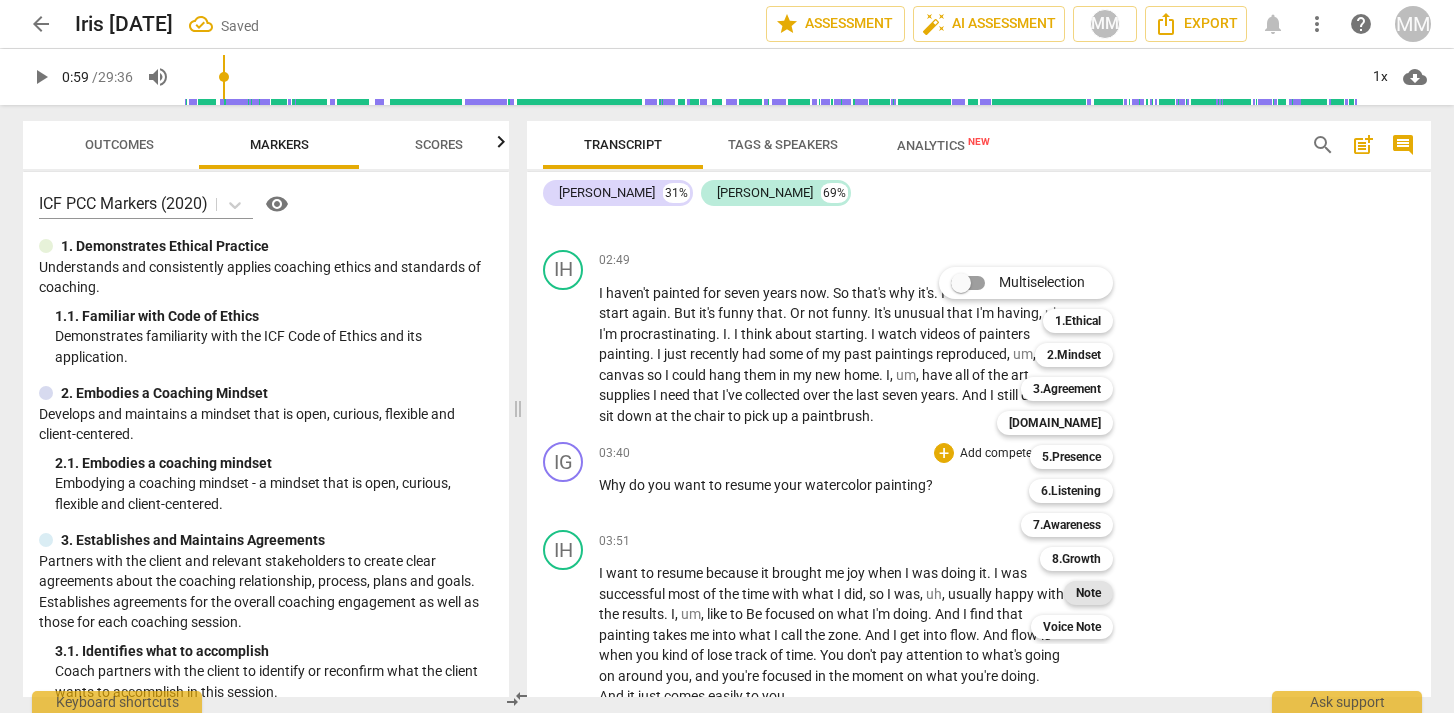 click on "Note" at bounding box center [1088, 593] 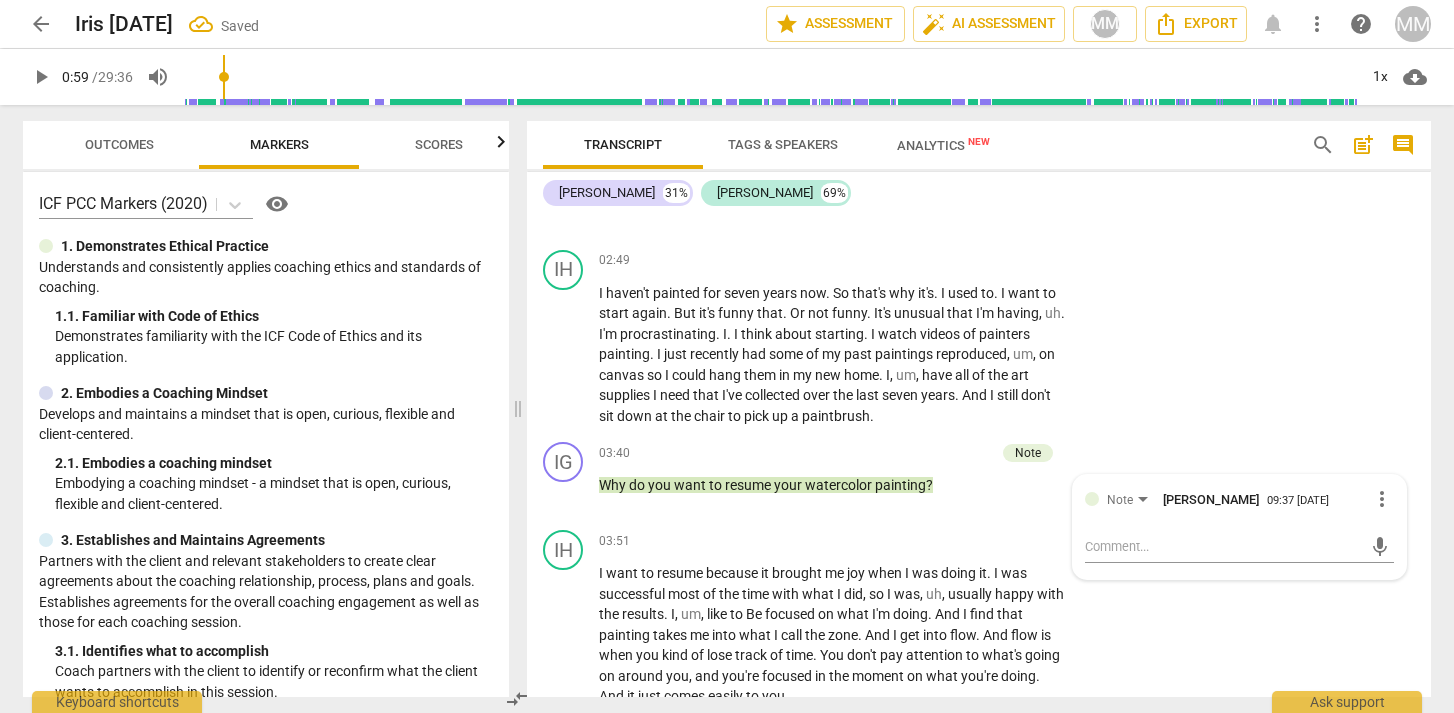 type on "b" 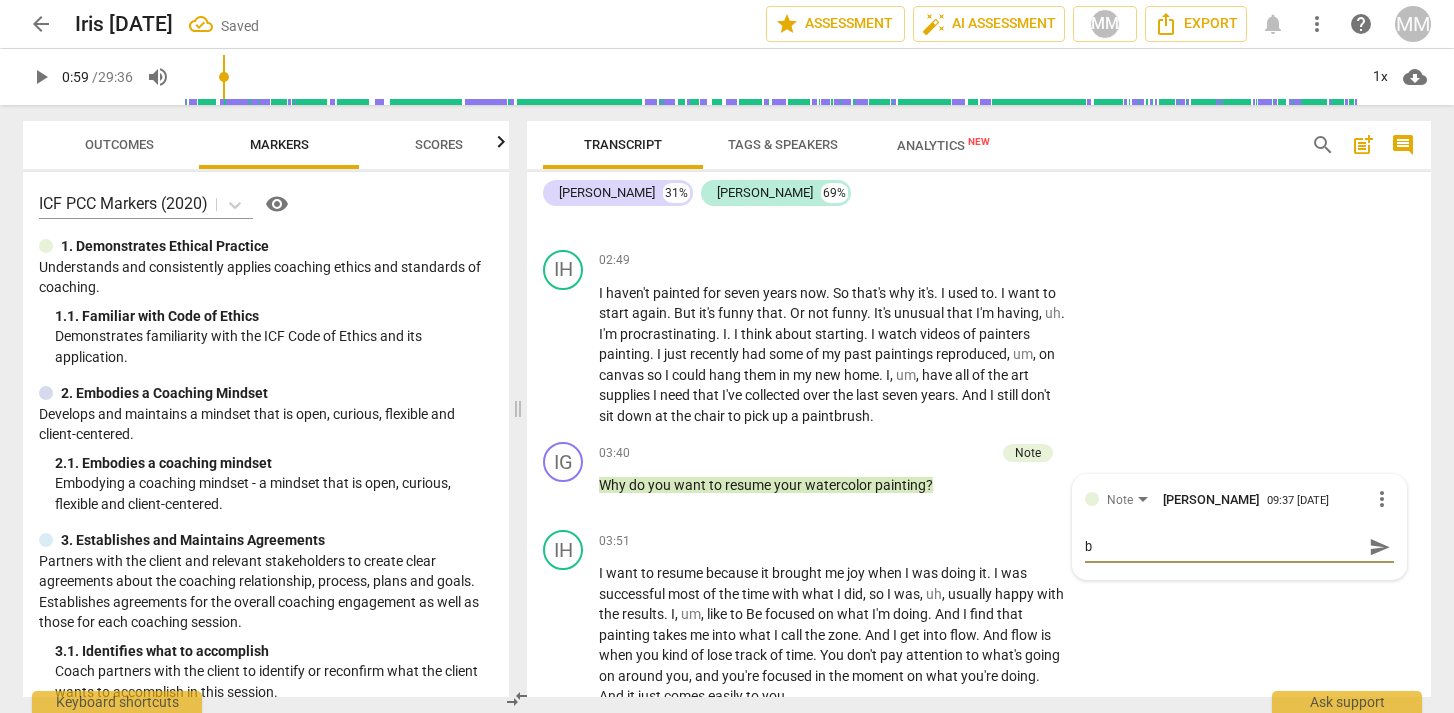 type on "be" 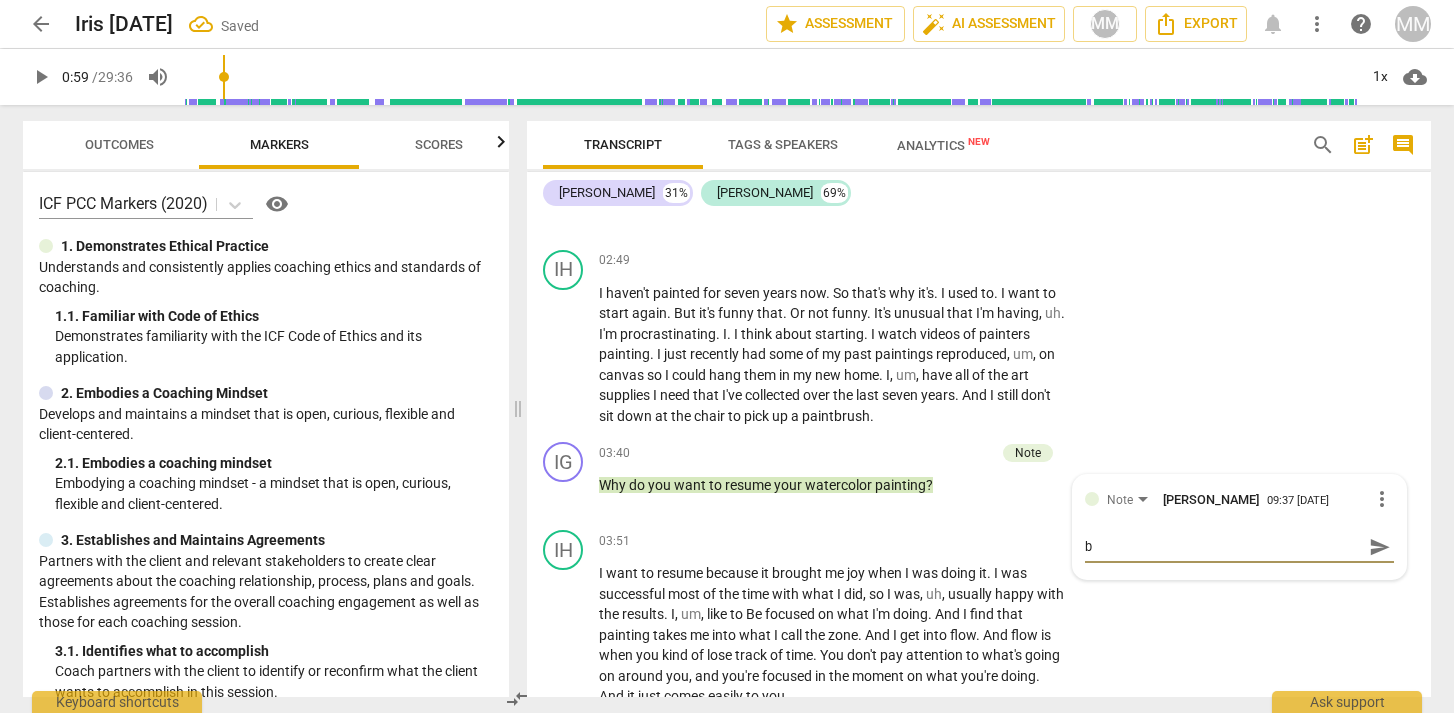 type on "be" 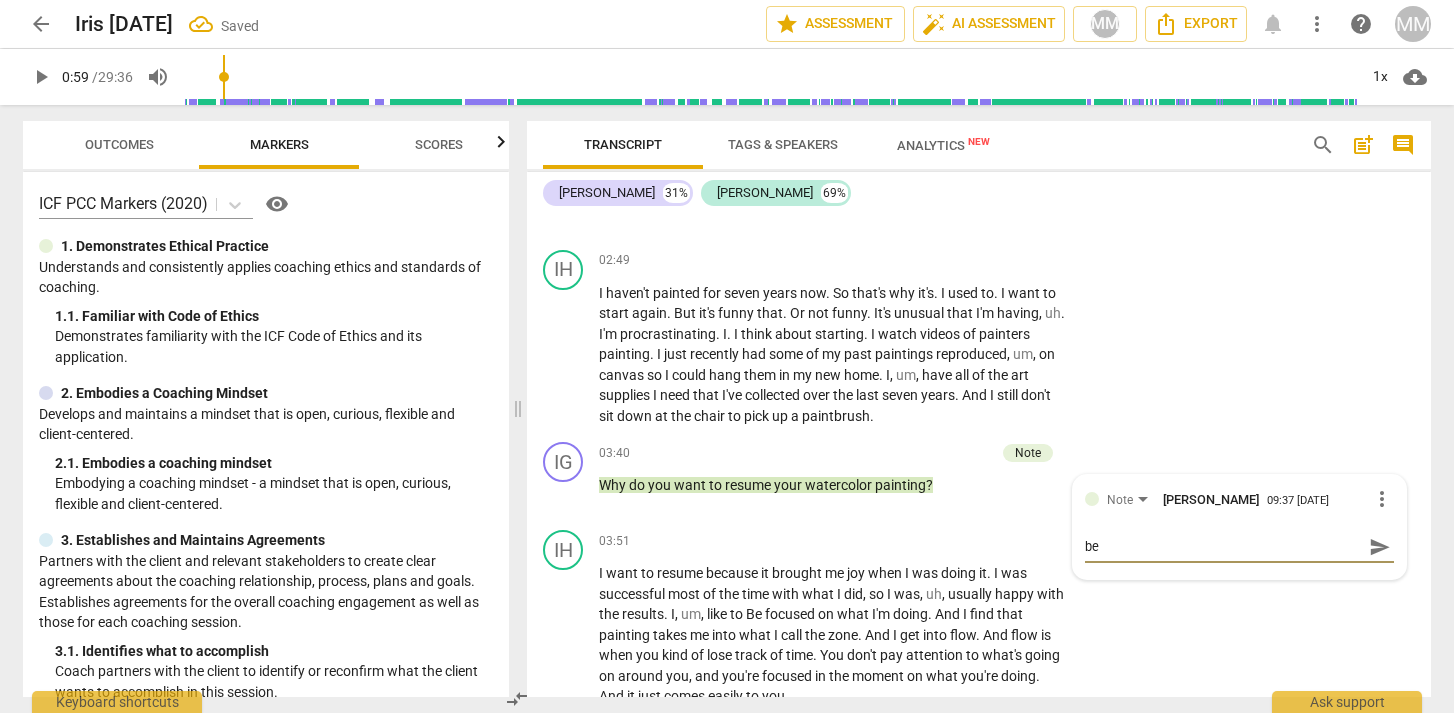 type on "bet" 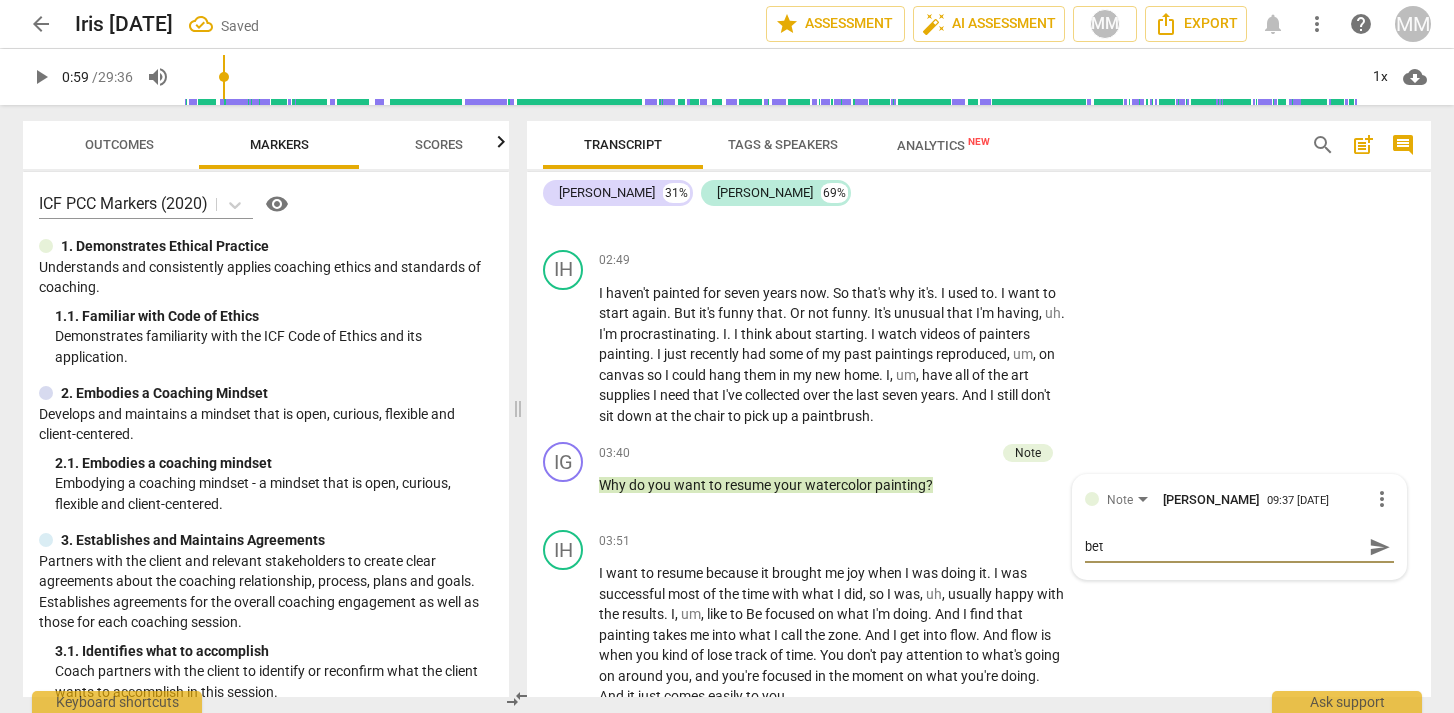 type on "bett" 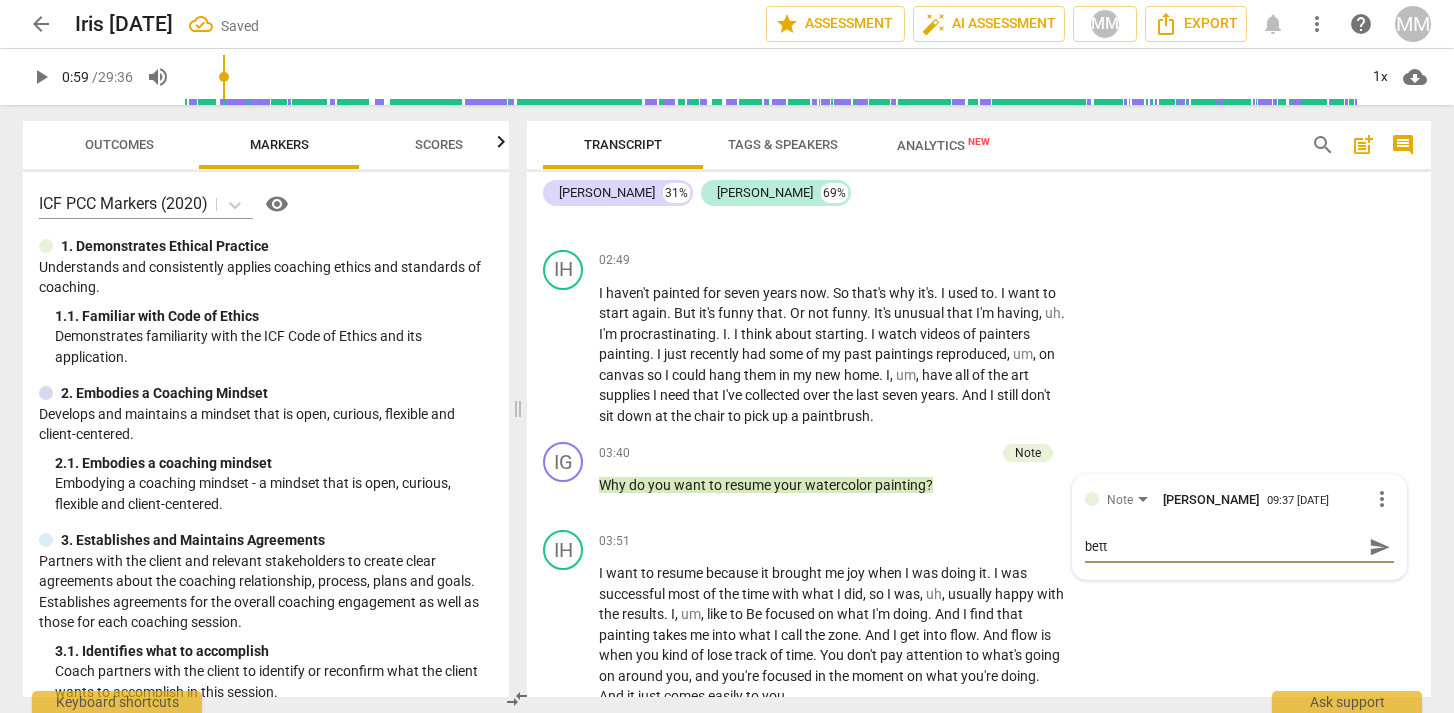 type on "bette" 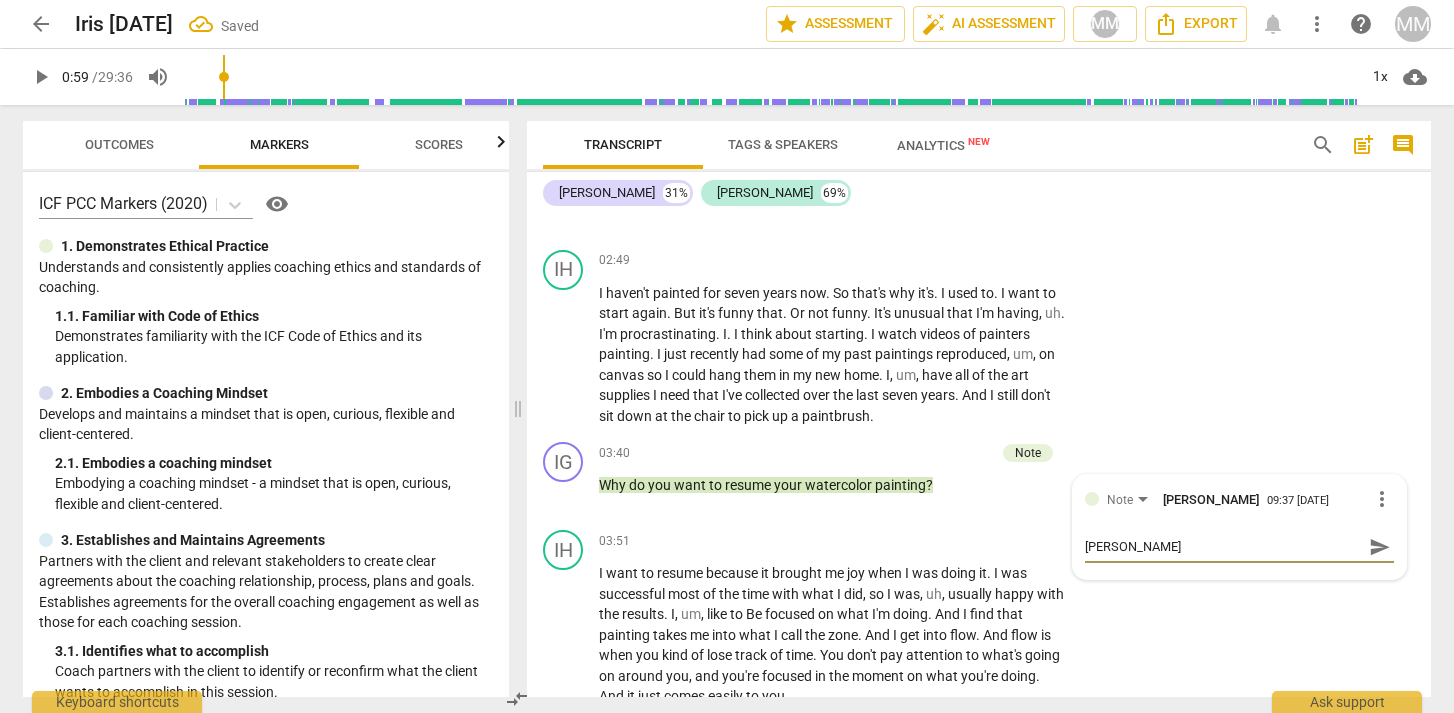 type on "better" 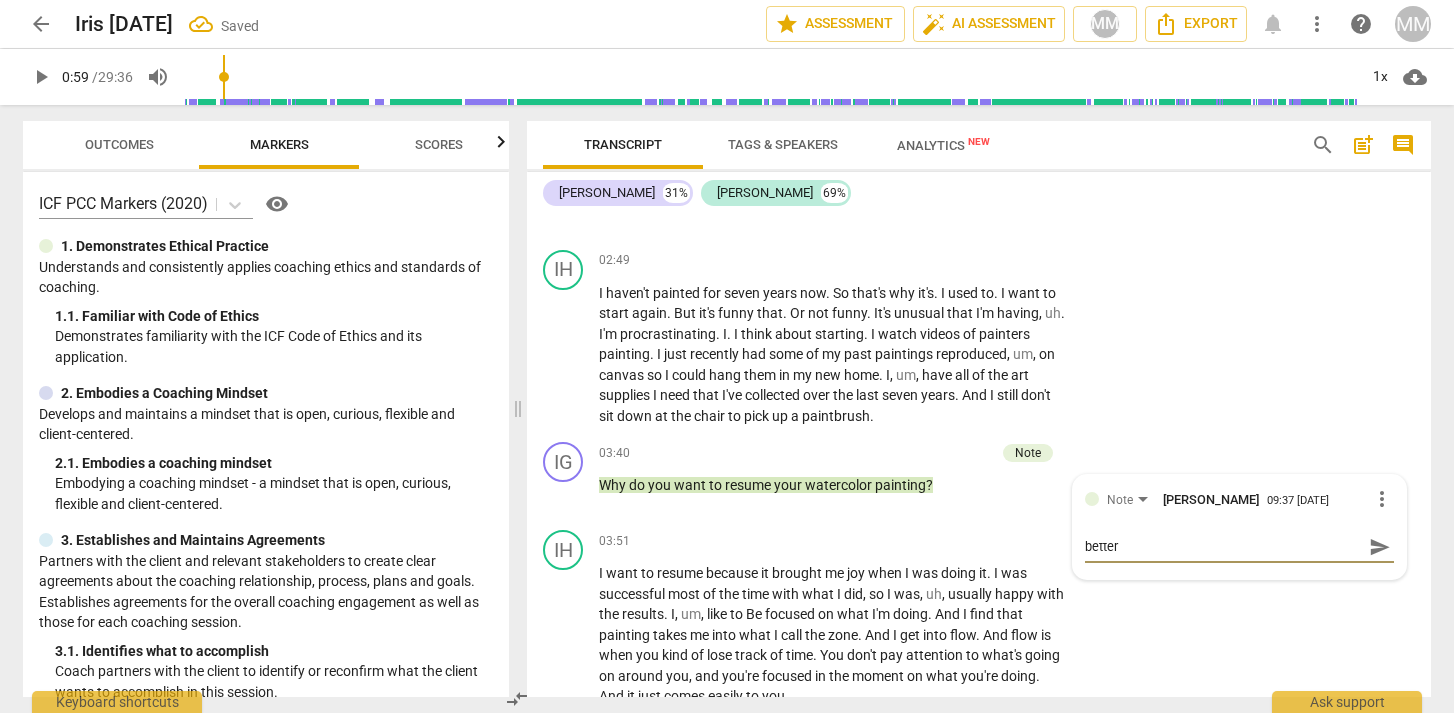 type on "better:" 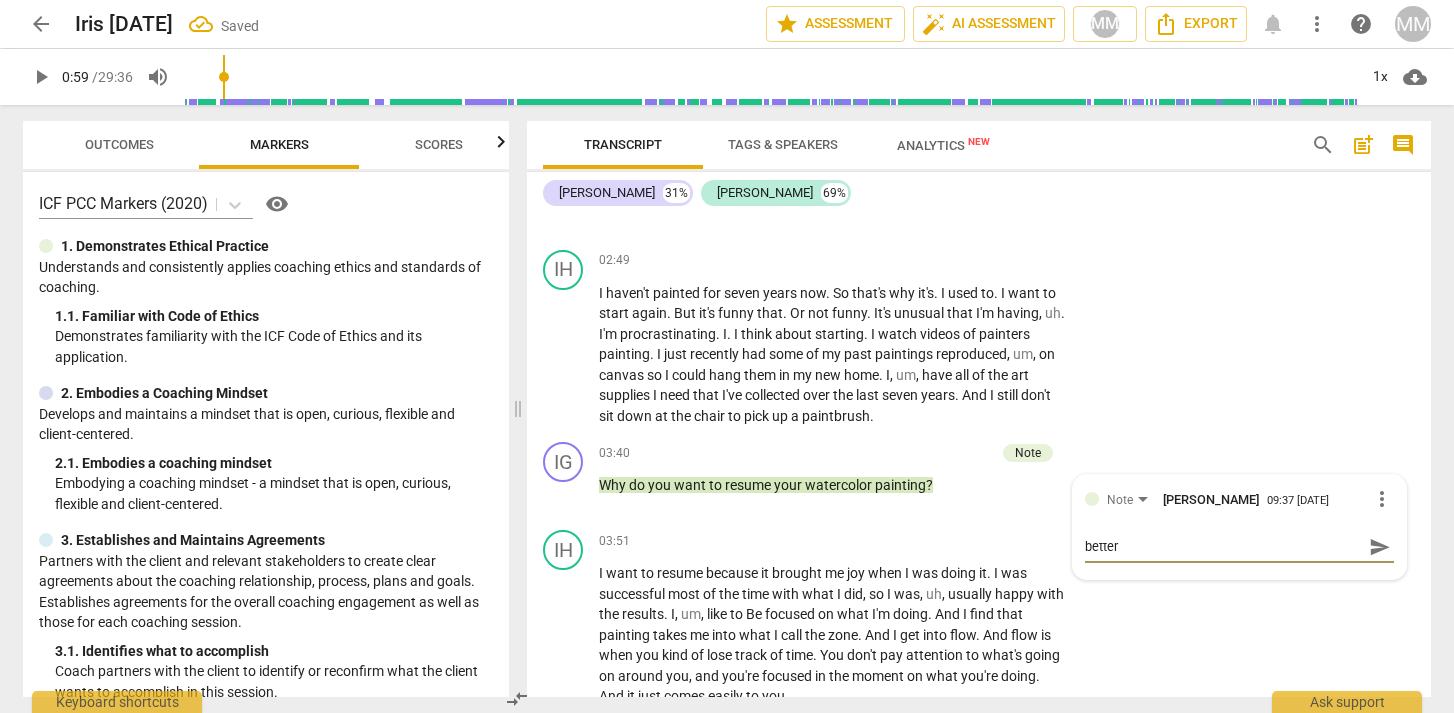 type on "better:" 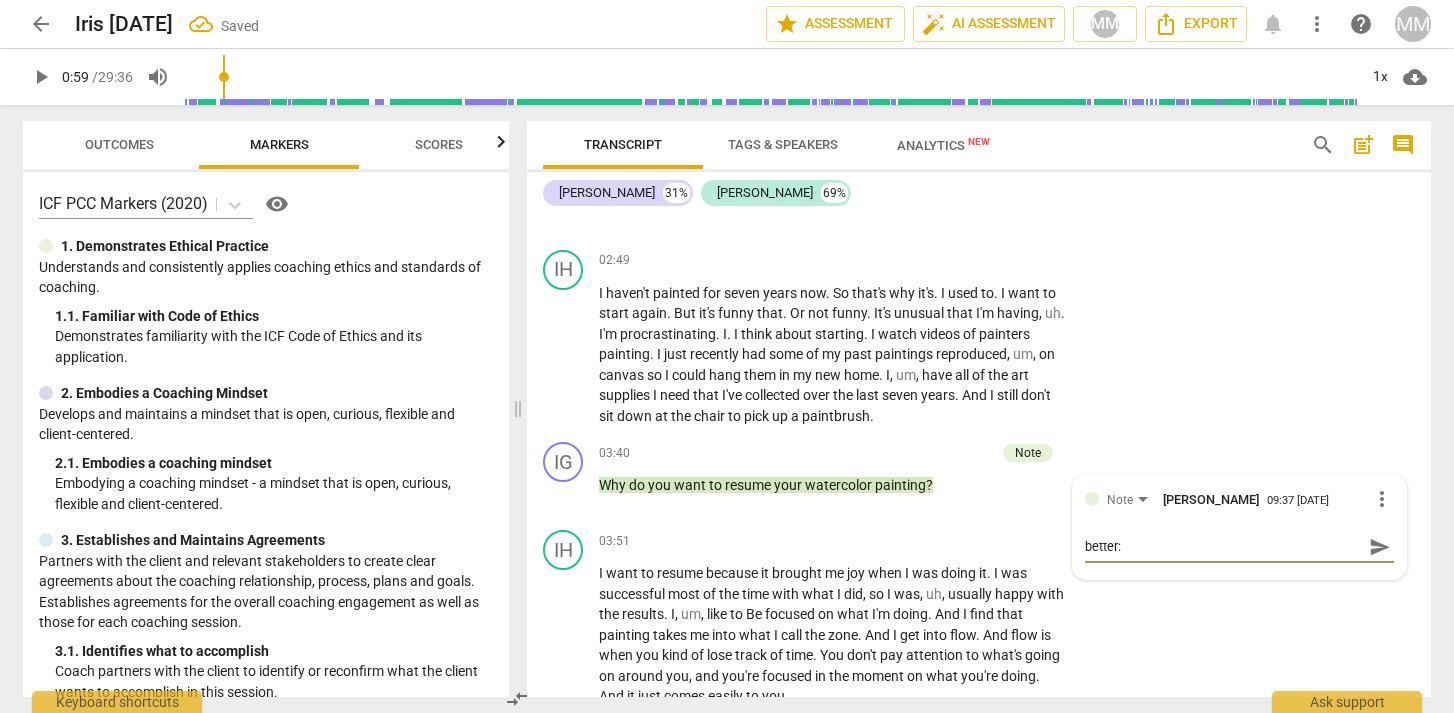 type on "better:" 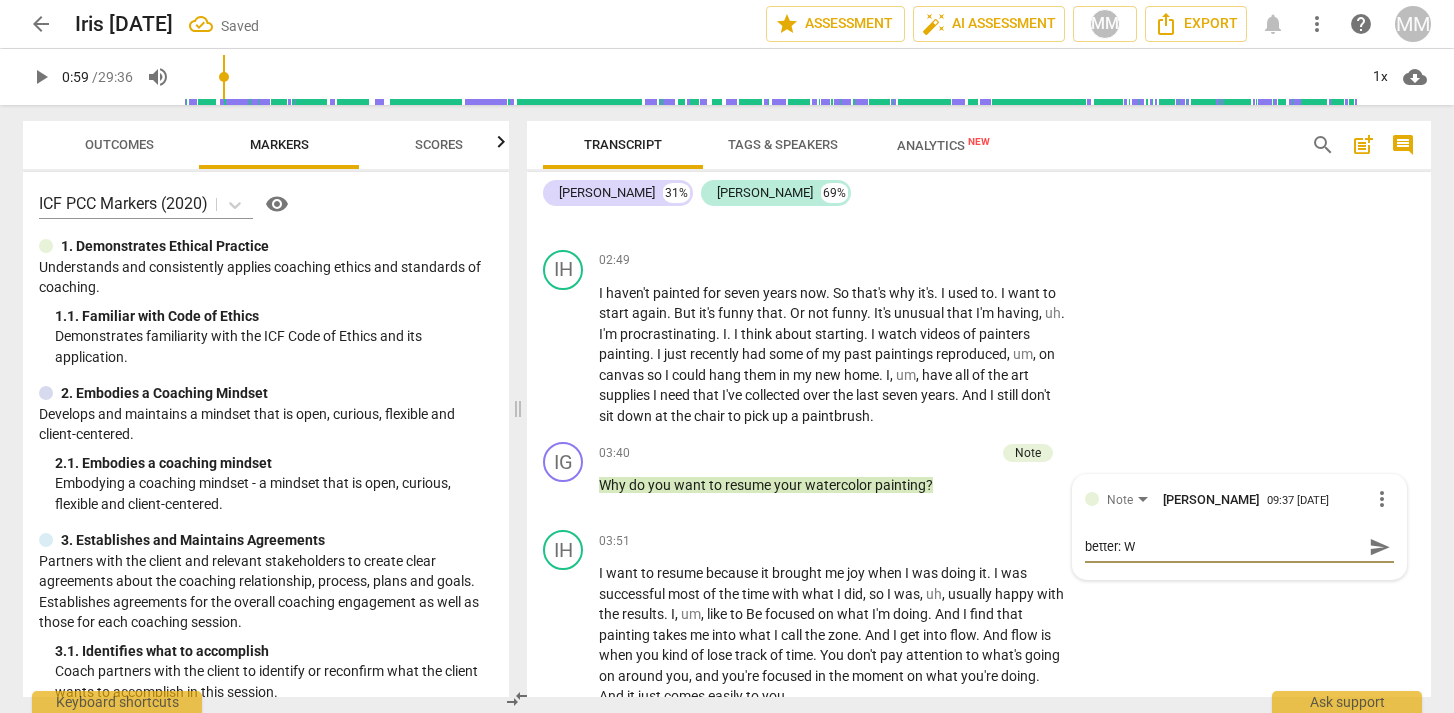 type on "better: Wh" 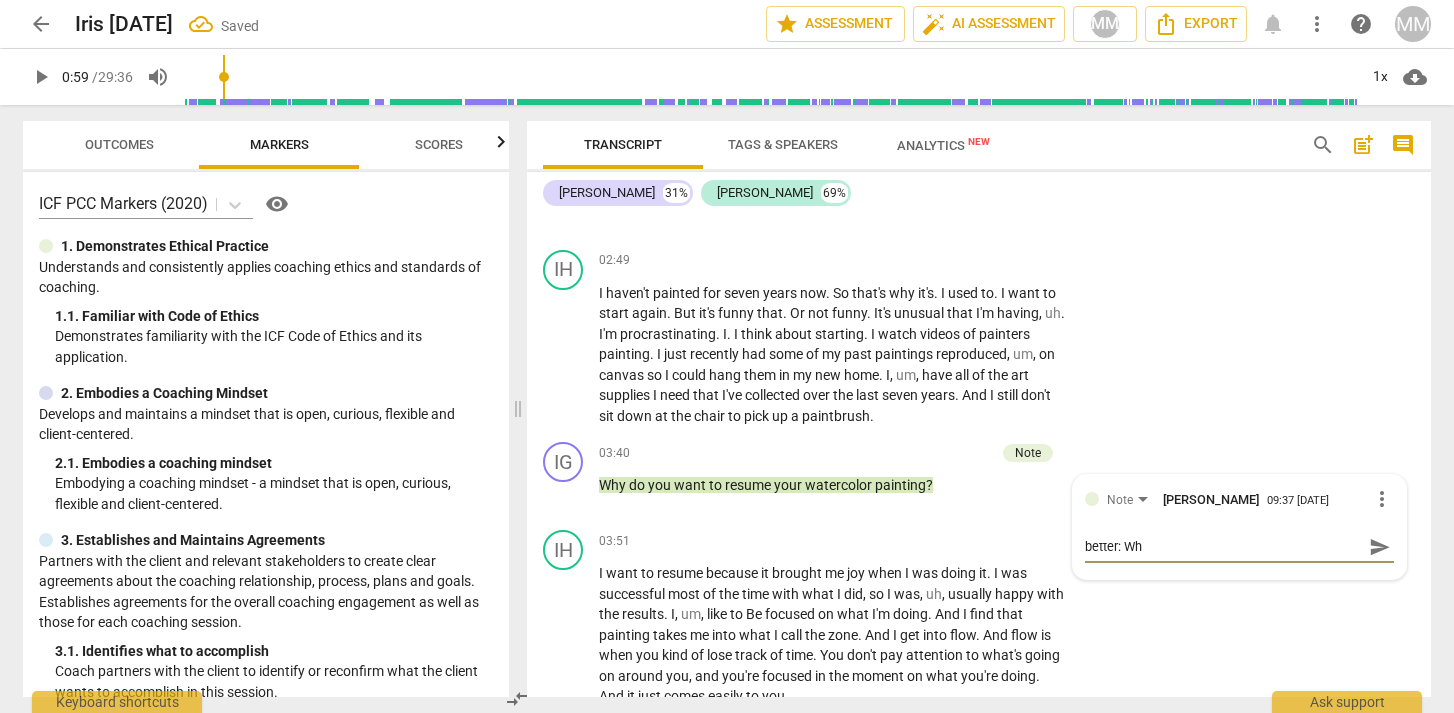 type on "better: Wha" 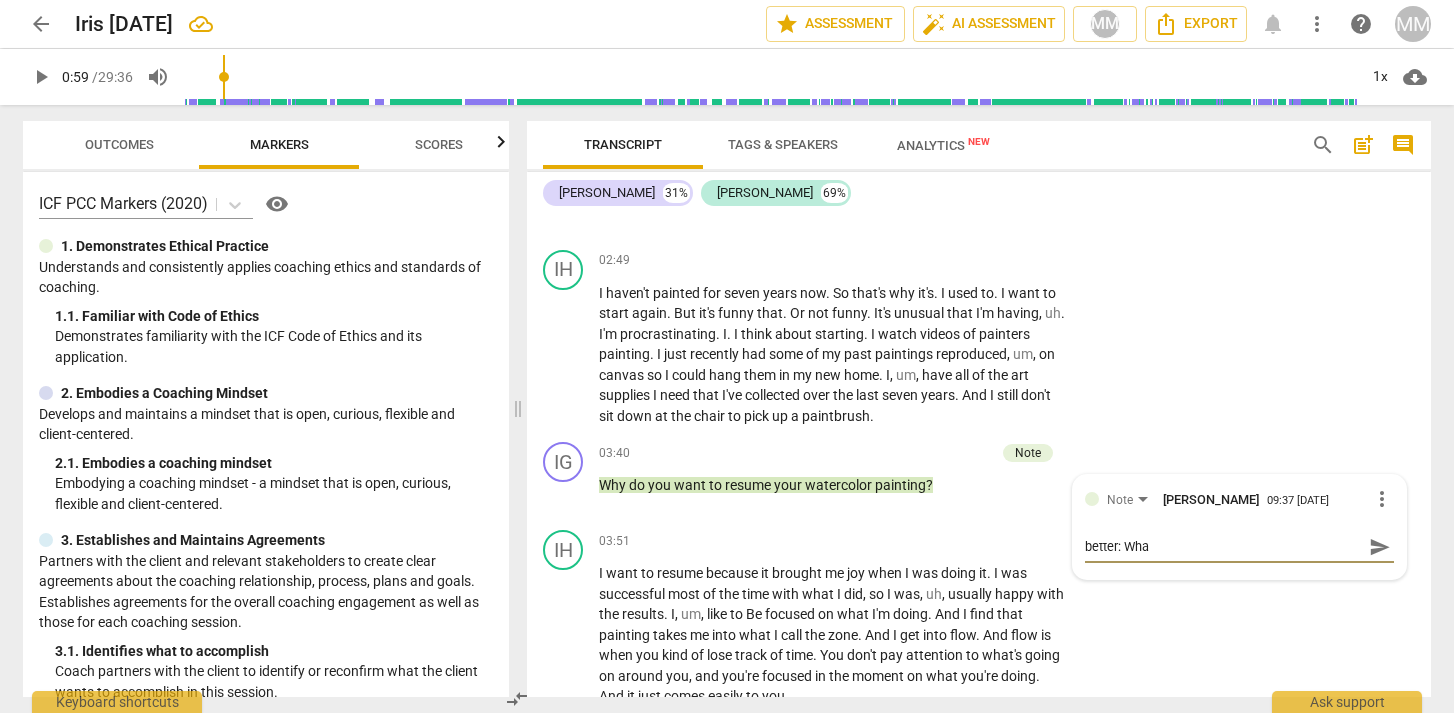 type on "better: Wha" 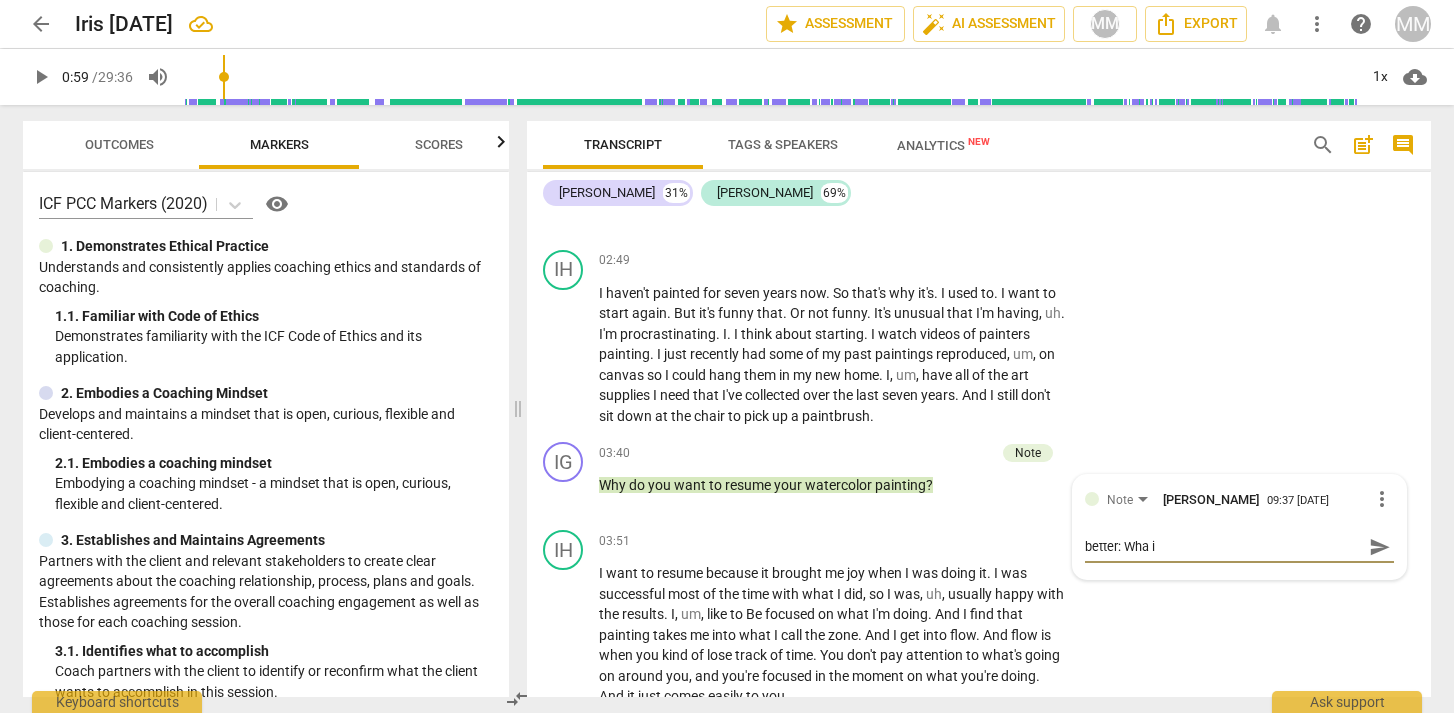 type on "better: Wha is" 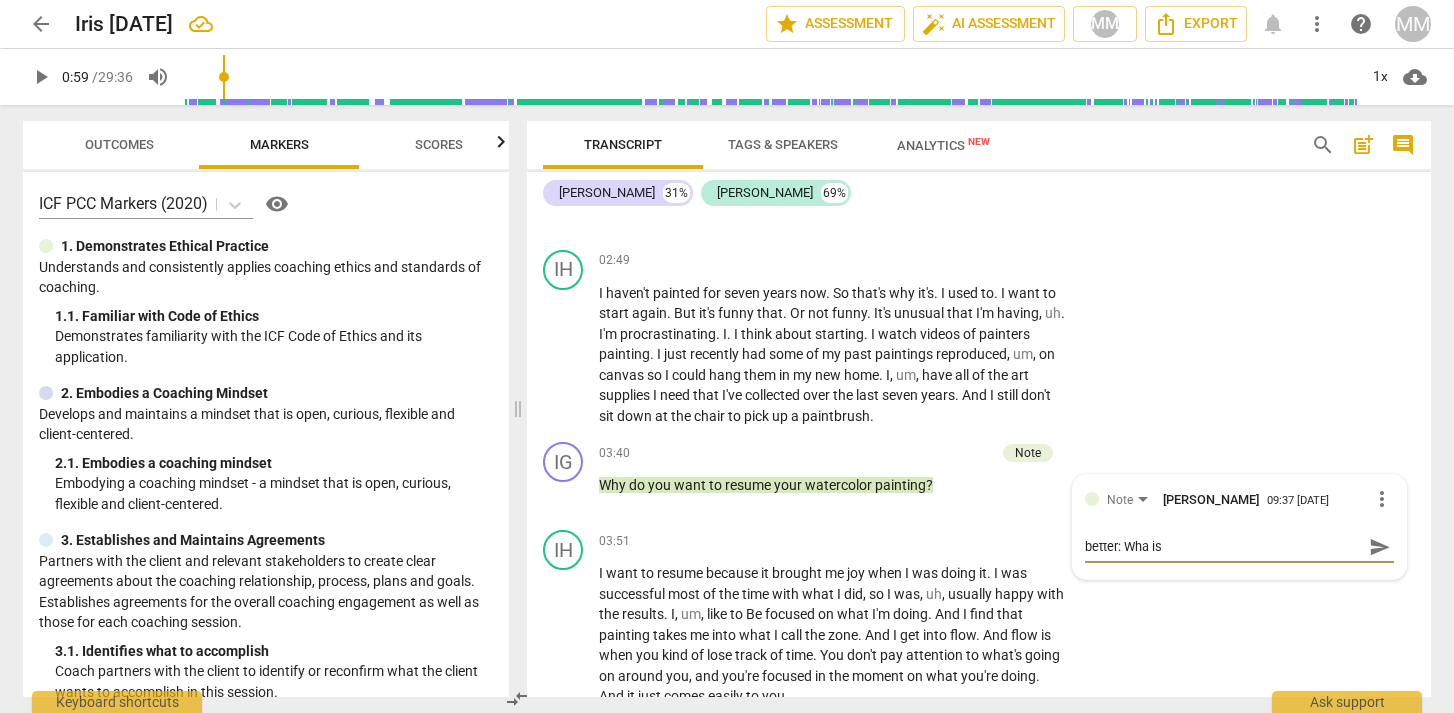 type on "better: Wha is" 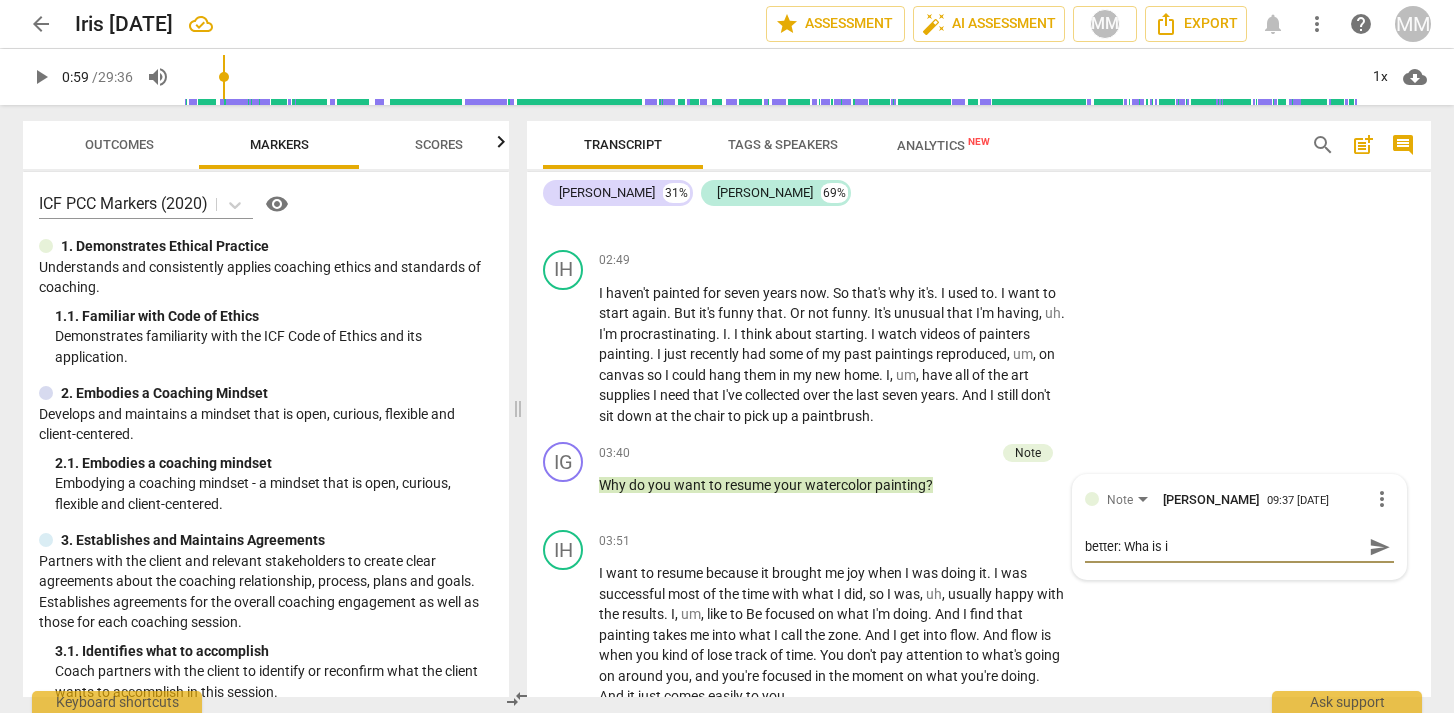 type on "better: Wha is im" 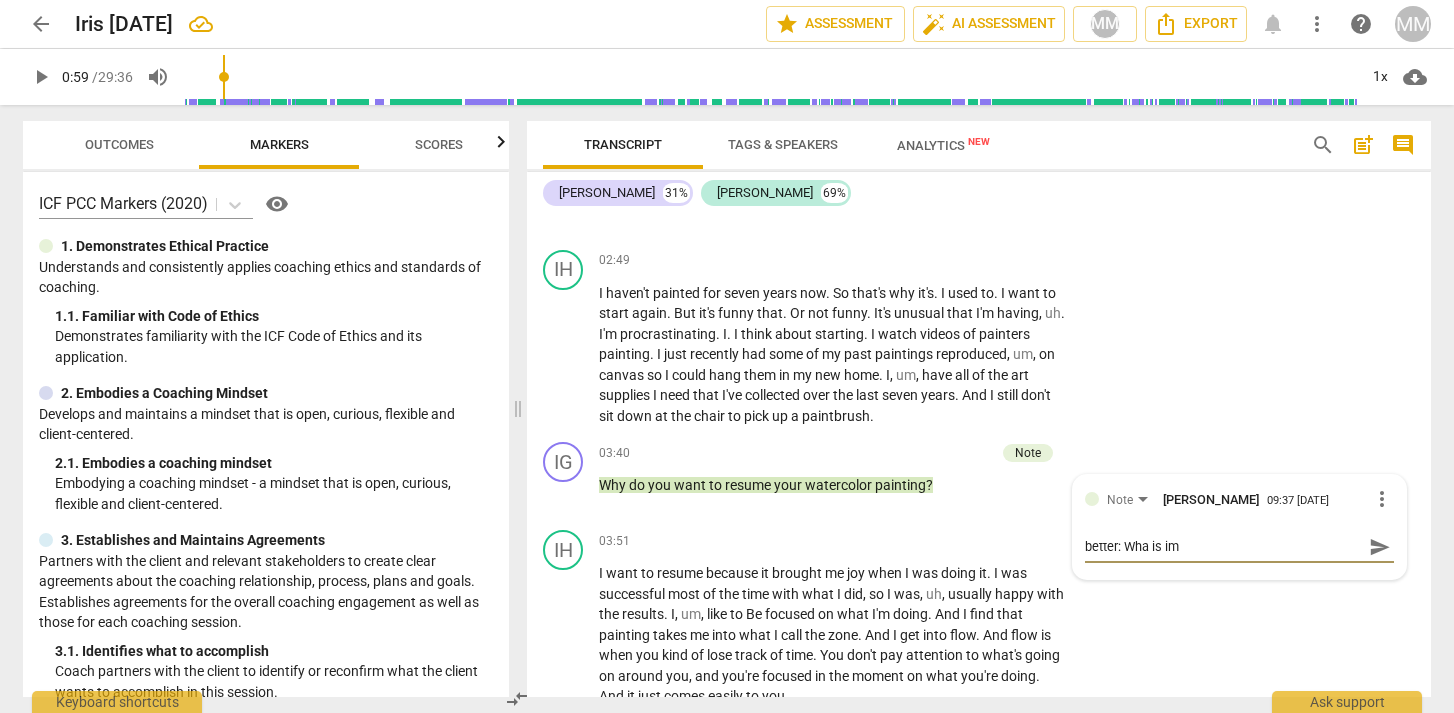 type on "better: Wha is imp" 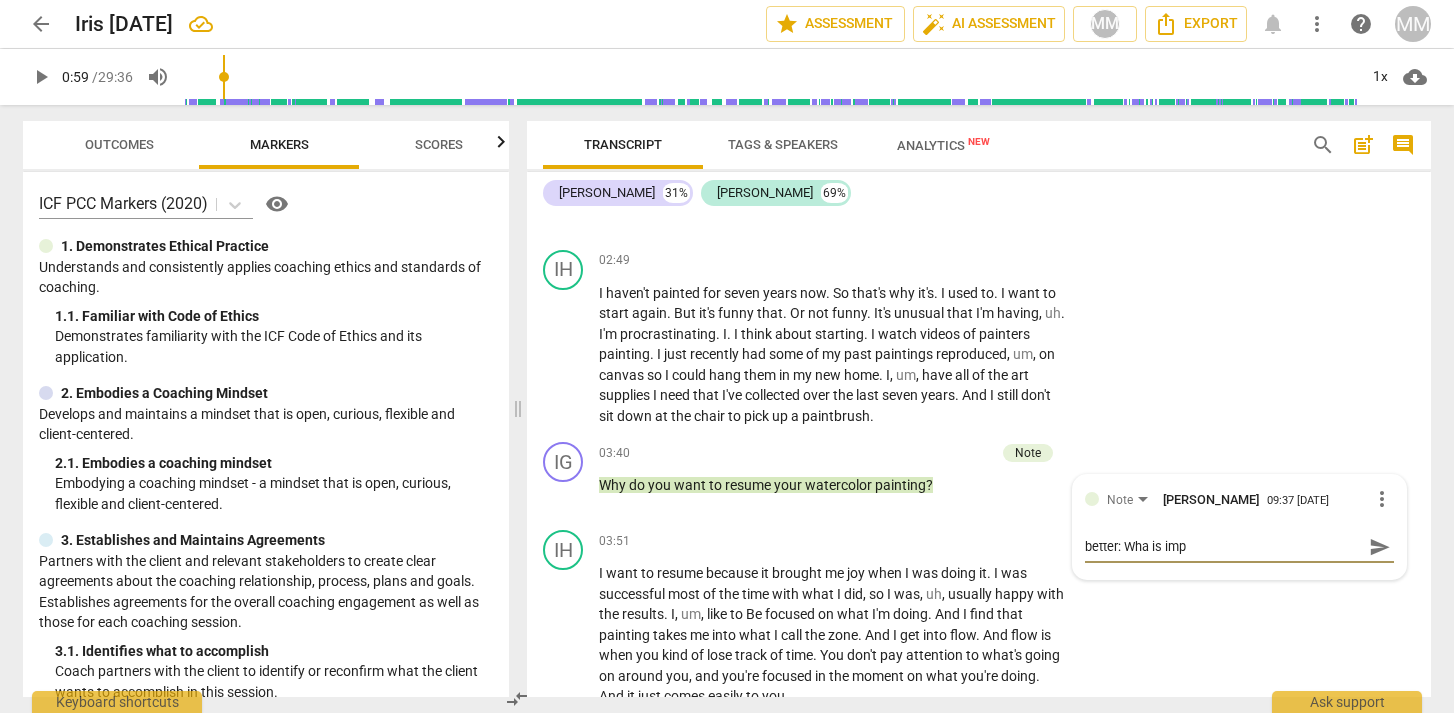 type on "better: Wha is impo" 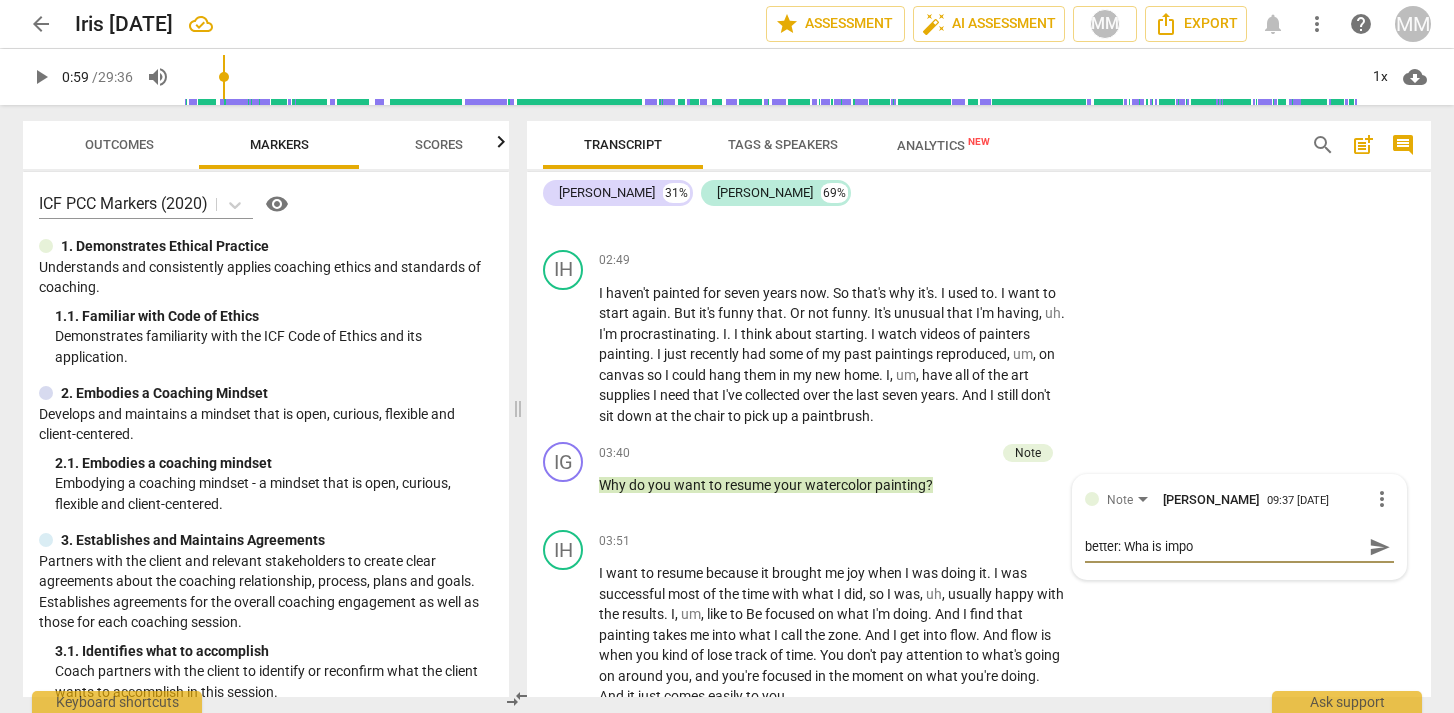 type on "better: Wha is impor" 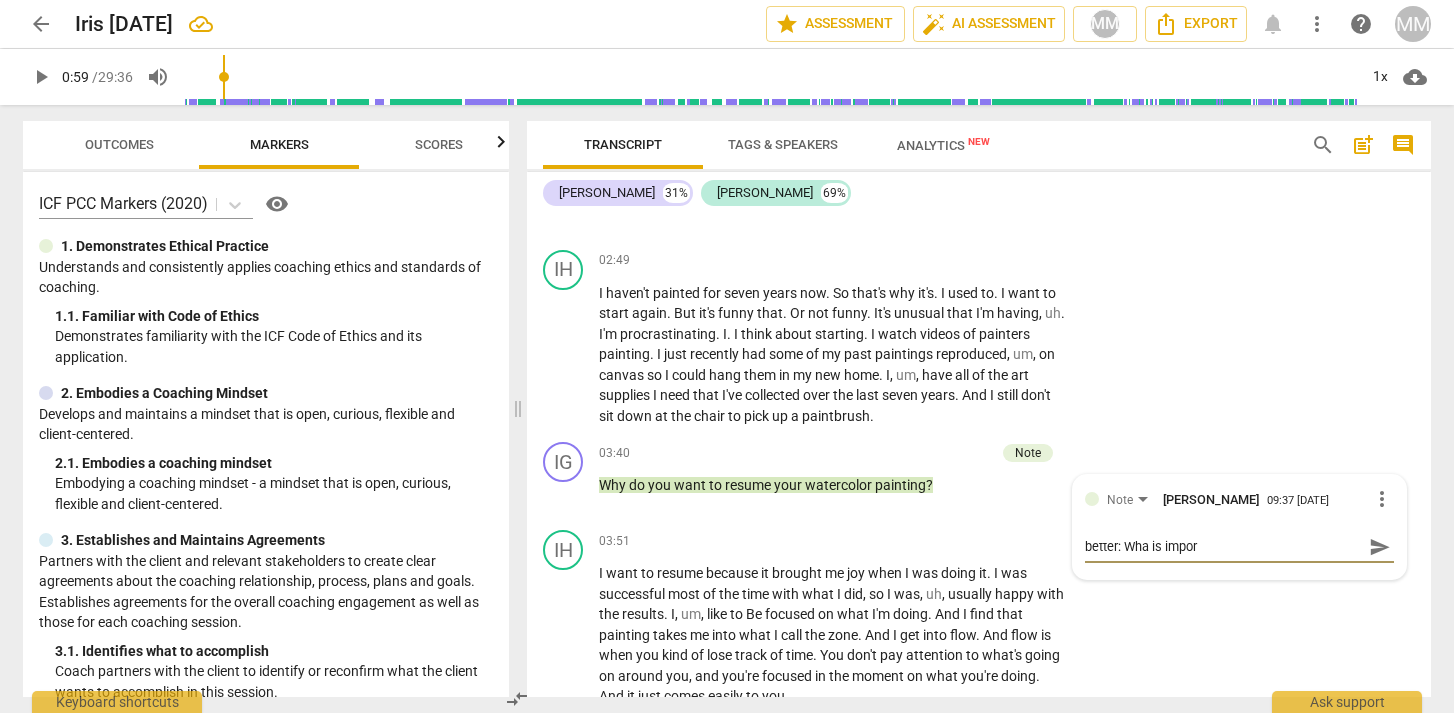 type on "better: Wha is import" 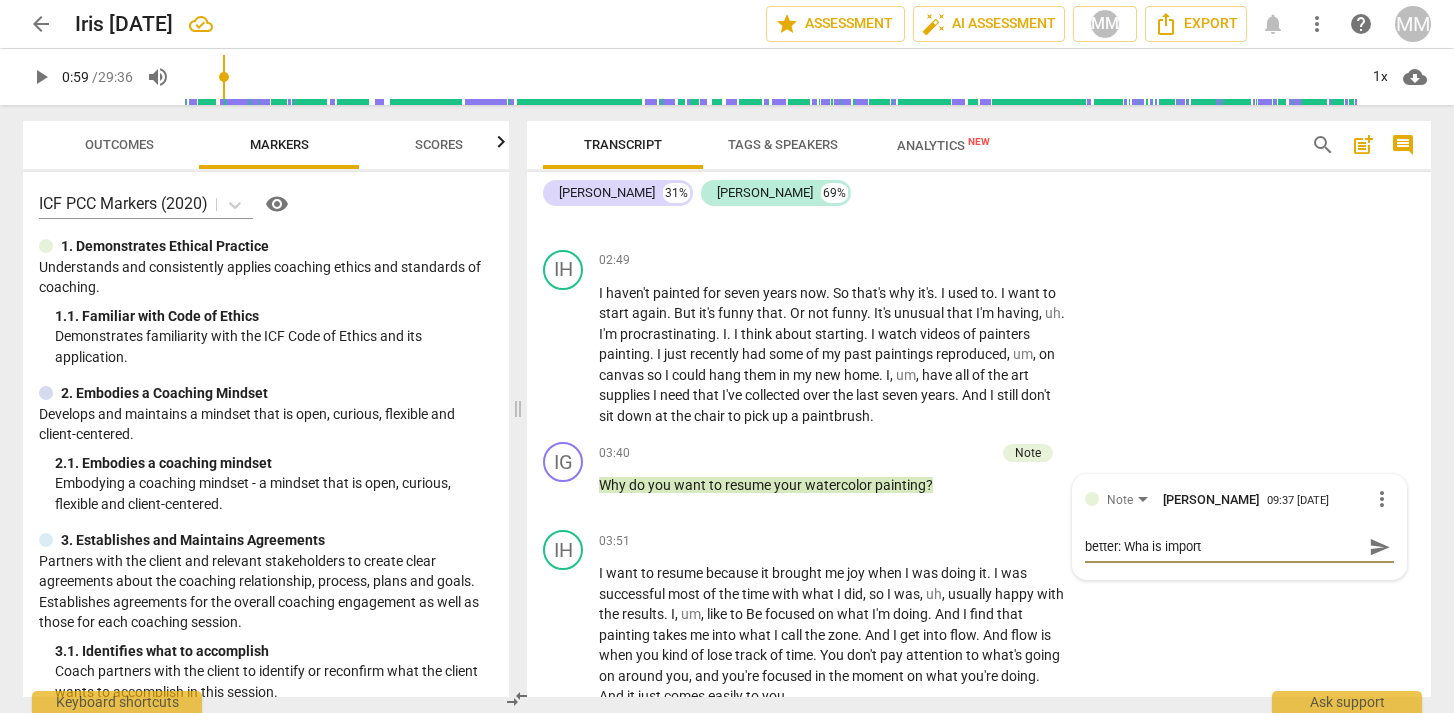 type on "better: Wha is importa" 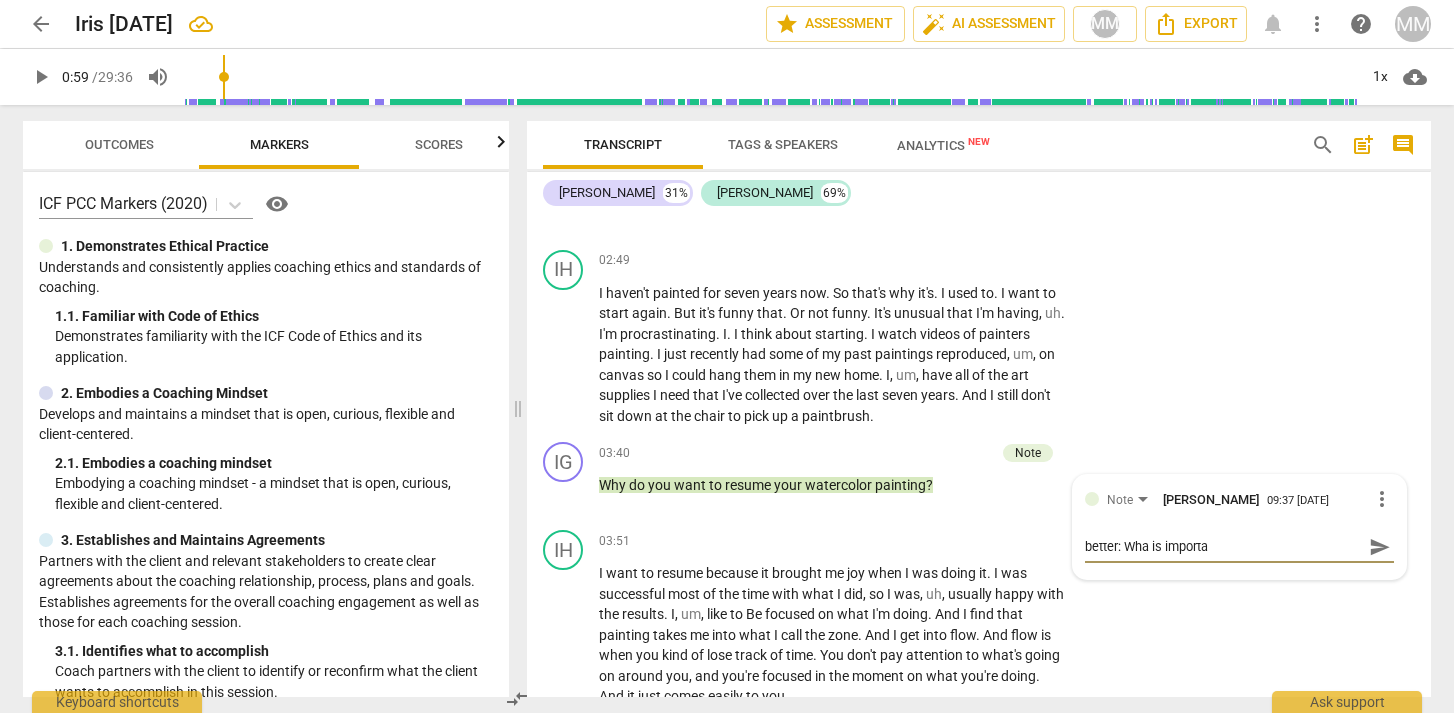 type on "better: Wha is importat" 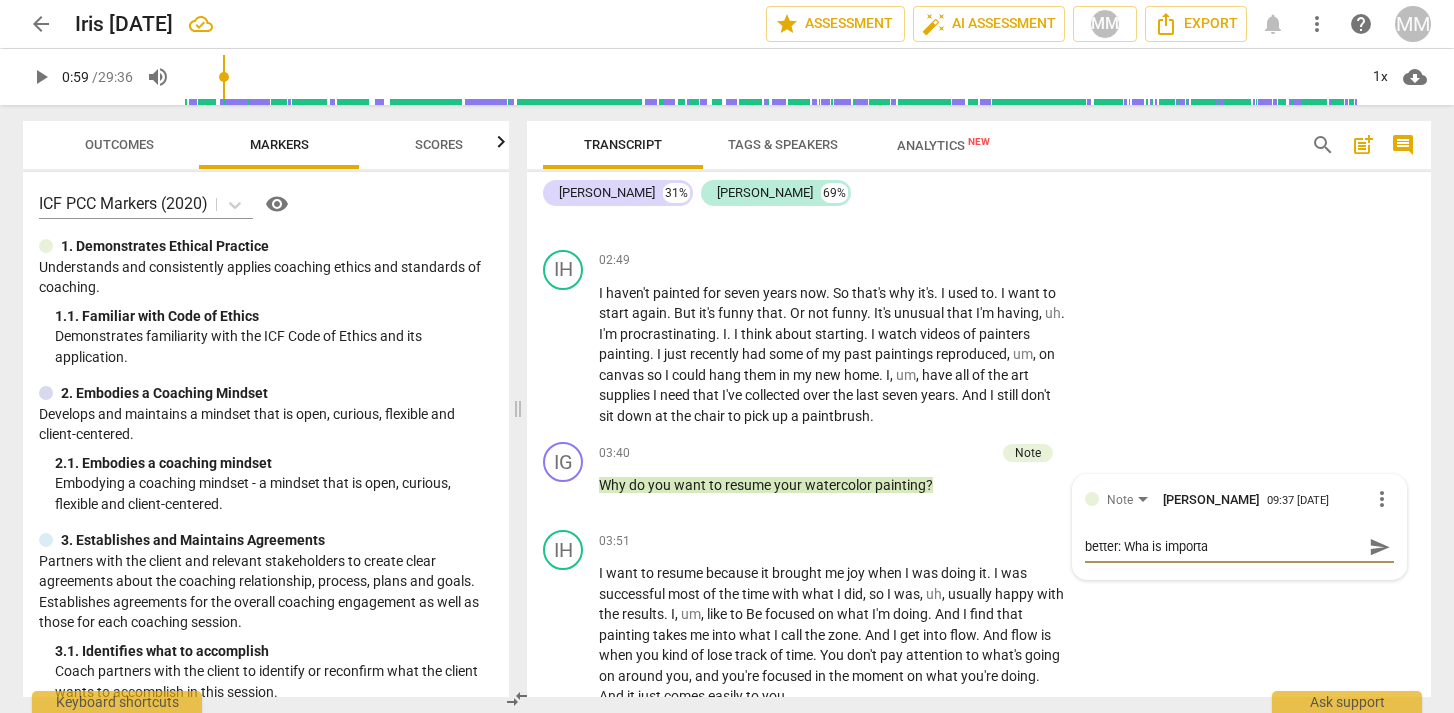 type on "better: Wha is importat" 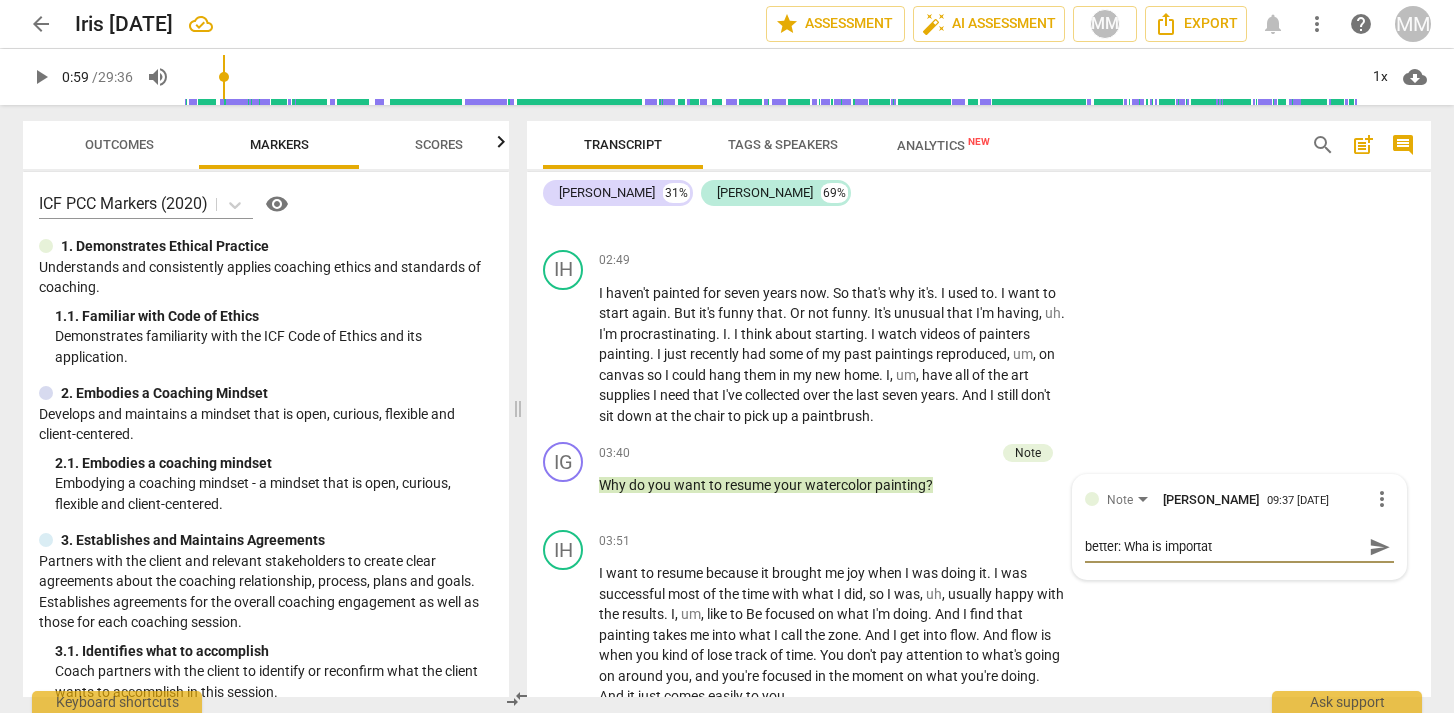 type on "better: Wha is importa" 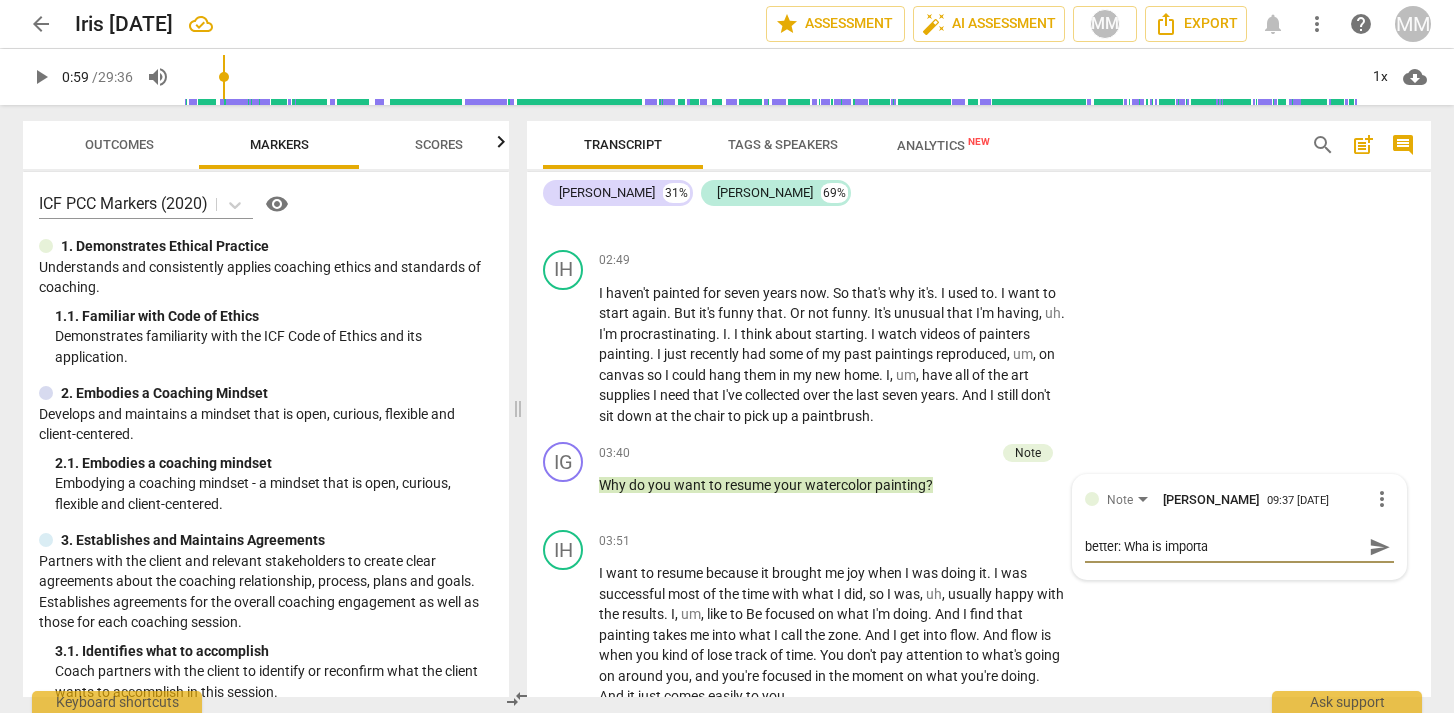 type on "better: Wha is importam" 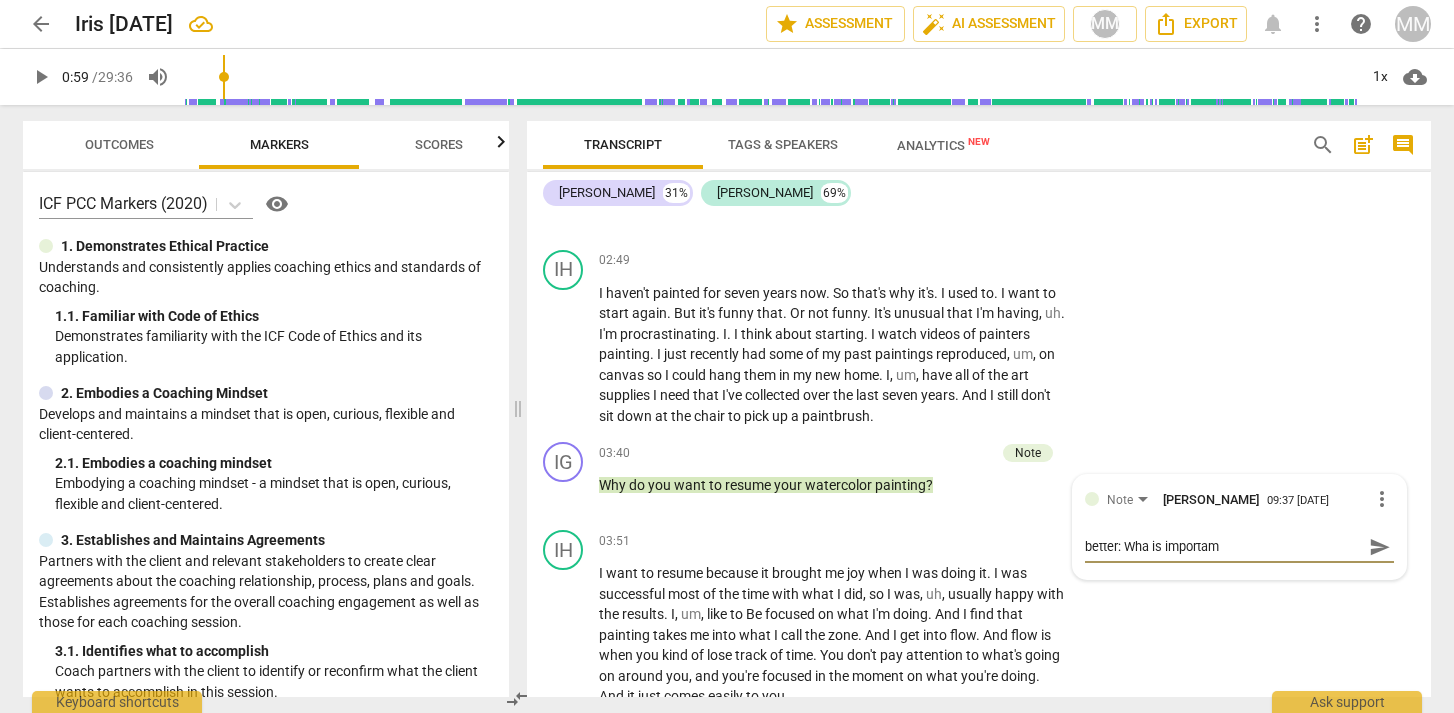 type on "better: Wha is importamt" 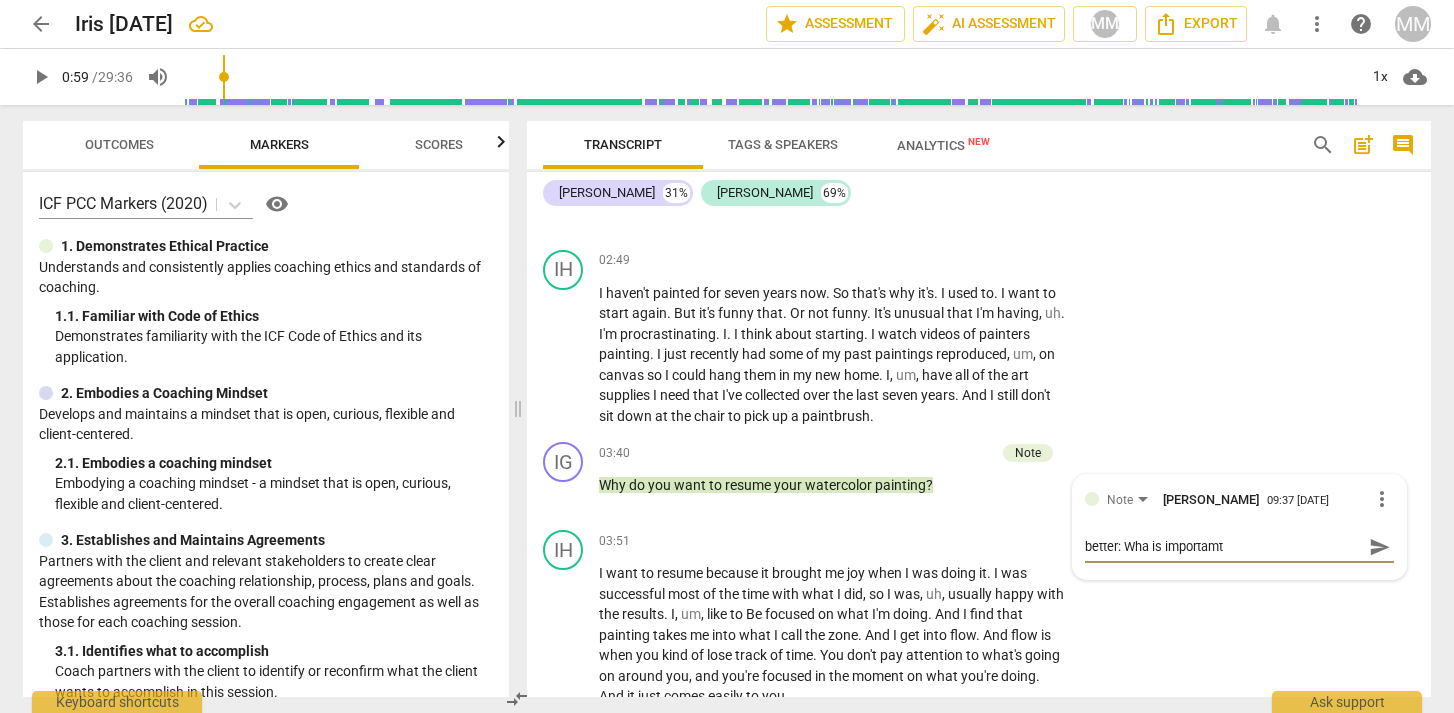 type 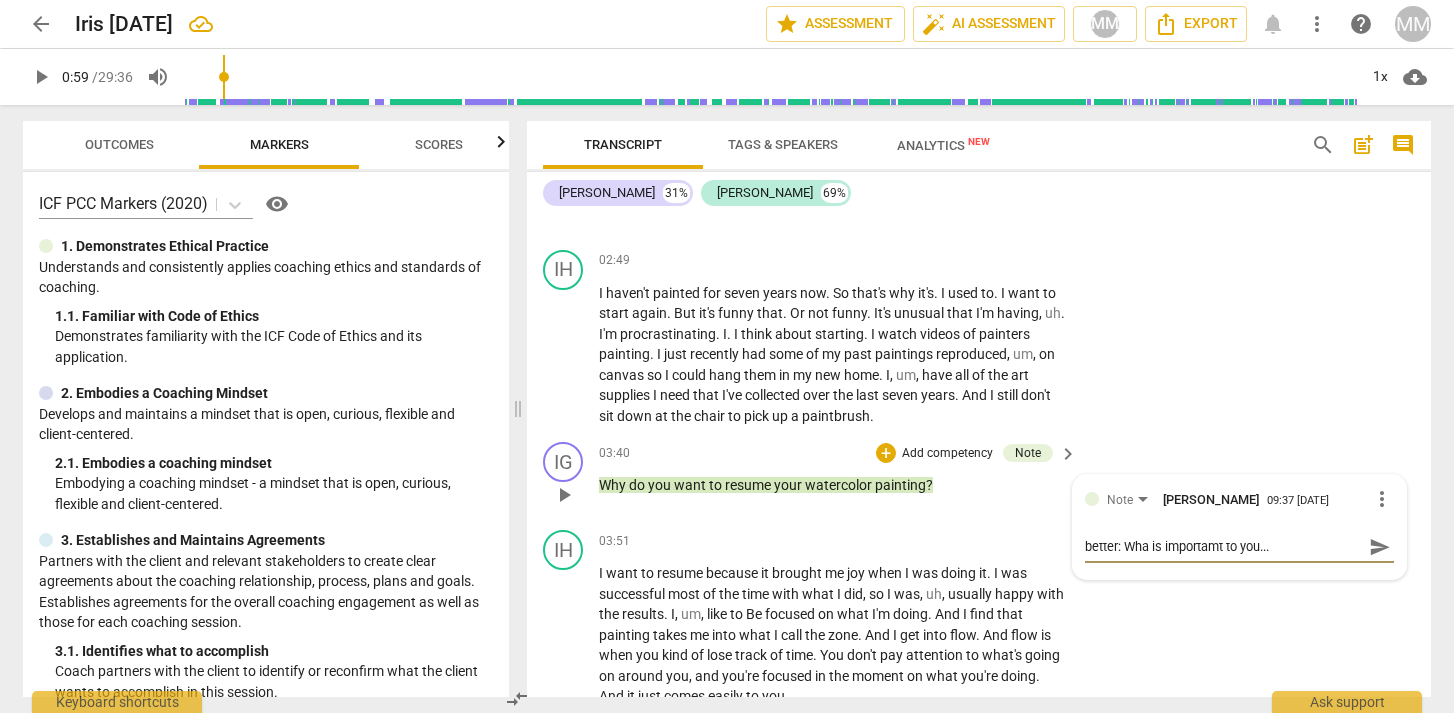 click on "better: Wha is importamt to you..." at bounding box center (1223, 546) 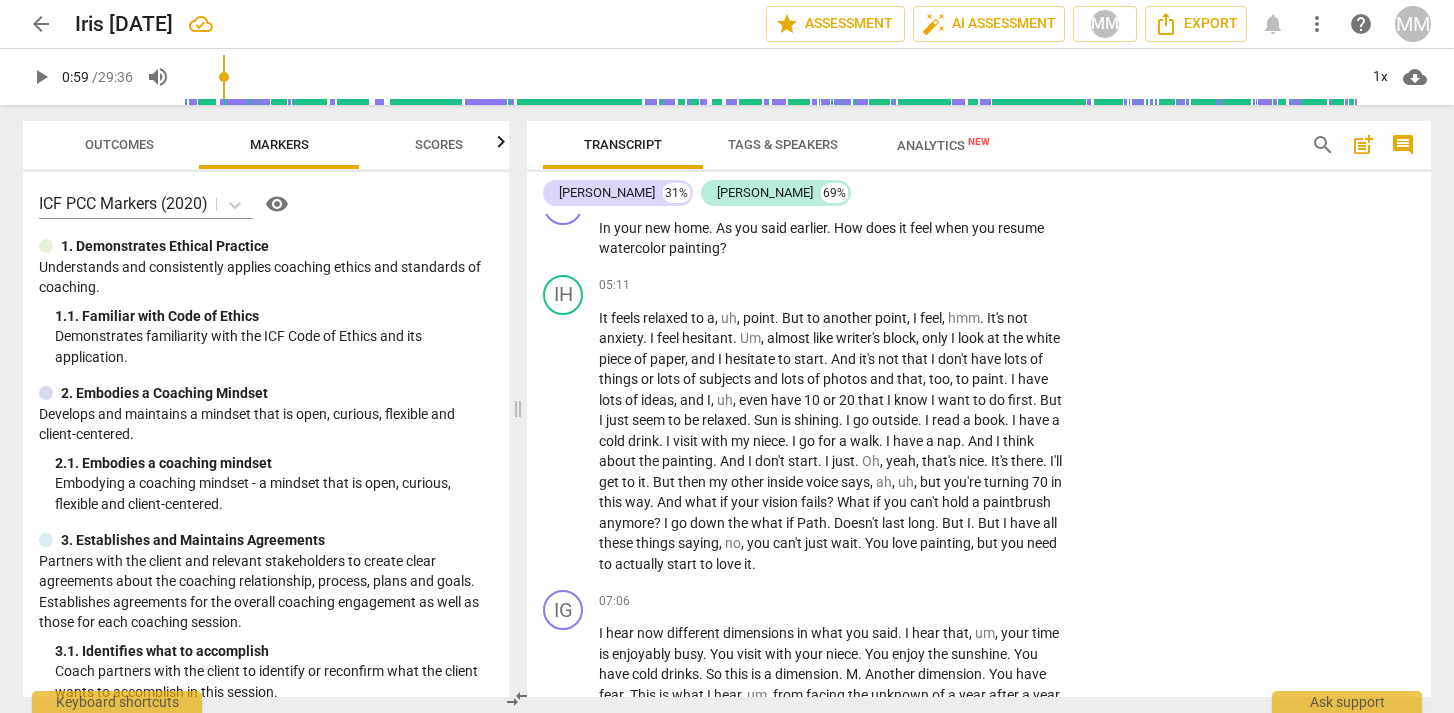 scroll, scrollTop: 2161, scrollLeft: 0, axis: vertical 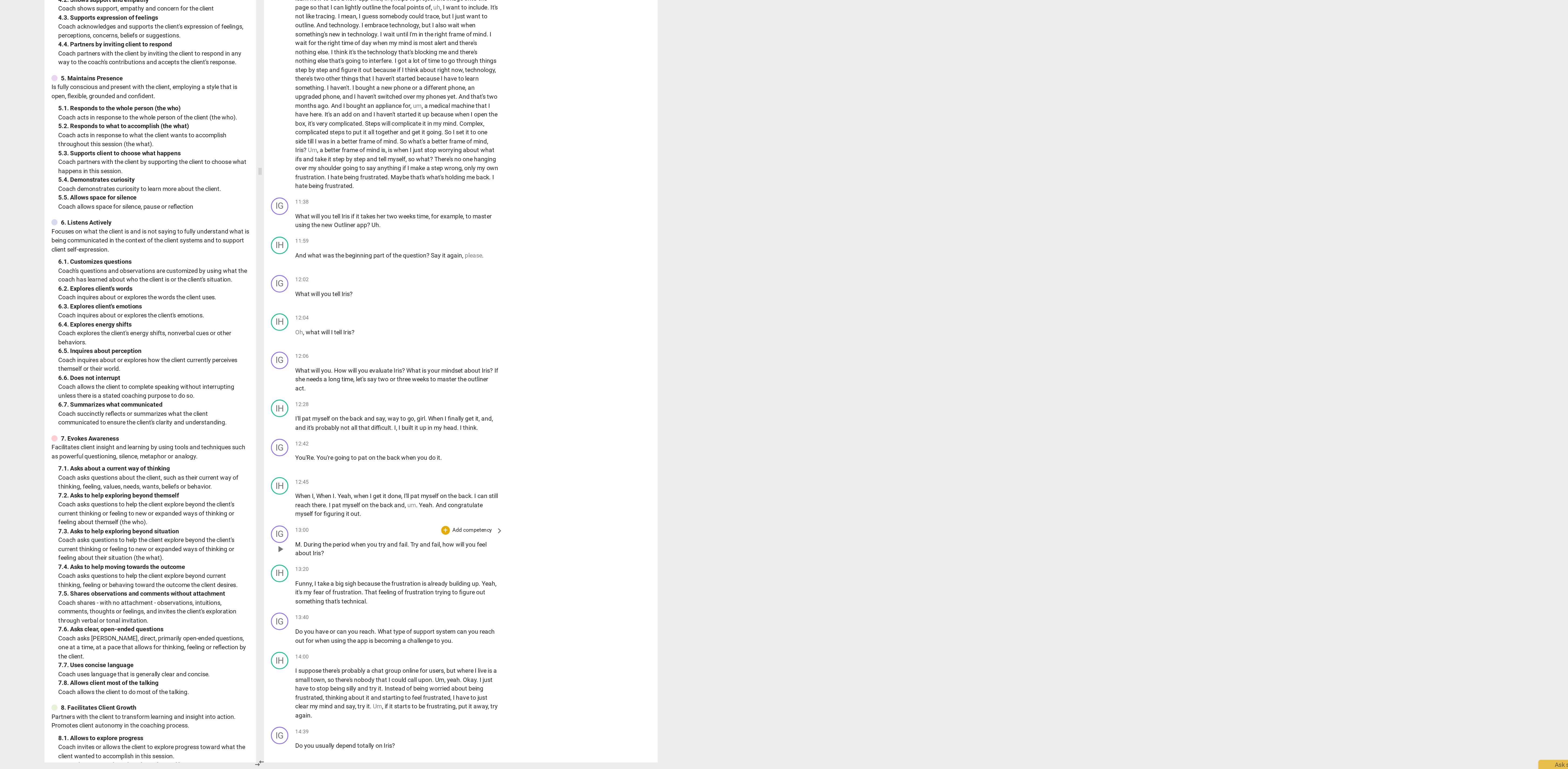 click on "IG play_arrow pause 13:00 + Add competency keyboard_arrow_right M .   During   the   period   when   you   try   and   fail .   Try   and   fail ,   how   will   you   feel   about   Iris ?" at bounding box center (852, 628) 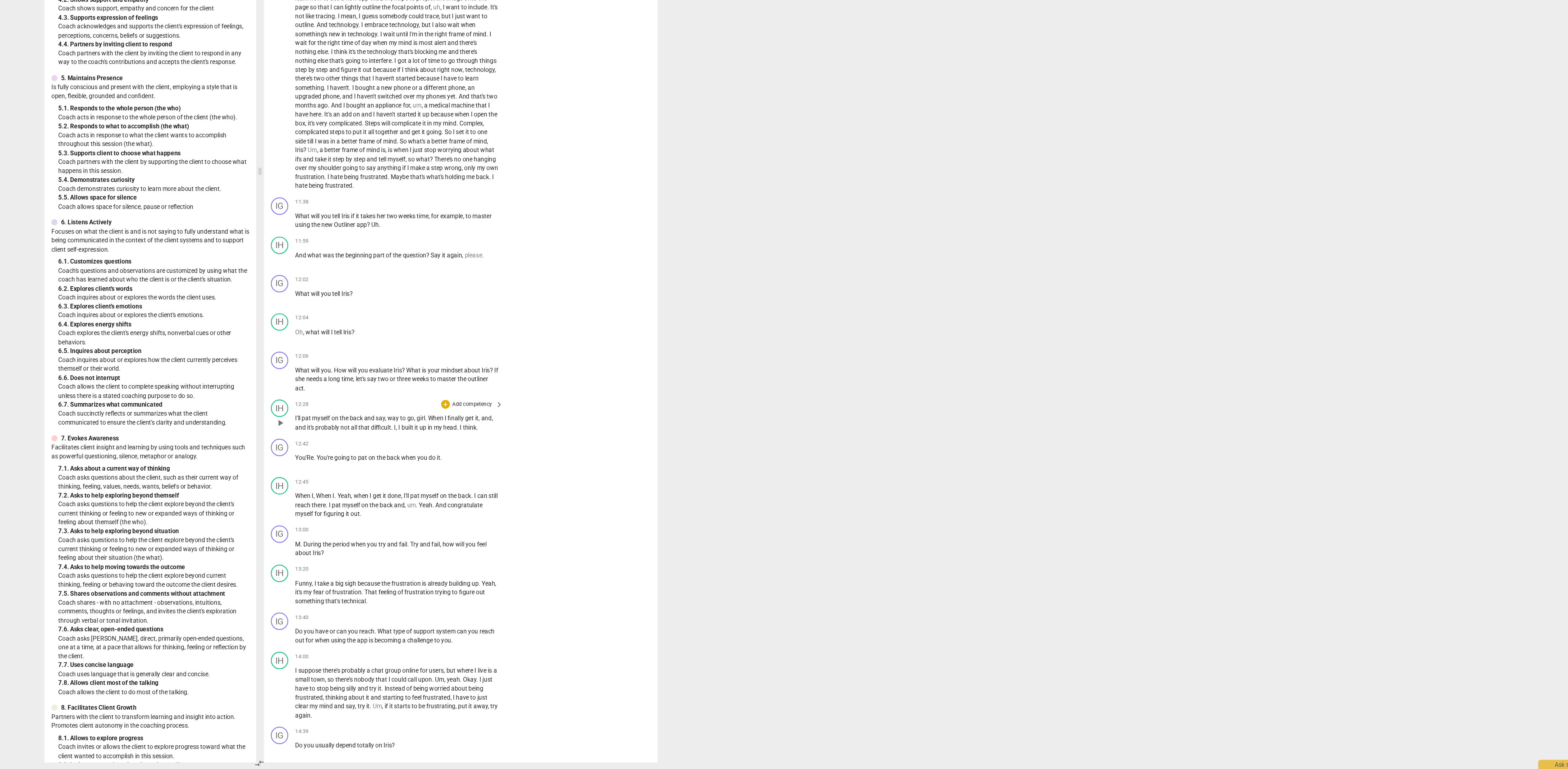 scroll, scrollTop: 0, scrollLeft: 0, axis: both 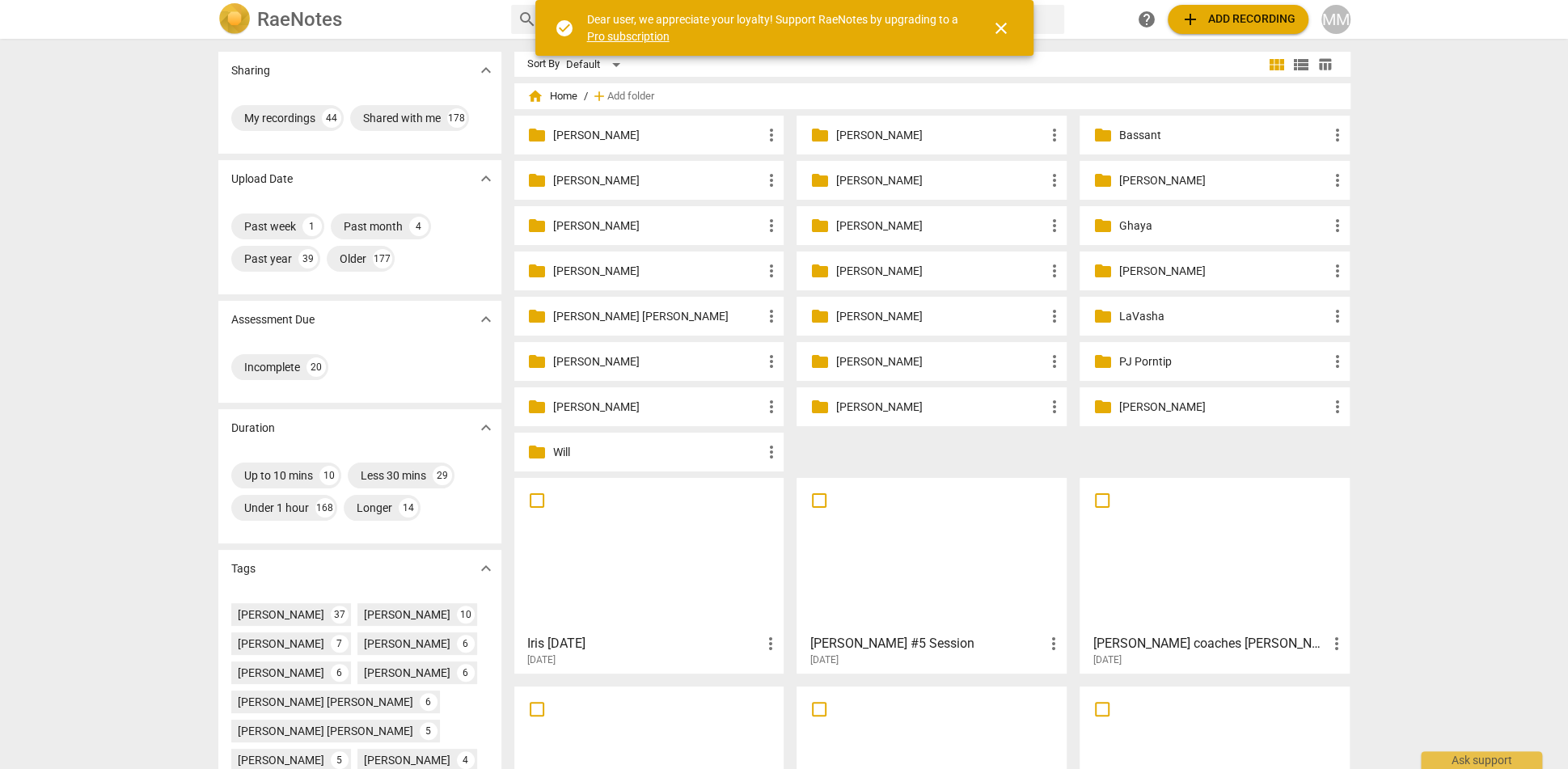 click at bounding box center [649, 555] 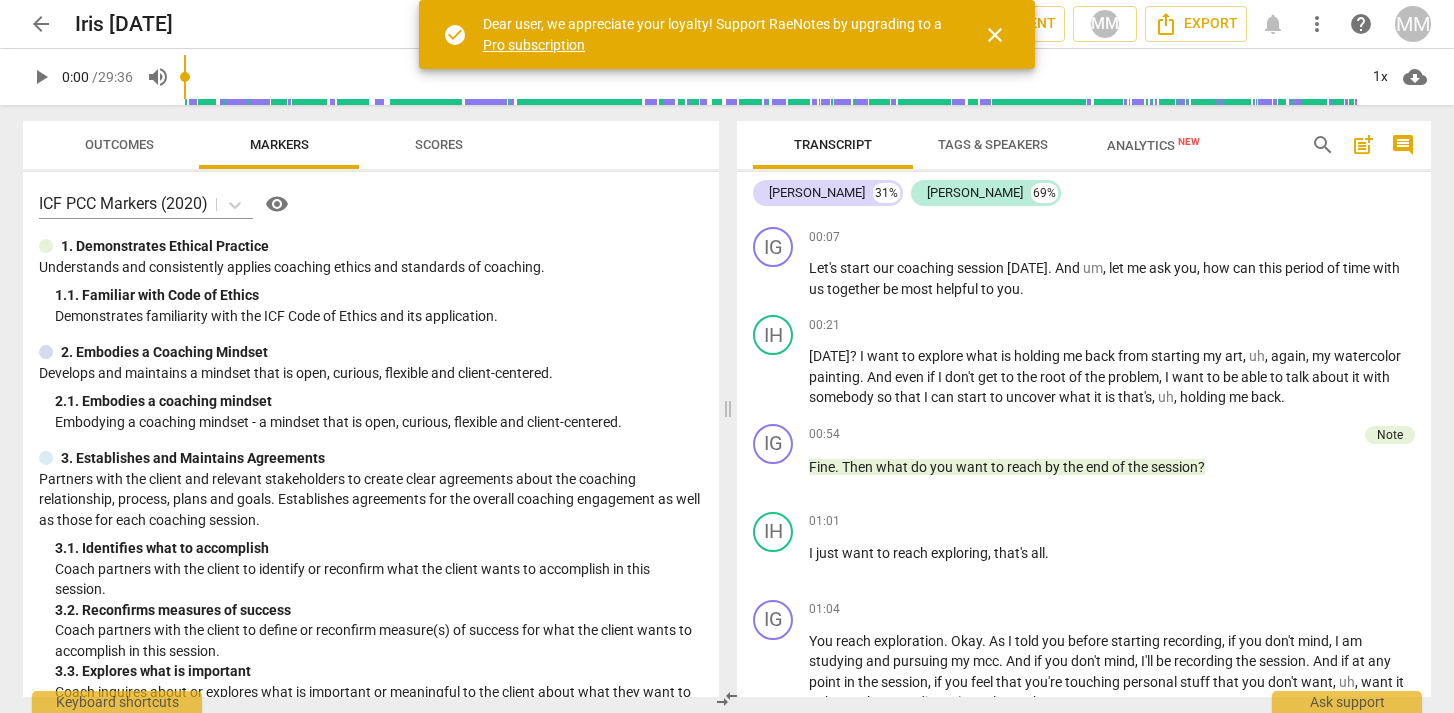 scroll, scrollTop: 176, scrollLeft: 0, axis: vertical 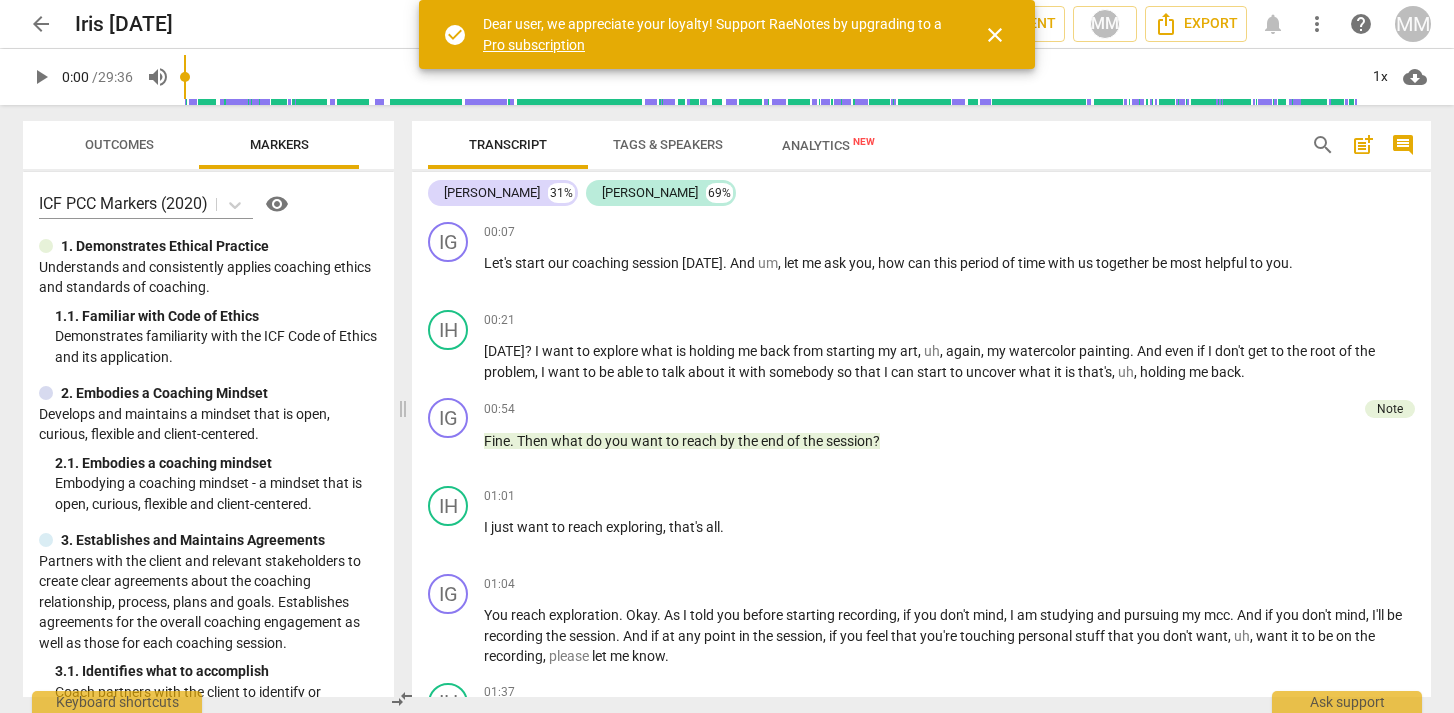 drag, startPoint x: 732, startPoint y: 402, endPoint x: 412, endPoint y: 384, distance: 320.50586 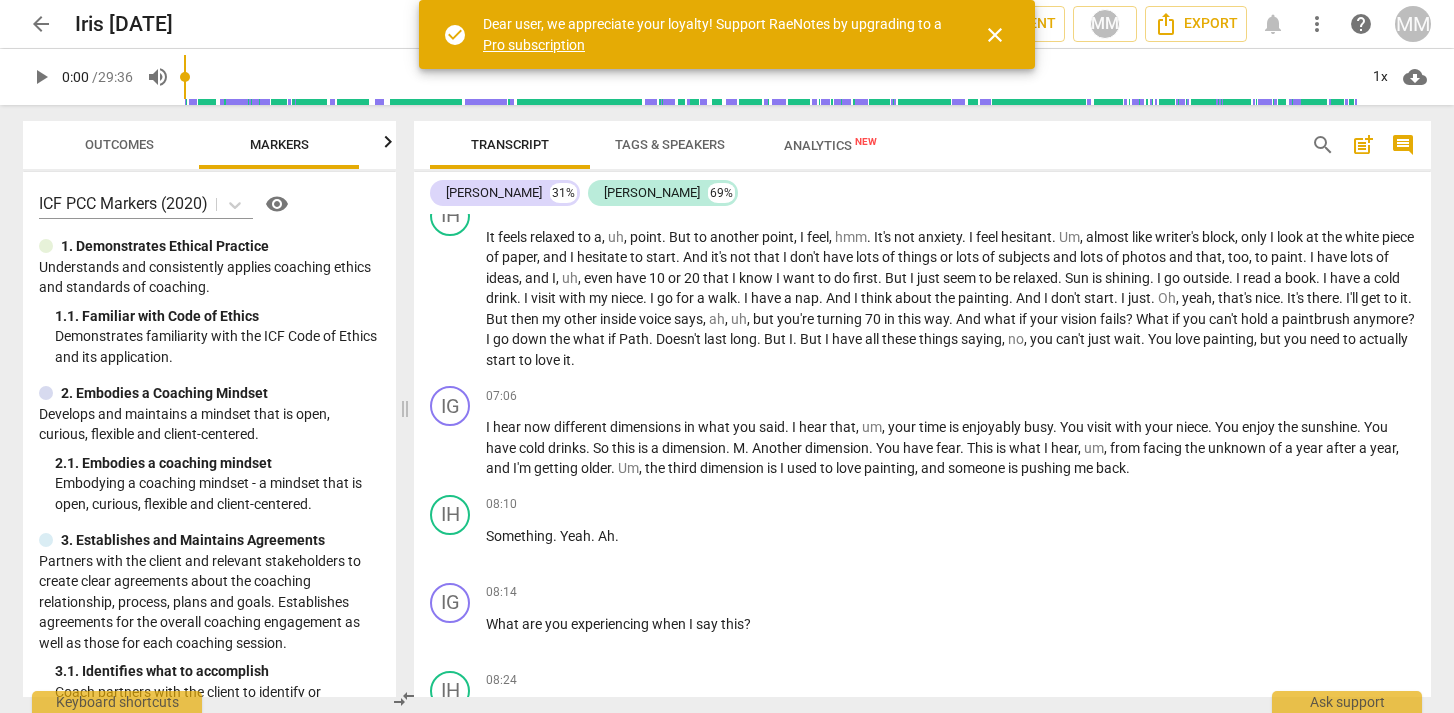 scroll, scrollTop: 1975, scrollLeft: 0, axis: vertical 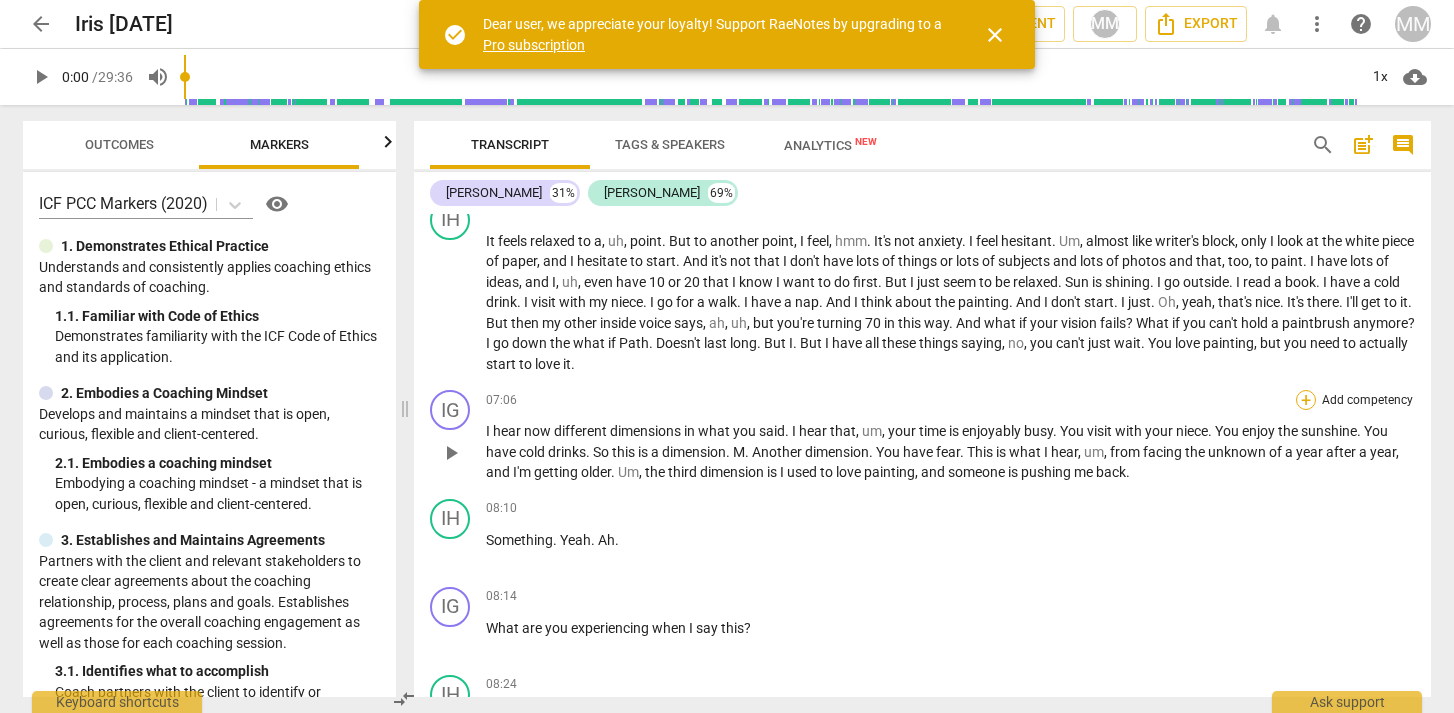 click on "+" at bounding box center [1306, 400] 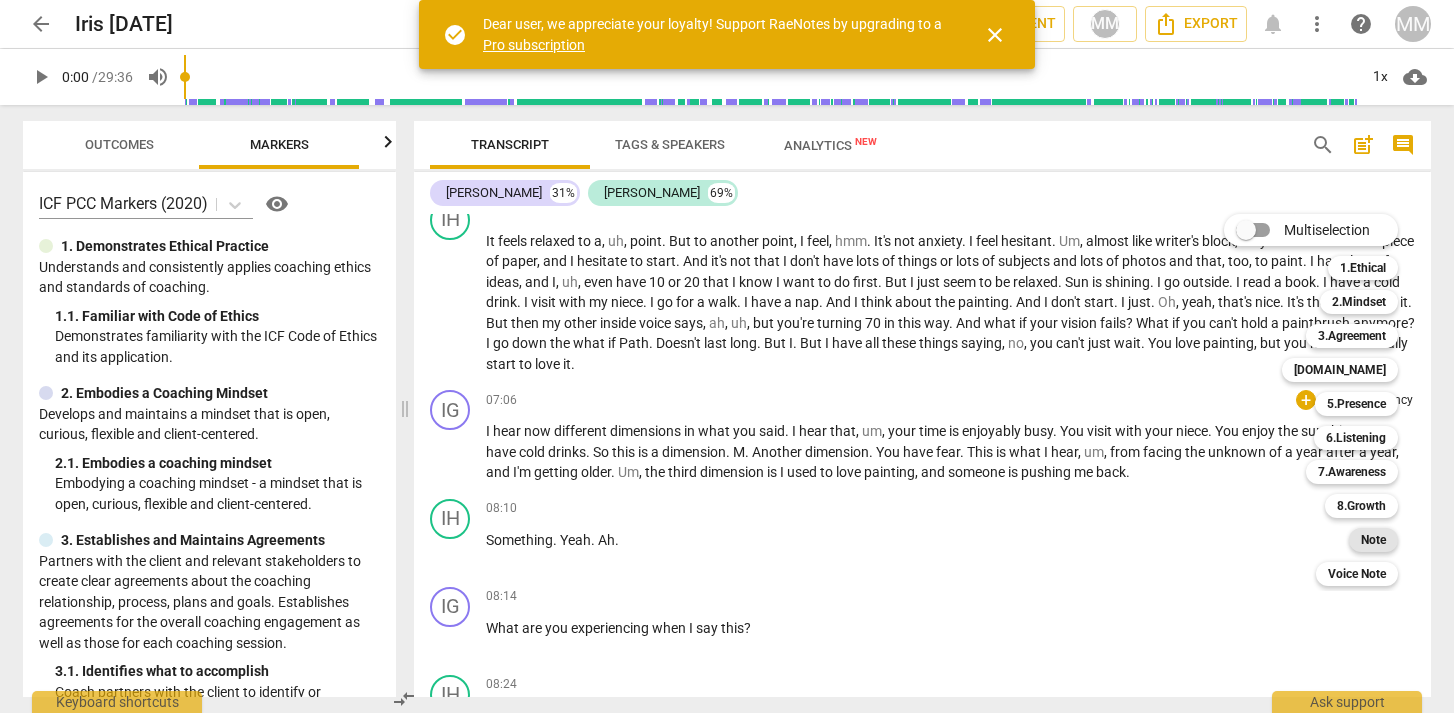 click on "Note" at bounding box center [1373, 540] 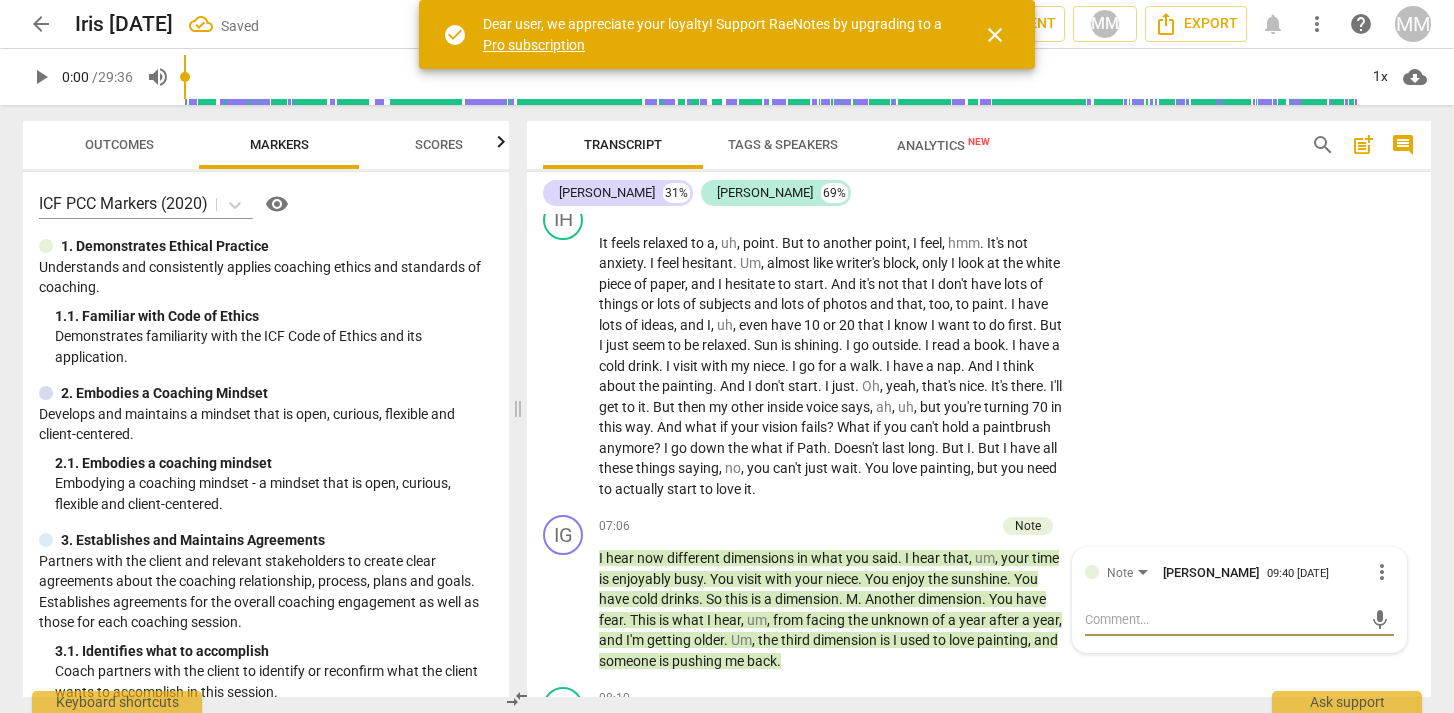 type on "t" 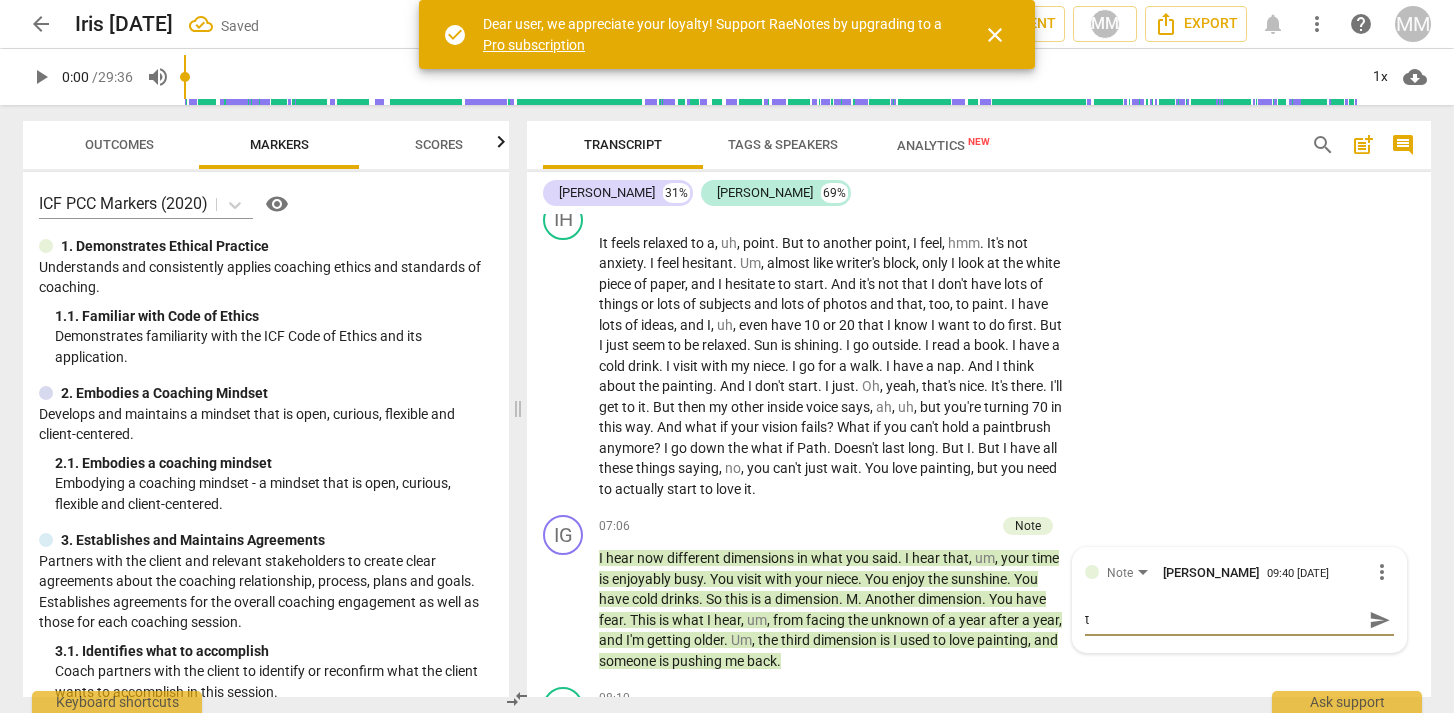 type on "th" 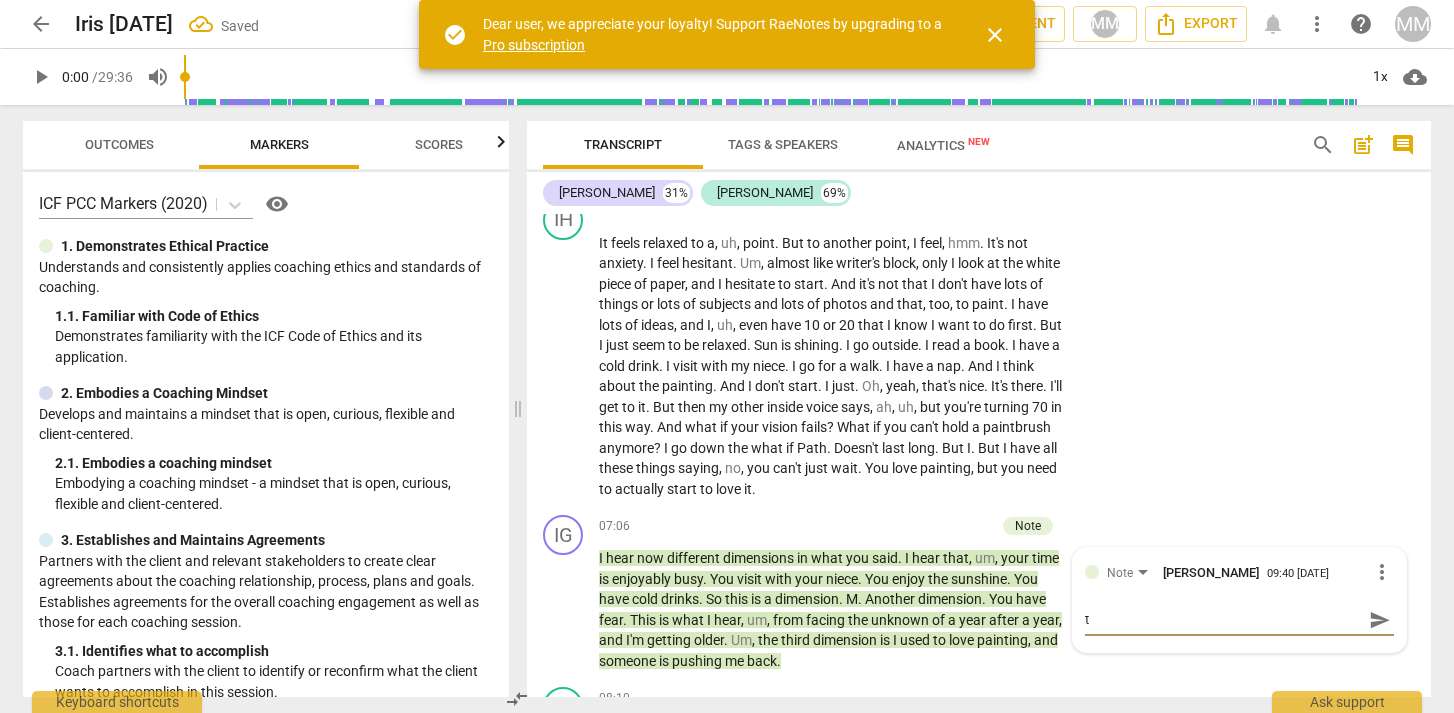 type on "th" 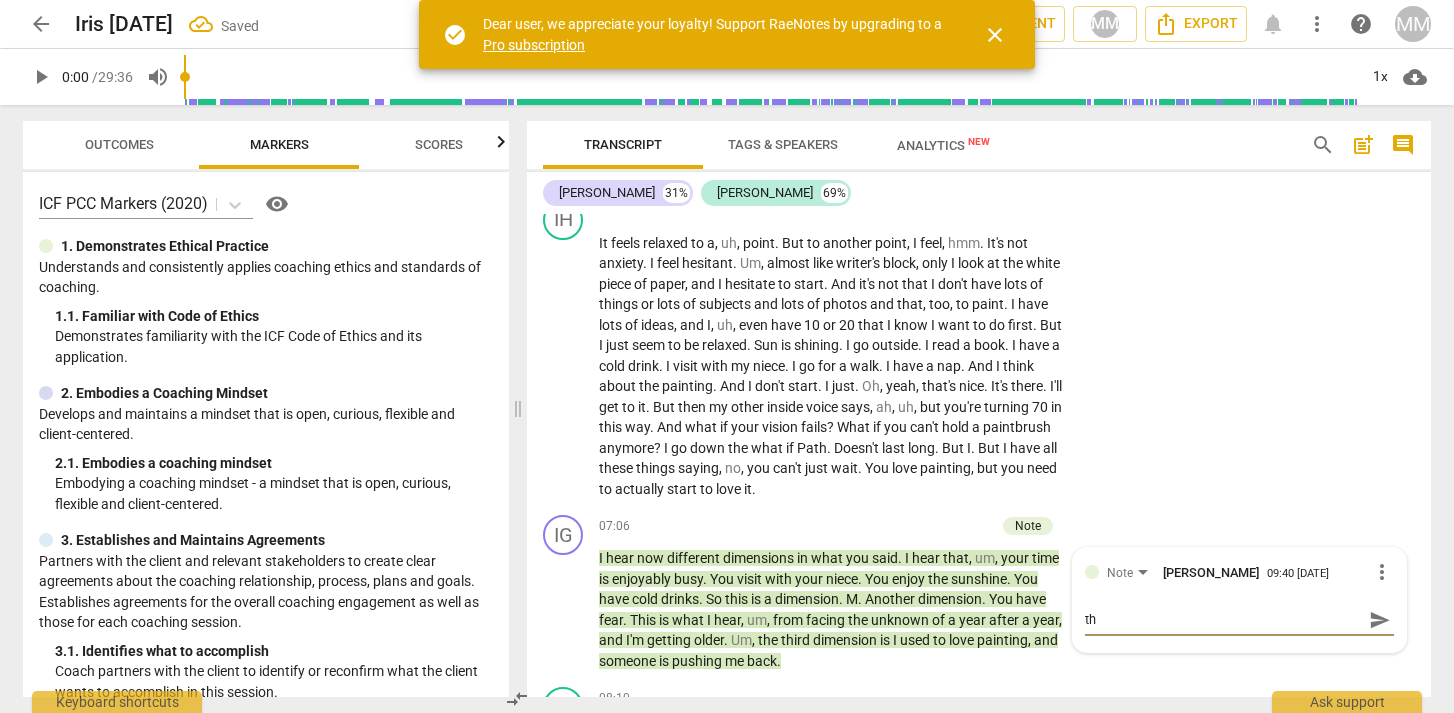 type on "thi" 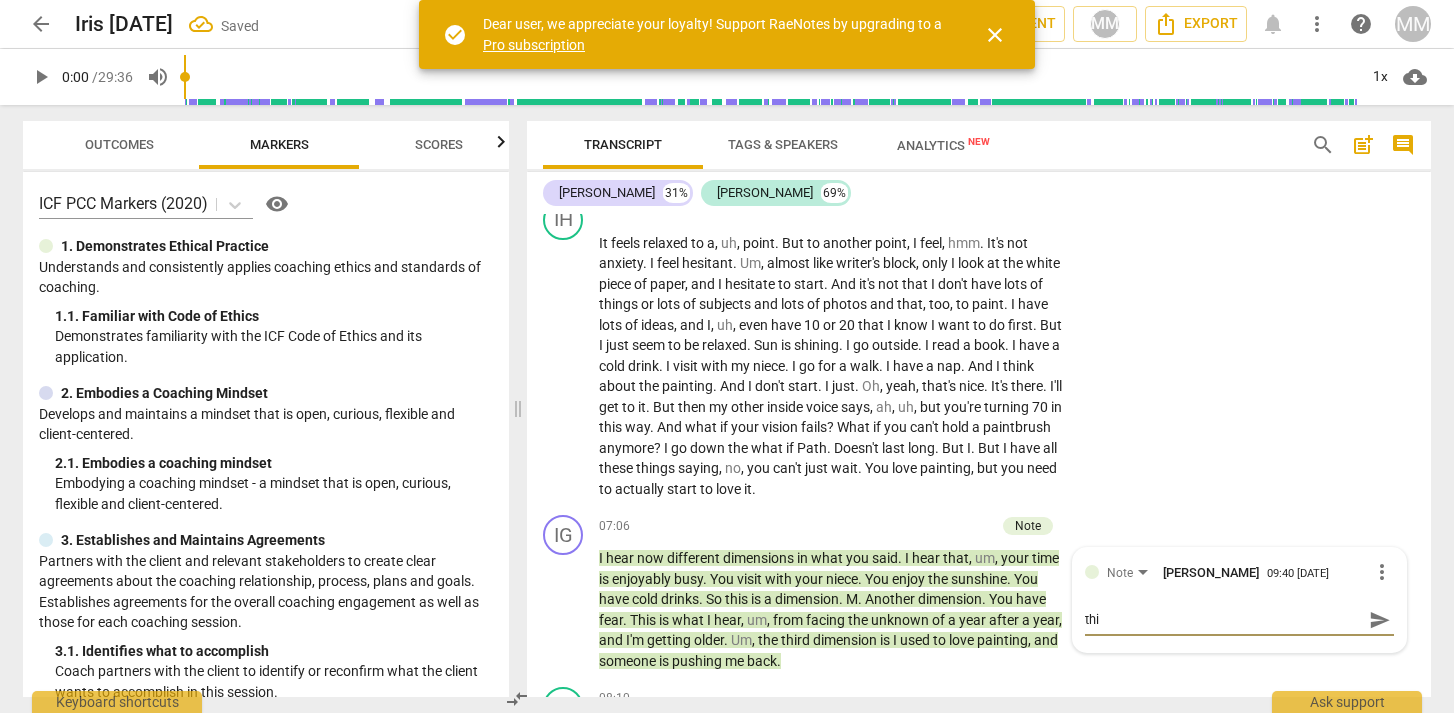 type on "this" 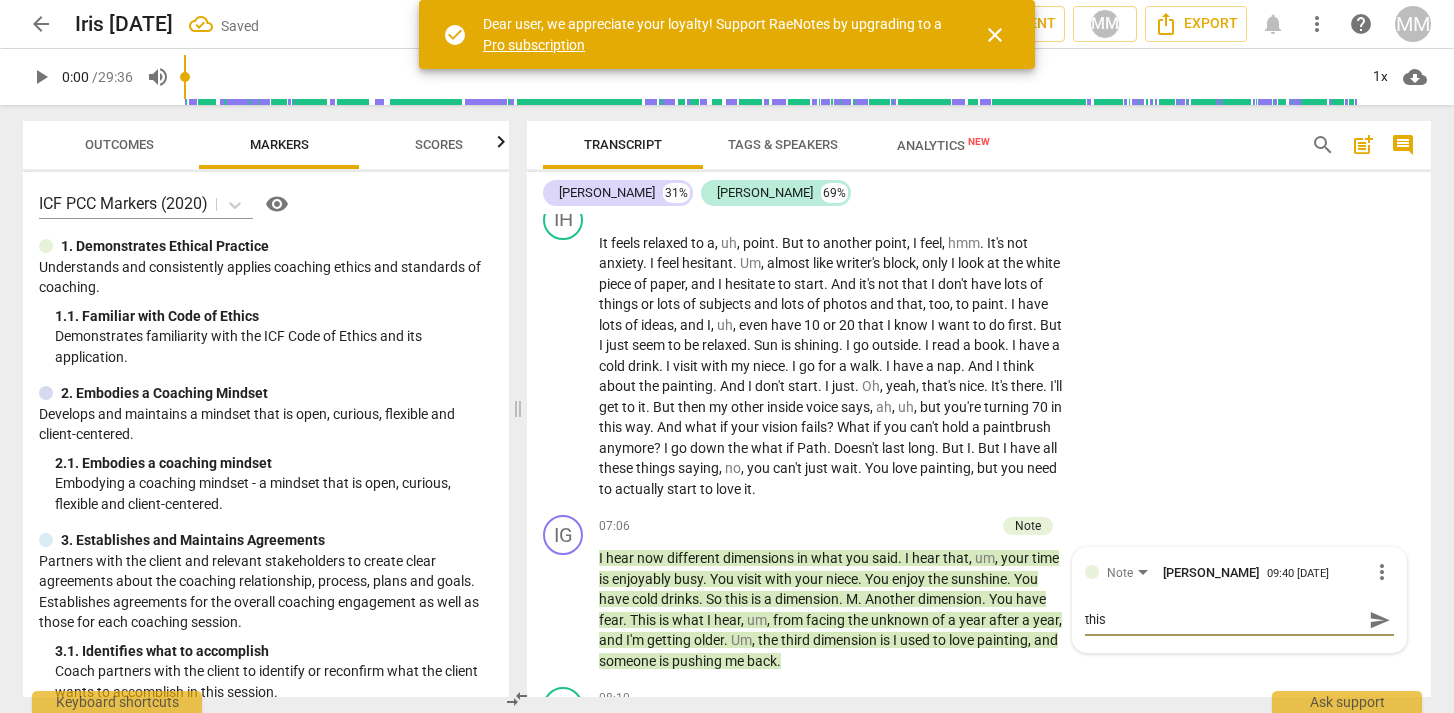 type on "this" 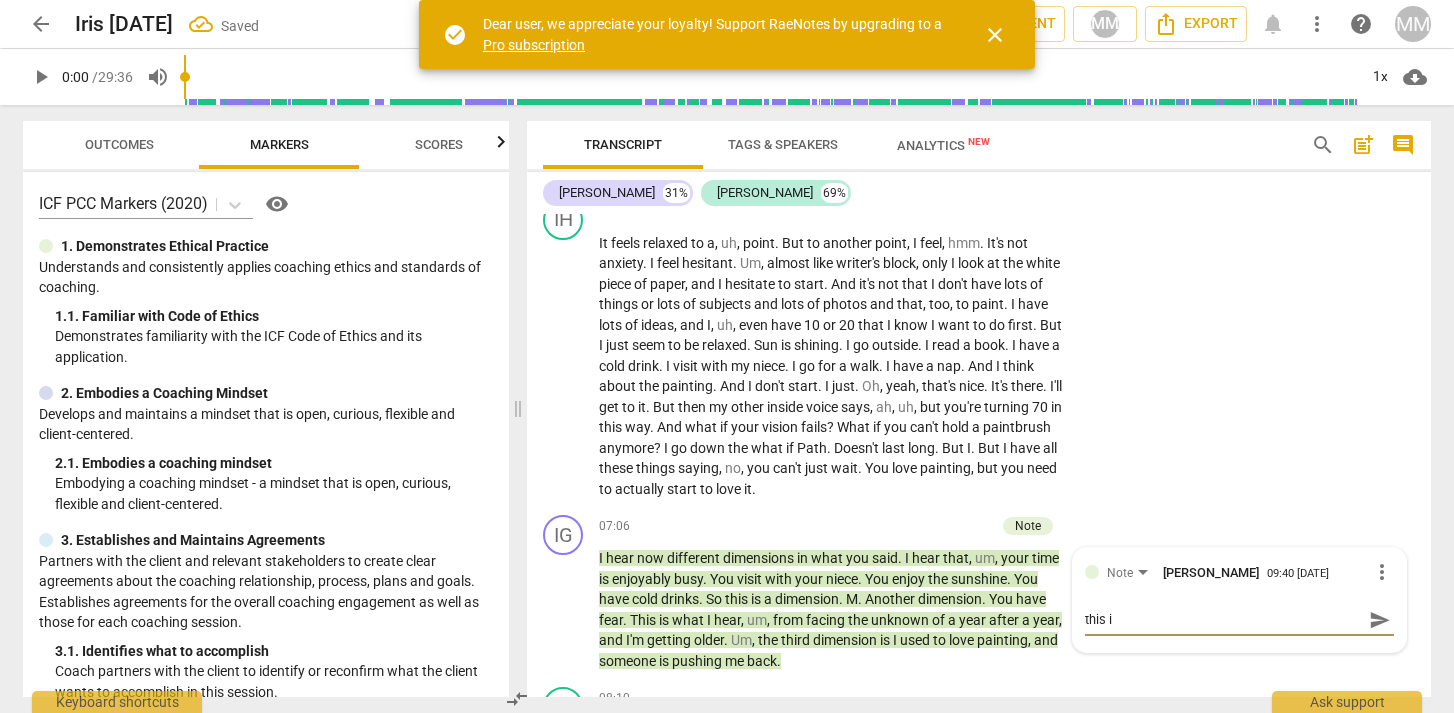 type on "this is" 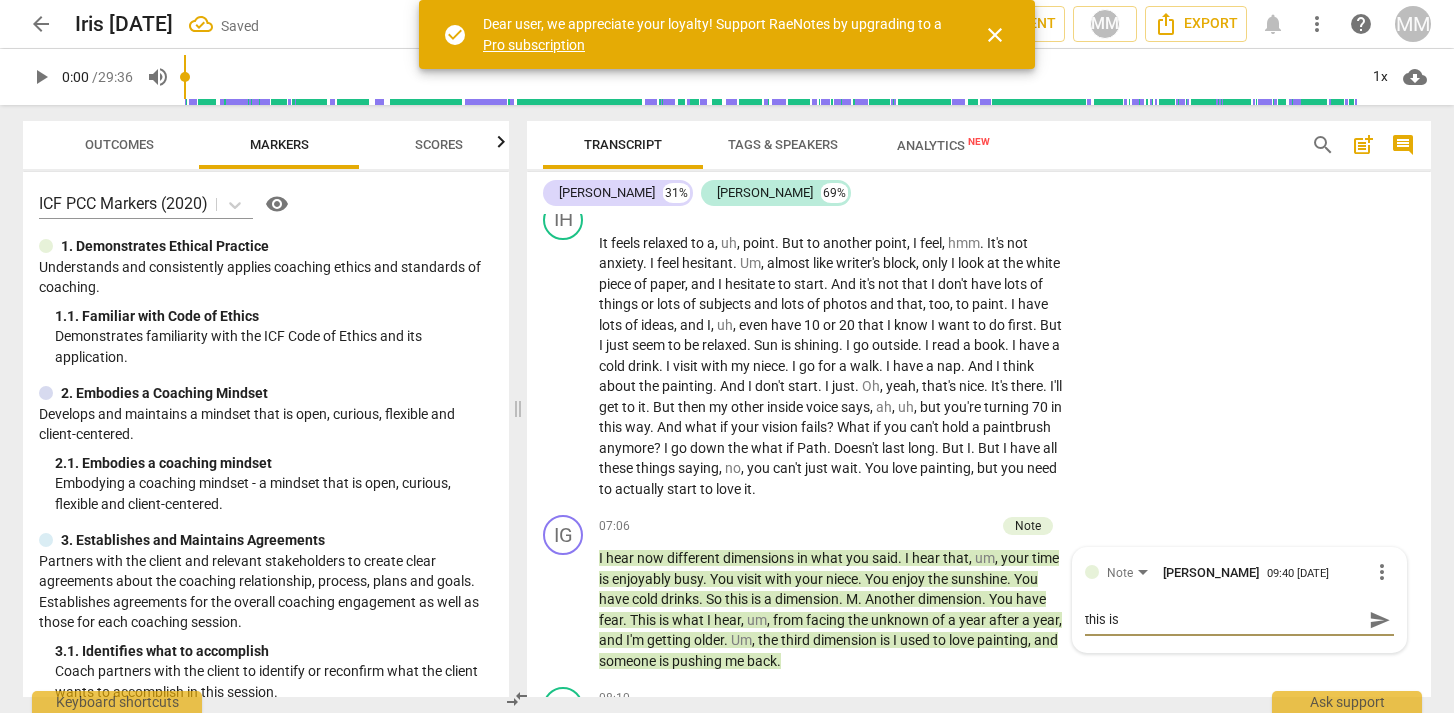 type on "this is" 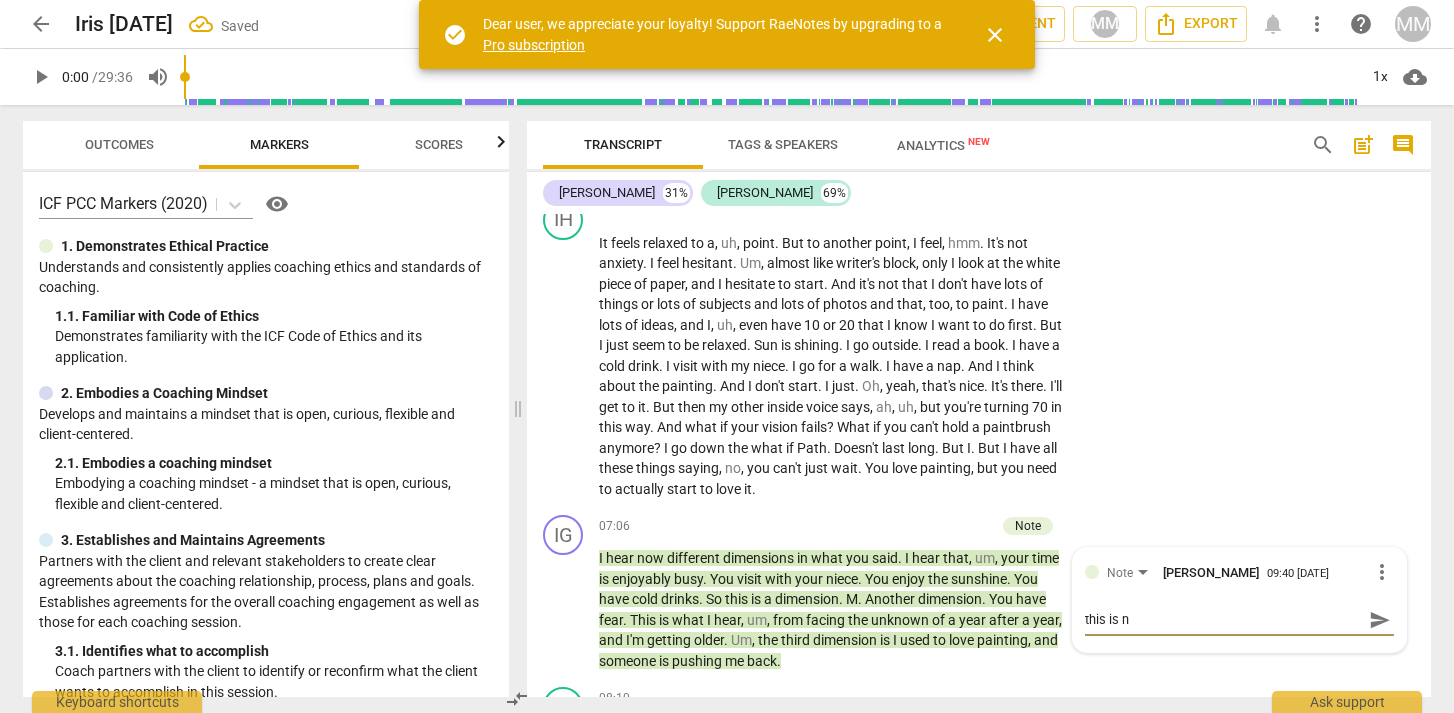 type on "this is no" 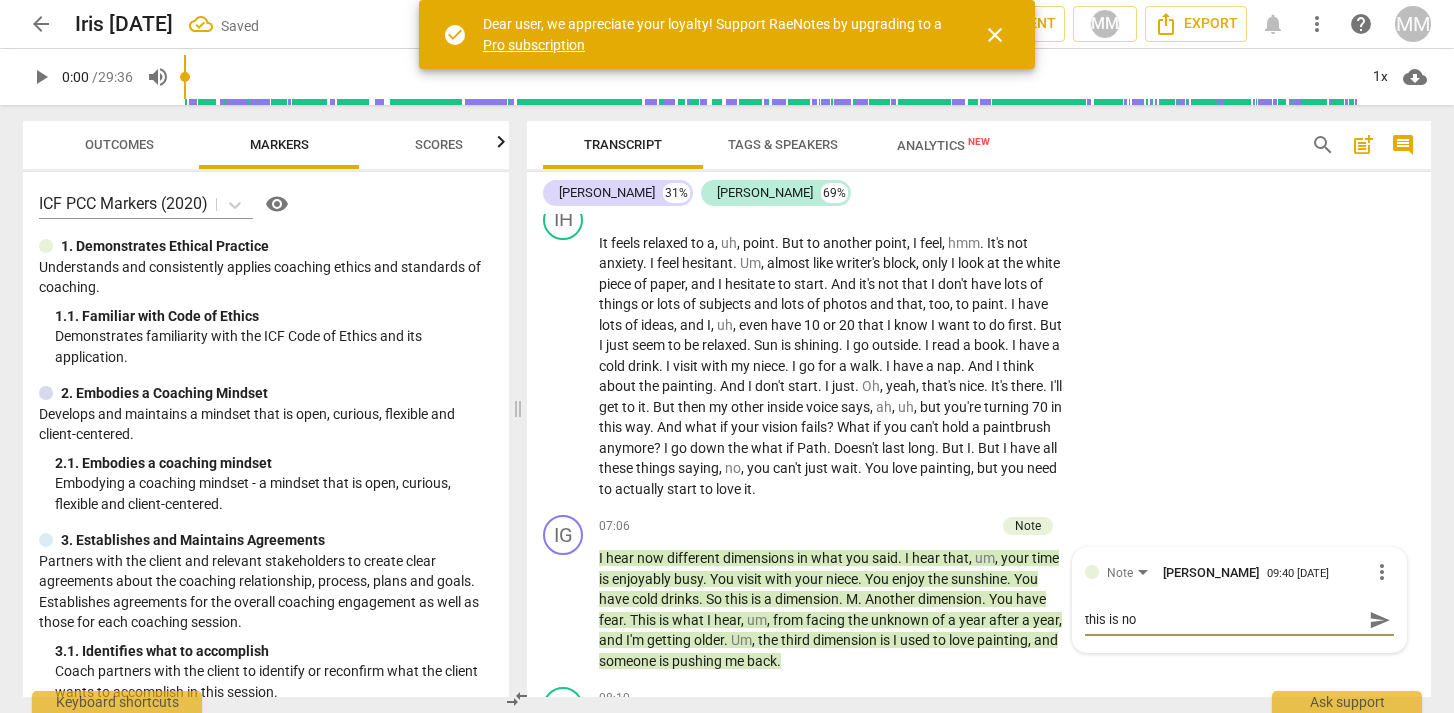 type on "this is not" 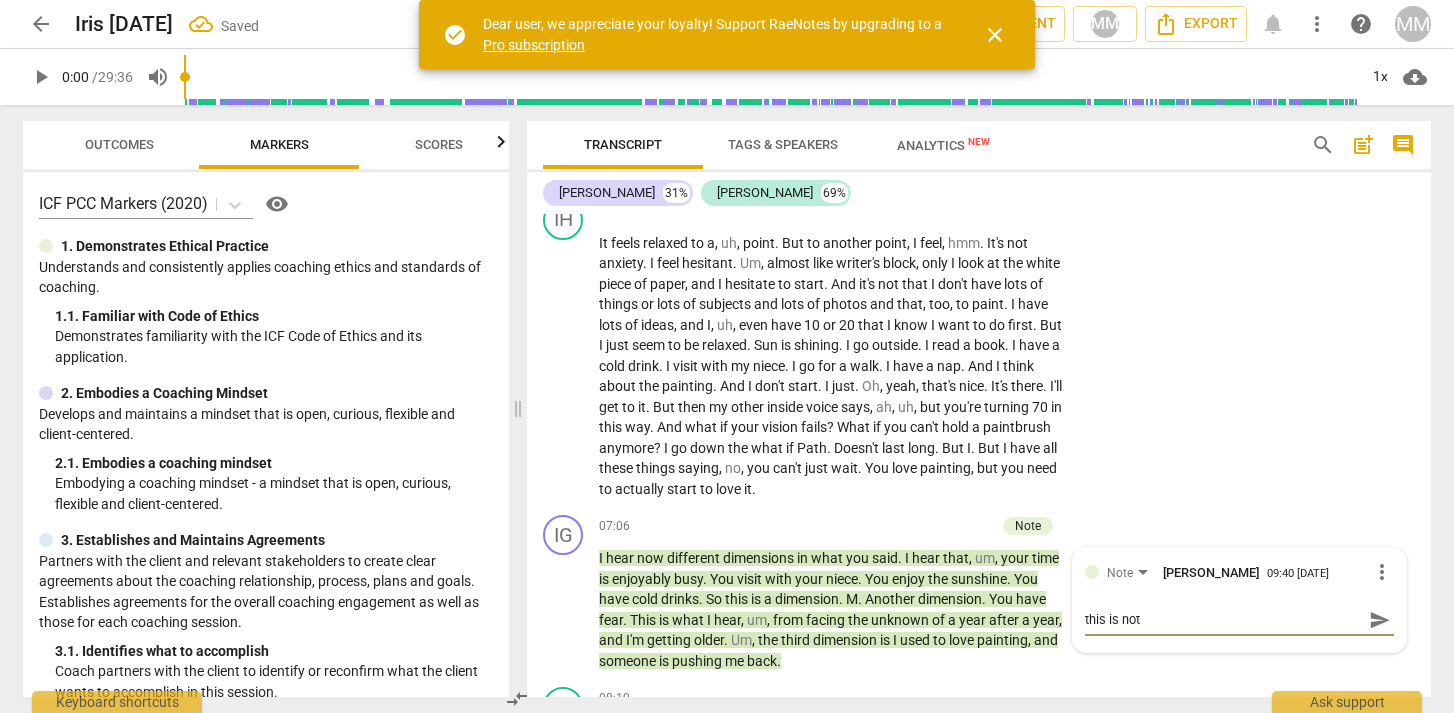 type on "this is not" 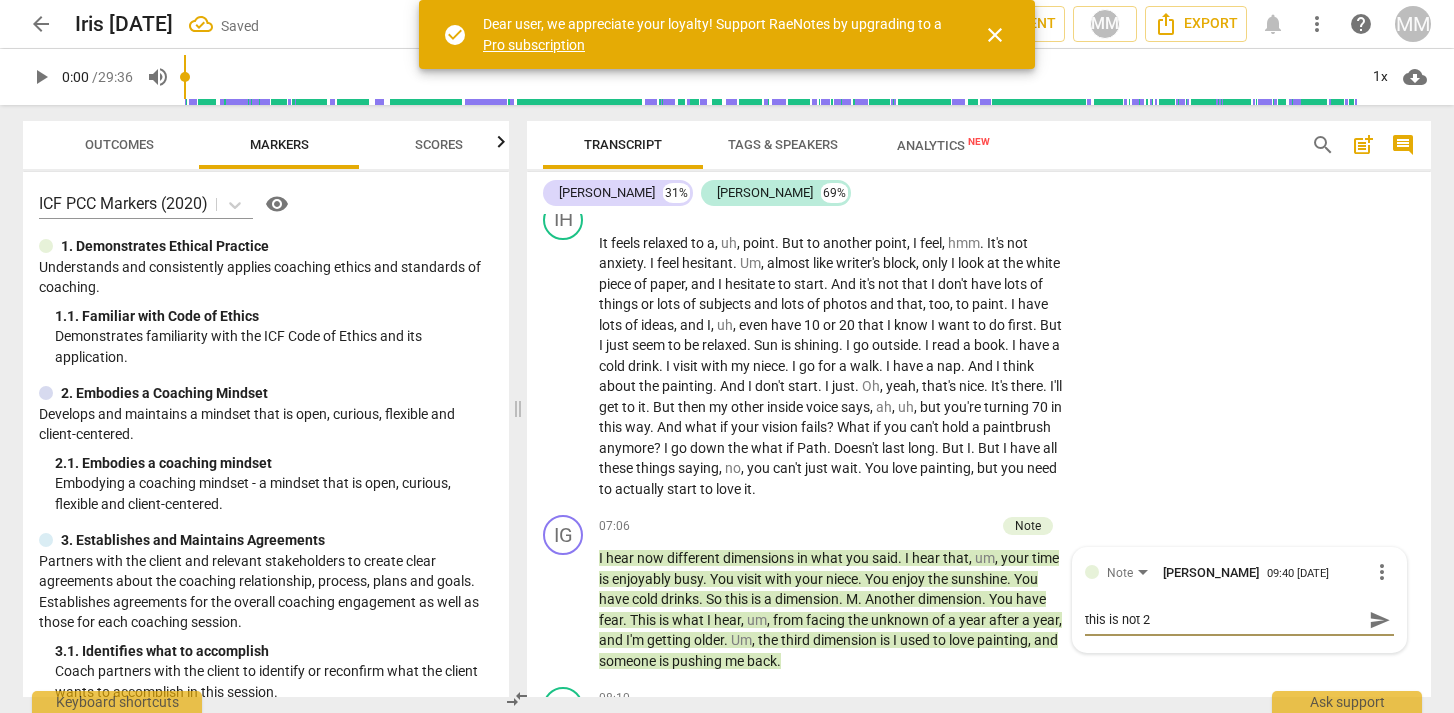 type on "this is not 2" 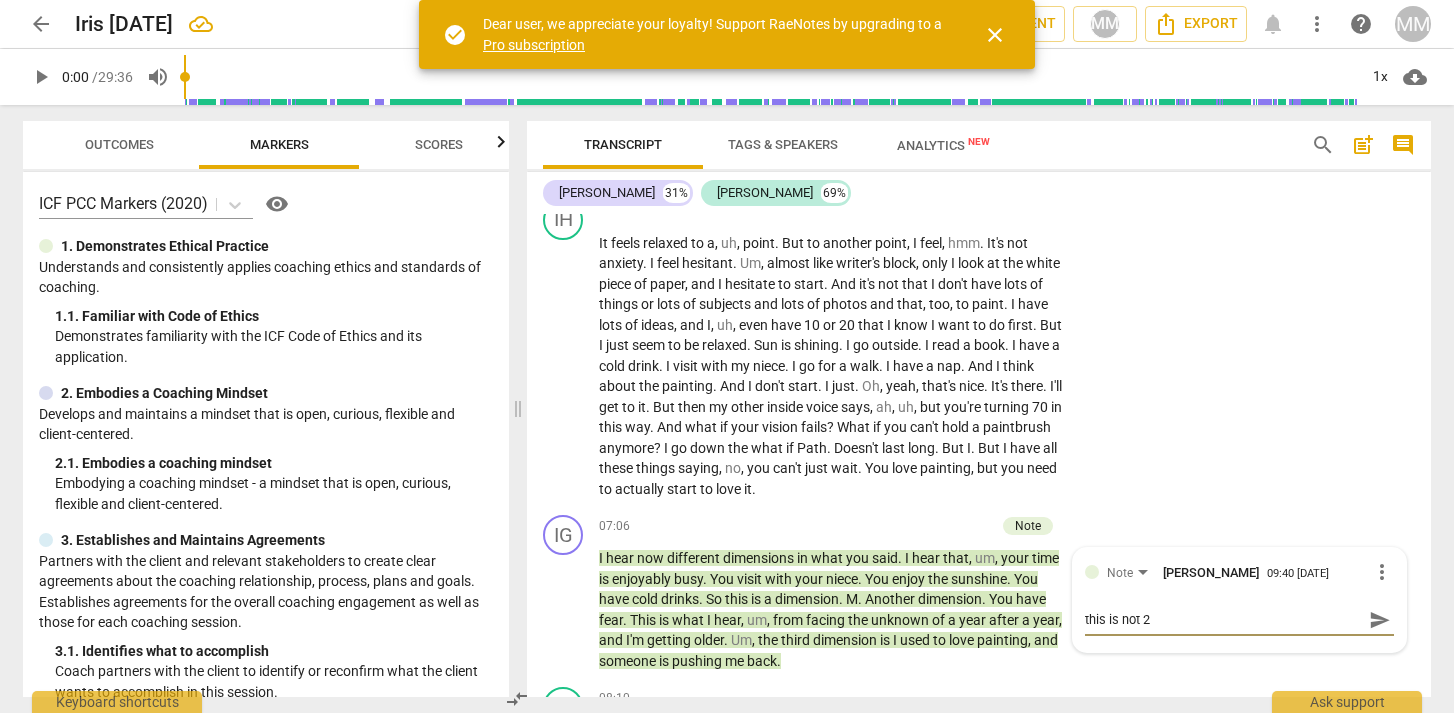 type on "this is not 2 d" 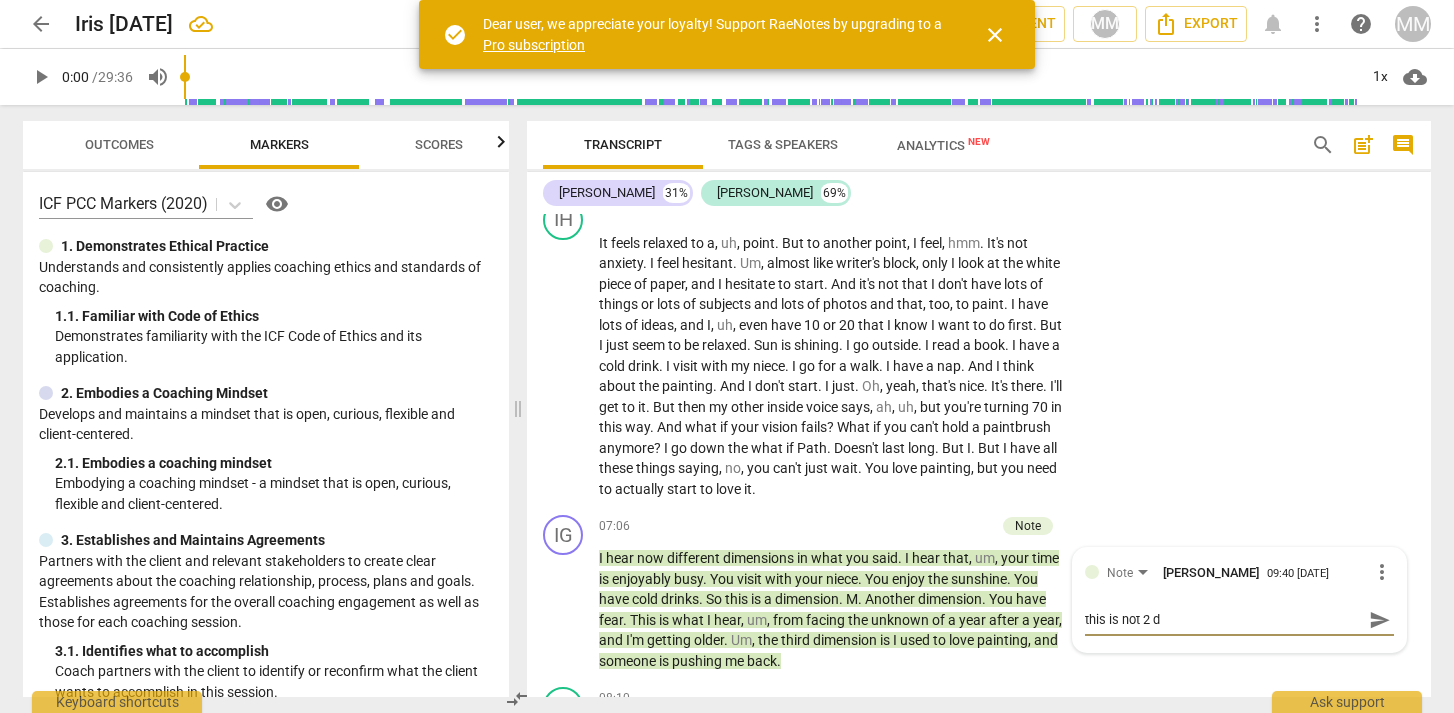 type on "this is not 2 di" 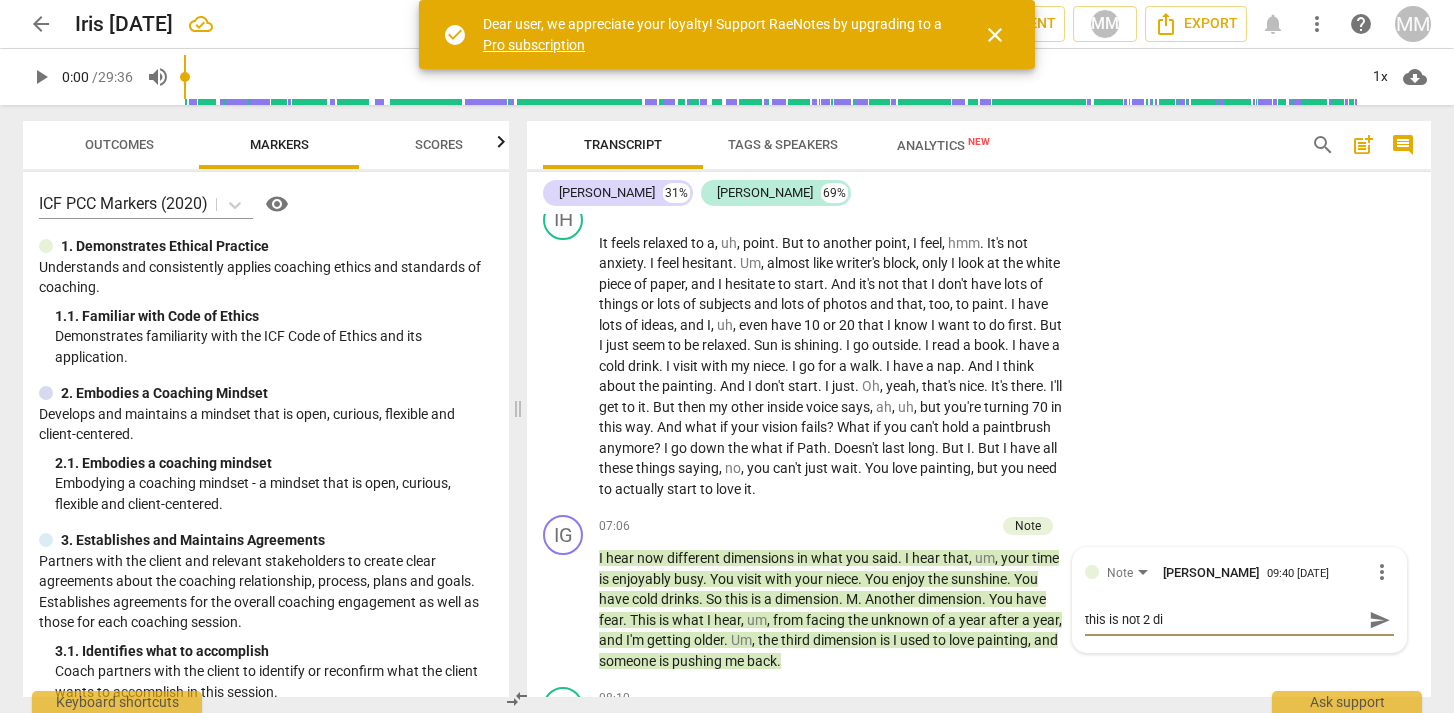 type on "this is not 2 dim" 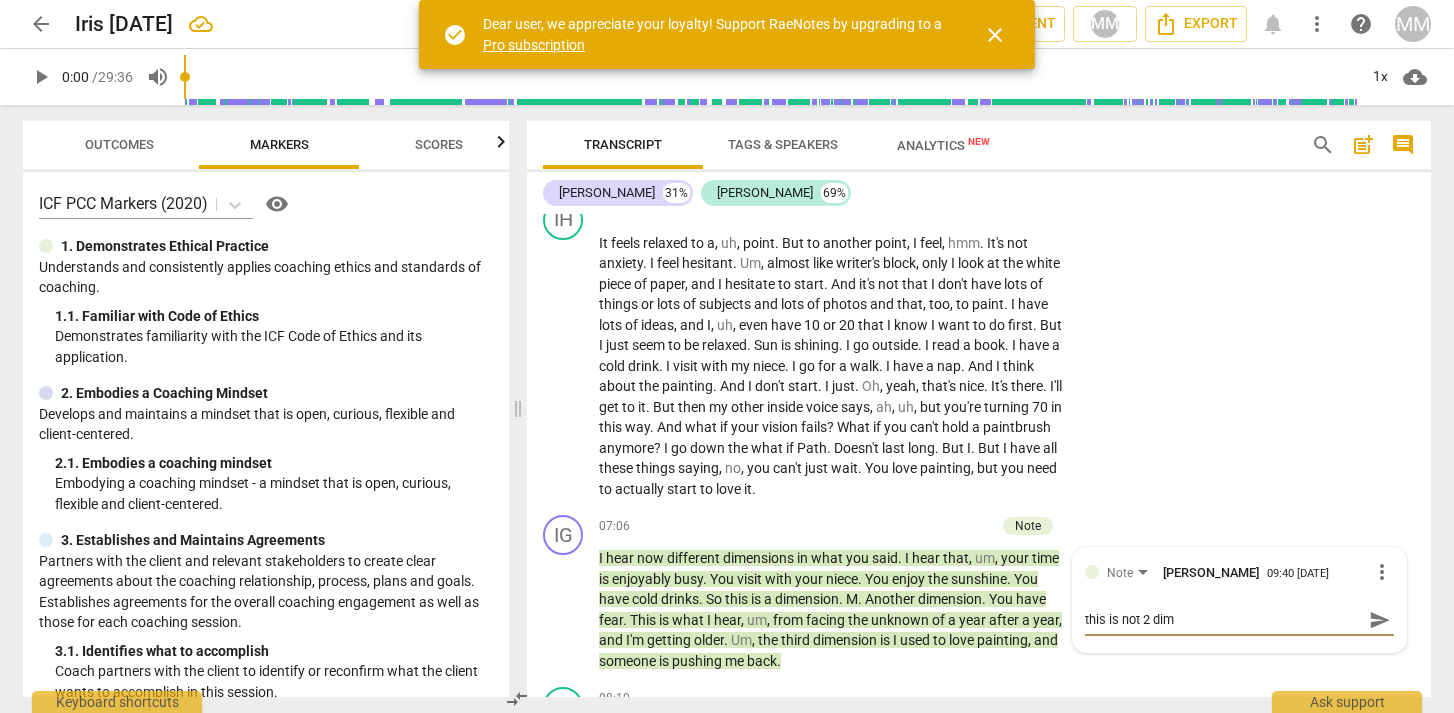 type on "this is not 2 dime" 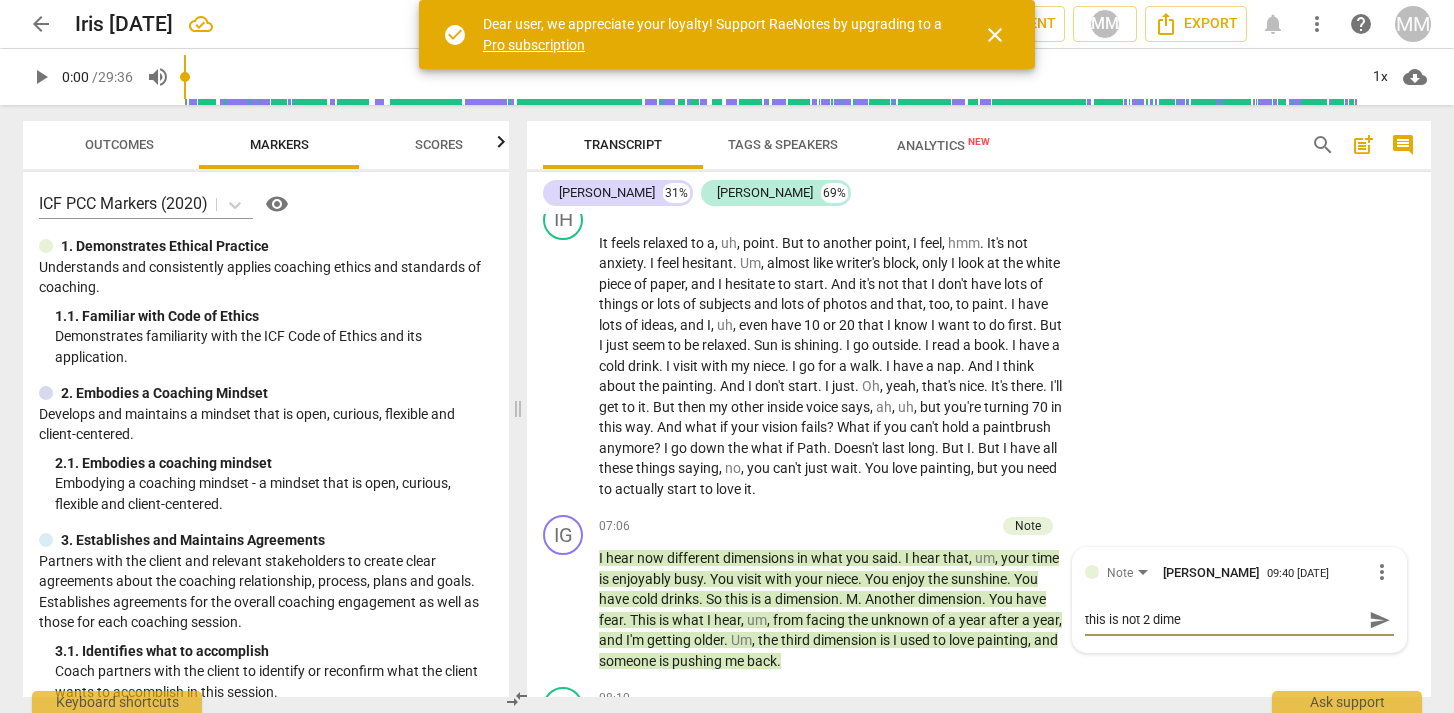 type on "this is not 2 dimen" 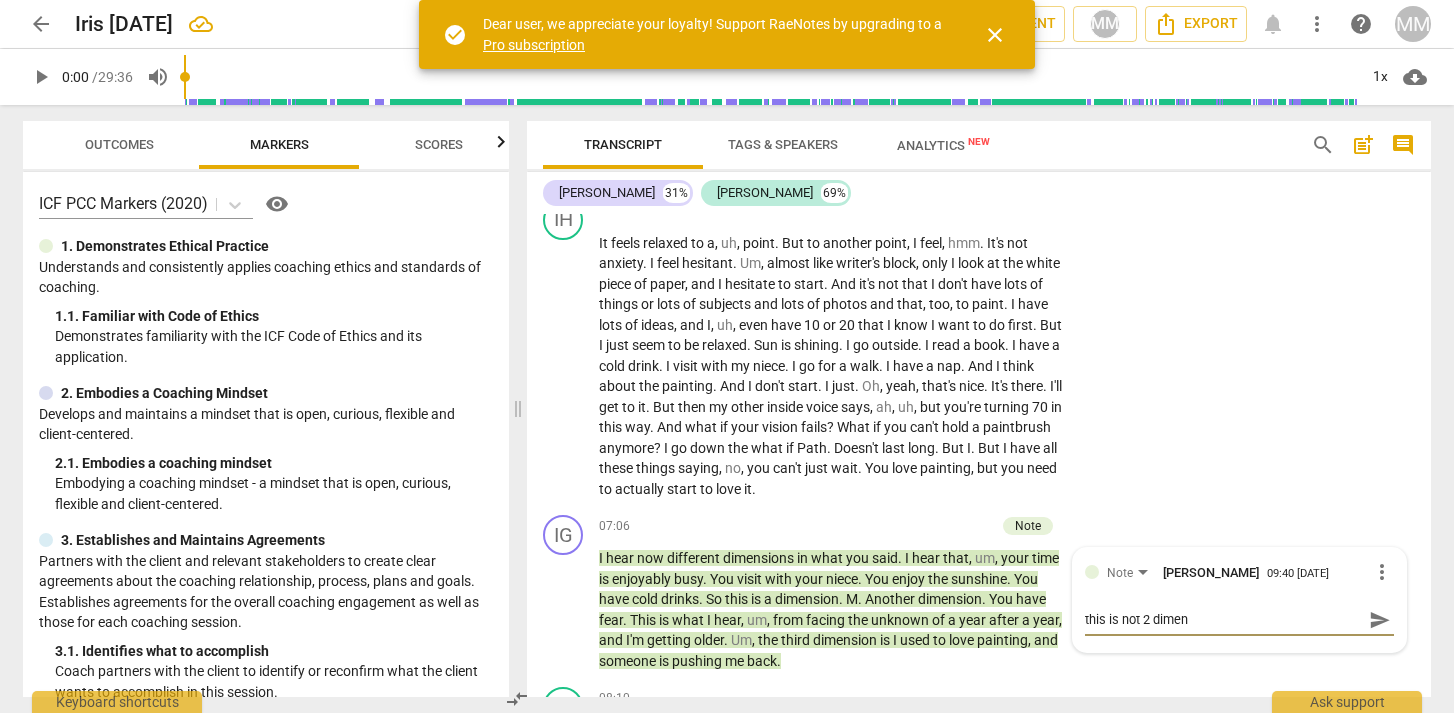 type on "this is not 2 dimens" 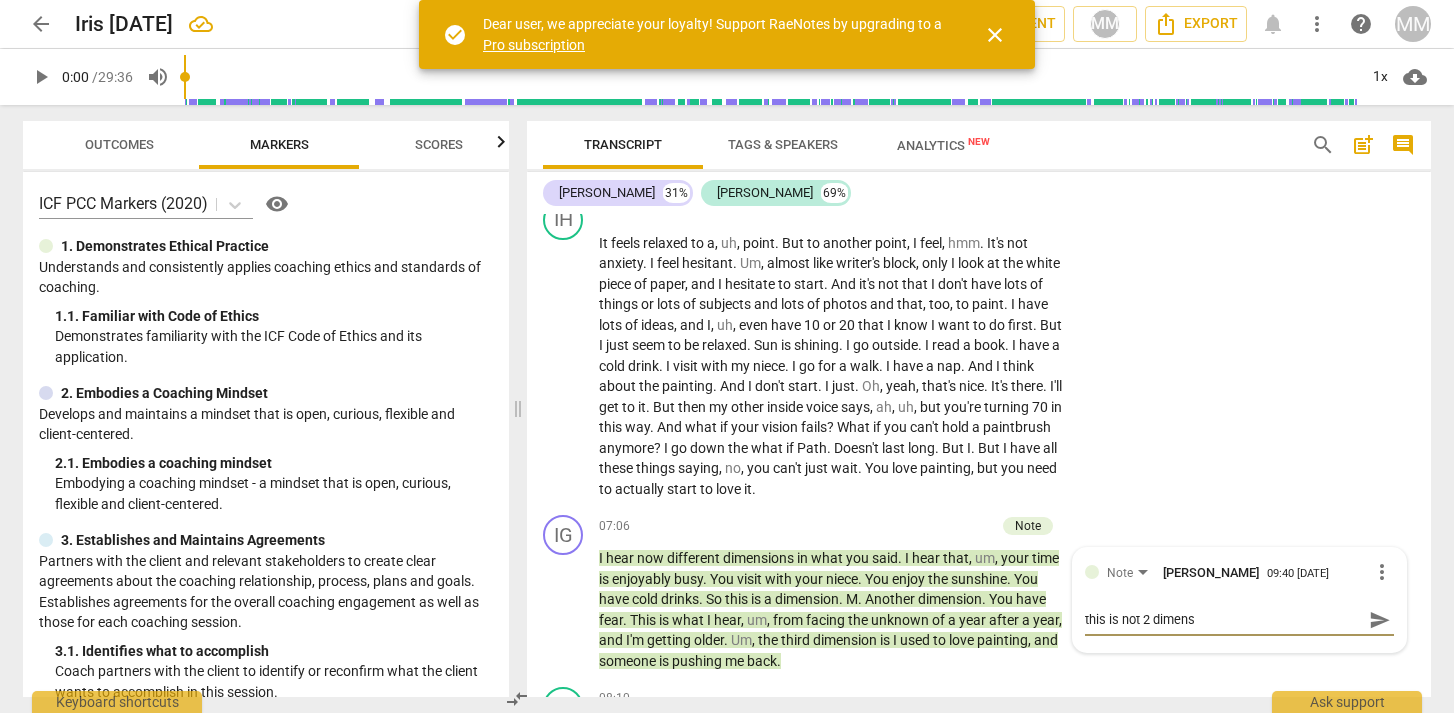 type on "this is not 2 dimensi" 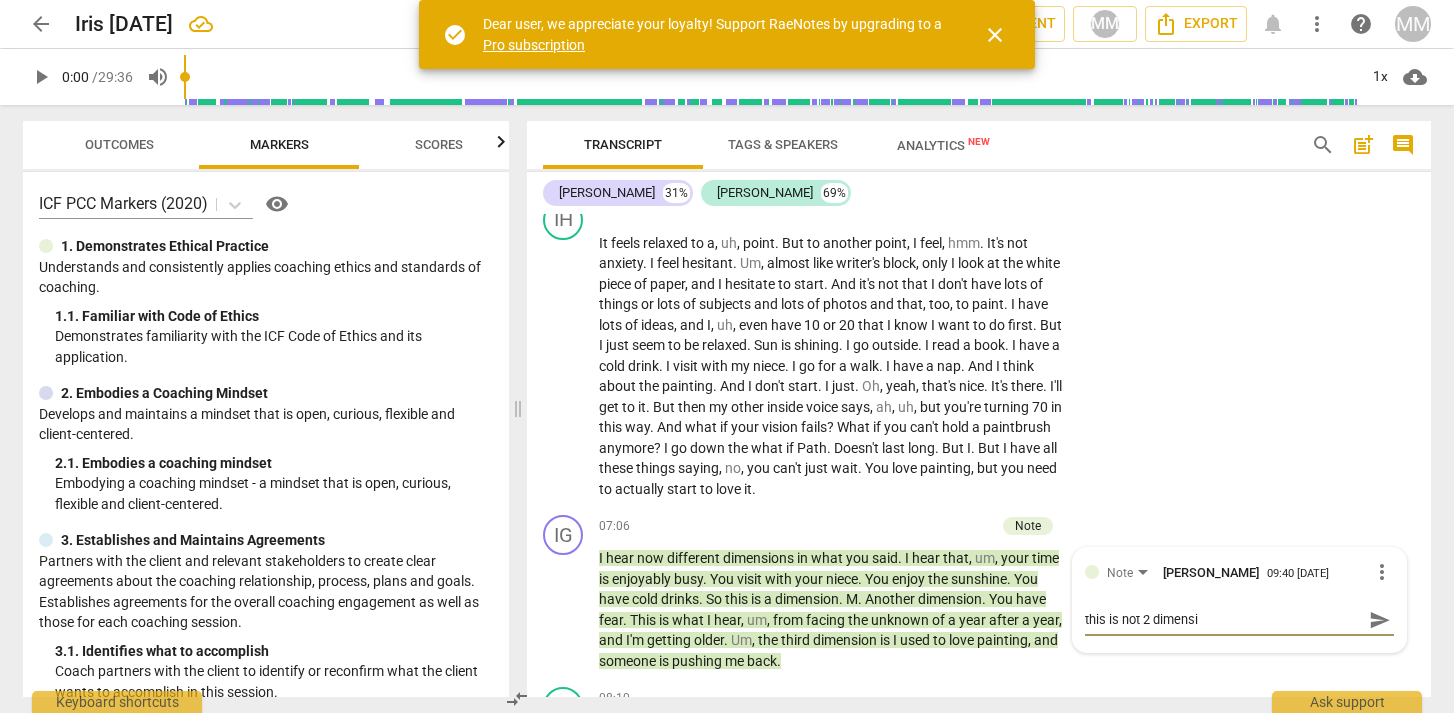 type on "this is not 2 dimensio" 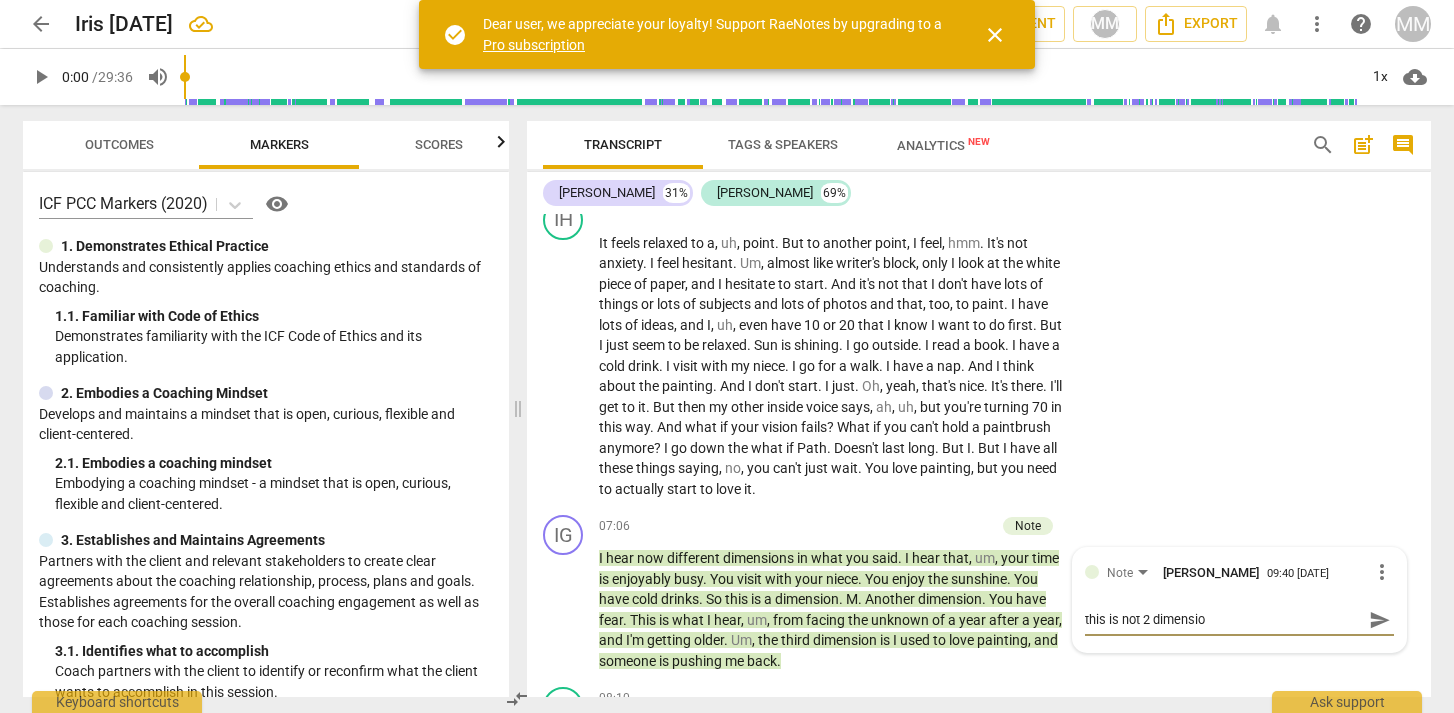 type on "this is not 2 dimension" 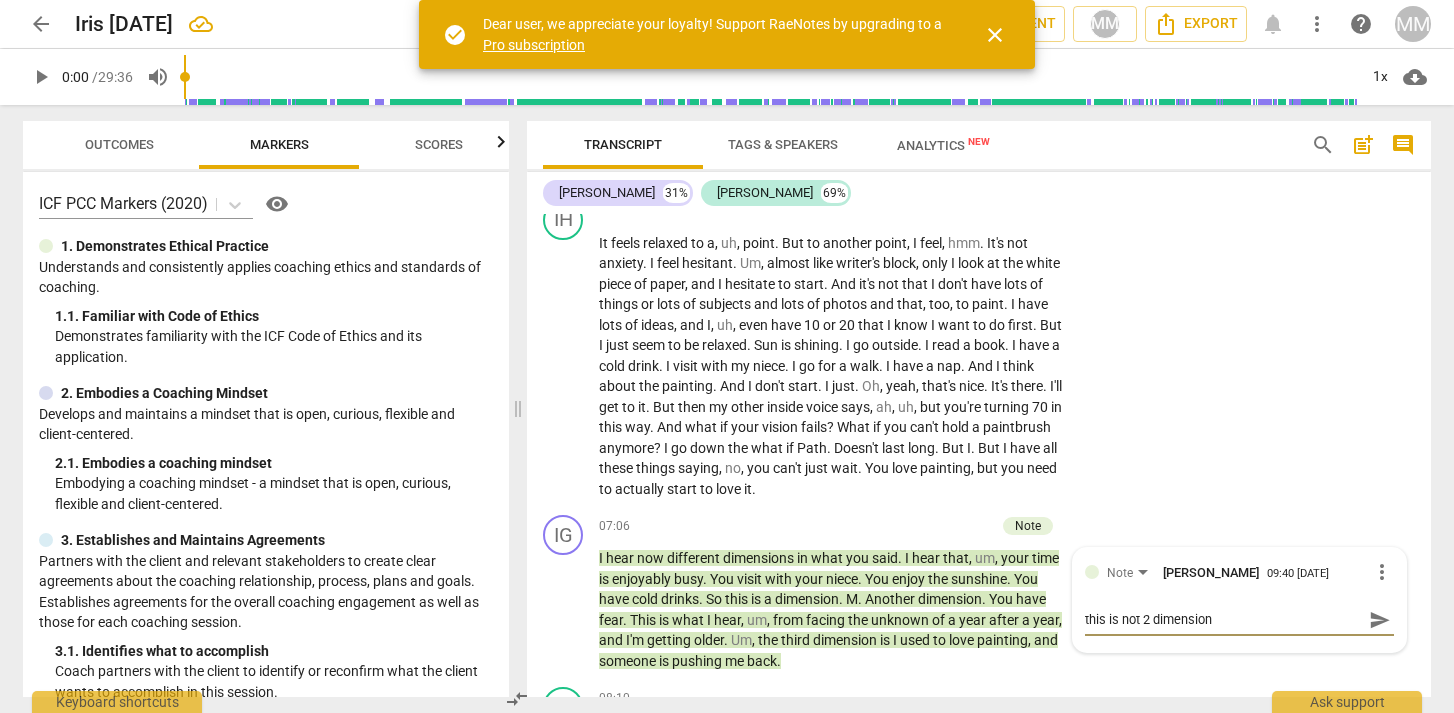 type on "this is not 2 dimensions" 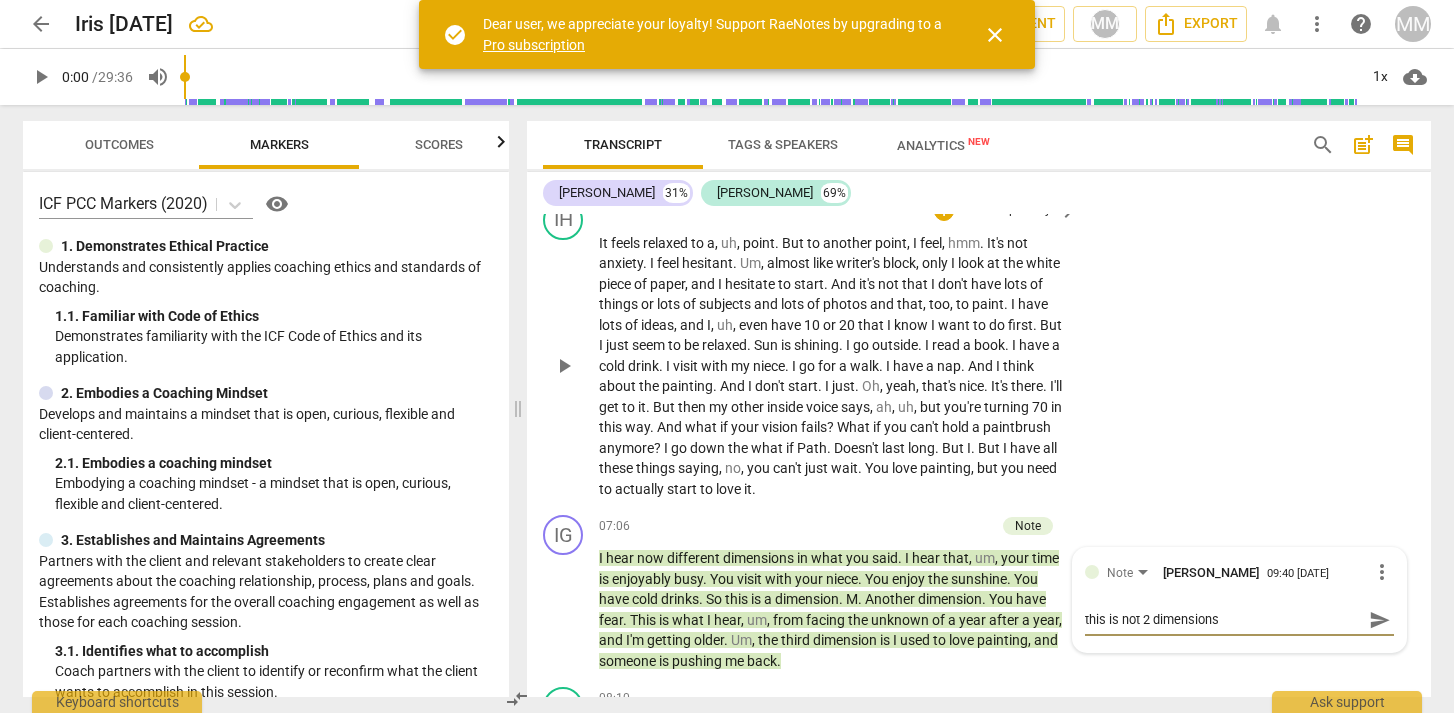 type on "this is not 2 dimensions" 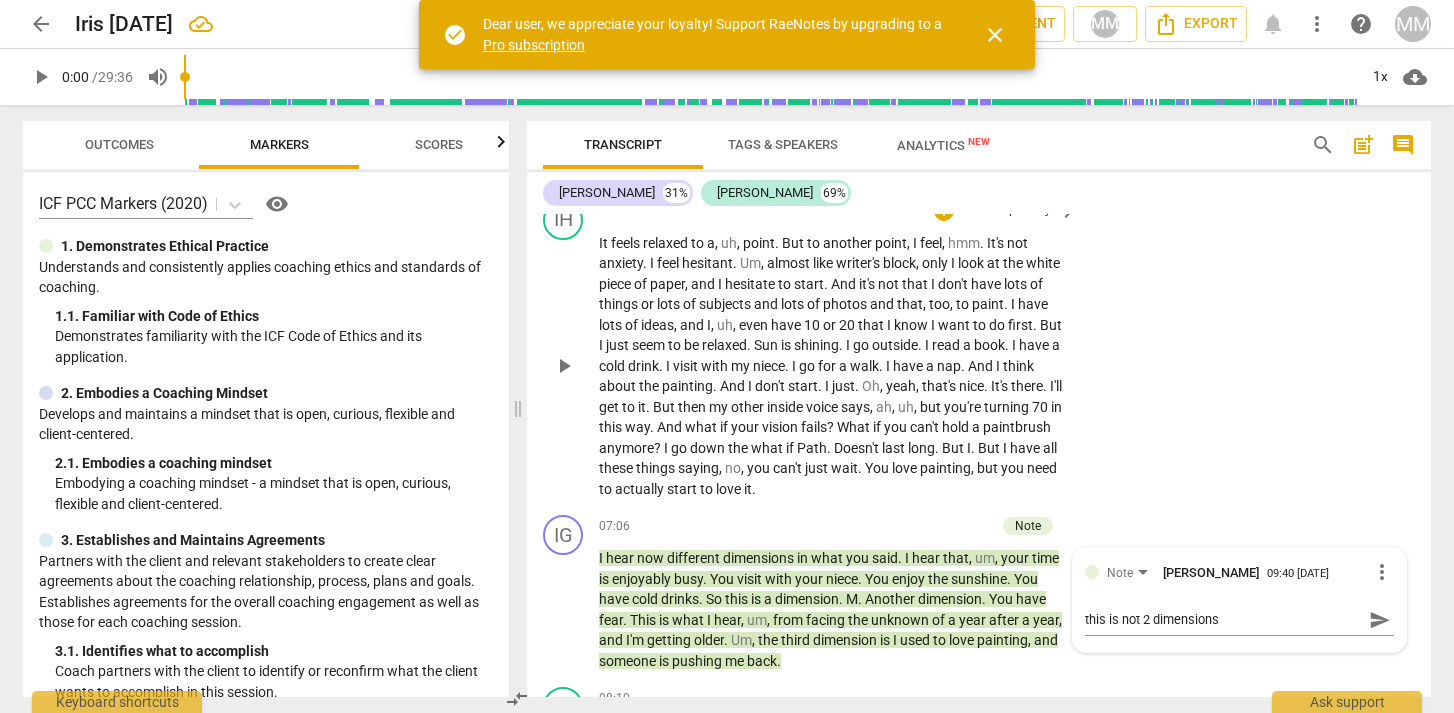 drag, startPoint x: 593, startPoint y: 242, endPoint x: 836, endPoint y: 501, distance: 355.14786 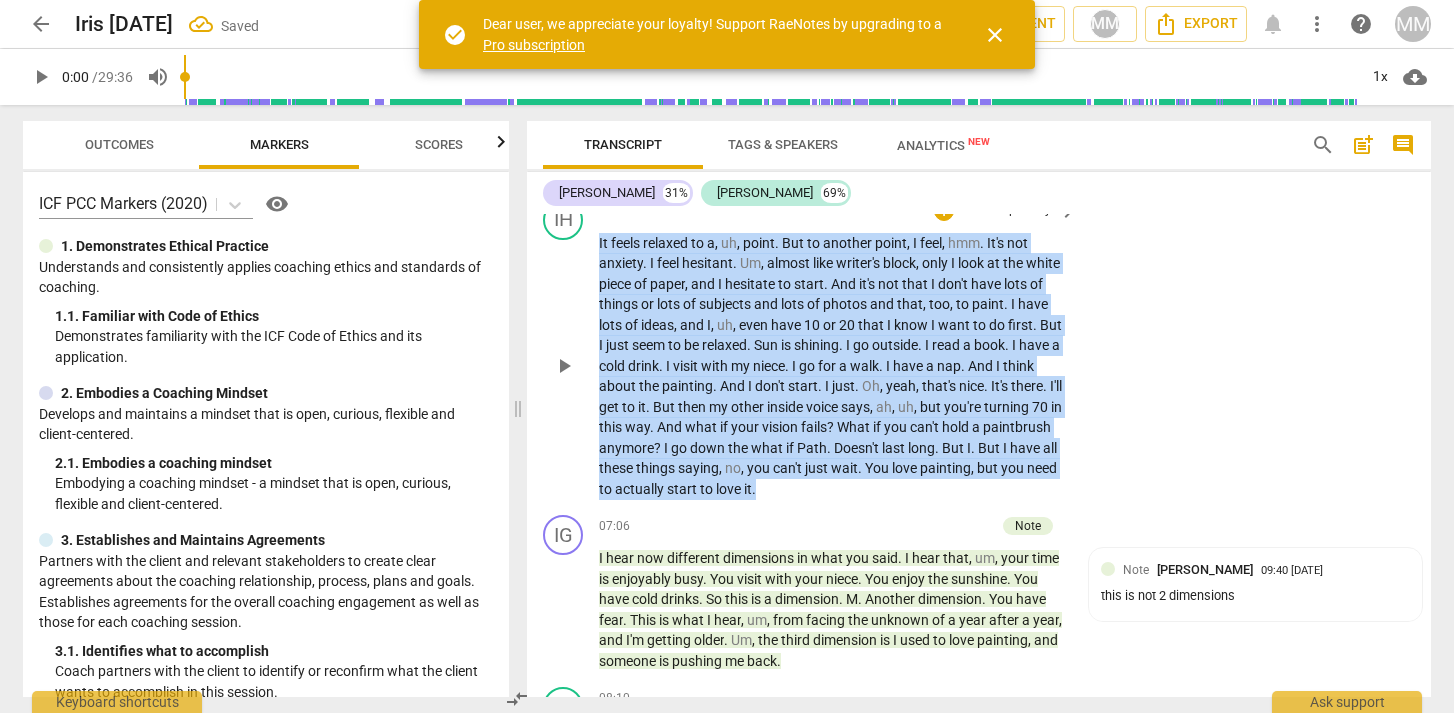 drag, startPoint x: 844, startPoint y: 492, endPoint x: 590, endPoint y: 241, distance: 357.0952 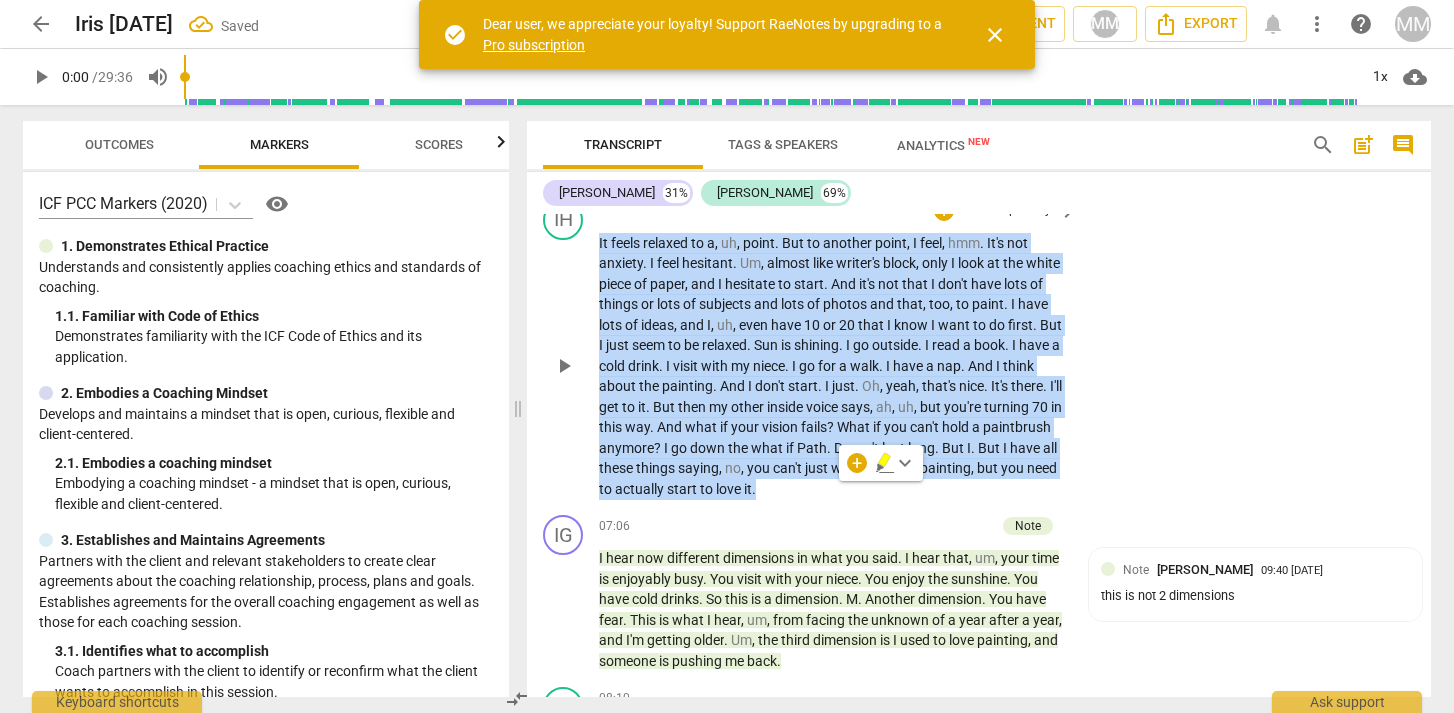 copy on "It   feels   relaxed   to   a ,   uh ,   point .   But   to   another   point ,   I   feel ,   hmm .   It's   not   anxiety .   I   feel   hesitant .   Um ,   almost   like   writer's   block ,   only   I   look   at   the   white   piece   of   paper ,   and   I   hesitate   to   start .   And   it's   not   that   I   don't   have   lots   of   things   or   lots   of   subjects   and   lots   of   photos   and   that ,   too ,   to   paint .   I   have   lots   of   ideas ,   and   I ,   uh ,   even   have   10   or   20   that   I   know   I   want   to   do   first .   But   I   just   seem   to   be   relaxed .   Sun   is   shining .   I   go   outside .   I   read   a   book .   I   have   a   cold   drink .   I   visit   with   my   niece .   I   go   for   a   walk .   I   have   a   nap .   And   I   think   about   the   painting .   And   I   don't   start .   I   just .   Oh ,   yeah ,   that's   nice .   It's   there .   I'll   get   to   it .   But   then   my   other   inside   voice   says..." 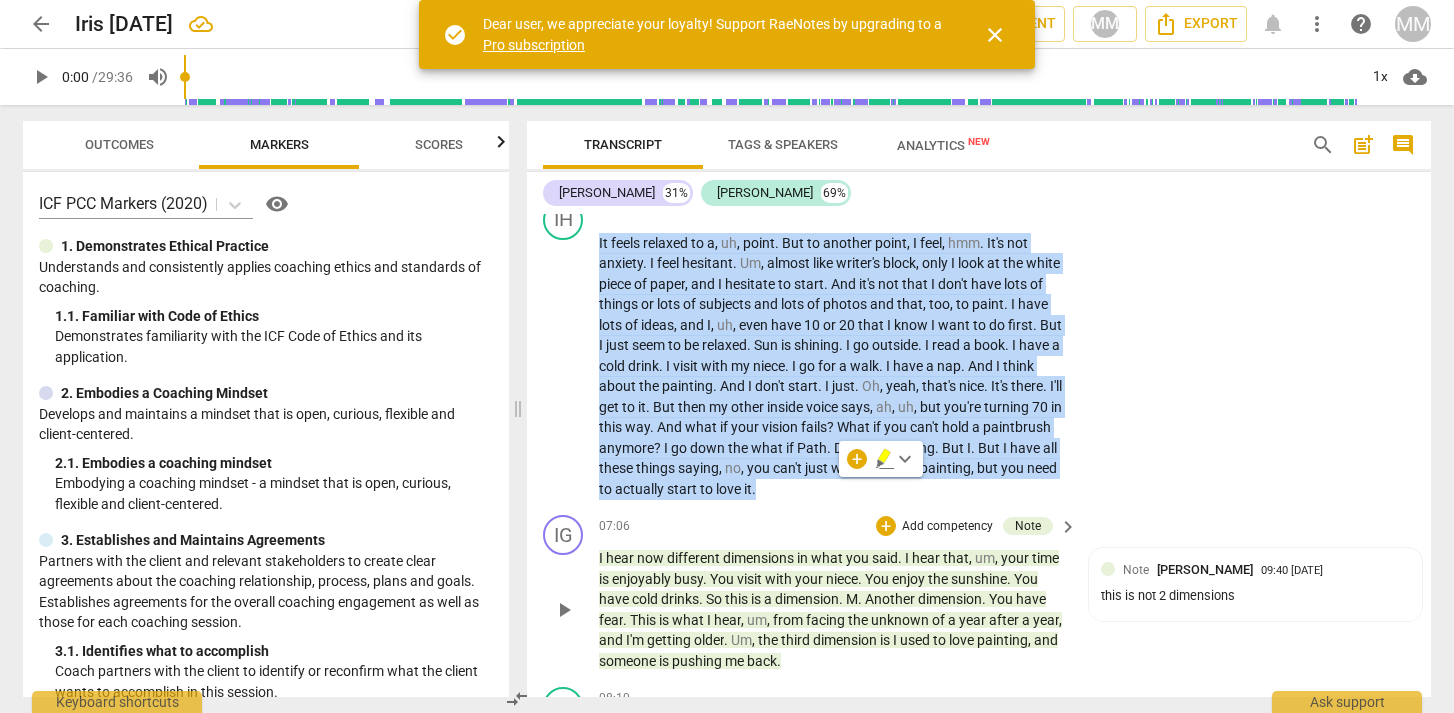 scroll, scrollTop: 2239, scrollLeft: 0, axis: vertical 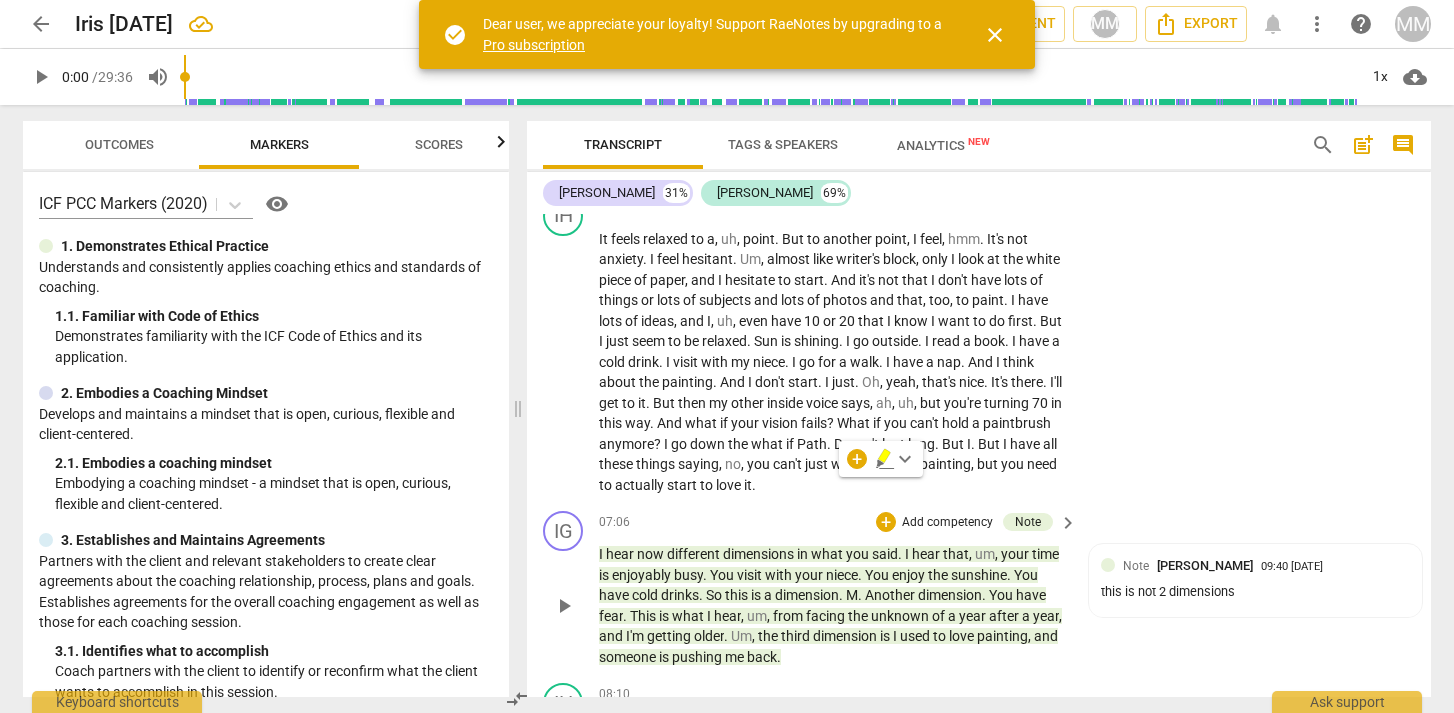 click on "I" at bounding box center (602, 554) 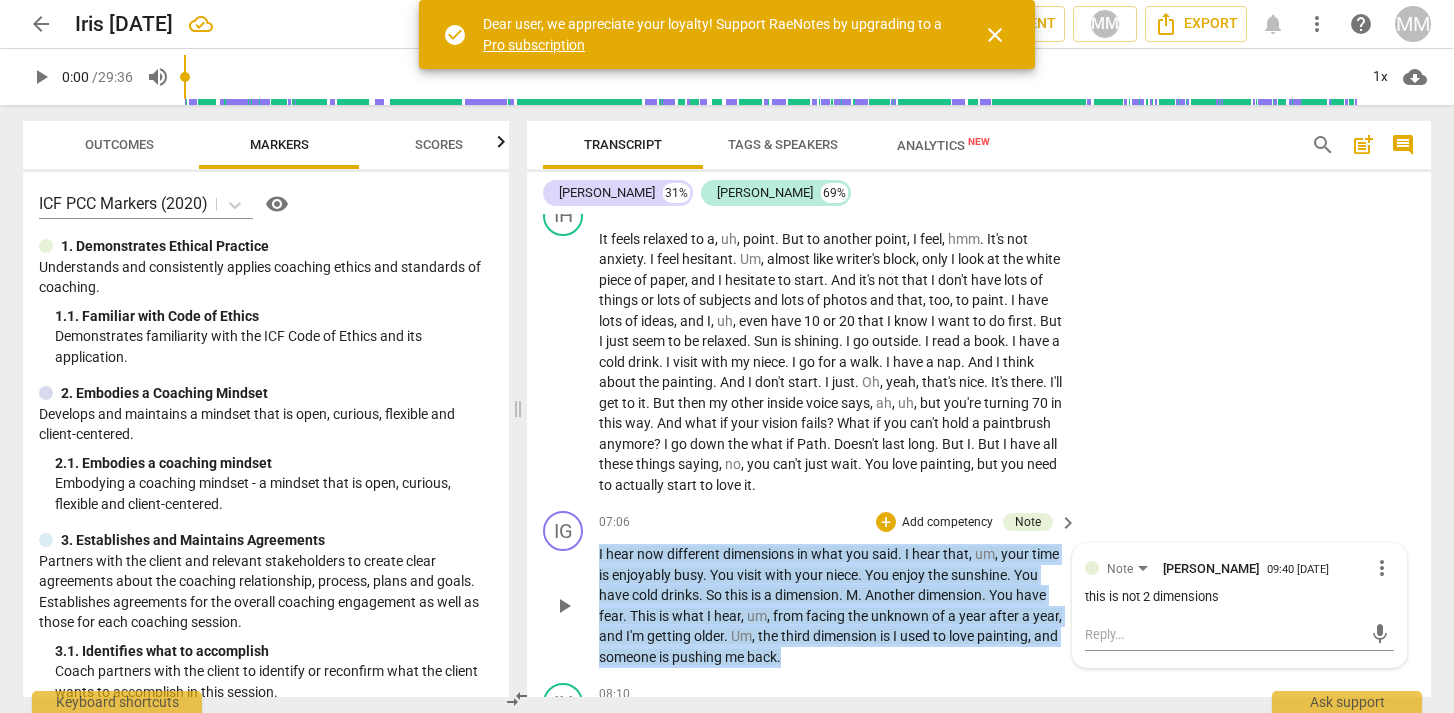 drag, startPoint x: 600, startPoint y: 544, endPoint x: 829, endPoint y: 659, distance: 256.25378 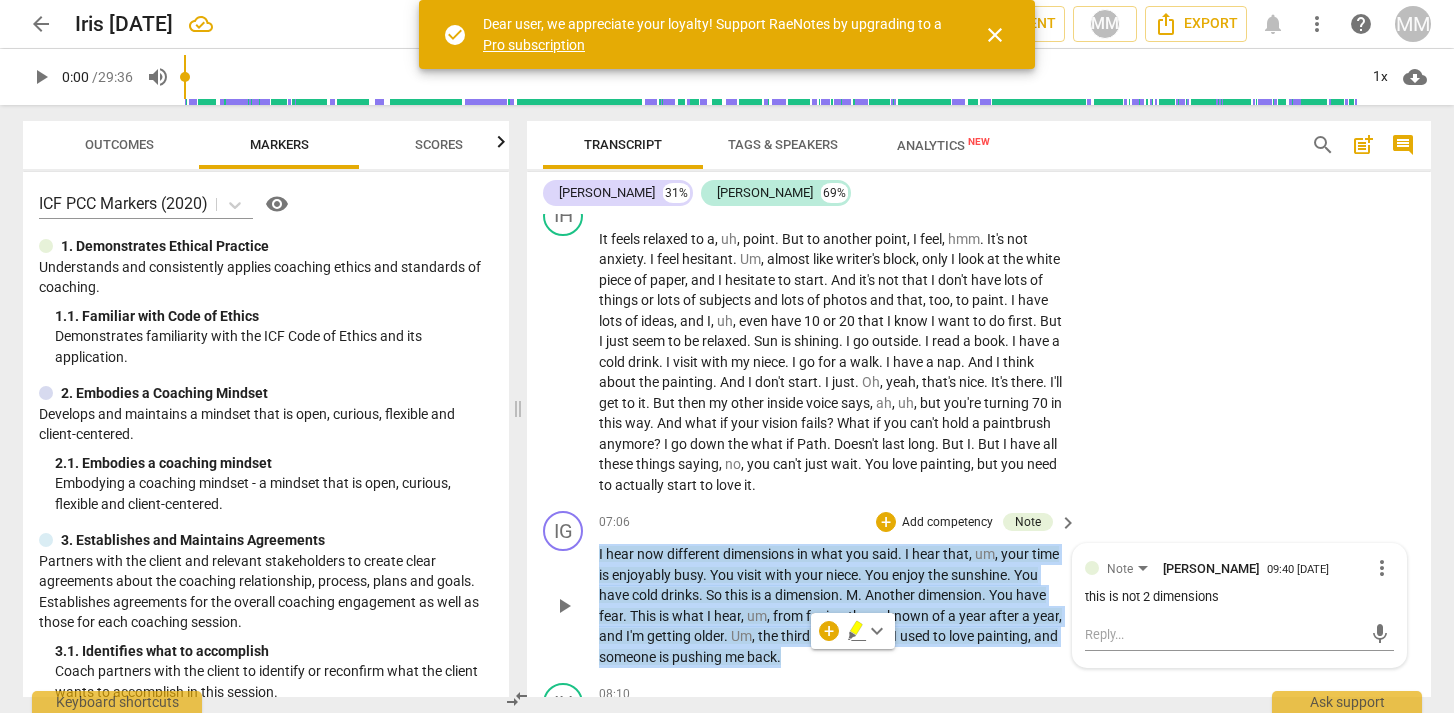 copy on "I   hear   now   different   dimensions   in   what   you   said .   I   hear   that ,   um ,   your   time   is   enjoyably   busy .   You   visit   with   your   niece .   You   enjoy   the   sunshine .   You   have   cold   drinks .   So   this   is   a   dimension .   M .   Another   dimension .   You   have   fear .   This   is   what   I   hear ,   um ,   from   facing   the   unknown   of   a   year   after   a   year ,   and   I'm   getting   older .   Um ,   the   third   dimension   is   I   used   to   love   painting ,   and   someone   is   pushing   me   back ." 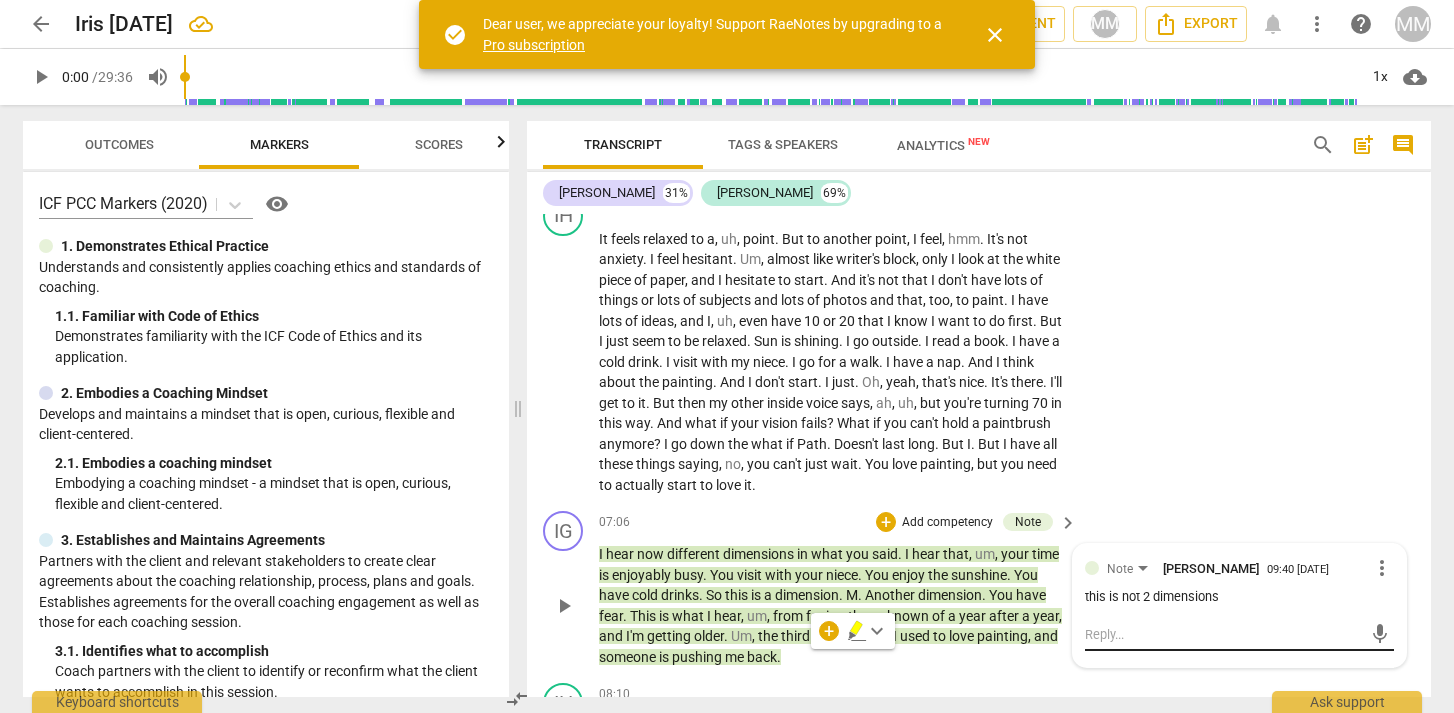click at bounding box center (1223, 634) 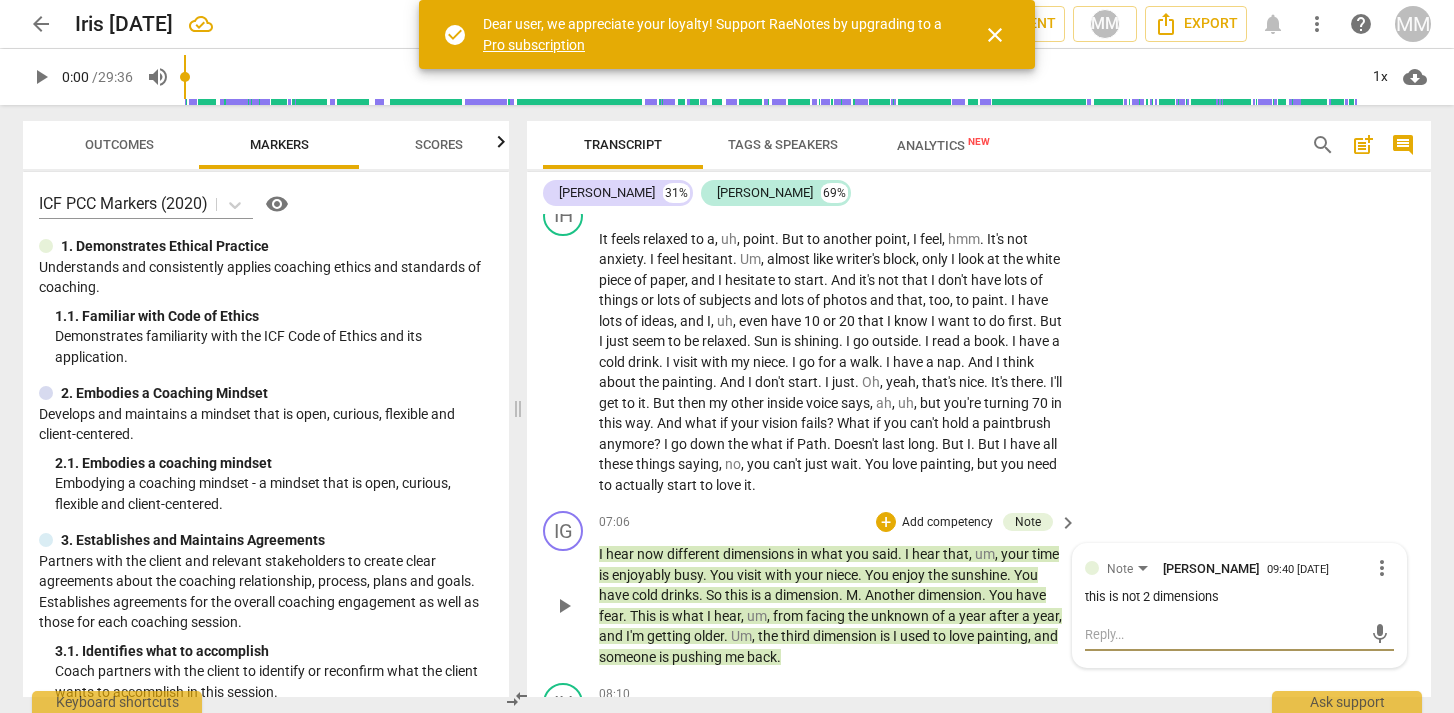 paste on "Coach offers a structured reflection but reinterprets and repackages client’s meaning into abstract “dimensions.” The phrasing introduces assumptions (e.g., “someone is pushing me back”) not present in the client’s language." 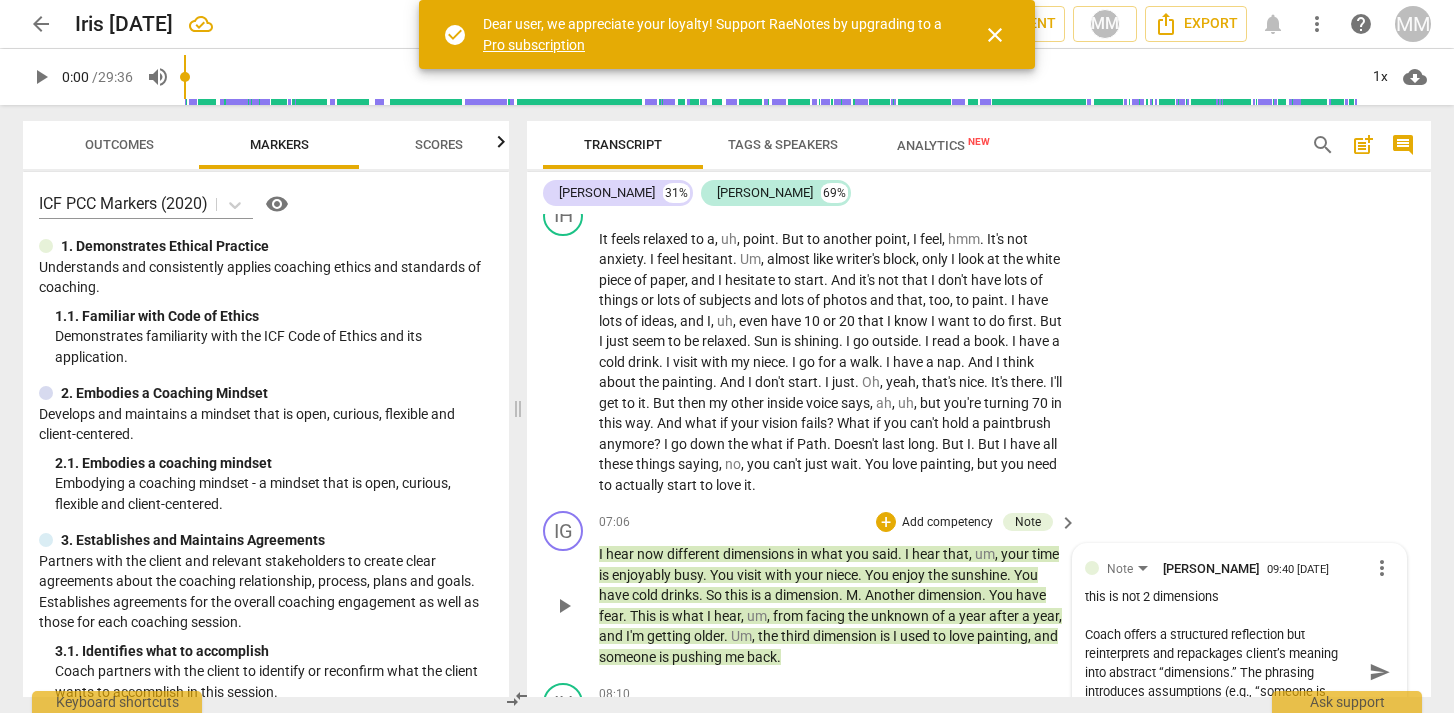 scroll, scrollTop: 17, scrollLeft: 0, axis: vertical 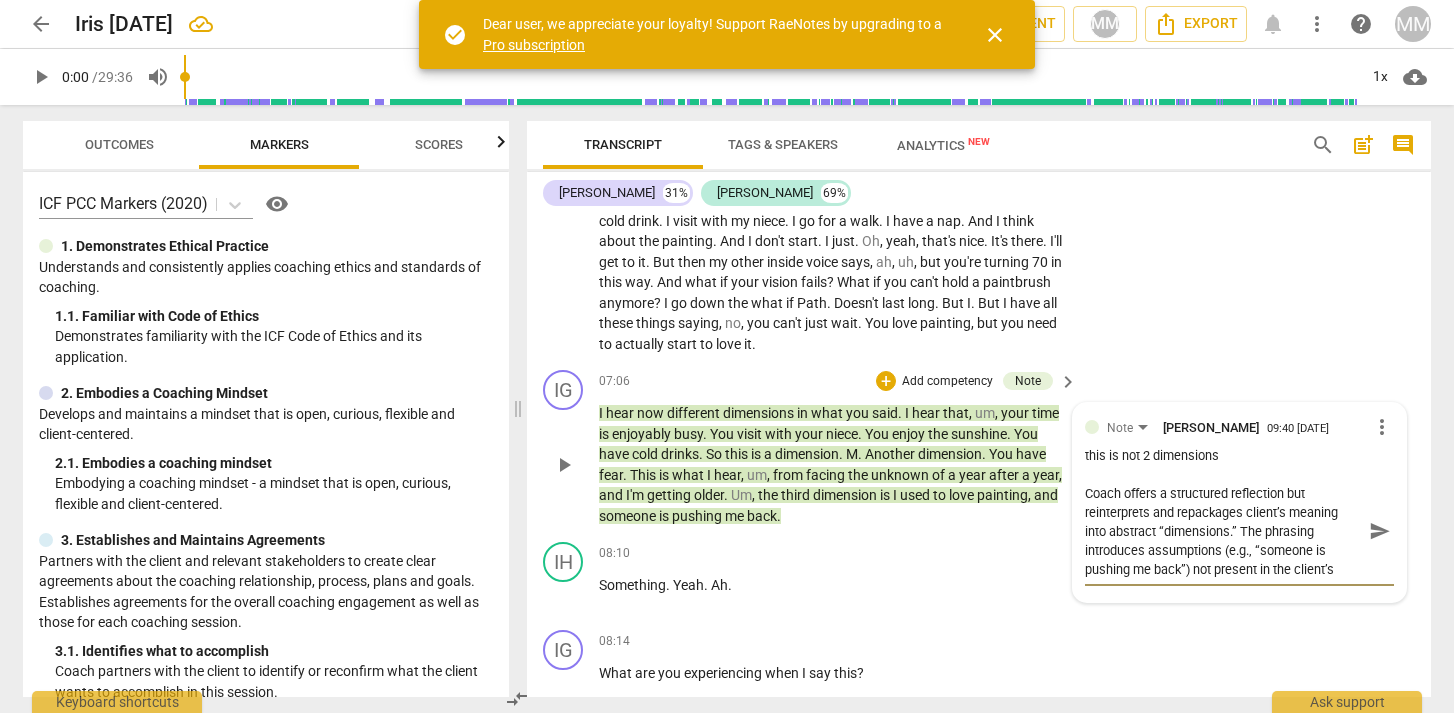 drag, startPoint x: 1154, startPoint y: 493, endPoint x: 1079, endPoint y: 499, distance: 75.23962 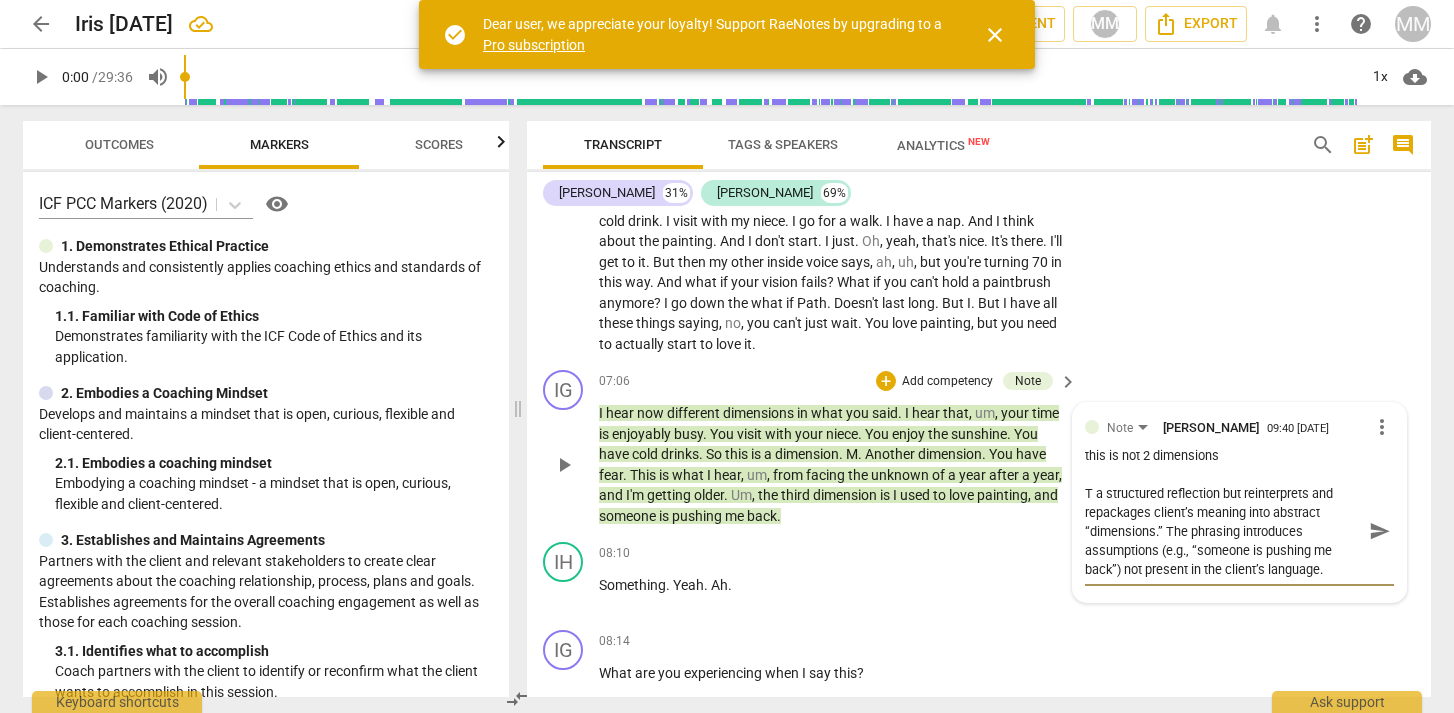 type on "Th a structured reflection but reinterprets and repackages client’s meaning into abstract “dimensions.” The phrasing introduces assumptions (e.g., “someone is pushing me back”) not present in the client’s language." 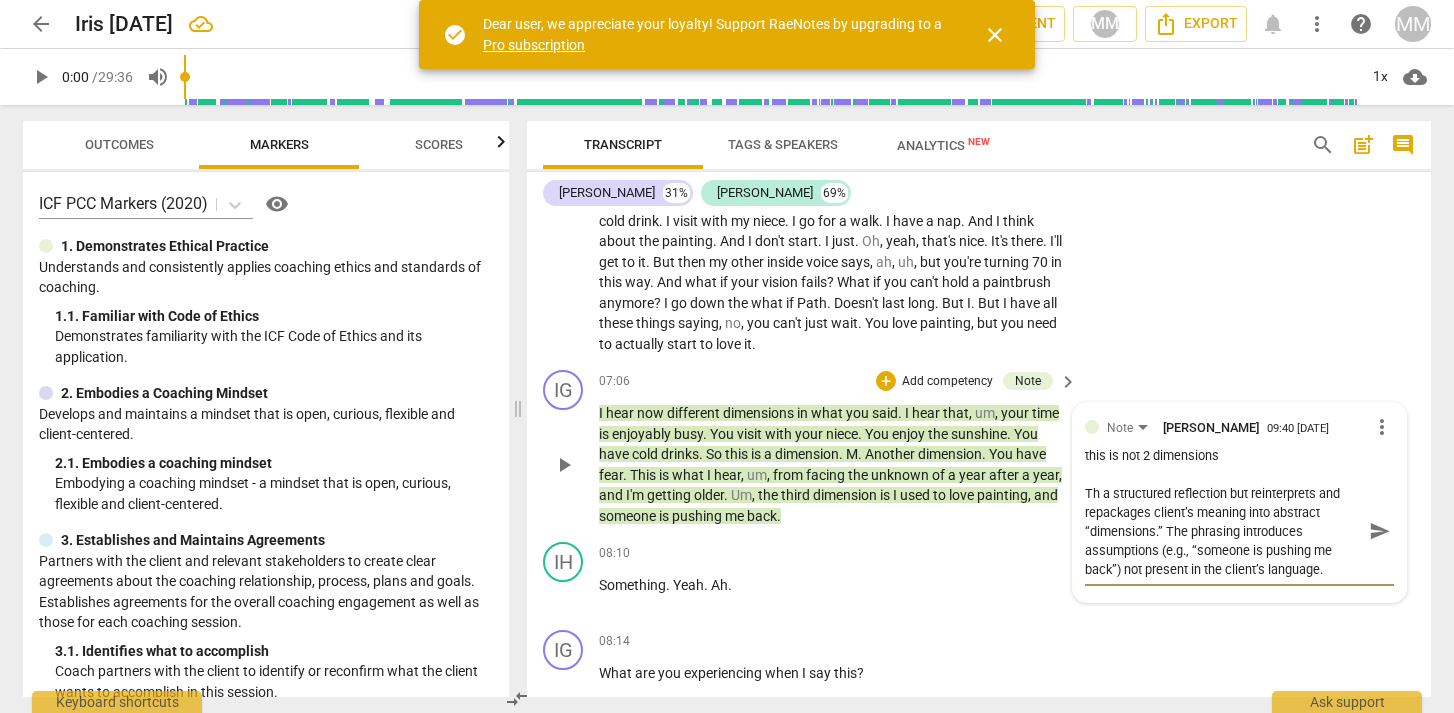 type on "Thi a structured reflection but reinterprets and repackages client’s meaning into abstract “dimensions.” The phrasing introduces assumptions (e.g., “someone is pushing me back”) not present in the client’s language." 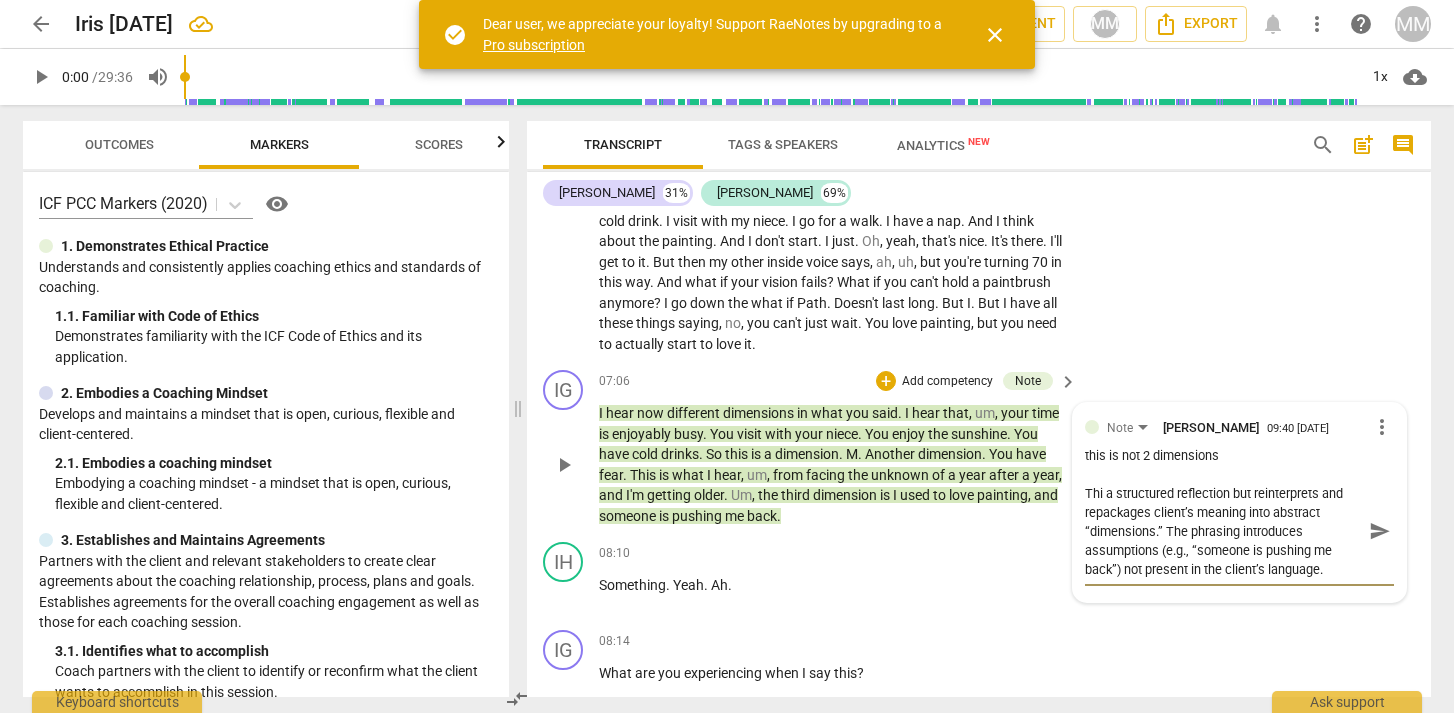type on "This a structured reflection but reinterprets and repackages client’s meaning into abstract “dimensions.” The phrasing introduces assumptions (e.g., “someone is pushing me back”) not present in the client’s language." 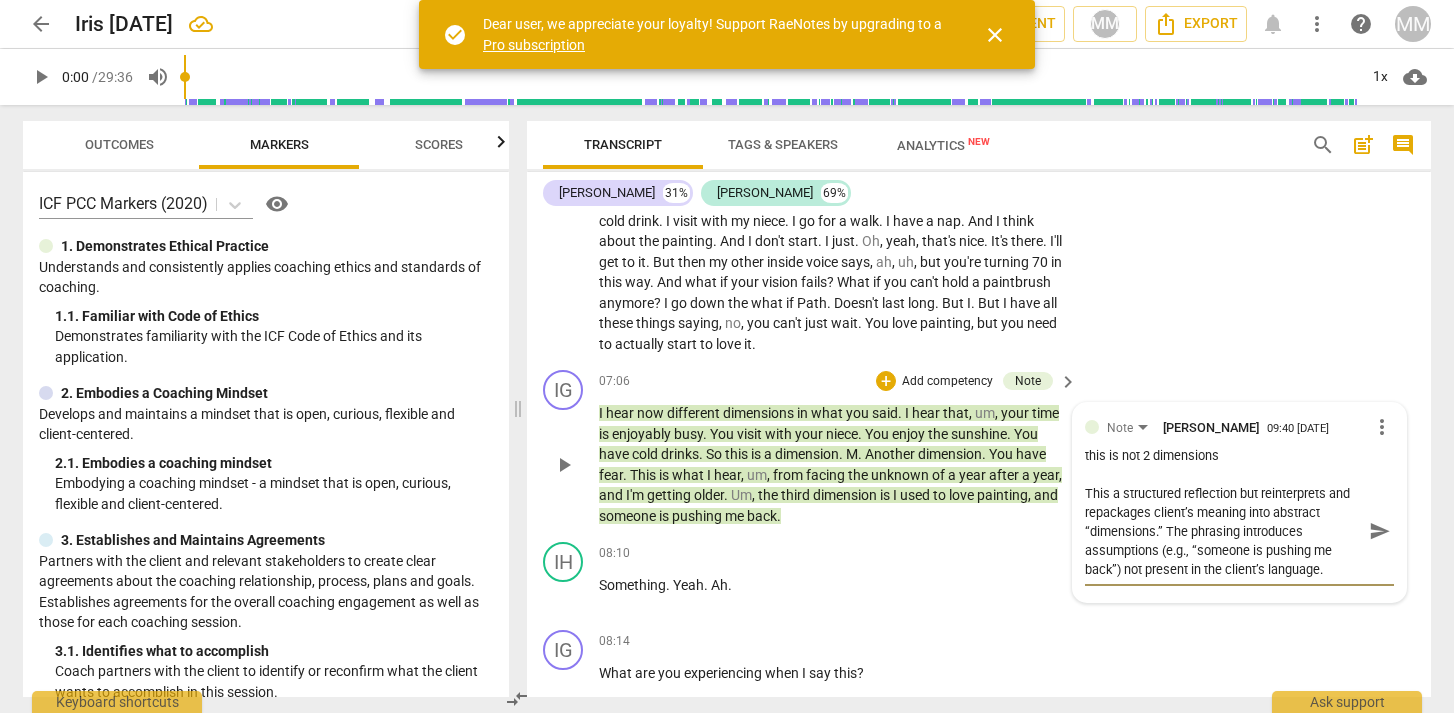 type on "This  a structured reflection but reinterprets and repackages client’s meaning into abstract “dimensions.” The phrasing introduces assumptions (e.g., “someone is pushing me back”) not present in the client’s language." 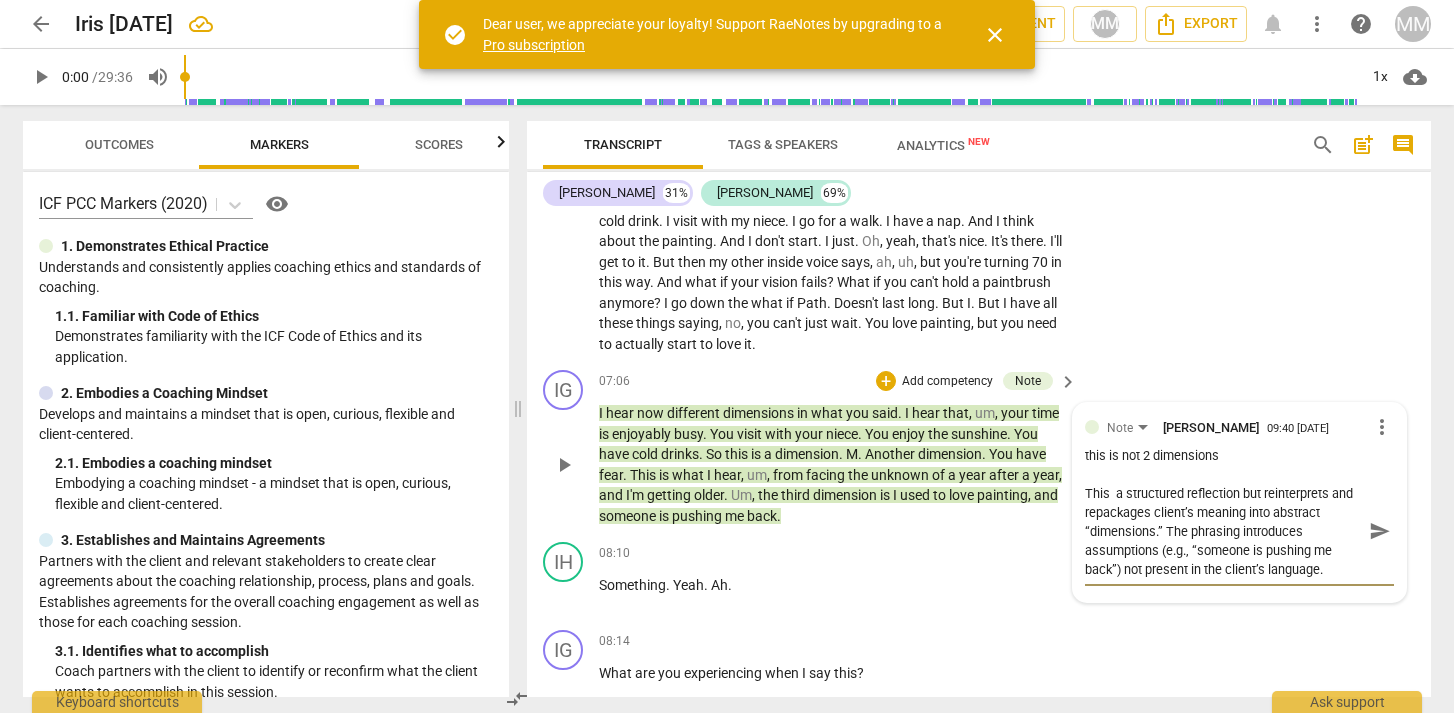type on "This i a structured reflection but reinterprets and repackages client’s meaning into abstract “dimensions.” The phrasing introduces assumptions (e.g., “someone is pushing me back”) not present in the client’s language." 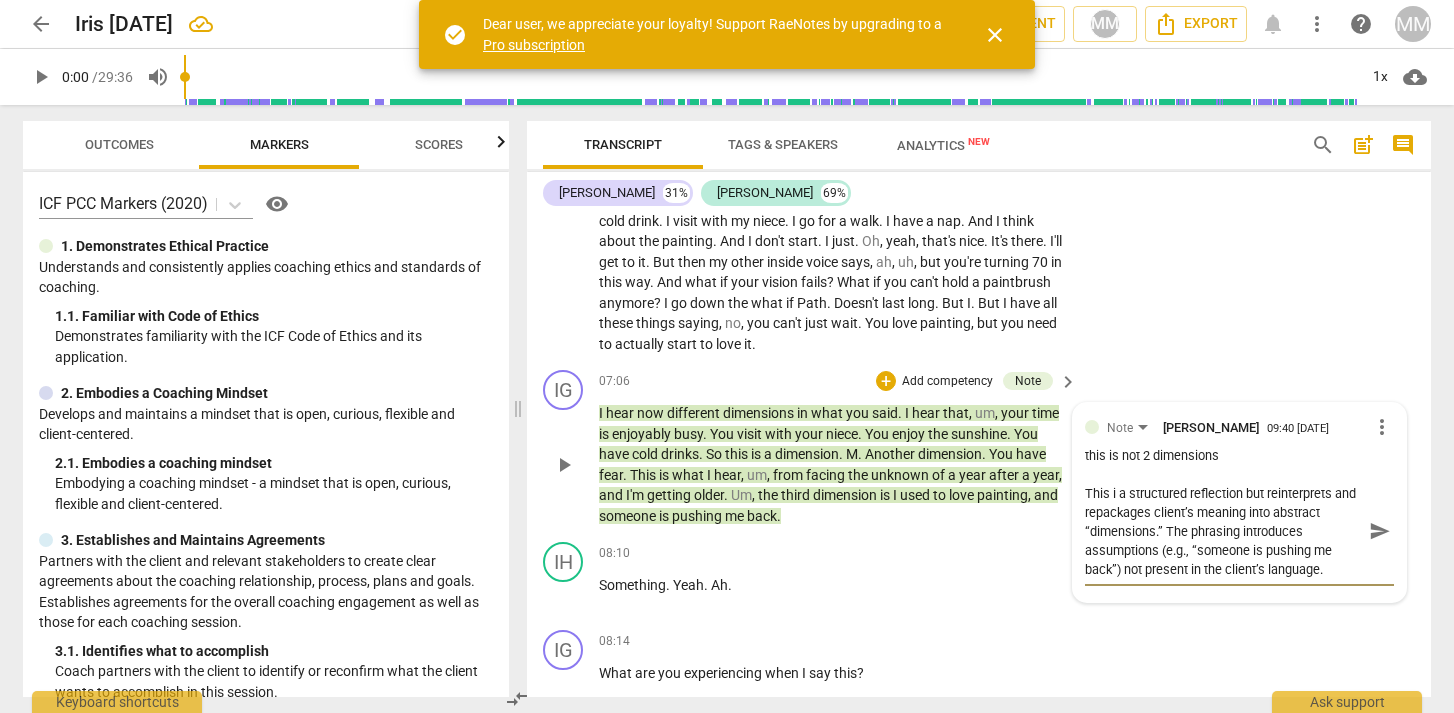 type on "This is a structured reflection but reinterprets and repackages client’s meaning into abstract “dimensions.” The phrasing introduces assumptions (e.g., “someone is pushing me back”) not present in the client’s language." 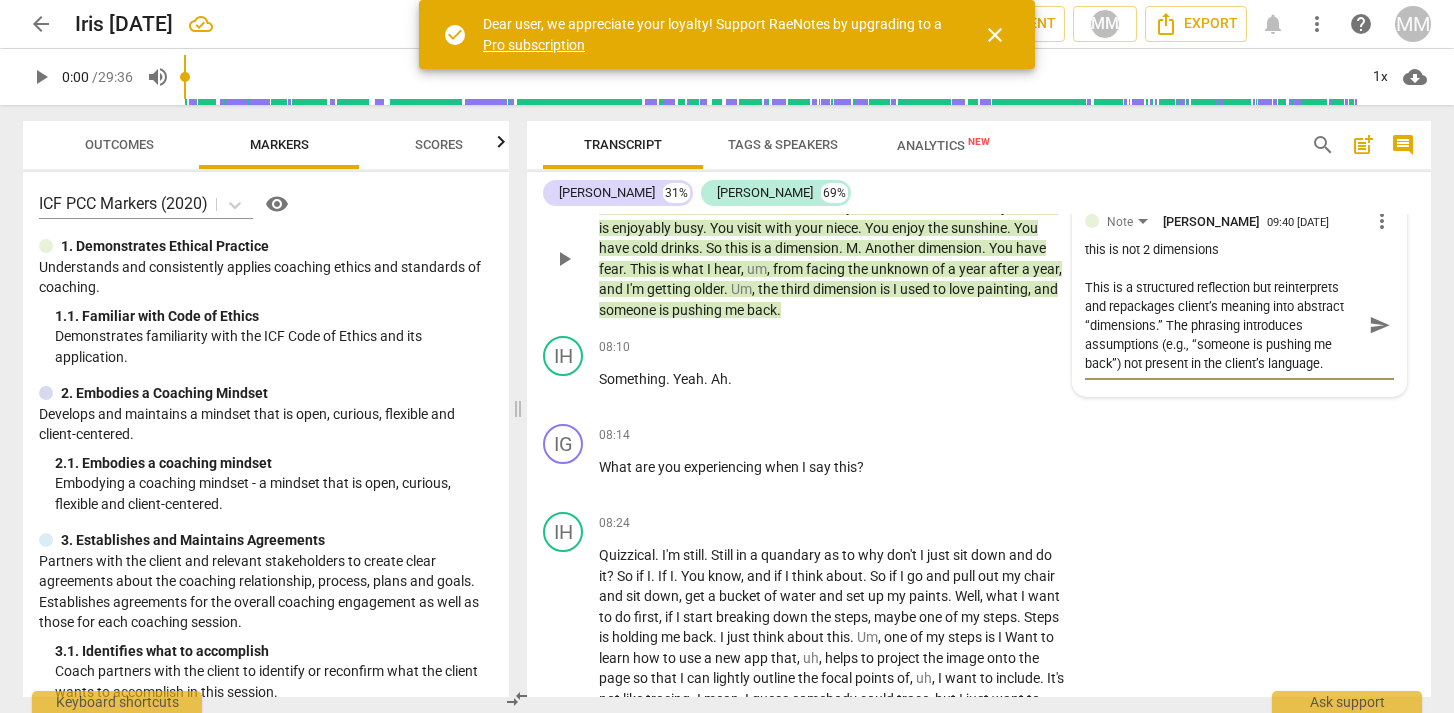 scroll, scrollTop: 2587, scrollLeft: 0, axis: vertical 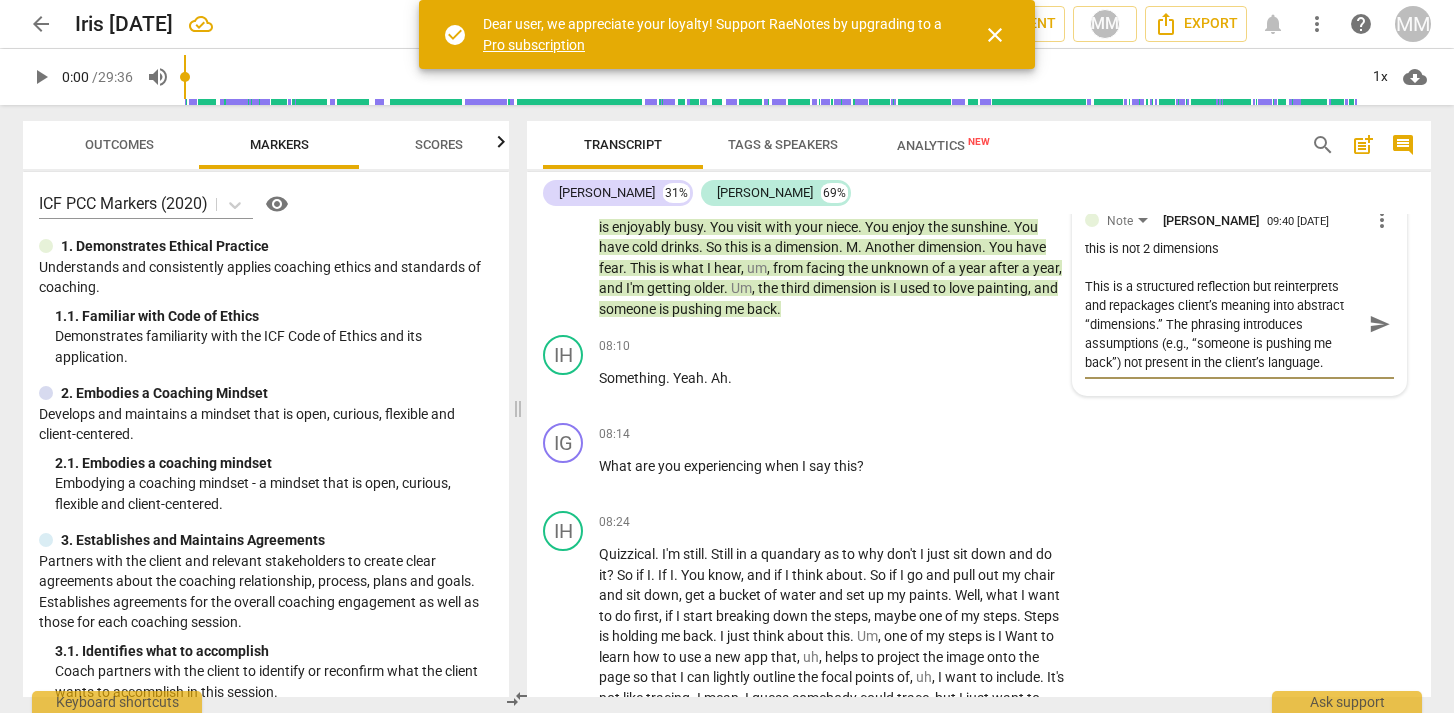 type on "This is a structured reflection but reinterprets and repackages client’s meaning into abstract “dimensions.” The phrasing introduces assumptions (e.g., “someone is pushing me back”) not present in the client’s language." 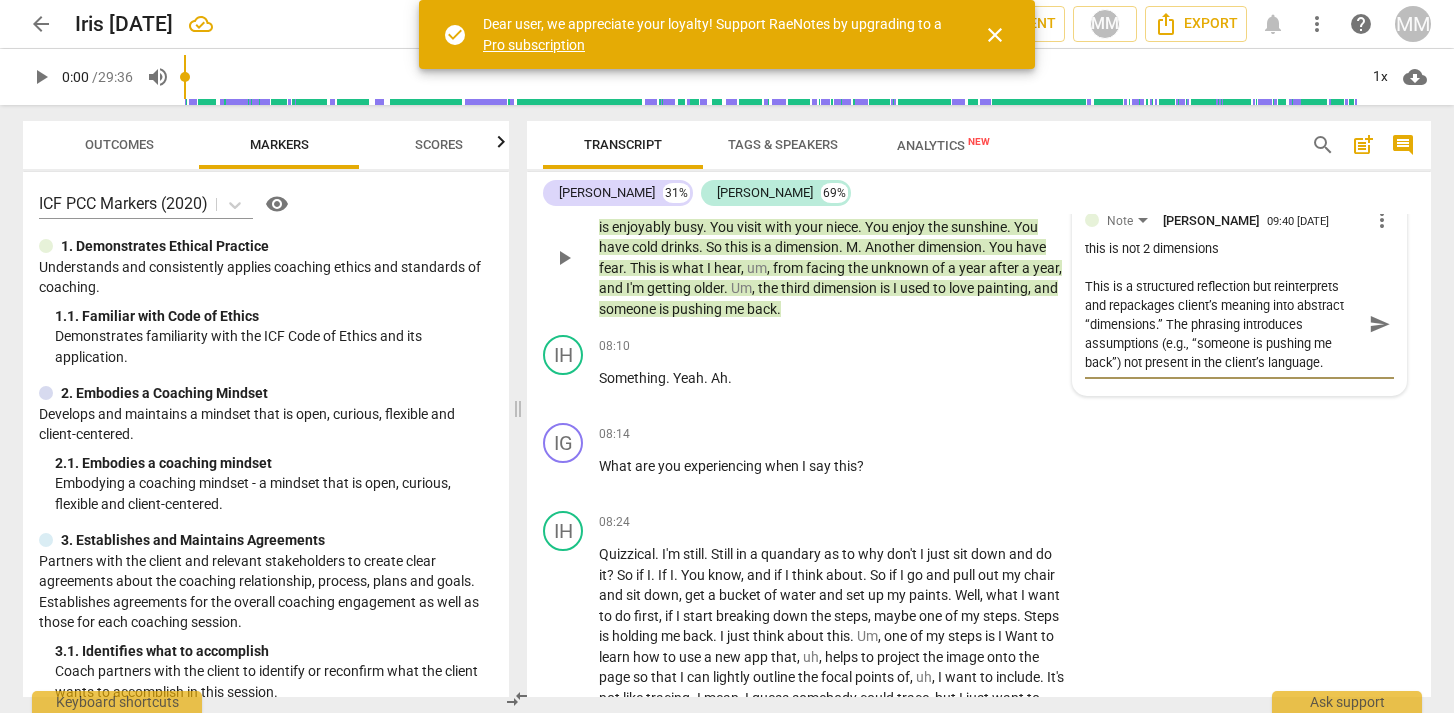click on "This is a structured reflection but reinterprets and repackages client’s meaning into abstract “dimensions.” The phrasing introduces assumptions (e.g., “someone is pushing me back”) not present in the client’s language." at bounding box center (1223, 324) 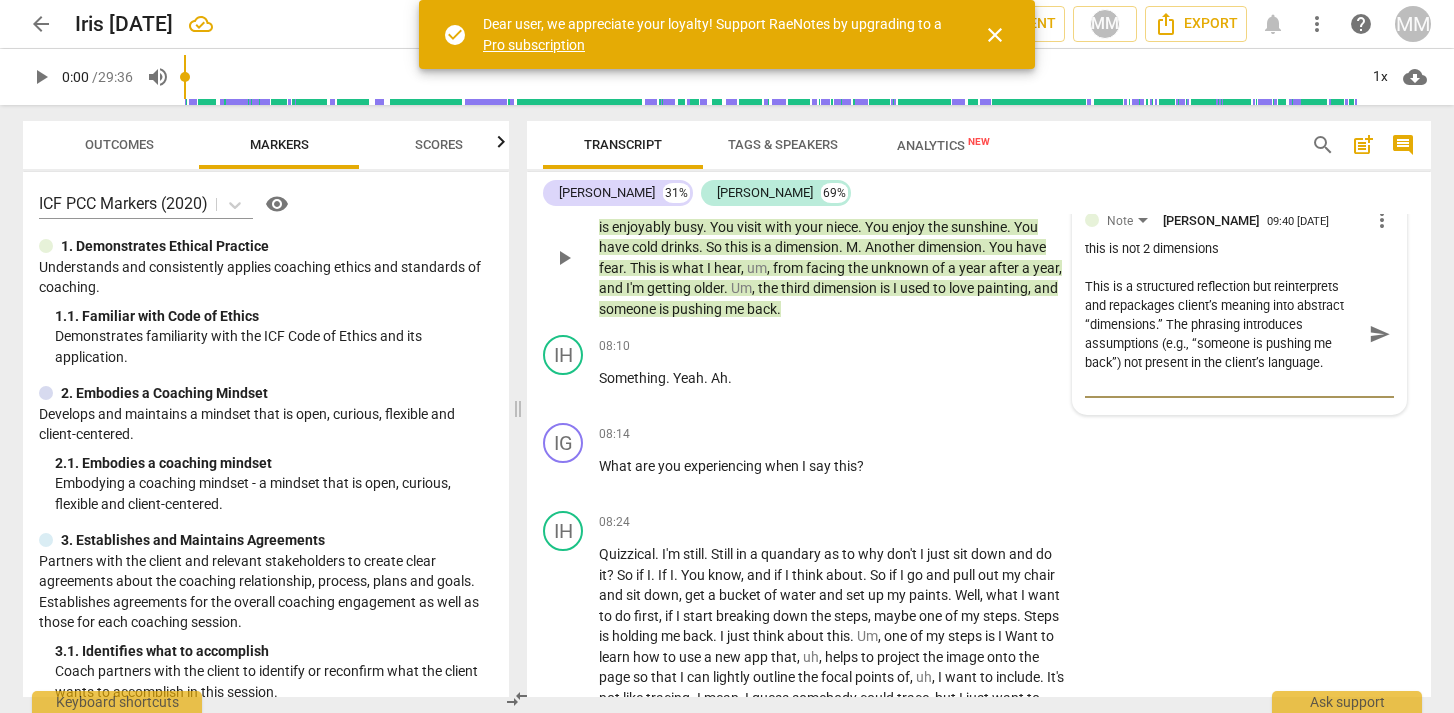 type on "This is a structured reflection but reinterprets and repackages client’s meaning into abstract “dimensions.” The phrasing introduces assumptions (e.g., “someone is pushing me back”) not present in the client’s language." 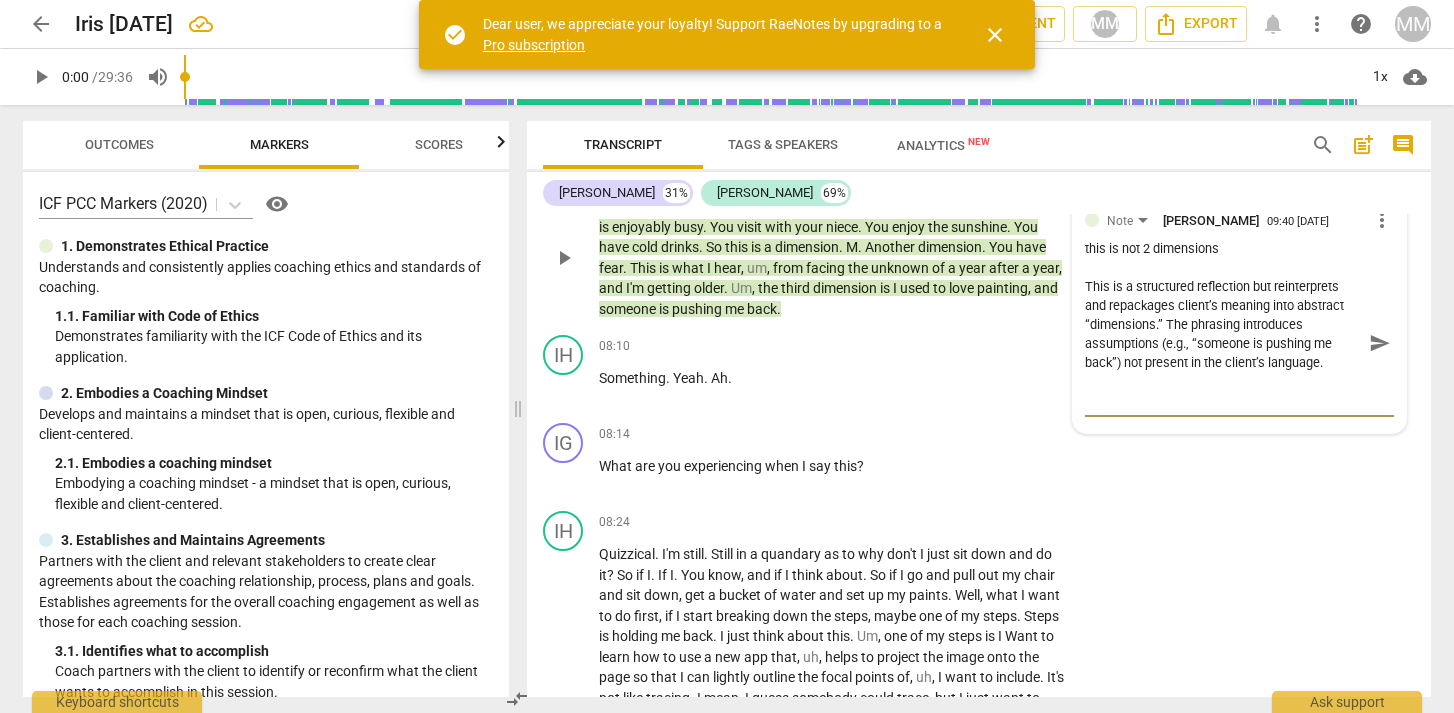 paste on "While the coach gestures toward identity (aging, fear), it is through interpretation rather than partnership. There’s no invitation for the client to define or deepen these insights.
MCC Bar – Trust in client to create meaning	❌ Falls Short	MCC-level coaching avoids naming meaning too soon. Here, the coach identifies “dimensions” rather than inviting the client to explore what stands out or what feels most significant.
MCC Bar – Evokes awareness through presence and curiosity, not analysis	❌ Falls Short	This moment leans into analysis and categorization rather than presence or curiosity about the client’s language and emotional tone." 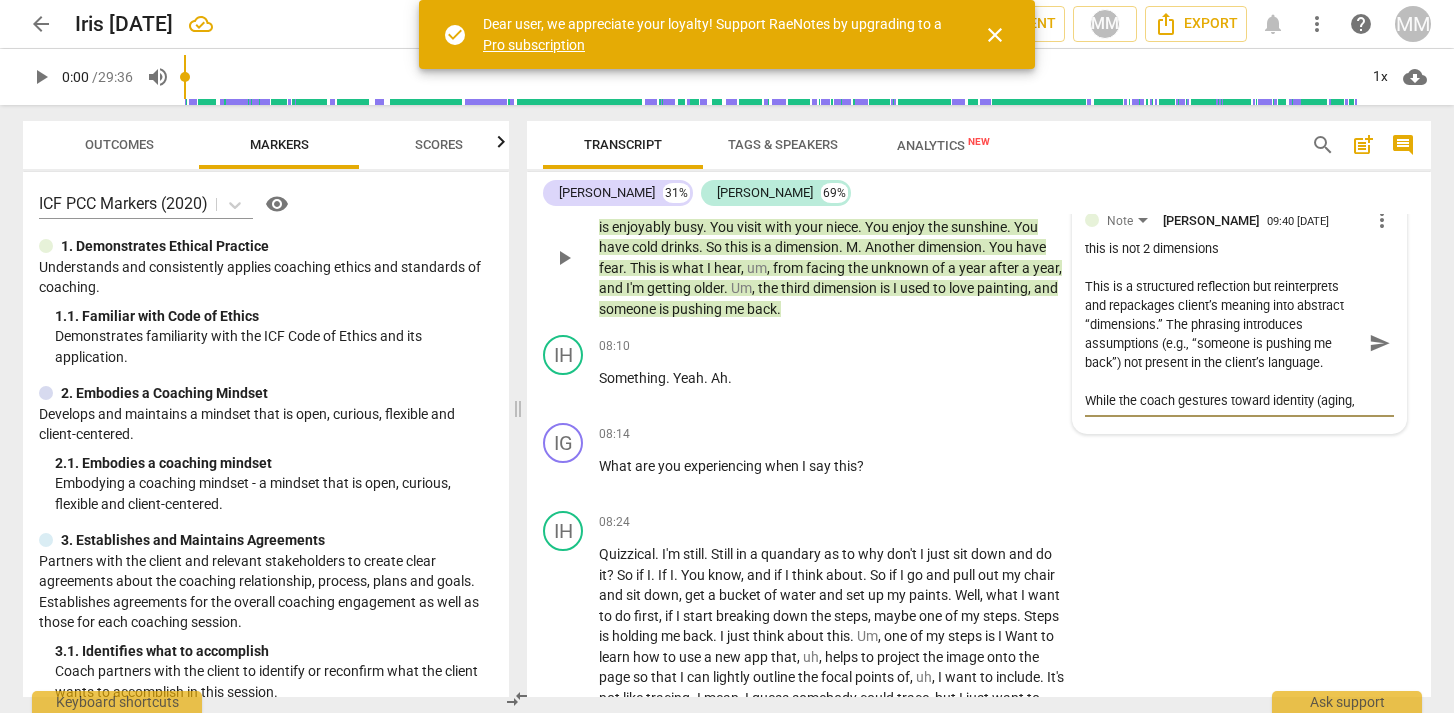scroll, scrollTop: 264, scrollLeft: 0, axis: vertical 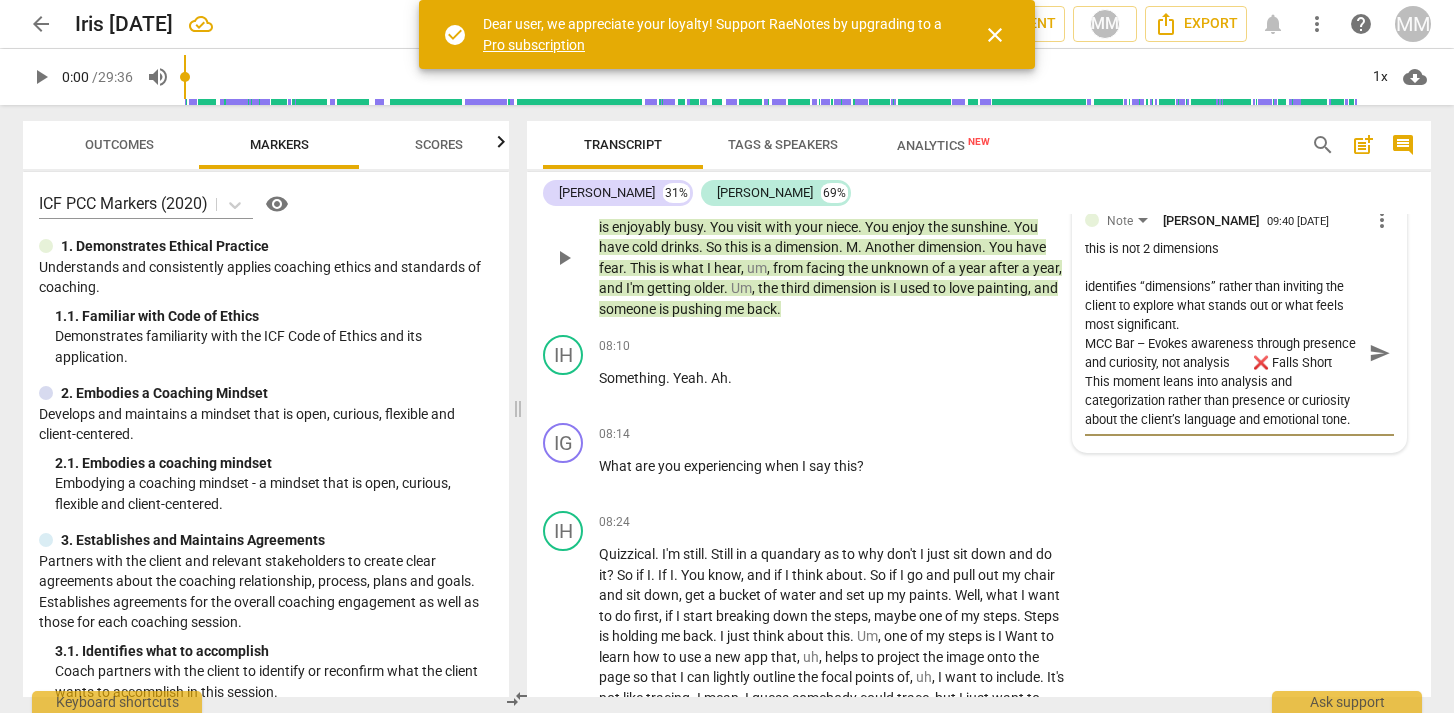 click on "This is a structured reflection but reinterprets and repackages client’s meaning into abstract “dimensions.” The phrasing introduces assumptions (e.g., “someone is pushing me back”) not present in the client’s language.
While the coach gestures toward identity (aging, fear), it is through interpretation rather than partnership. There’s no invitation for the client to define or deepen these insights.
MCC Bar – Trust in client to create meaning	❌ Falls Short	MCC-level coaching avoids naming meaning too soon. Here, the coach identifies “dimensions” rather than inviting the client to explore what stands out or what feels most significant.
MCC Bar – Evokes awareness through presence and curiosity, not analysis	❌ Falls Short	This moment leans into analysis and categorization rather than presence or curiosity about the client’s language and emotional tone." at bounding box center [1223, 353] 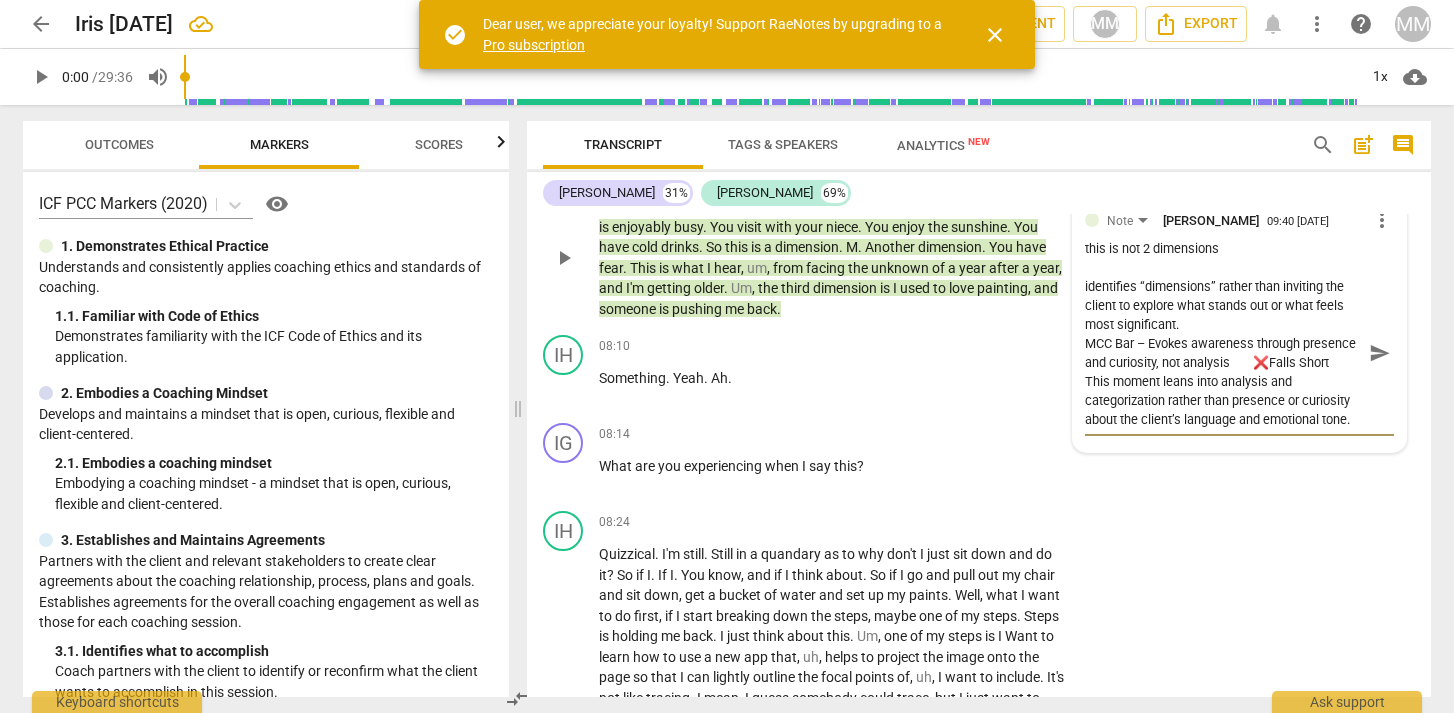 type on "This is a structured reflection but reinterprets and repackages client’s meaning into abstract “dimensions.” The phrasing introduces assumptions (e.g., “someone is pushing me back”) not present in the client’s language.
While the coach gestures toward identity (aging, fear), it is through interpretation rather than partnership. There’s no invitation for the client to define or deepen these insights.
MCC Bar – Trust in client to create meaning	❌ Falls Short	MCC-level coaching avoids naming meaning too soon. Here, the coach identifies “dimensions” rather than inviting the client to explore what stands out or what feels most significant.
MCC Bar – Evokes awareness through presence and curiosity, not analysis	Falls Short	This moment leans into analysis and categorization rather than presence or curiosity about the client’s language and emotional tone." 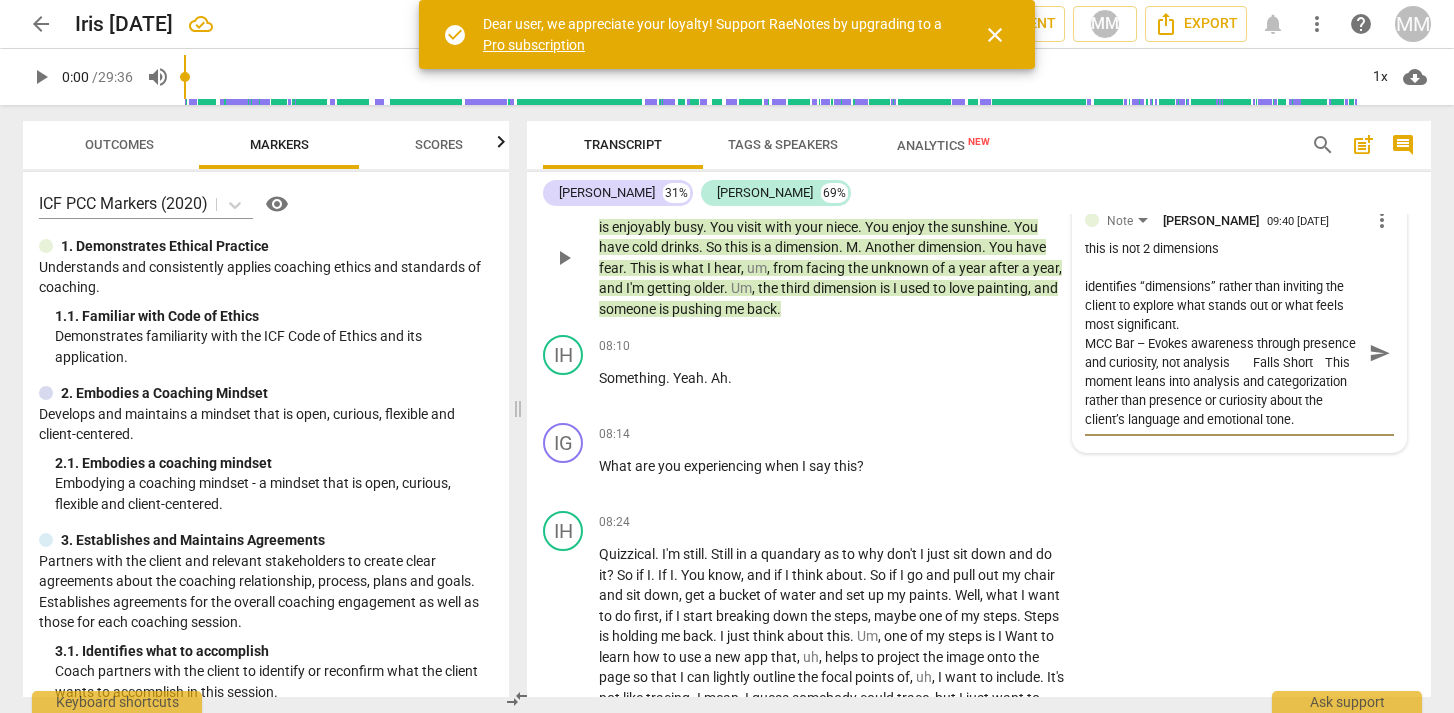 type on "This is a structured reflection but reinterprets and repackages client’s meaning into abstract “dimensions.” The phrasing introduces assumptions (e.g., “someone is pushing me back”) not present in the client’s language.
While the coach gestures toward identity (aging, fear), it is through interpretation rather than partnership. There’s no invitation for the client to define or deepen these insights.
MCC Bar – Trust in client to create meaning	❌ Falls Short	MCC-level coaching avoids naming meaning too soon. Here, the coach identifies “dimensions” rather than inviting the client to explore what stands out or what feels most significant.
MCC Bar – Evokes awareness through presence and curiosity, not analysis
Falls Short	This moment leans into analysis and categorization rather than presence or curiosity about the client’s language and emotional tone." 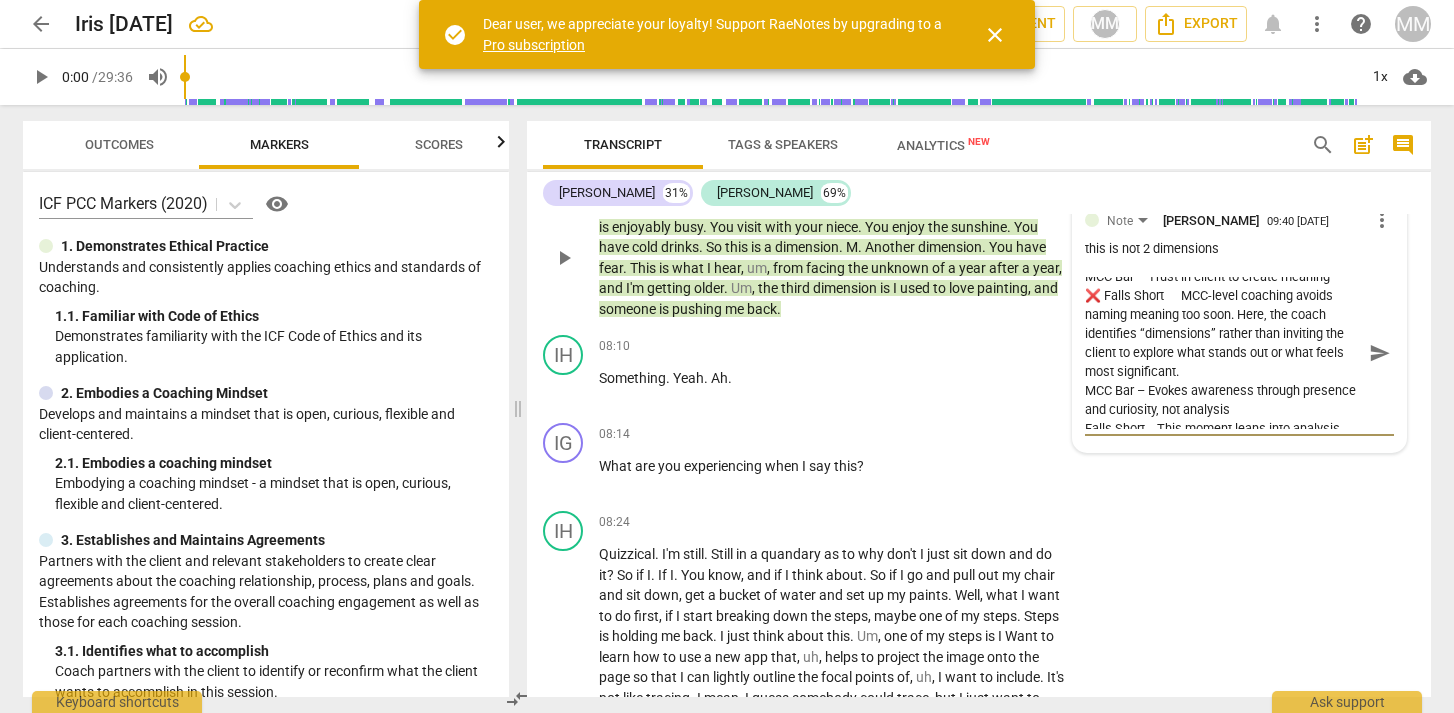 scroll, scrollTop: 192, scrollLeft: 0, axis: vertical 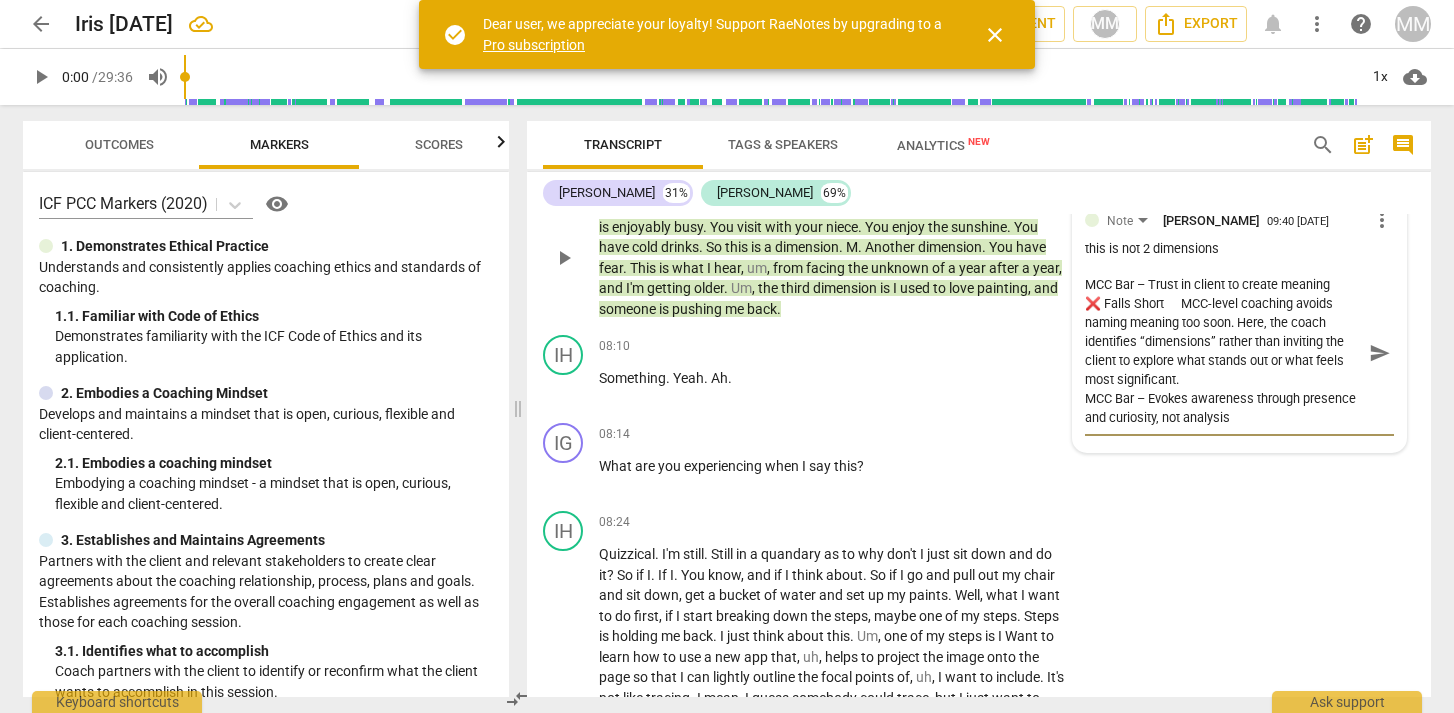 click on "This is a structured reflection but reinterprets and repackages client’s meaning into abstract “dimensions.” The phrasing introduces assumptions (e.g., “someone is pushing me back”) not present in the client’s language.
While the coach gestures toward identity (aging, fear), it is through interpretation rather than partnership. There’s no invitation for the client to define or deepen these insights.
MCC Bar – Trust in client to create meaning	❌ Falls Short	MCC-level coaching avoids naming meaning too soon. Here, the coach identifies “dimensions” rather than inviting the client to explore what stands out or what feels most significant.
MCC Bar – Evokes awareness through presence and curiosity, not analysis
Falls Short	This moment leans into analysis and categorization rather than presence or curiosity about the client’s language and emotional tone." at bounding box center (1223, 353) 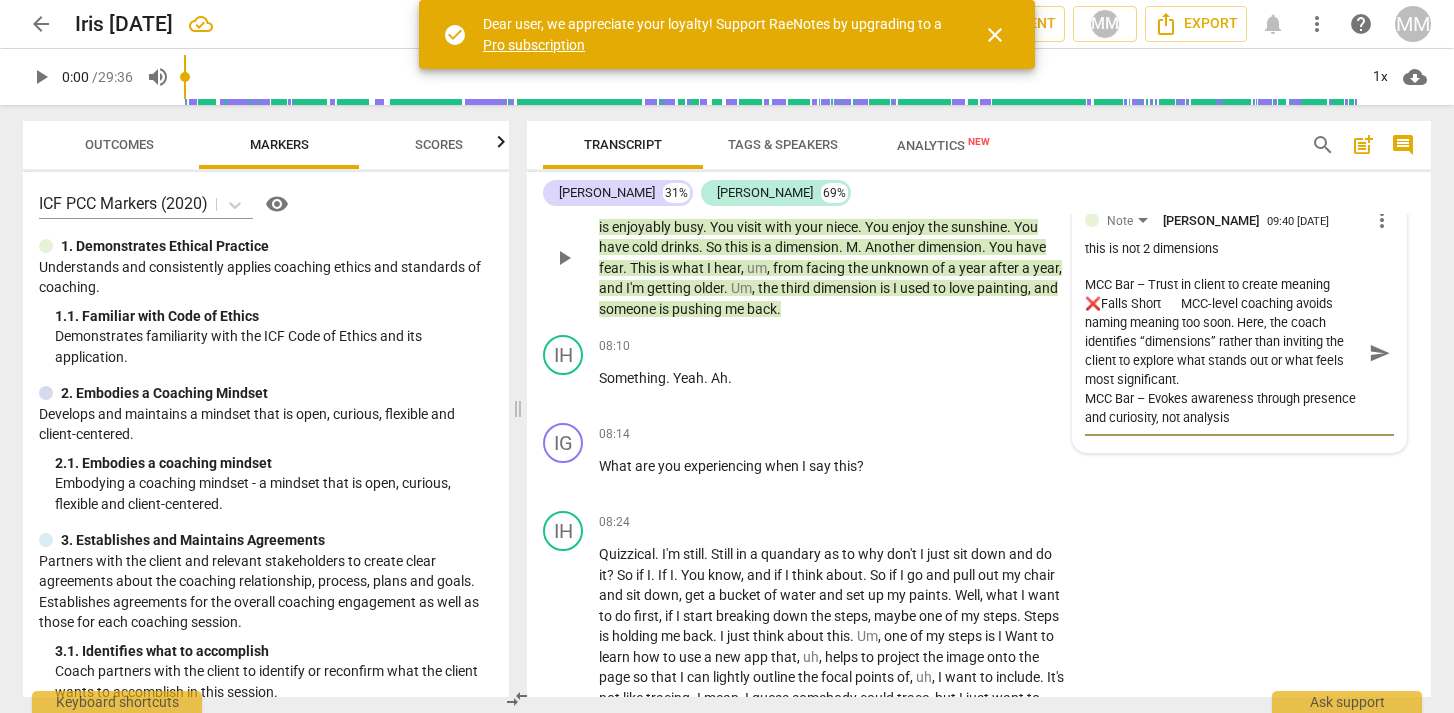 type on "This is a structured reflection but reinterprets and repackages client’s meaning into abstract “dimensions.” The phrasing introduces assumptions (e.g., “someone is pushing me back”) not present in the client’s language.
While the coach gestures toward identity (aging, fear), it is through interpretation rather than partnership. There’s no invitation for the client to define or deepen these insights.
MCC Bar – Trust in client to create meaning	Falls Short	MCC-level coaching avoids naming meaning too soon. Here, the coach identifies “dimensions” rather than inviting the client to explore what stands out or what feels most significant.
MCC Bar – Evokes awareness through presence and curiosity, not analysis
Falls Short	This moment leans into analysis and categorization rather than presence or curiosity about the client’s language and emotional tone." 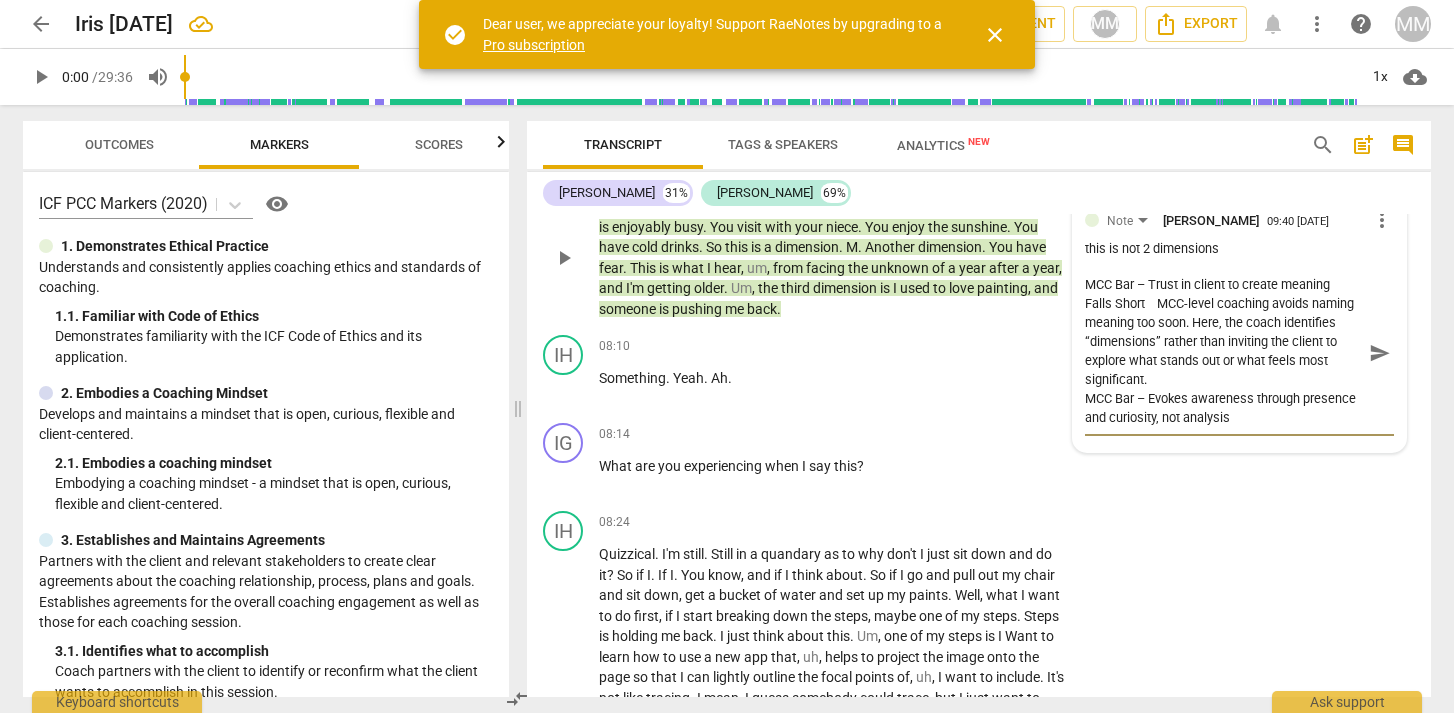 type on "This is a structured reflection but reinterprets and repackages client’s meaning into abstract “dimensions.” The phrasing introduces assumptions (e.g., “someone is pushing me back”) not present in the client’s language.
While the coach gestures toward identity (aging, fear), it is through interpretation rather than partnership. There’s no invitation for the client to define or deepen these insights.
MCC Bar – Trust in client to create meaning
Falls Short	MCC-level coaching avoids naming meaning too soon. Here, the coach identifies “dimensions” rather than inviting the client to explore what stands out or what feels most significant.
MCC Bar – Evokes awareness through presence and curiosity, not analysis
Falls Short	This moment leans into analysis and categorization rather than presence or curiosity about the client’s language and emotional tone." 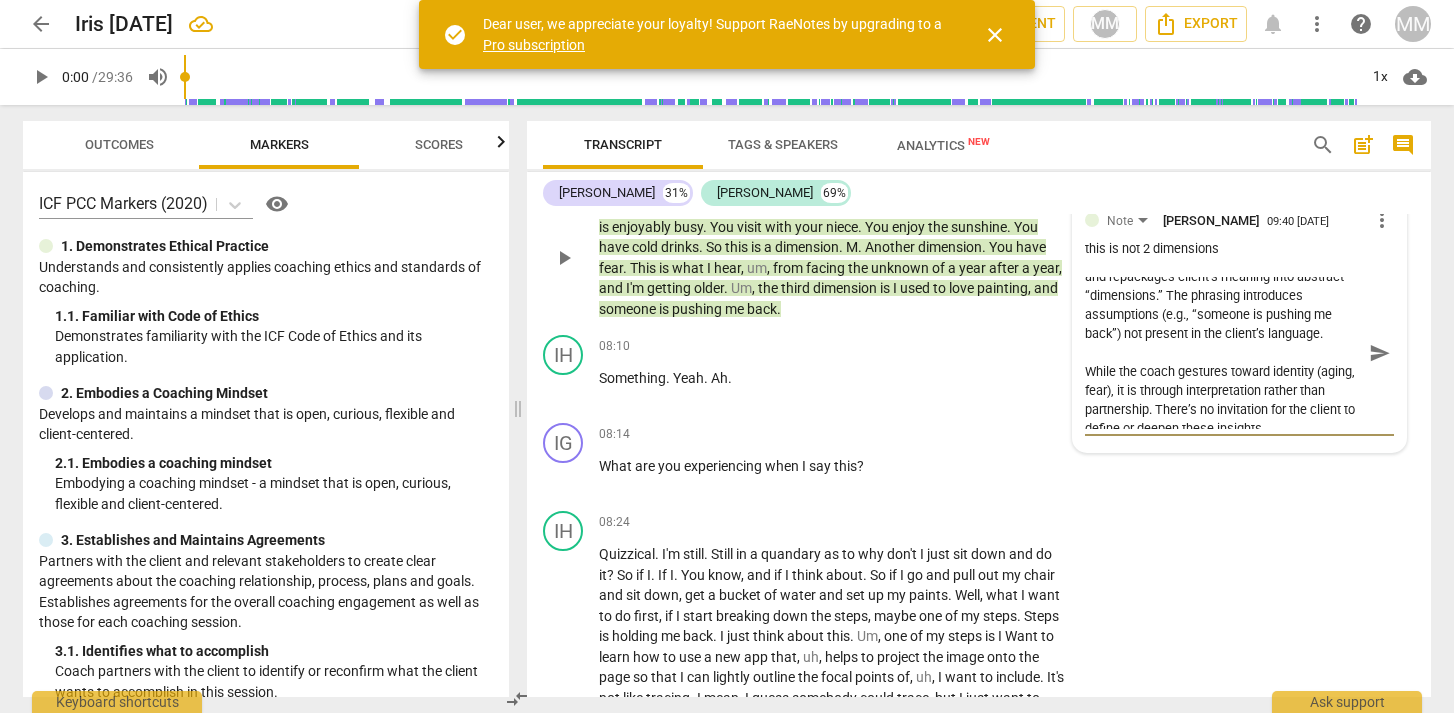 scroll, scrollTop: 0, scrollLeft: 0, axis: both 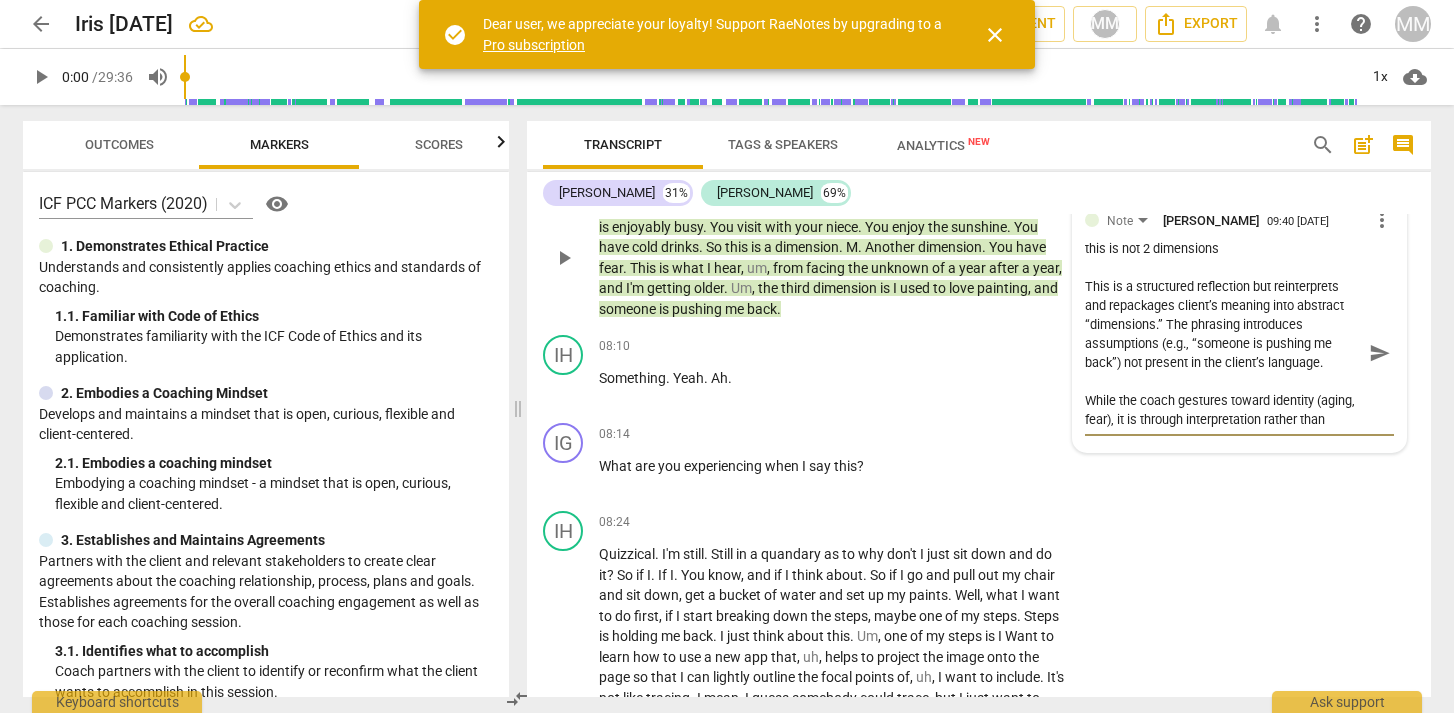 drag, startPoint x: 1154, startPoint y: 280, endPoint x: 1078, endPoint y: 281, distance: 76.00658 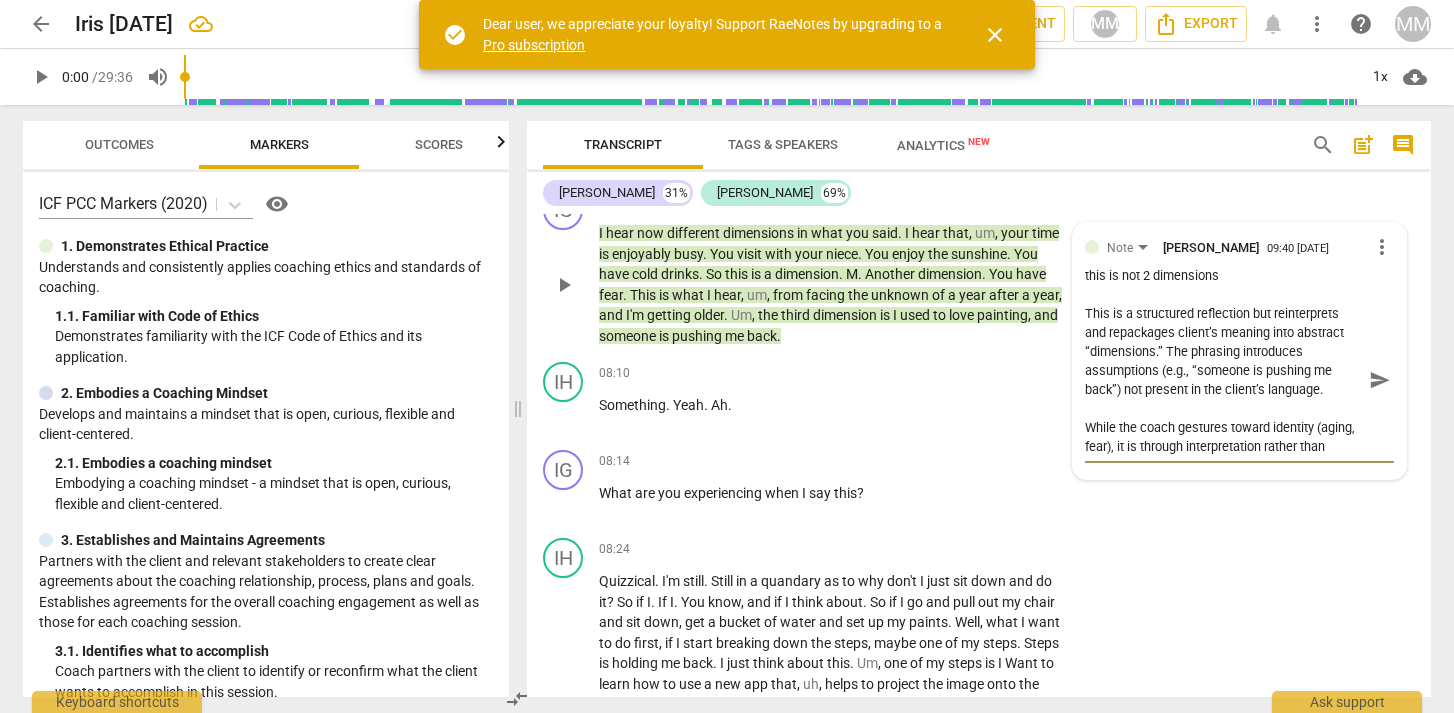 scroll, scrollTop: 2559, scrollLeft: 0, axis: vertical 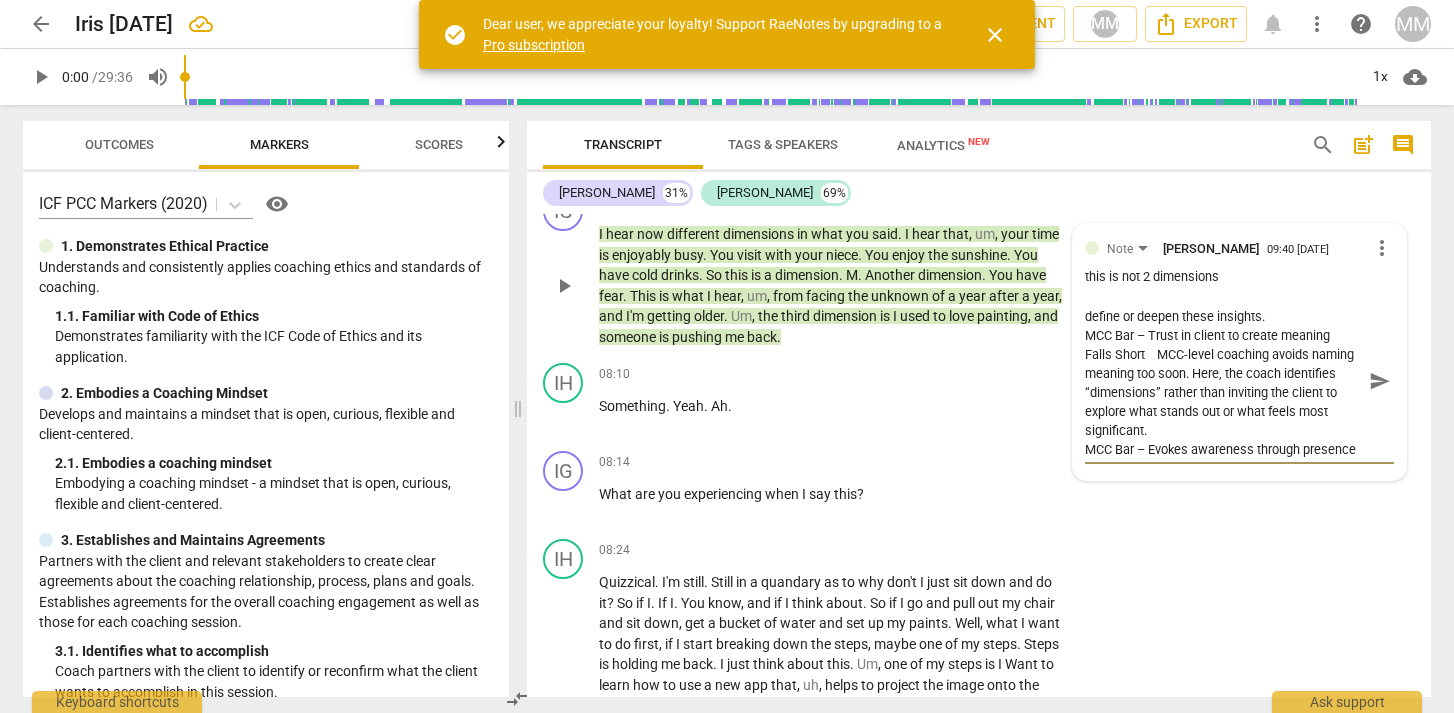 drag, startPoint x: 1155, startPoint y: 355, endPoint x: 1079, endPoint y: 336, distance: 78.339005 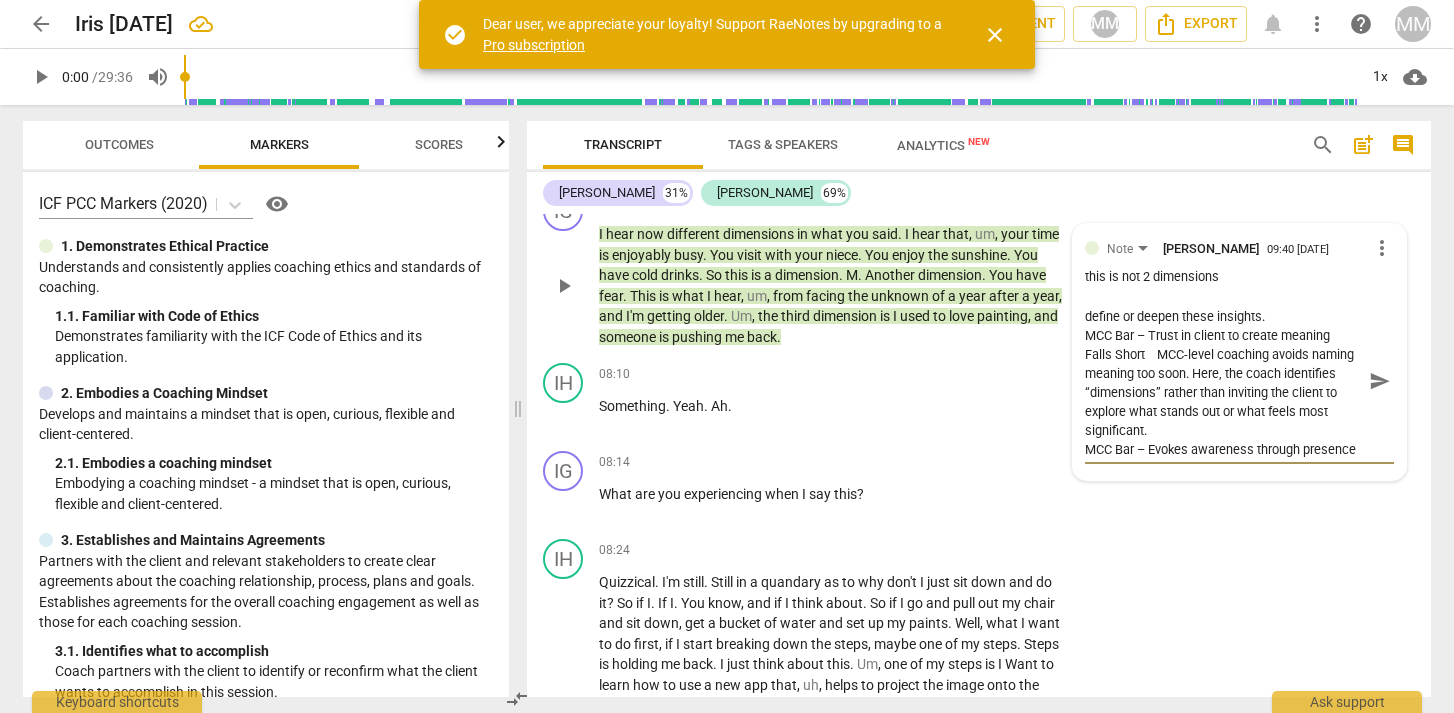 type on "This is a structured reflection but reinterprets and repackages client’s meaning into abstract “dimensions.” The phrasing introduces assumptions (e.g., “someone is pushing me back”) not present in the client’s language.
While the coach gestures toward identity (aging, fear), it is through interpretation rather than partnership. There’s no invitation for the client to define or deepen these insights.
MCC-level coaching avoids naming meaning too soon. Here, the coach identifies “dimensions” rather than inviting the client to explore what stands out or what feels most significant.
MCC Bar – Evokes awareness through presence and curiosity, not analysis
Falls Short	This moment leans into analysis and categorization rather than presence or curiosity about the client’s language and emotional tone." 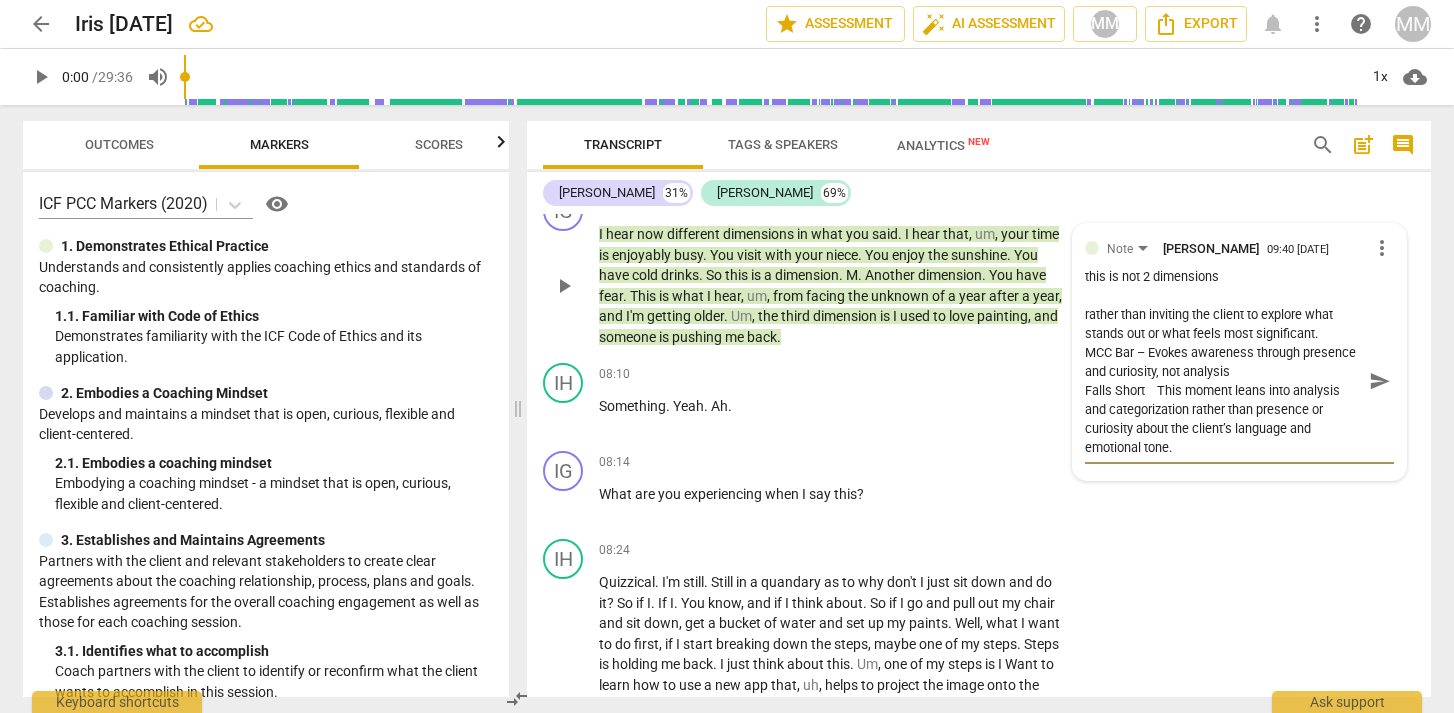 scroll, scrollTop: 247, scrollLeft: 0, axis: vertical 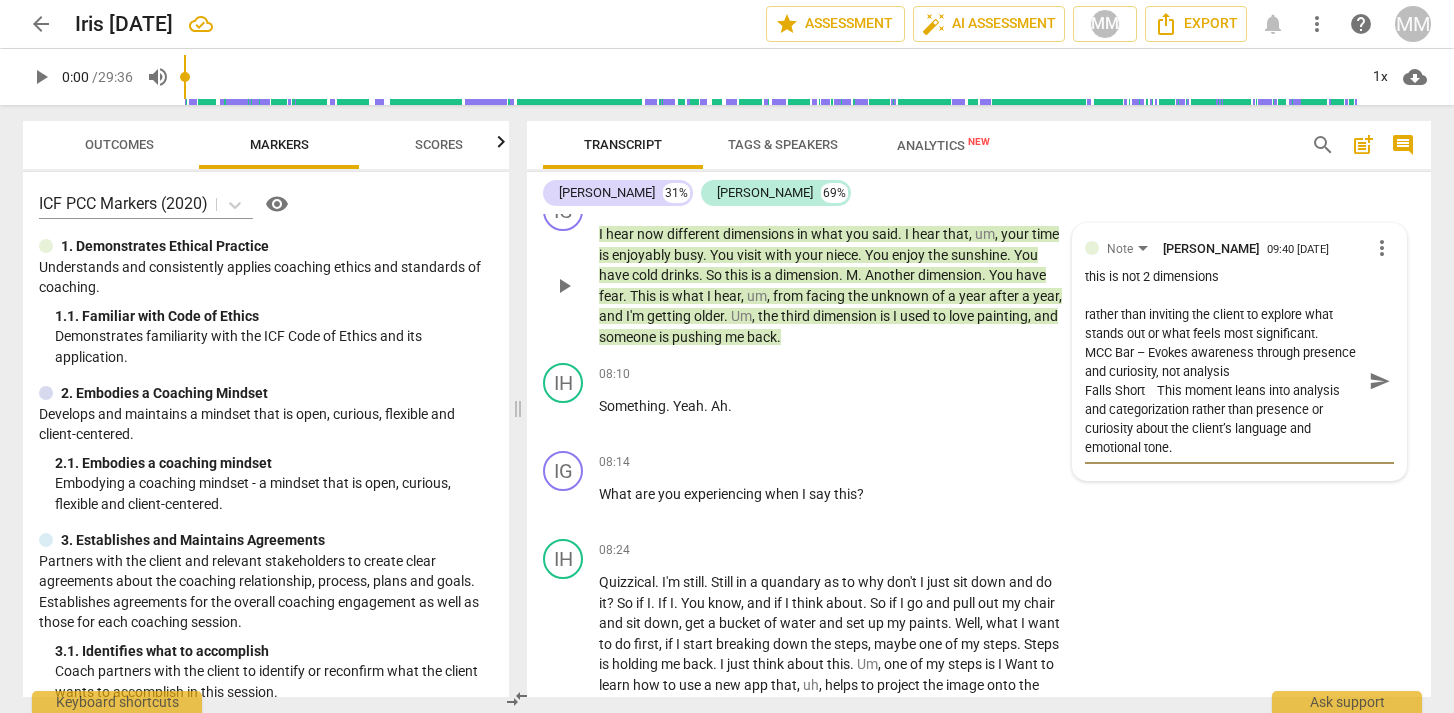type on "This is a structured reflection but reinterprets and repackages client’s meaning into abstract “dimensions.” The phrasing introduces assumptions (e.g., “someone is pushing me back”) not present in the client’s language.
While the coach gestures toward identity (aging, fear), it is through interpretation rather than partnership. There’s no invitation for the client to define or deepen these insights.
MCC-level coaching avoids naming meaning too soon. Here, the coach identifies “dimensions” rather than inviting the client to explore what stands out or what feels most significant.
MCC Bar – Evokes awareness through presence and curiosity, not analysis
This moment leans into analysis and categorization rather than presence or curiosity about the client’s language and emotional tone." 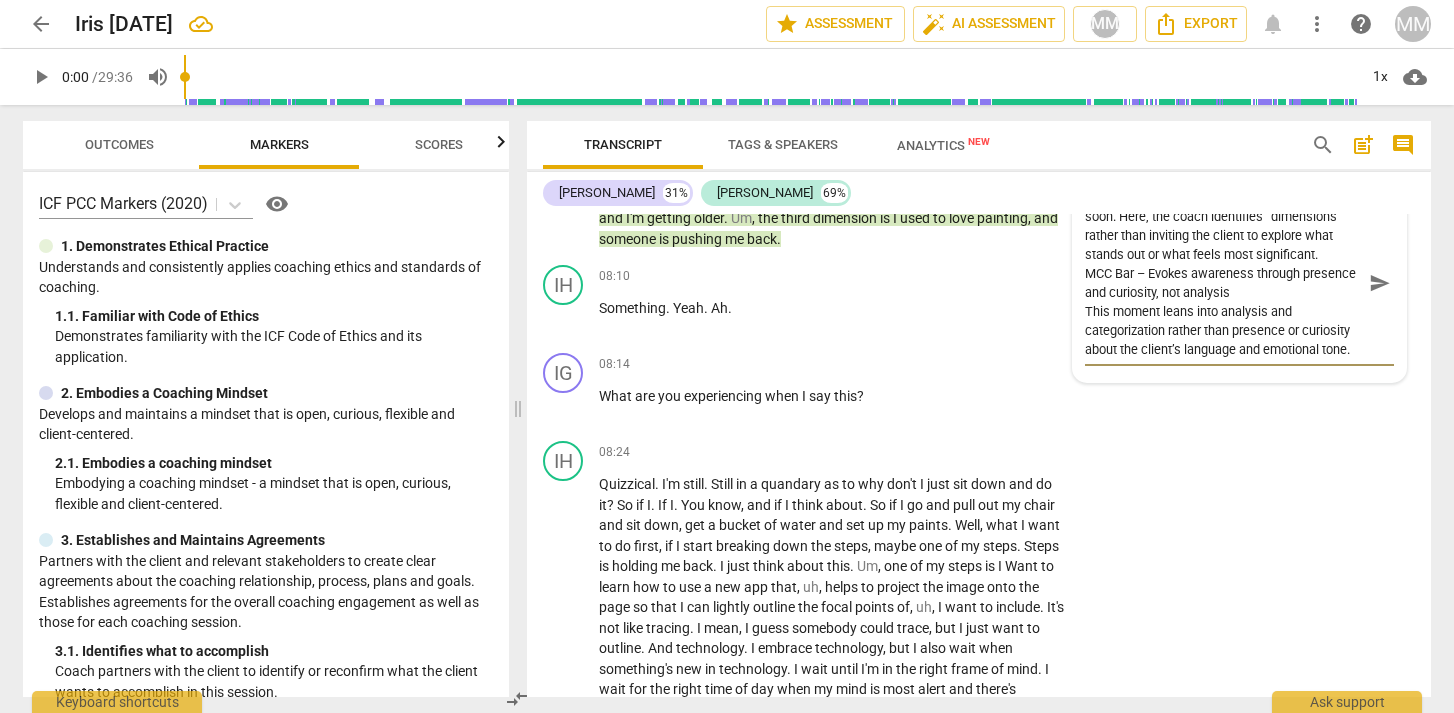 scroll, scrollTop: 2671, scrollLeft: 0, axis: vertical 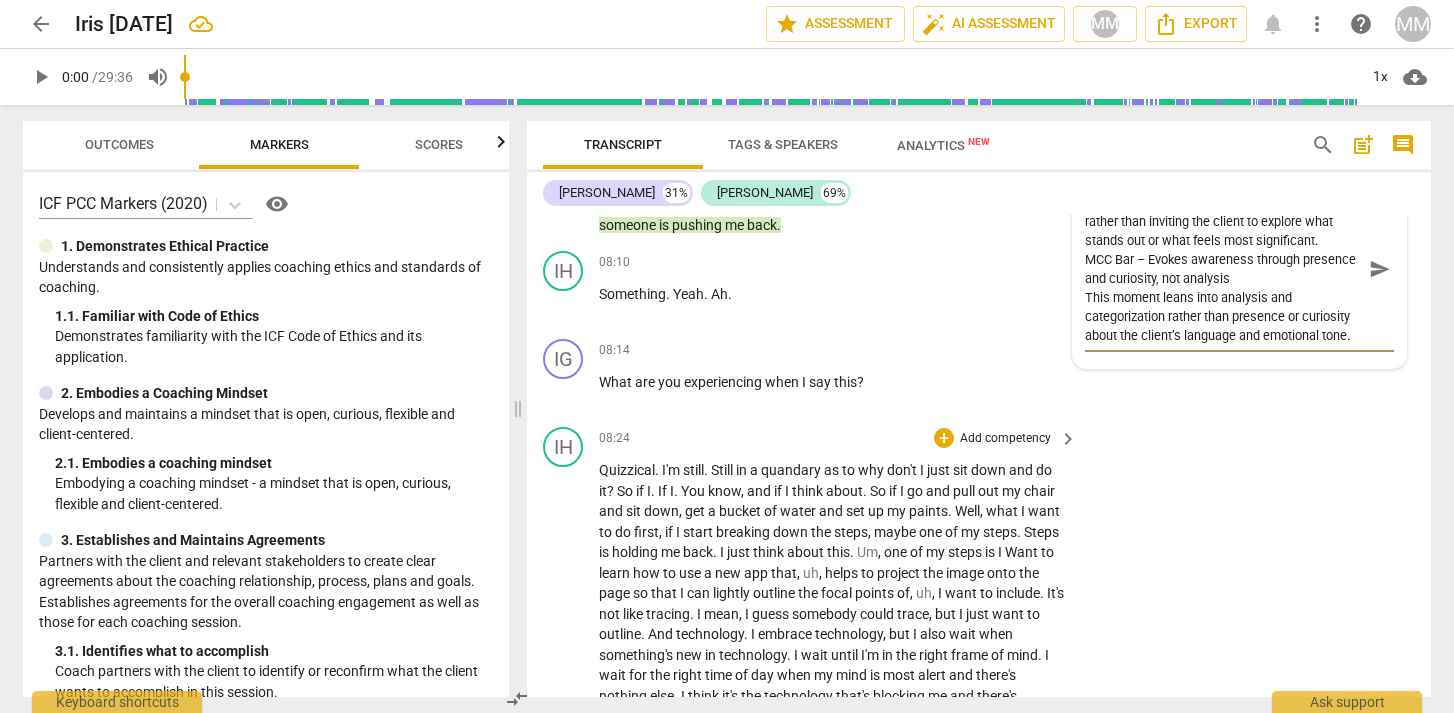 type on "This is a structured reflection but reinterprets and repackages client’s meaning into abstract “dimensions.” The phrasing introduces assumptions (e.g., “someone is pushing me back”) not present in the client’s language.
While the coach gestures toward identity (aging, fear), it is through interpretation rather than partnership. There’s no invitation for the client to define or deepen these insights.
MCC-level coaching avoids naming meaning too soon. Here, the coach identifies “dimensions” rather than inviting the client to explore what stands out or what feels most significant.
MCC Bar – Evokes awareness through presence and curiosity, not analysis
This moment leans into analysis and categorization rather than presence or curiosity about the client’s language and emotional tone." 